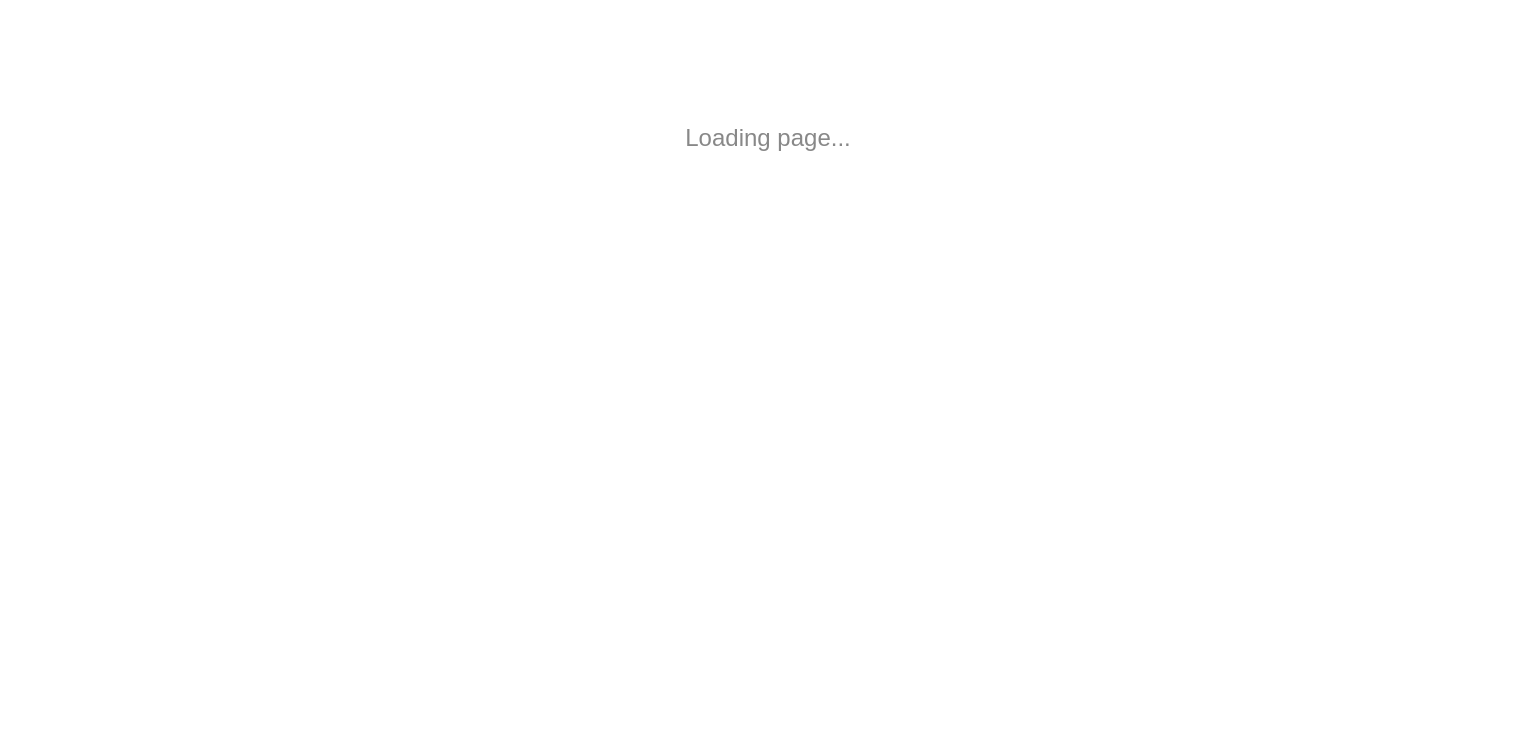 scroll, scrollTop: 0, scrollLeft: 0, axis: both 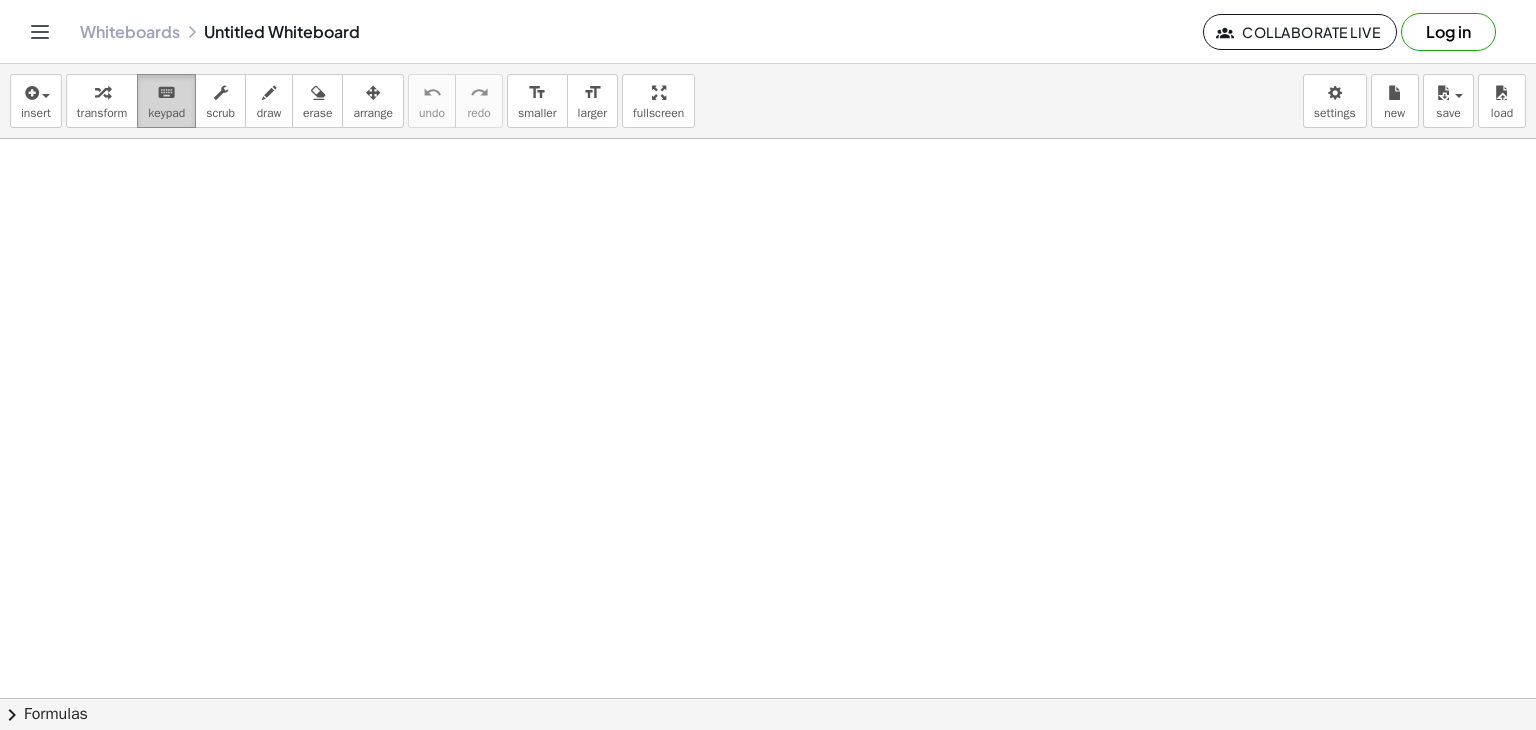 click on "keypad" at bounding box center [166, 113] 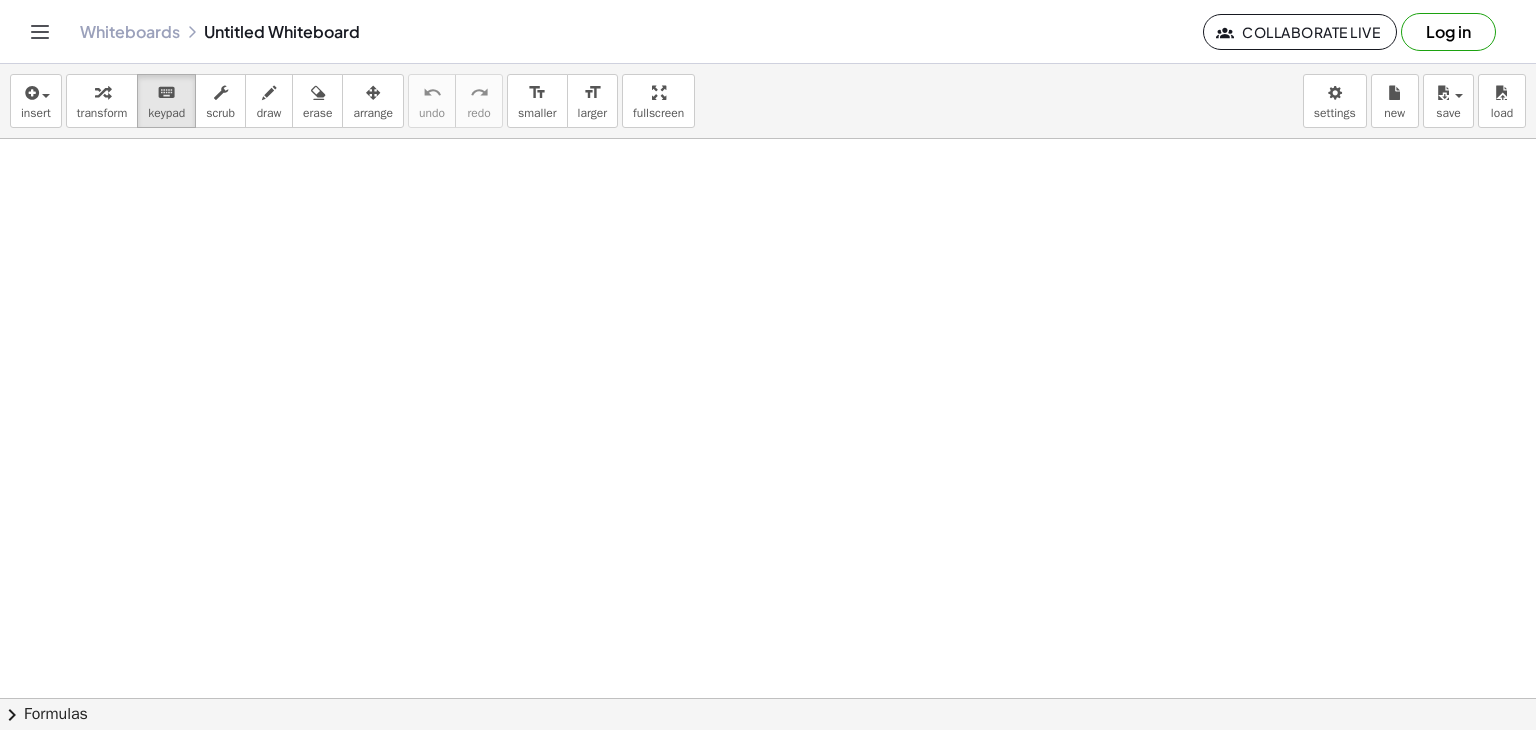 click at bounding box center [768, 698] 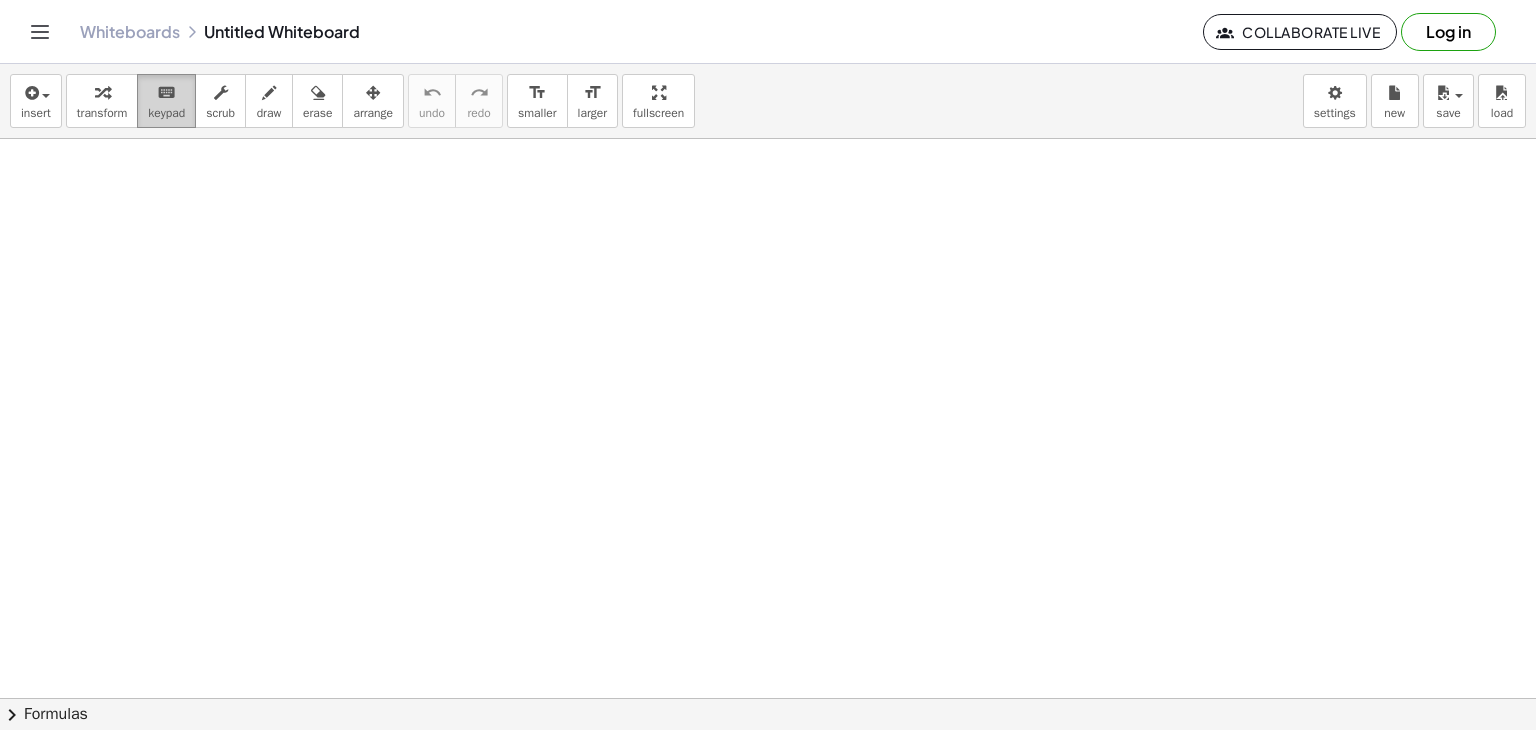 drag, startPoint x: 144, startPoint y: 87, endPoint x: 152, endPoint y: 99, distance: 14.422205 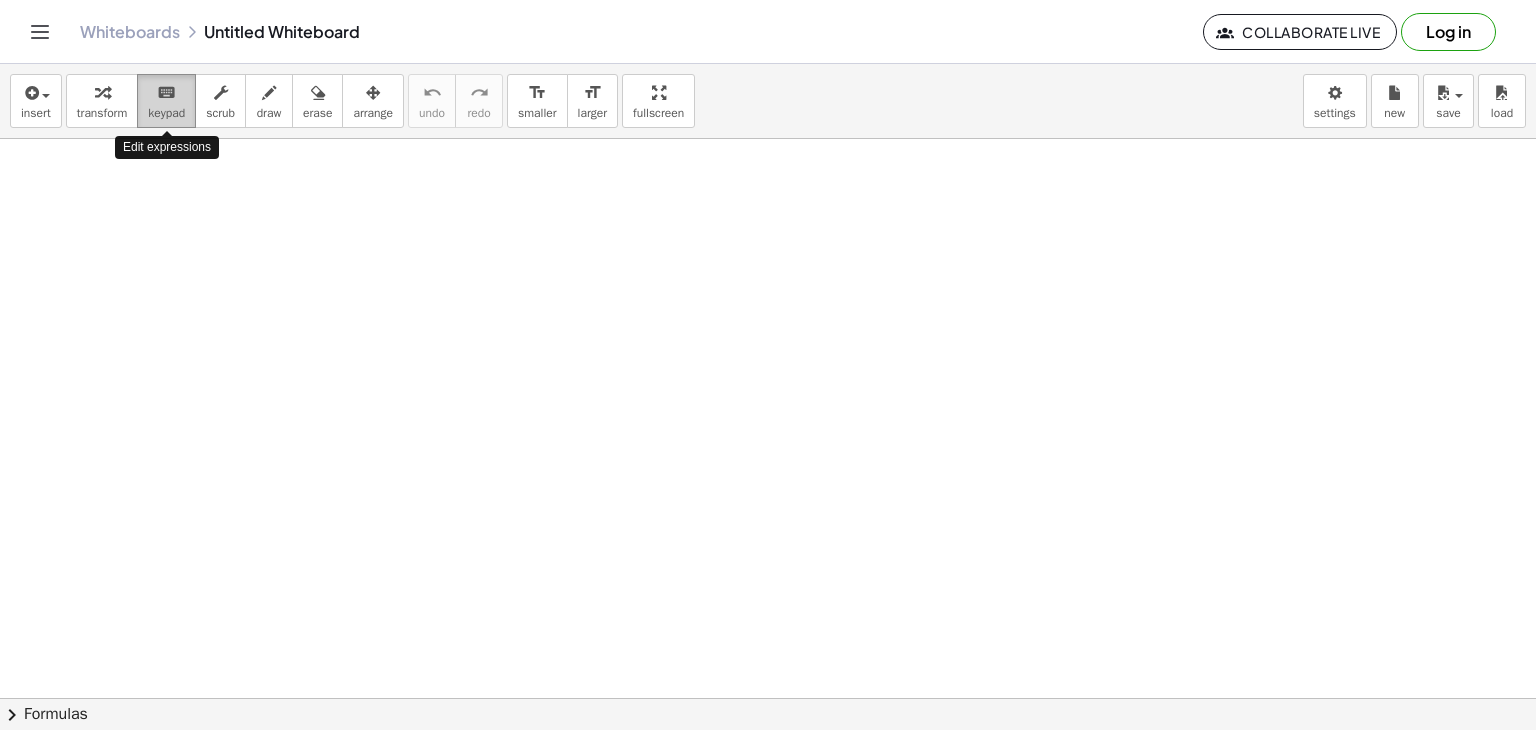 click on "keyboard keypad" at bounding box center (166, 101) 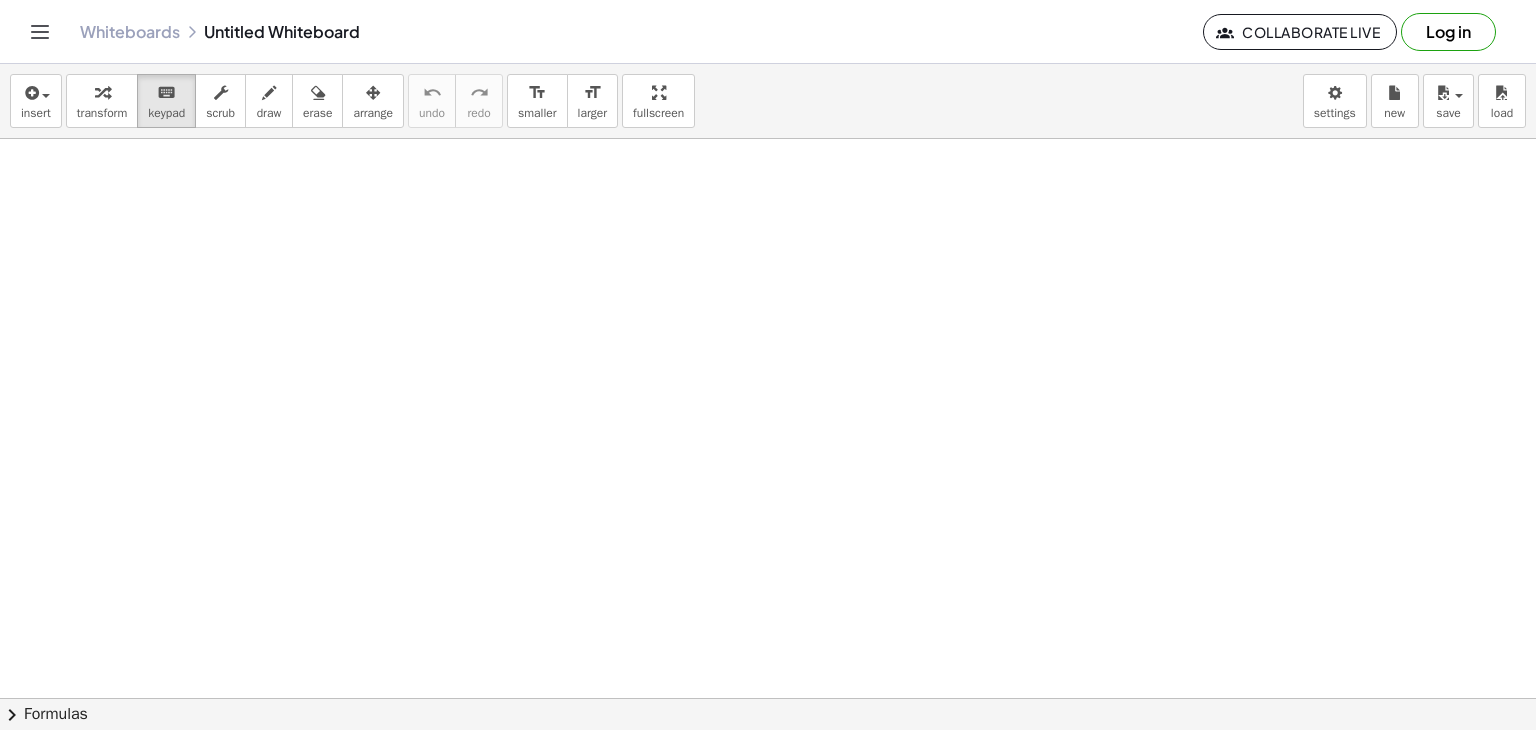 drag, startPoint x: 178, startPoint y: 216, endPoint x: 208, endPoint y: 326, distance: 114.01754 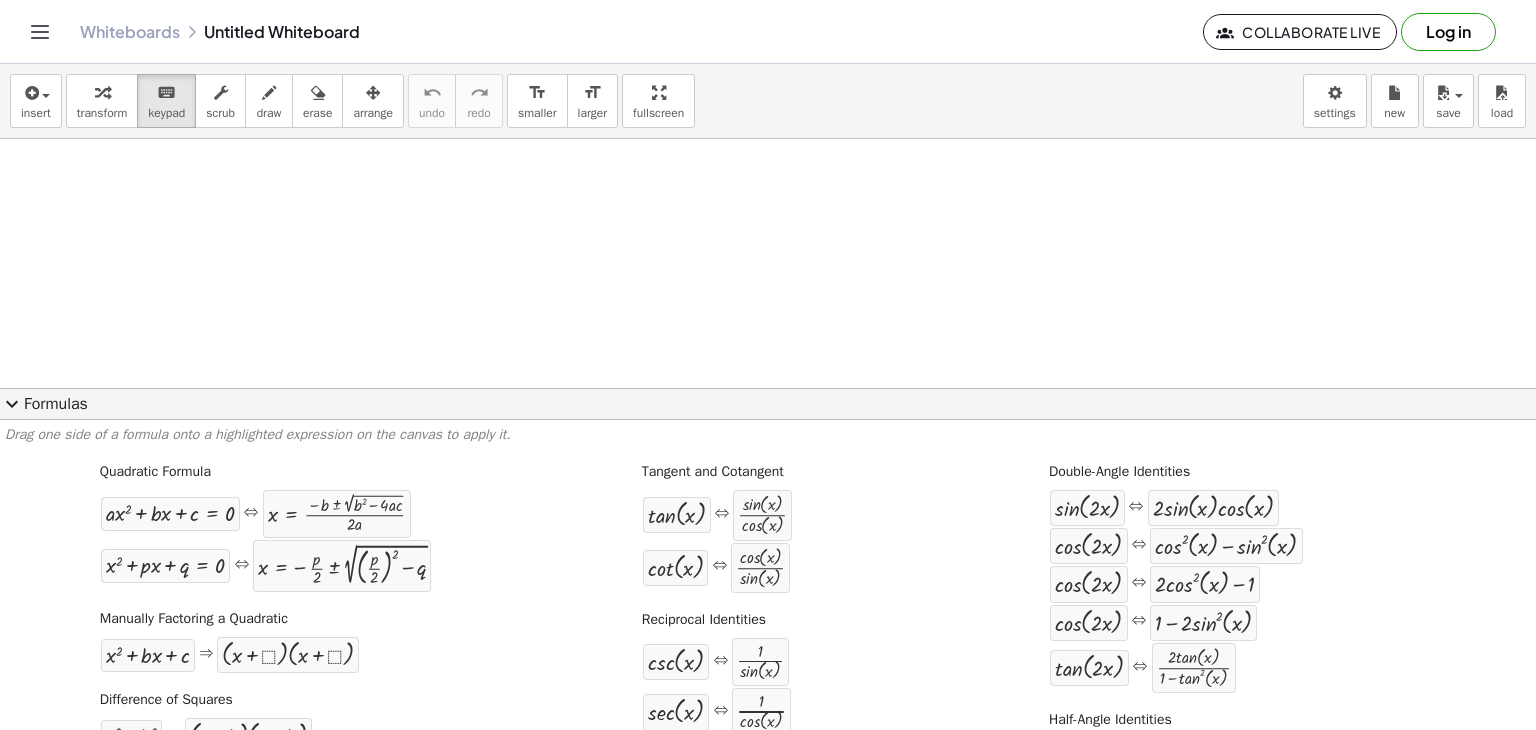 click on "Quadratic Formula
+ · a · x 2 + · b · x + c = 0
⇔
x = · ( − b ± 2 √ ( + b 2 − · 4 · a · c ) ) · 2 · a
+ x 2 + · p · x + q = 0
⇔
x = − · p · 2 ± 2 √ ( + ( · p · 2 ) 2 − q )
Manually Factoring a Quadratic
+ x 2 + · b · x + c
⇒
· ( + x + ⬚ ) · ( + x + ⬚ )
Difference of Squares
+ a 2 − b 2
⇔
· ( + a + b ) · ( + a − b )
Quadratic Binomial
+ a 2 +" at bounding box center (768, 785) 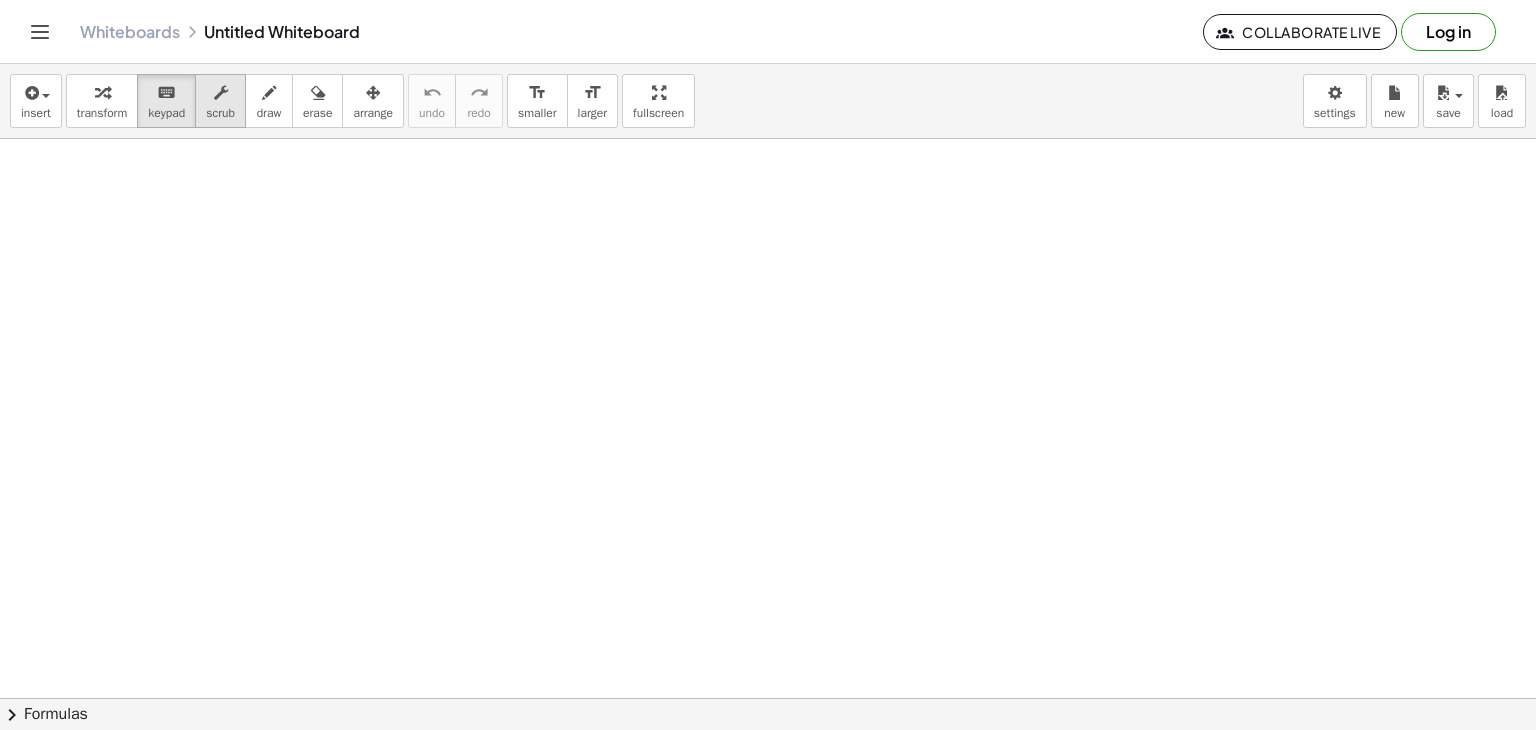click on "scrub" at bounding box center [220, 101] 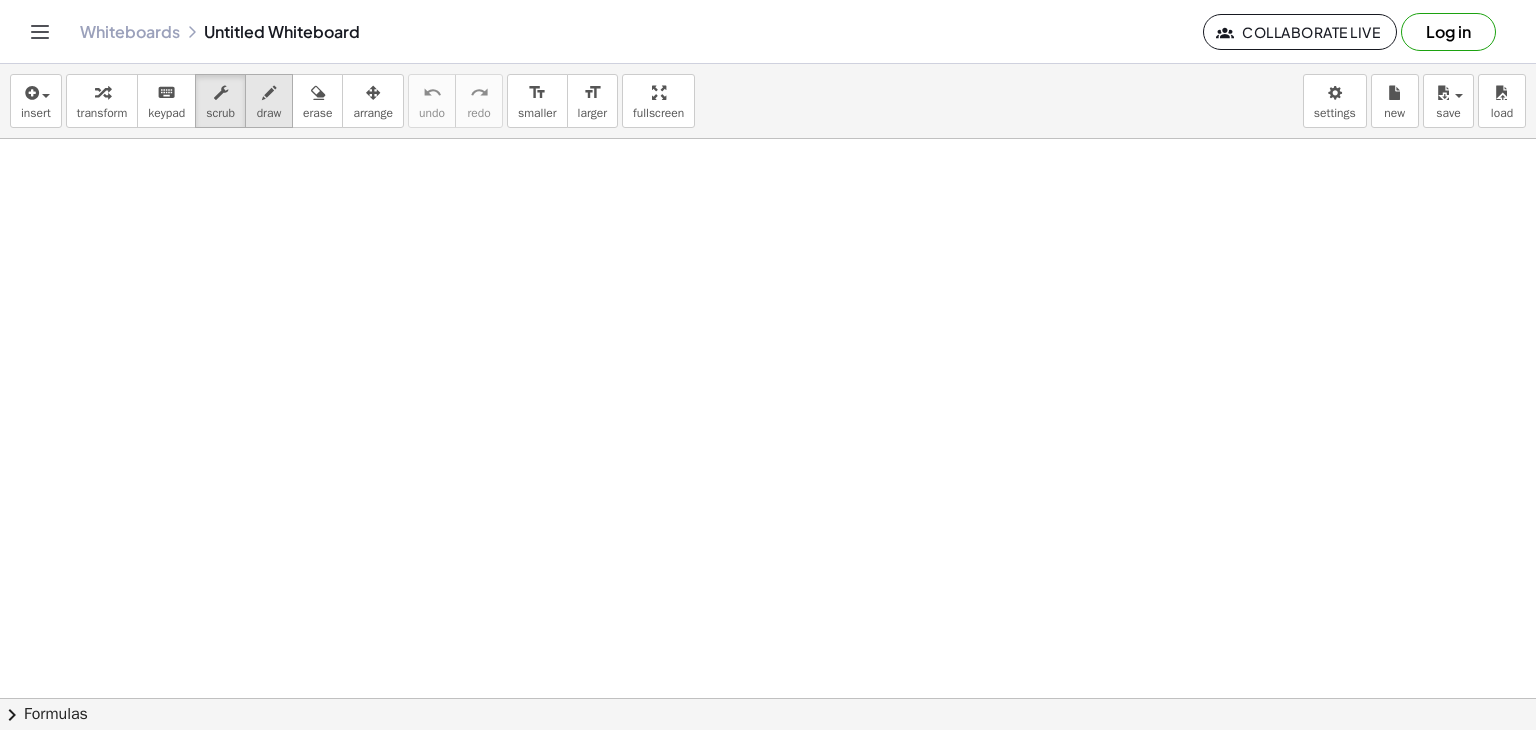 click at bounding box center [269, 93] 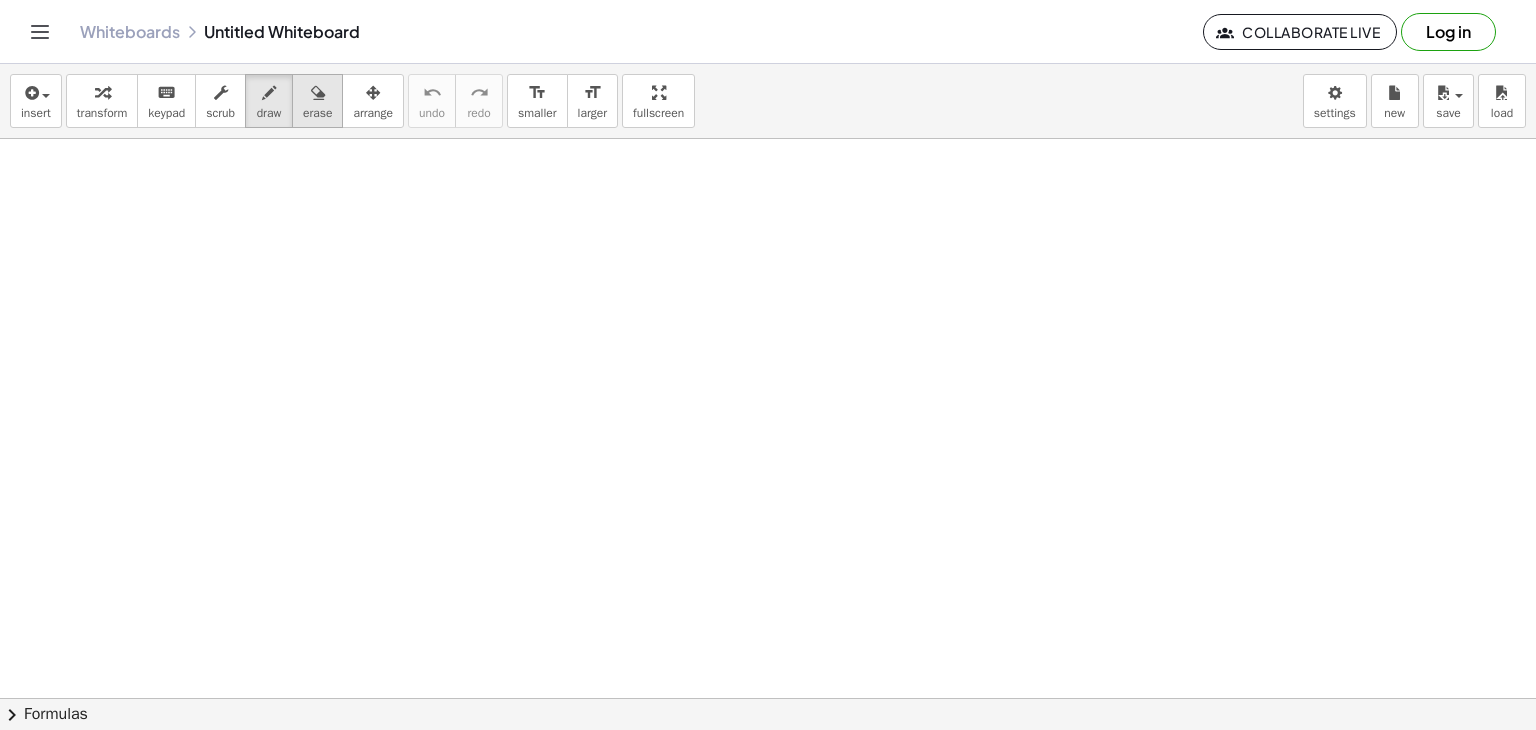 click on "erase" at bounding box center (317, 101) 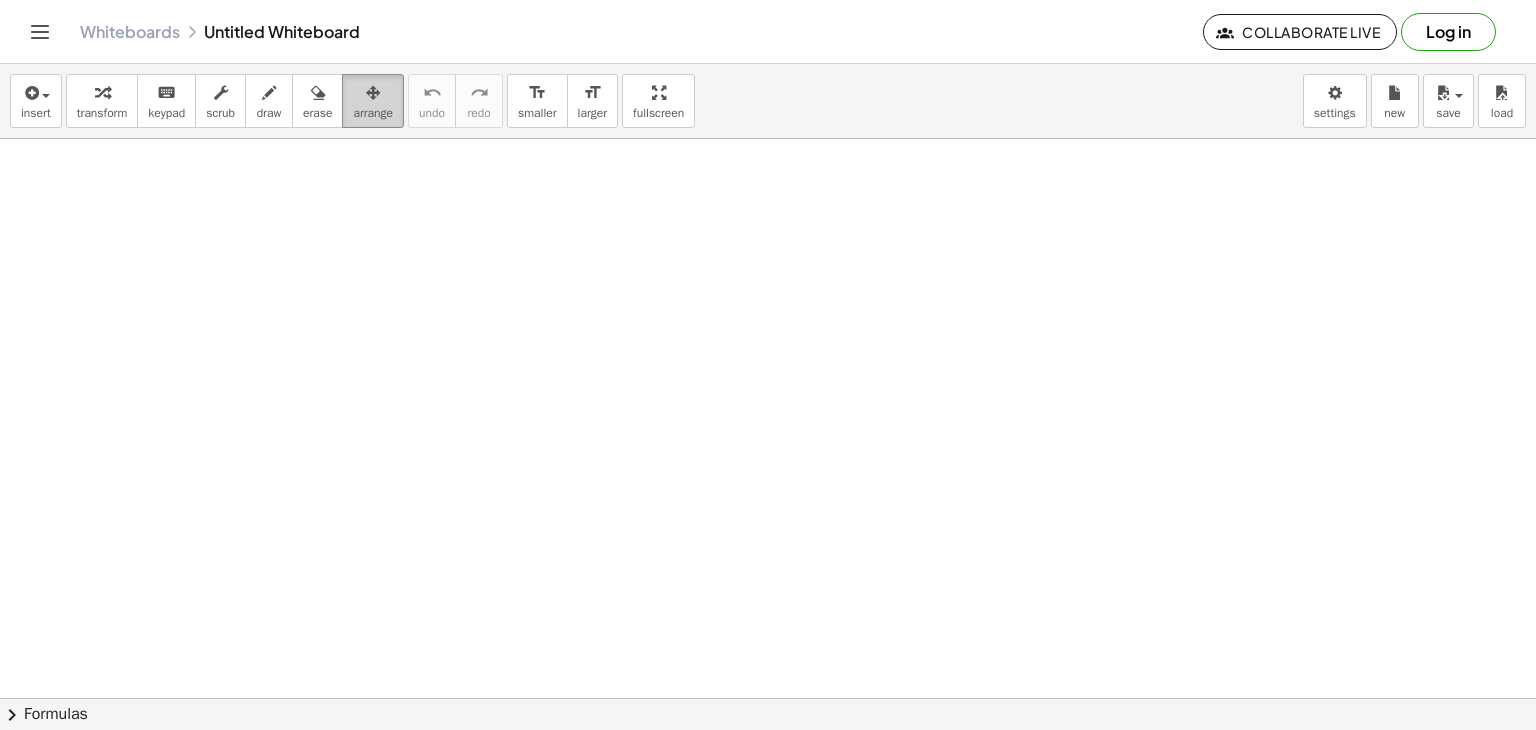 click at bounding box center (373, 93) 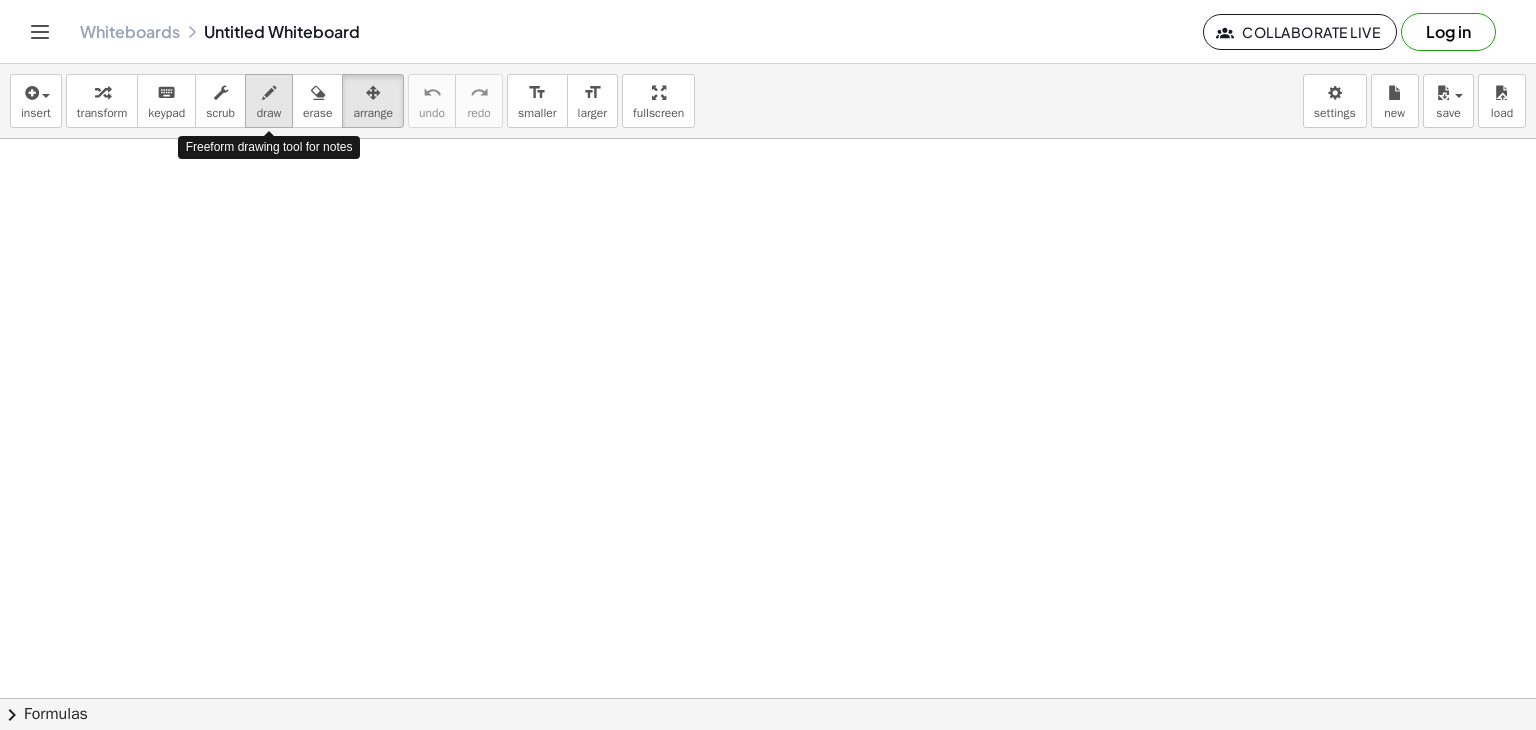 click on "draw" at bounding box center (269, 113) 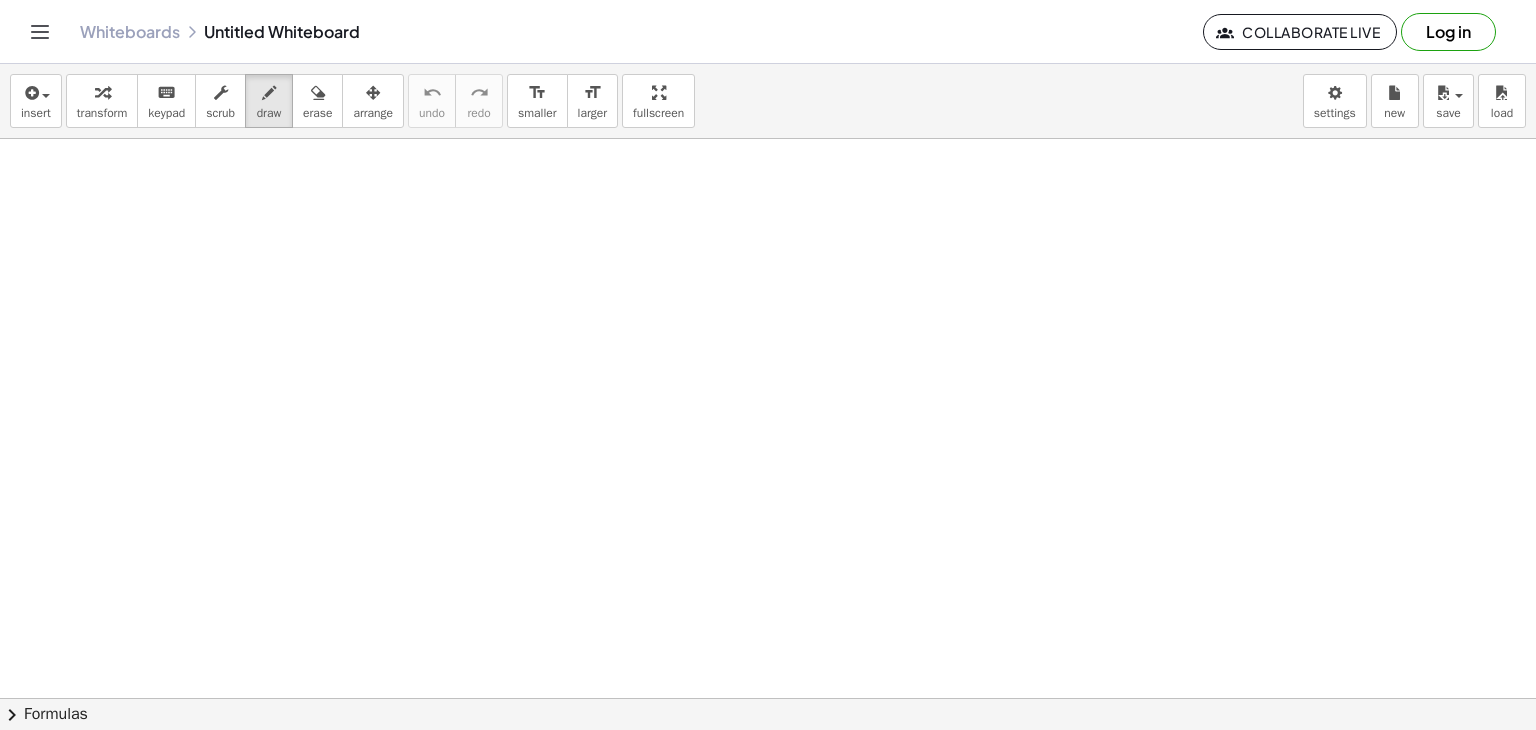 click at bounding box center (768, 698) 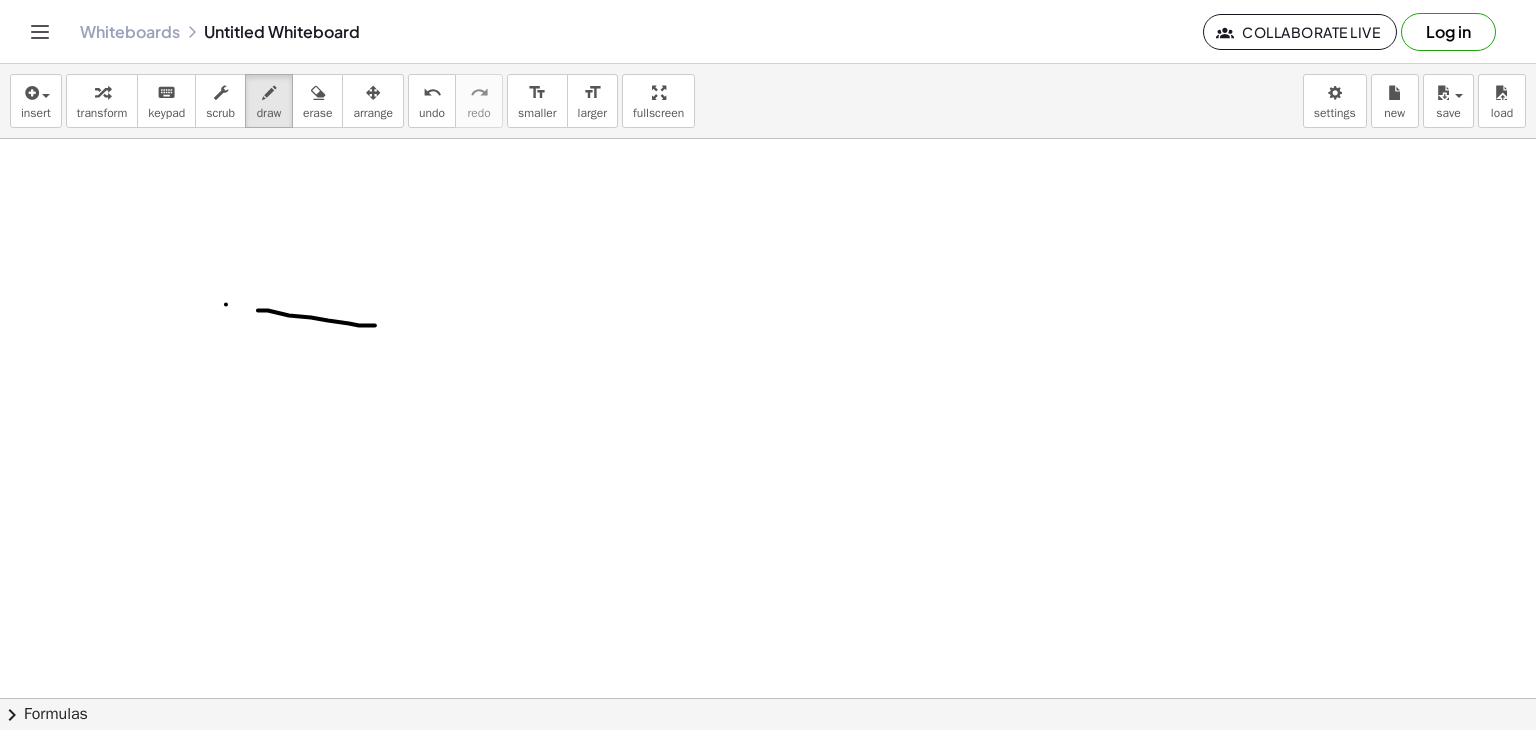 drag, startPoint x: 349, startPoint y: 323, endPoint x: 375, endPoint y: 325, distance: 26.076809 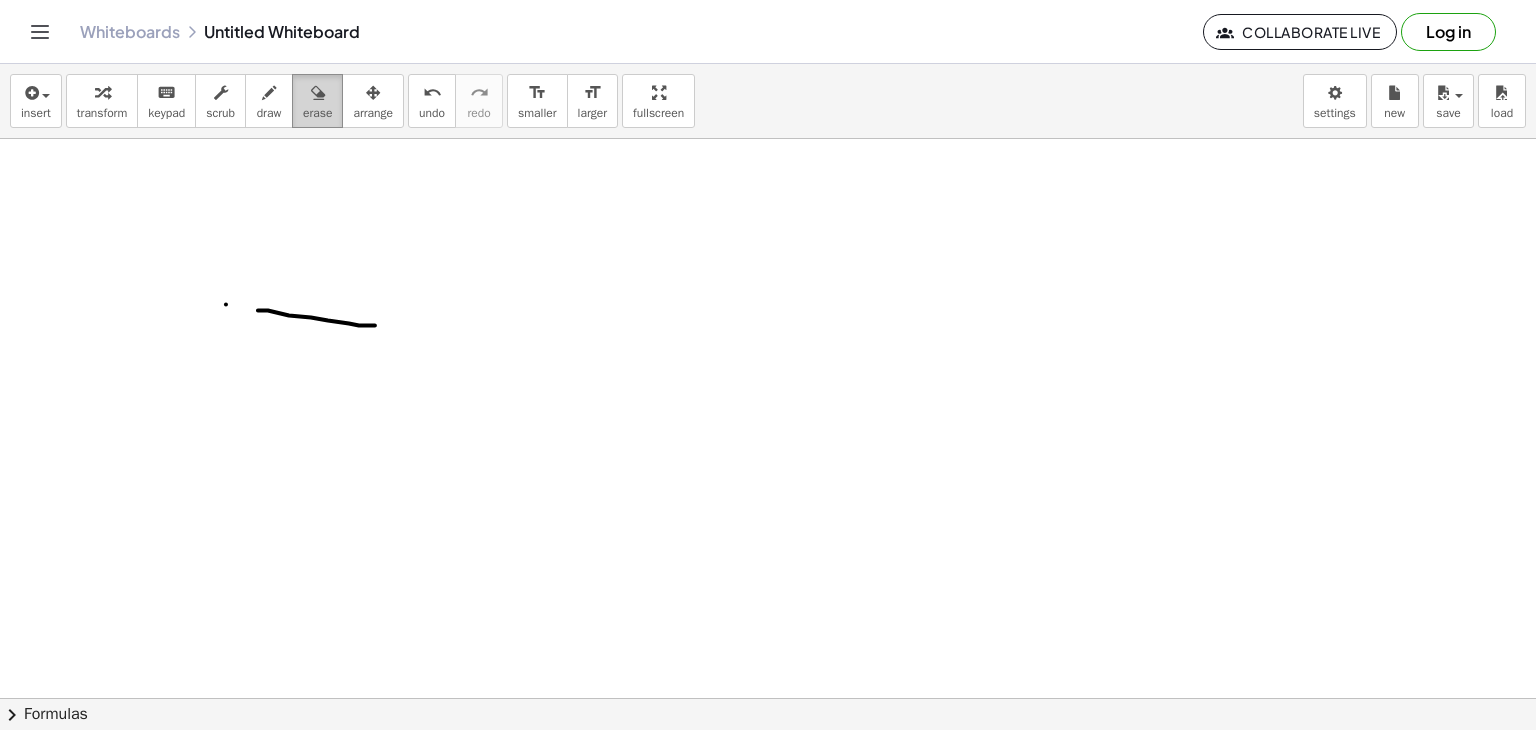 click on "erase" at bounding box center (317, 113) 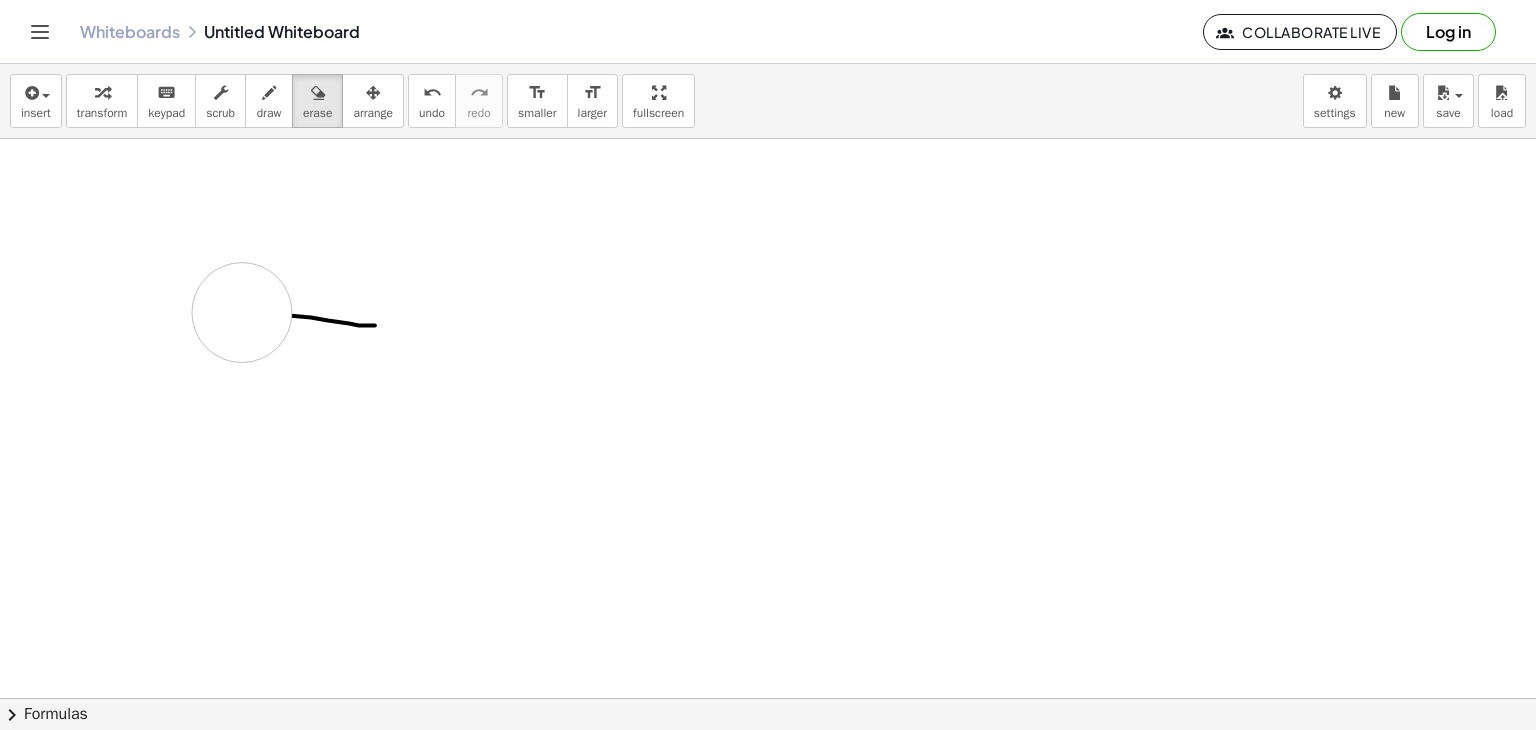 drag, startPoint x: 216, startPoint y: 322, endPoint x: 434, endPoint y: 352, distance: 220.05453 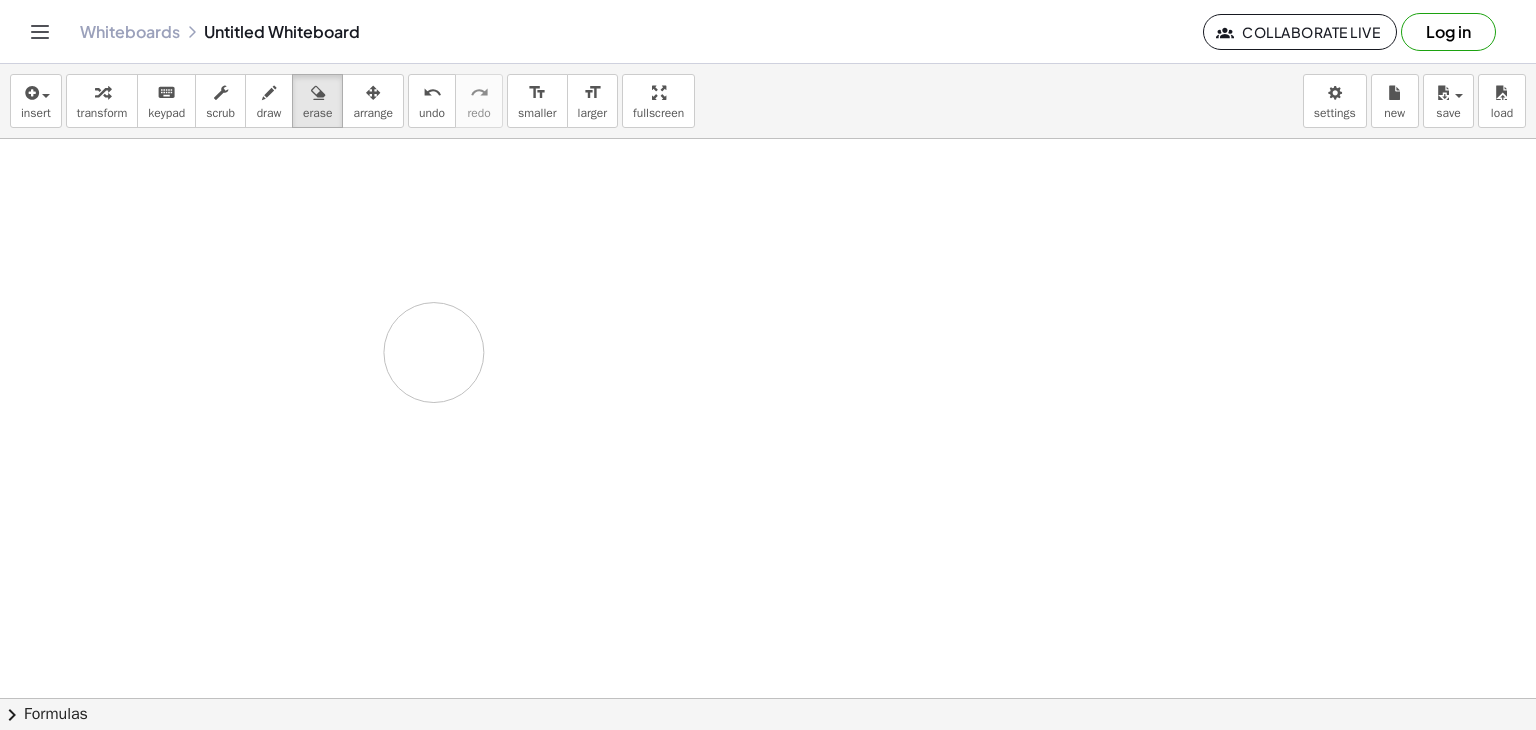 drag, startPoint x: 434, startPoint y: 352, endPoint x: 192, endPoint y: 190, distance: 291.21814 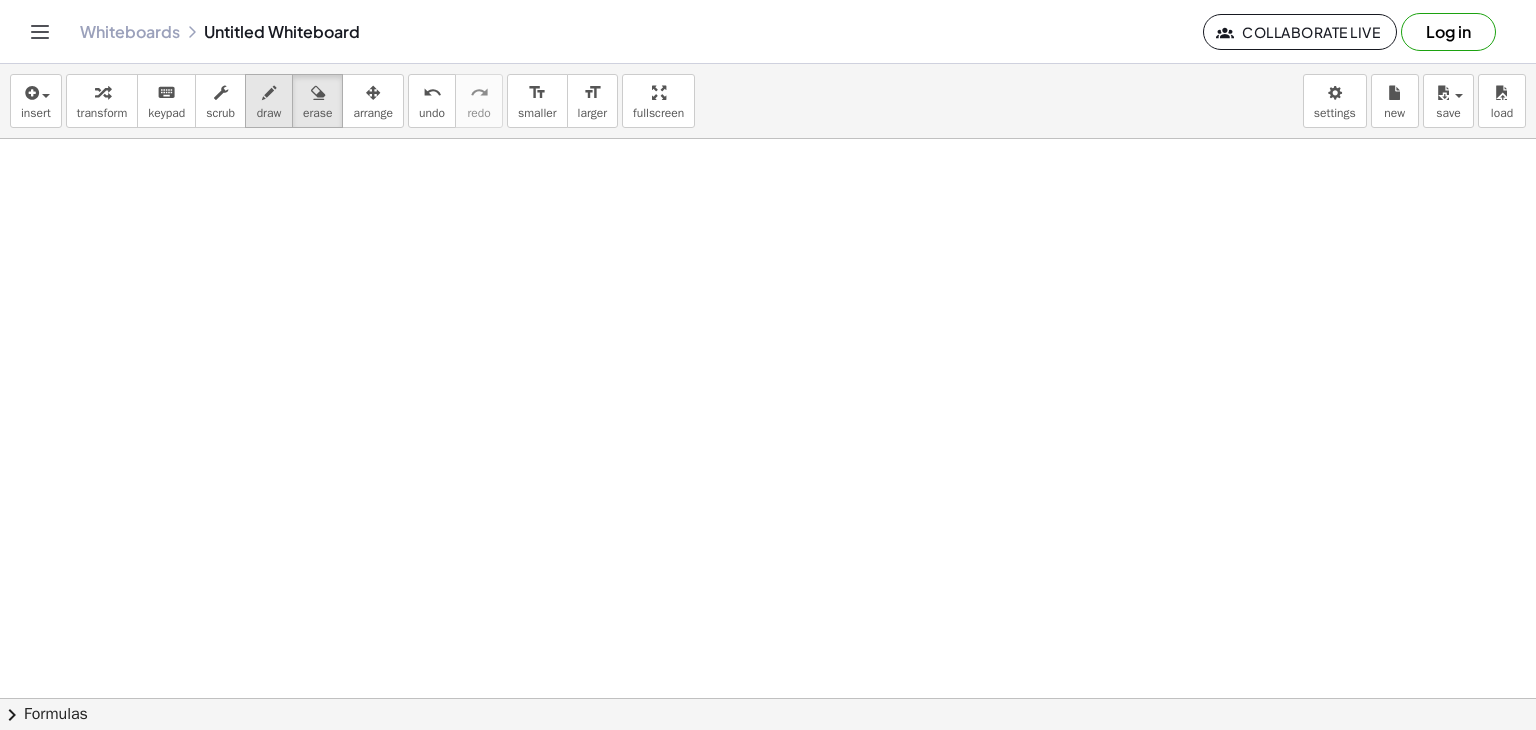 click at bounding box center [269, 93] 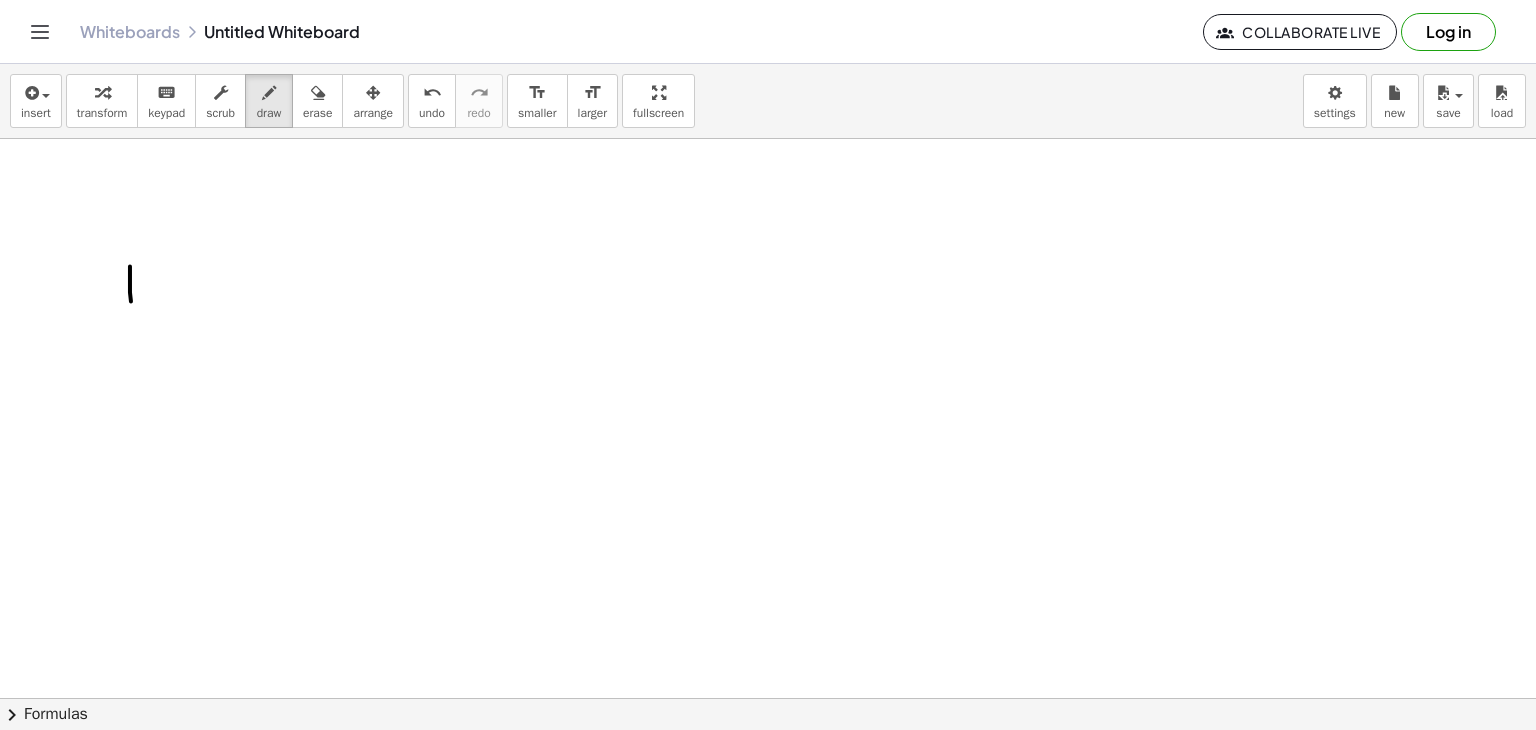 drag, startPoint x: 131, startPoint y: 301, endPoint x: 141, endPoint y: 292, distance: 13.453624 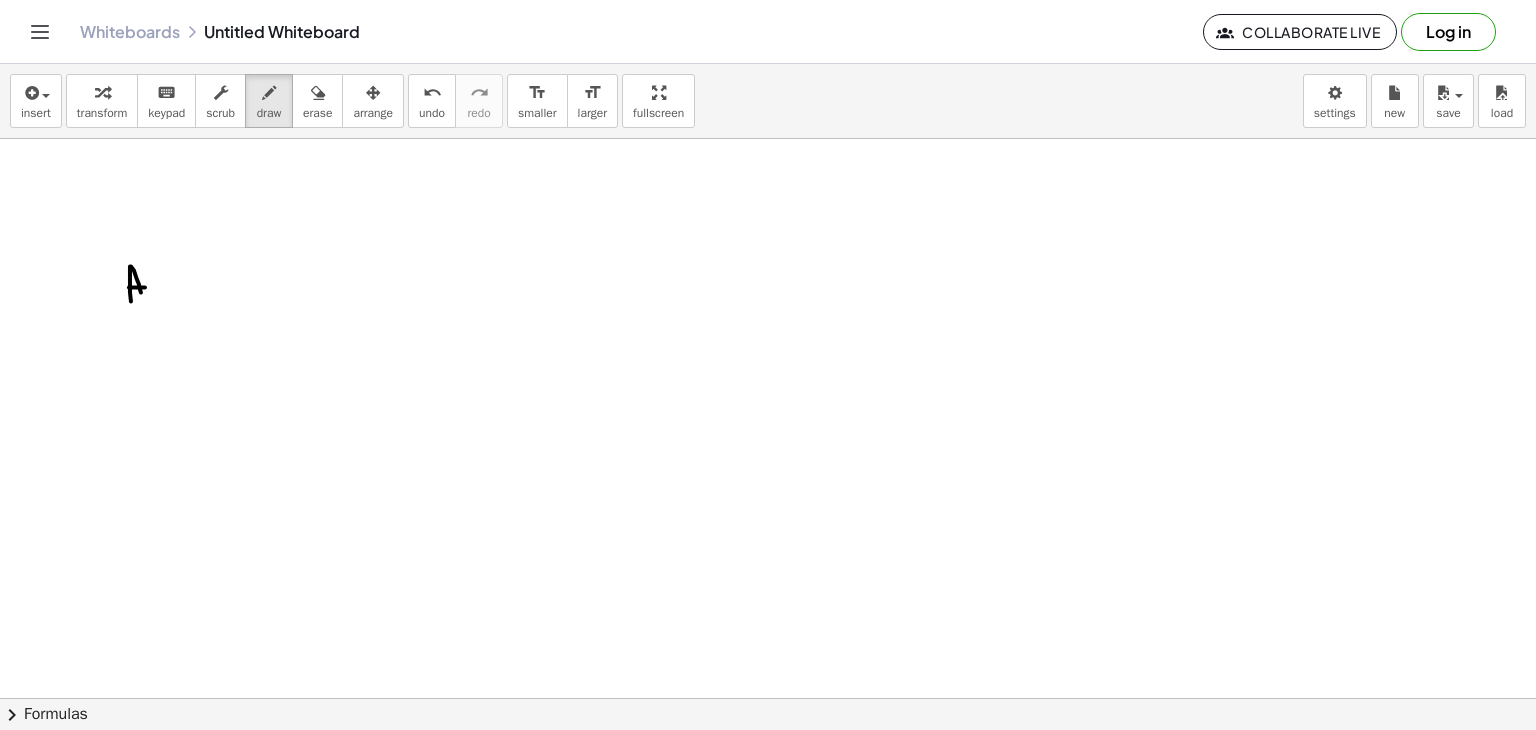 drag, startPoint x: 129, startPoint y: 287, endPoint x: 149, endPoint y: 287, distance: 20 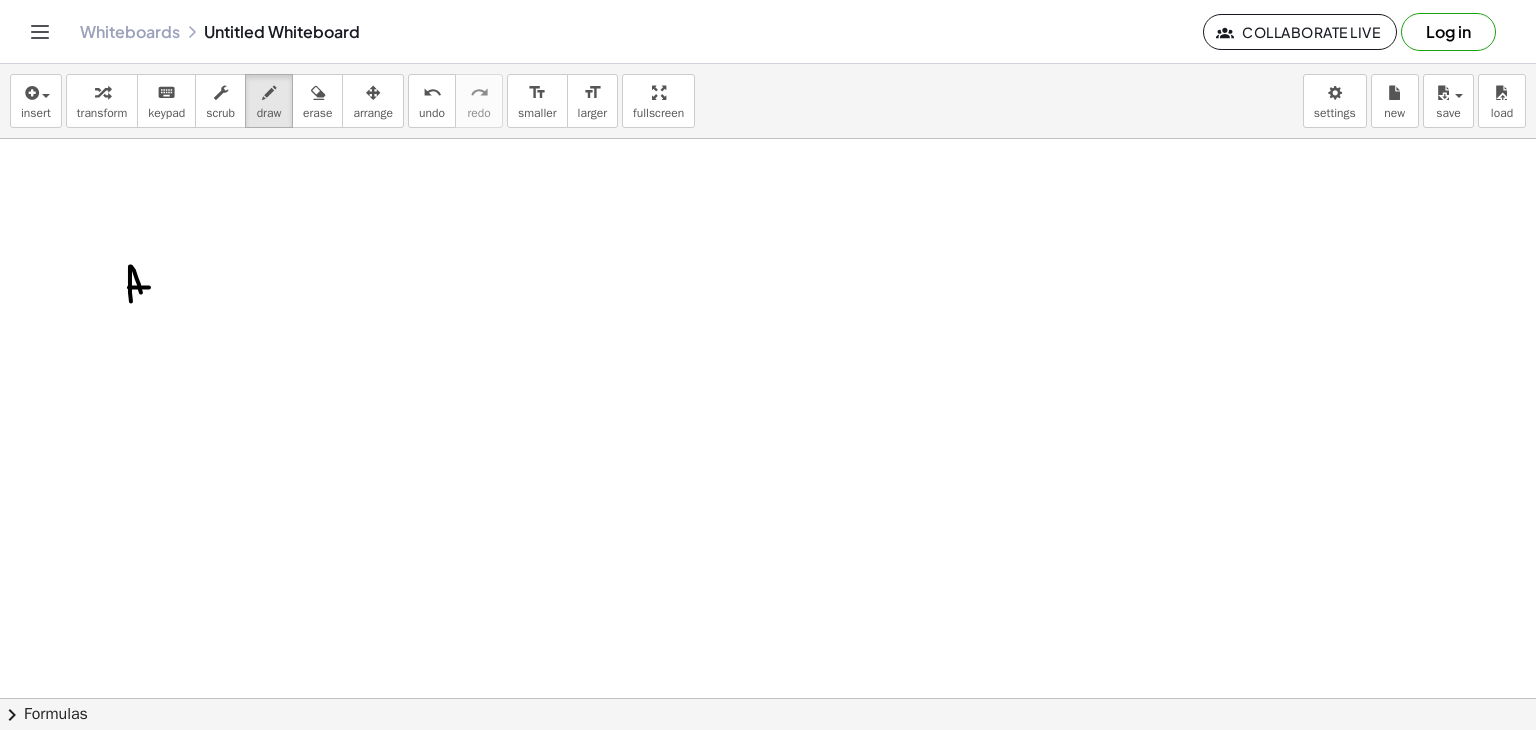 click at bounding box center [768, 698] 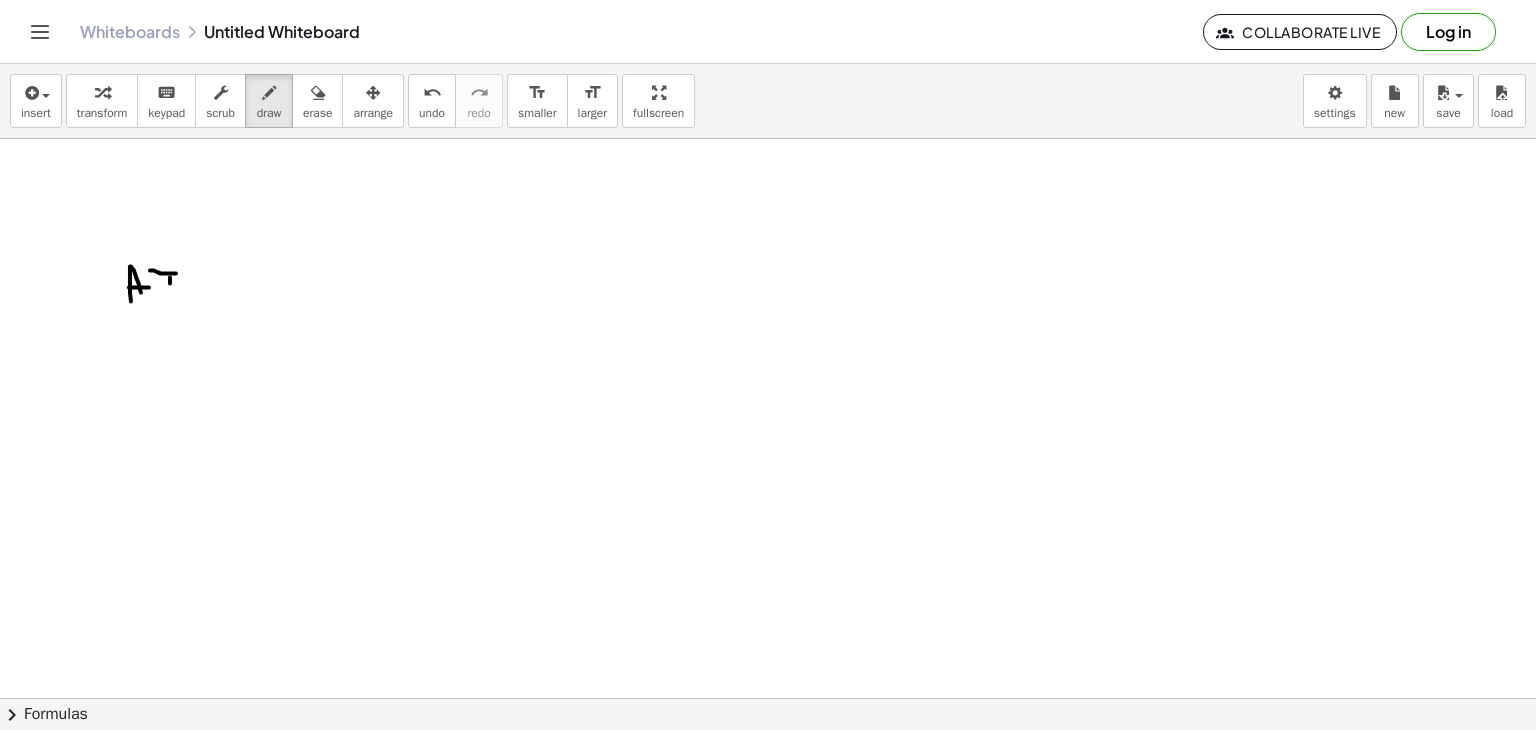 drag, startPoint x: 170, startPoint y: 283, endPoint x: 185, endPoint y: 298, distance: 21.213203 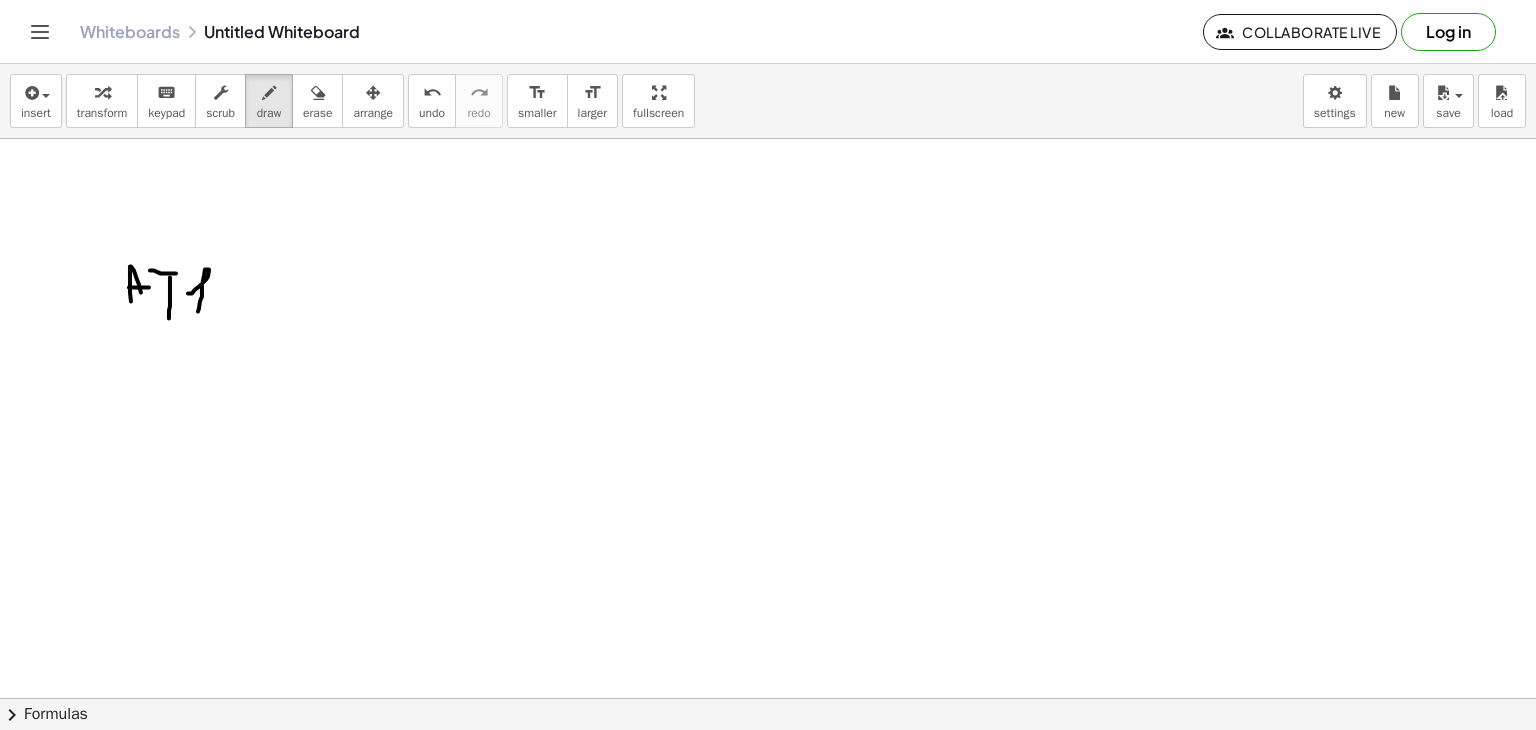 drag, startPoint x: 192, startPoint y: 293, endPoint x: 190, endPoint y: 315, distance: 22.090721 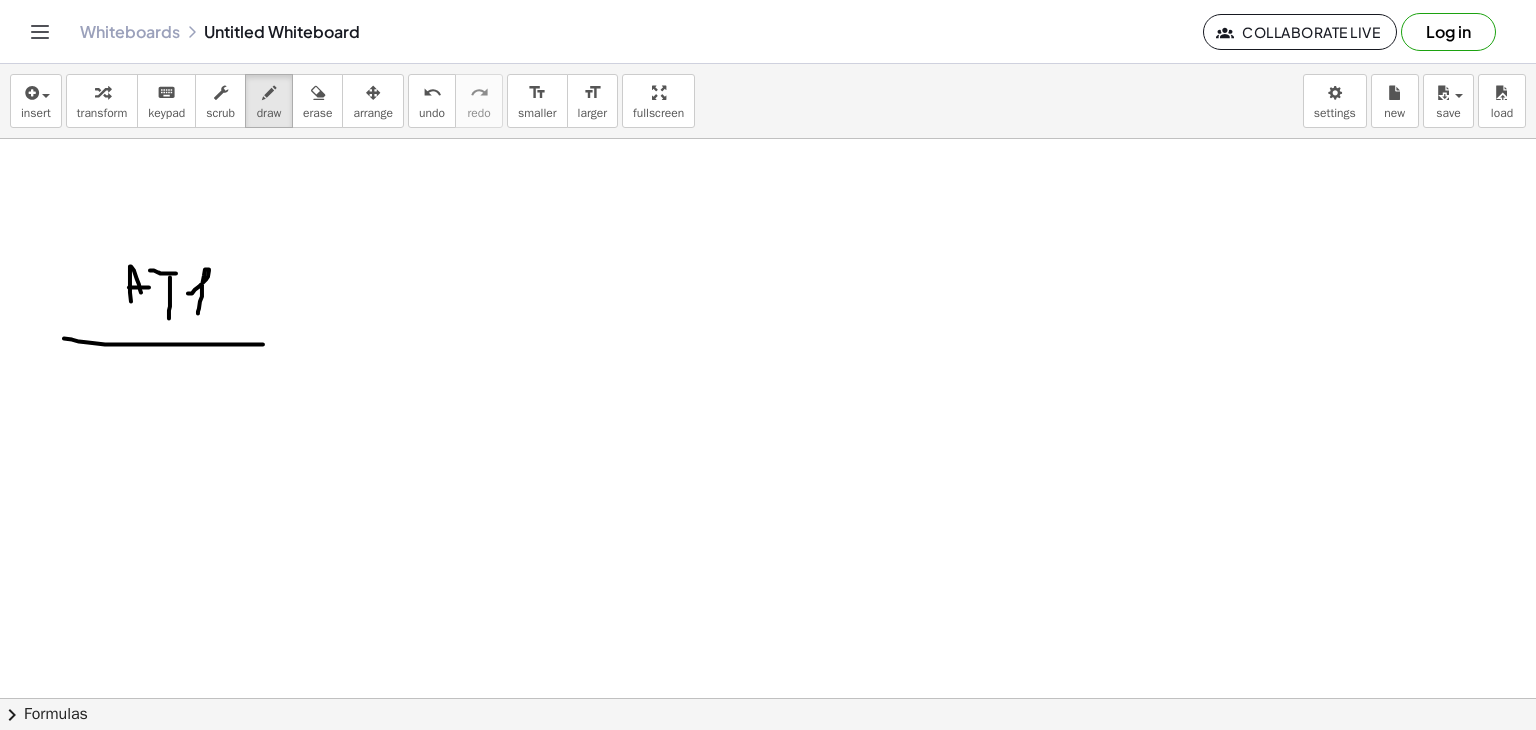 drag, startPoint x: 236, startPoint y: 344, endPoint x: 285, endPoint y: 343, distance: 49.010204 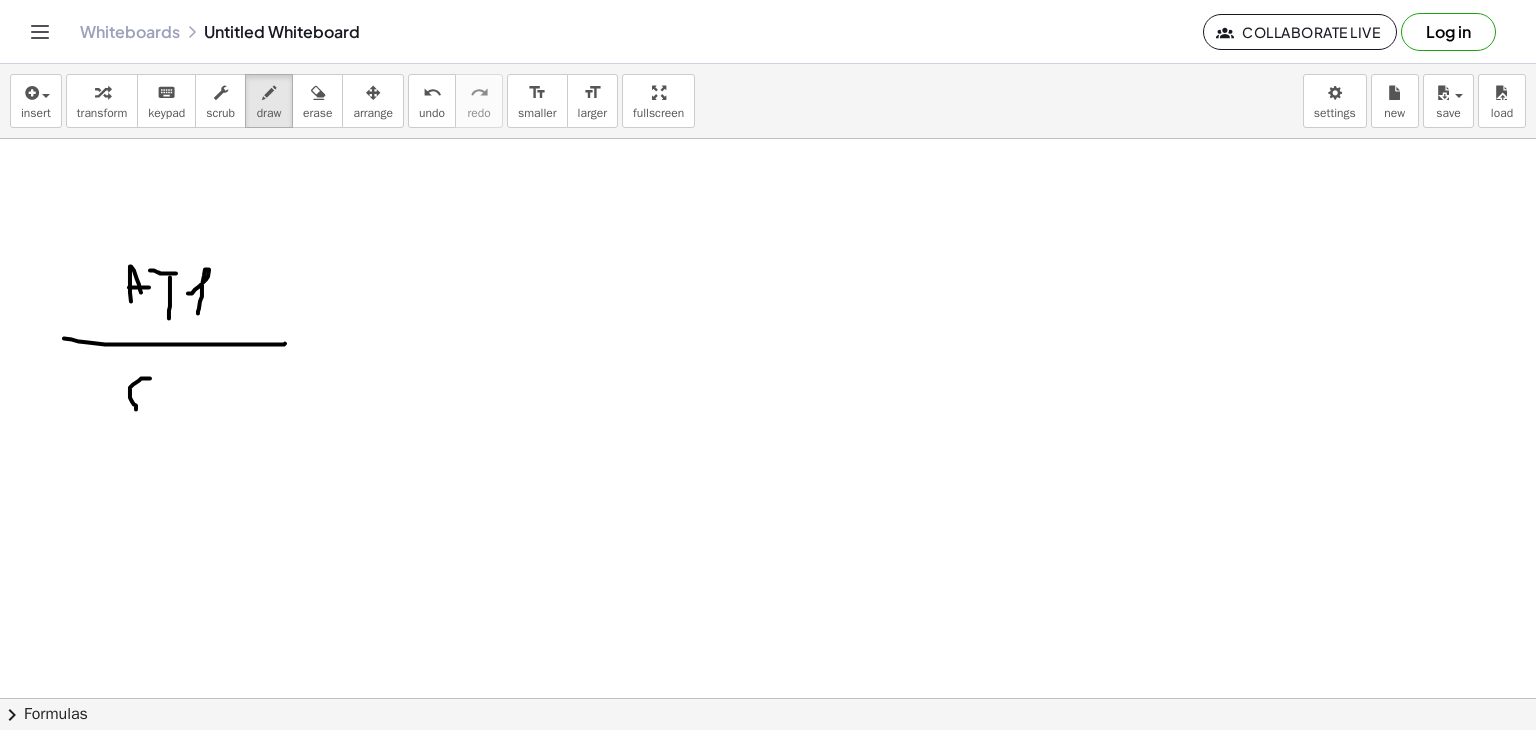 drag, startPoint x: 150, startPoint y: 378, endPoint x: 115, endPoint y: 417, distance: 52.40229 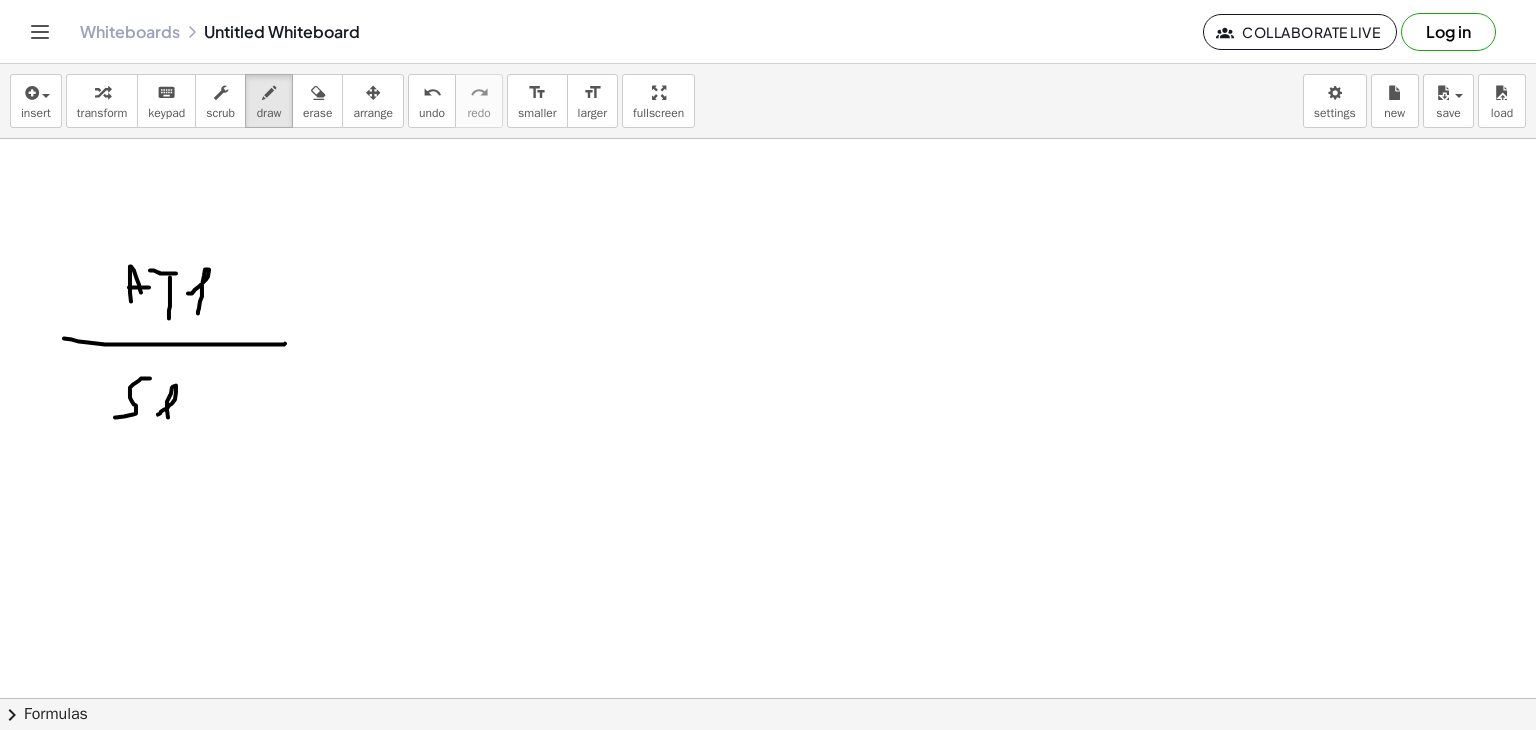drag, startPoint x: 167, startPoint y: 408, endPoint x: 192, endPoint y: 413, distance: 25.495098 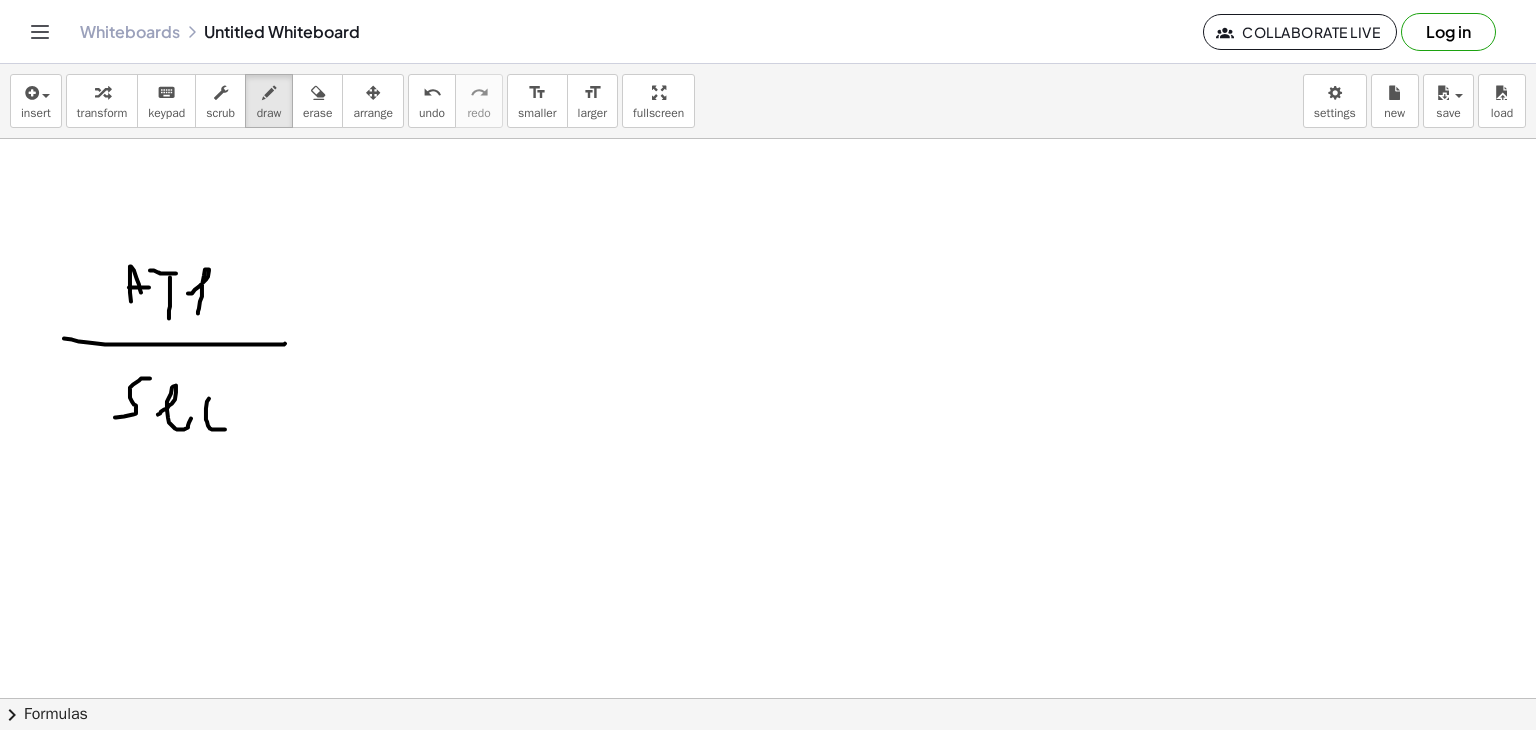 drag, startPoint x: 208, startPoint y: 425, endPoint x: 230, endPoint y: 429, distance: 22.36068 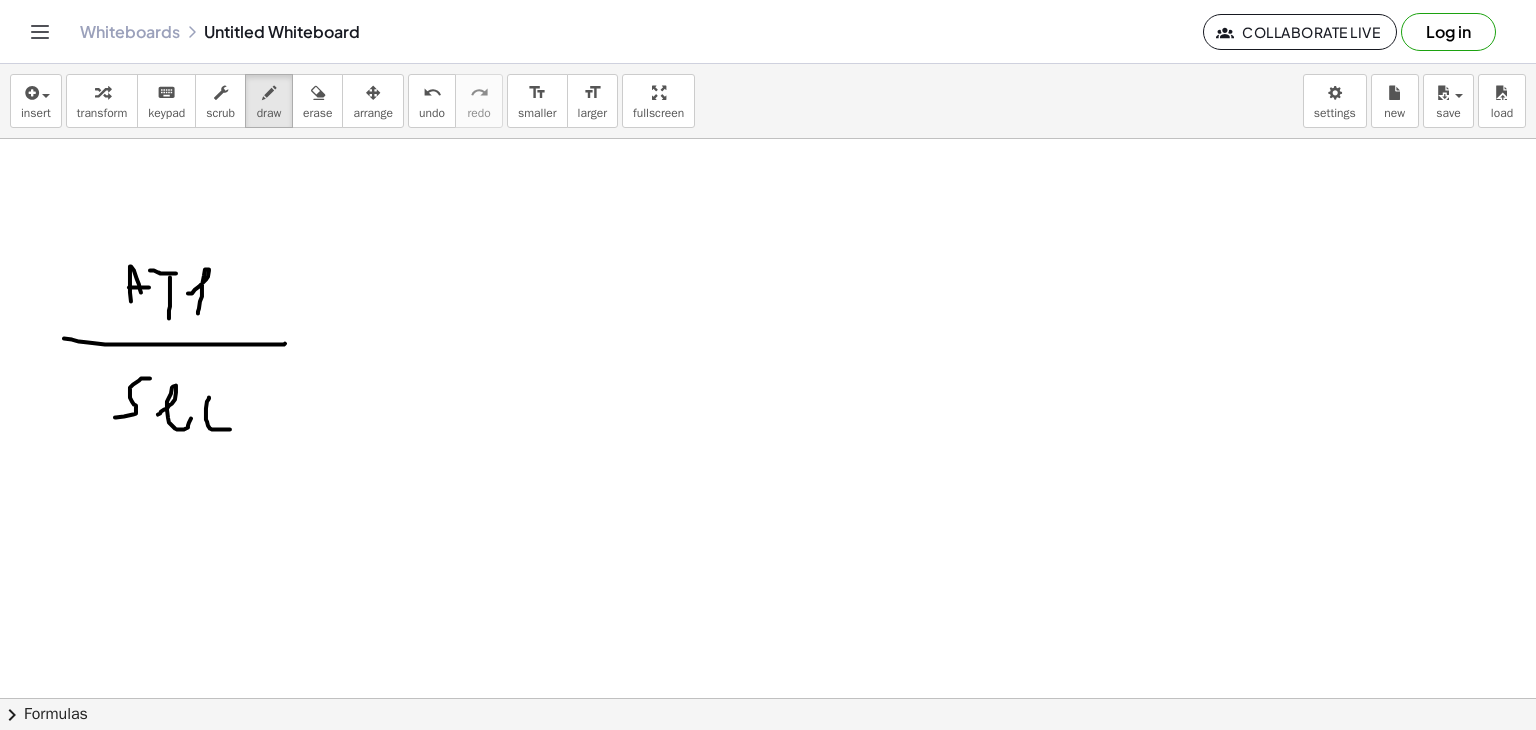 drag, startPoint x: 209, startPoint y: 397, endPoint x: 225, endPoint y: 389, distance: 17.888544 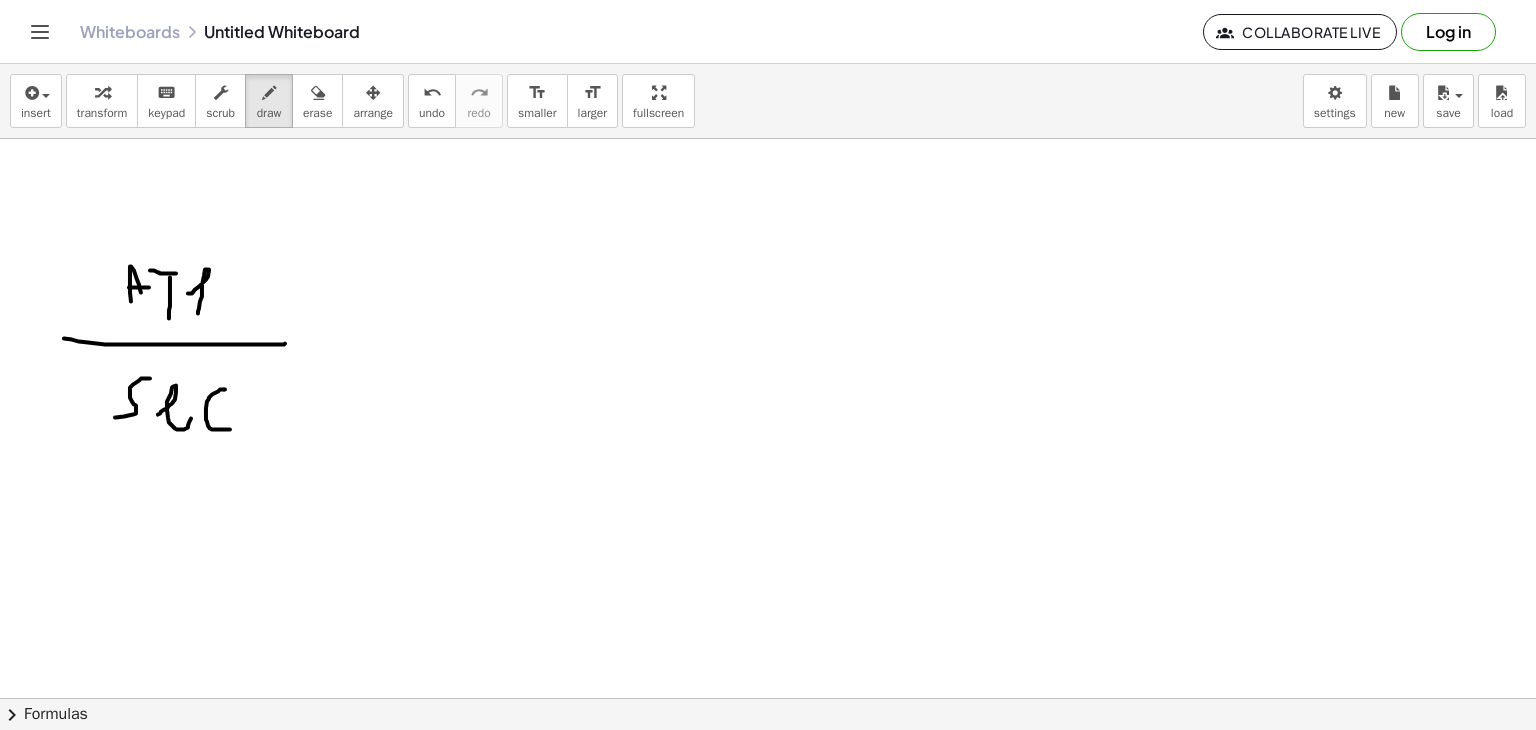 drag, startPoint x: 225, startPoint y: 389, endPoint x: 235, endPoint y: 392, distance: 10.440307 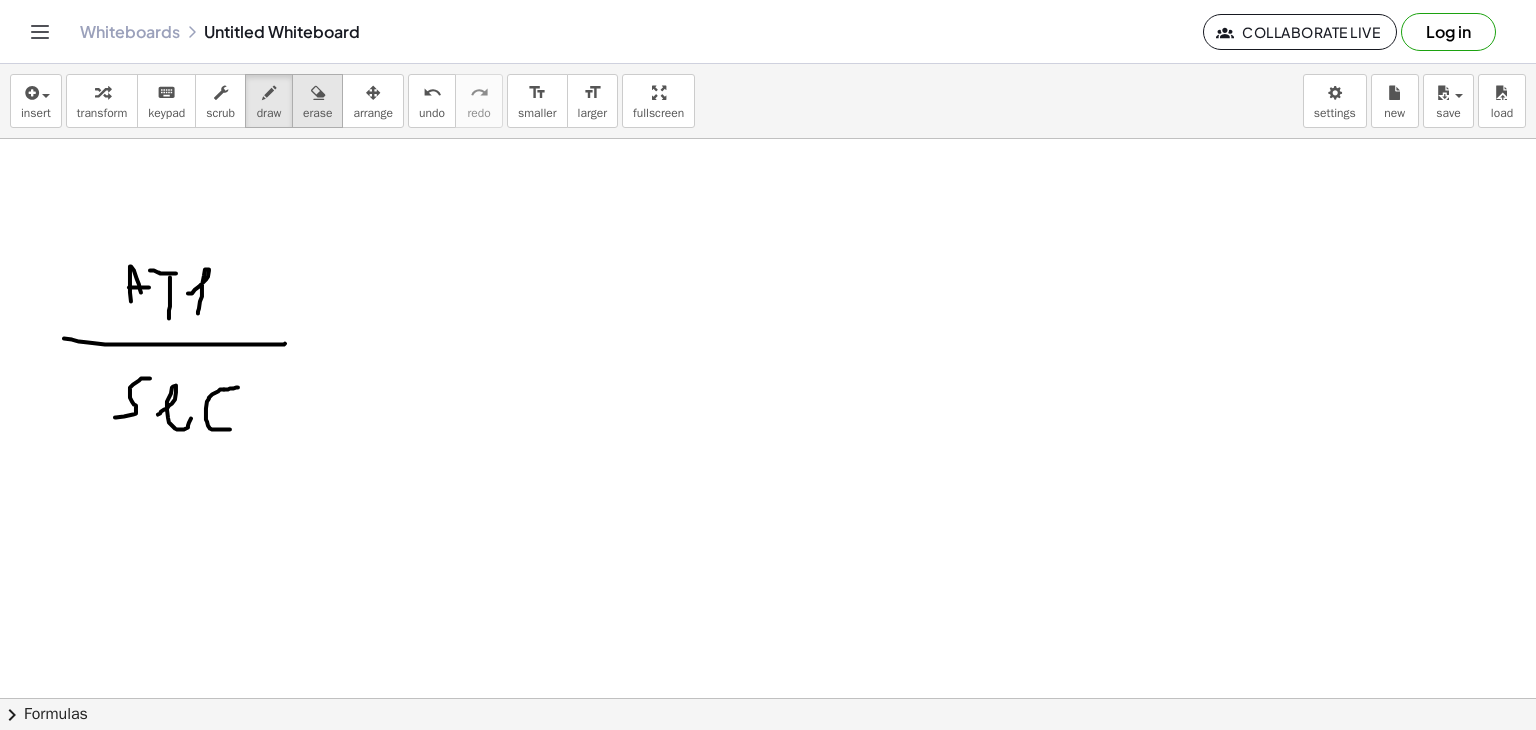 click on "erase" at bounding box center (317, 113) 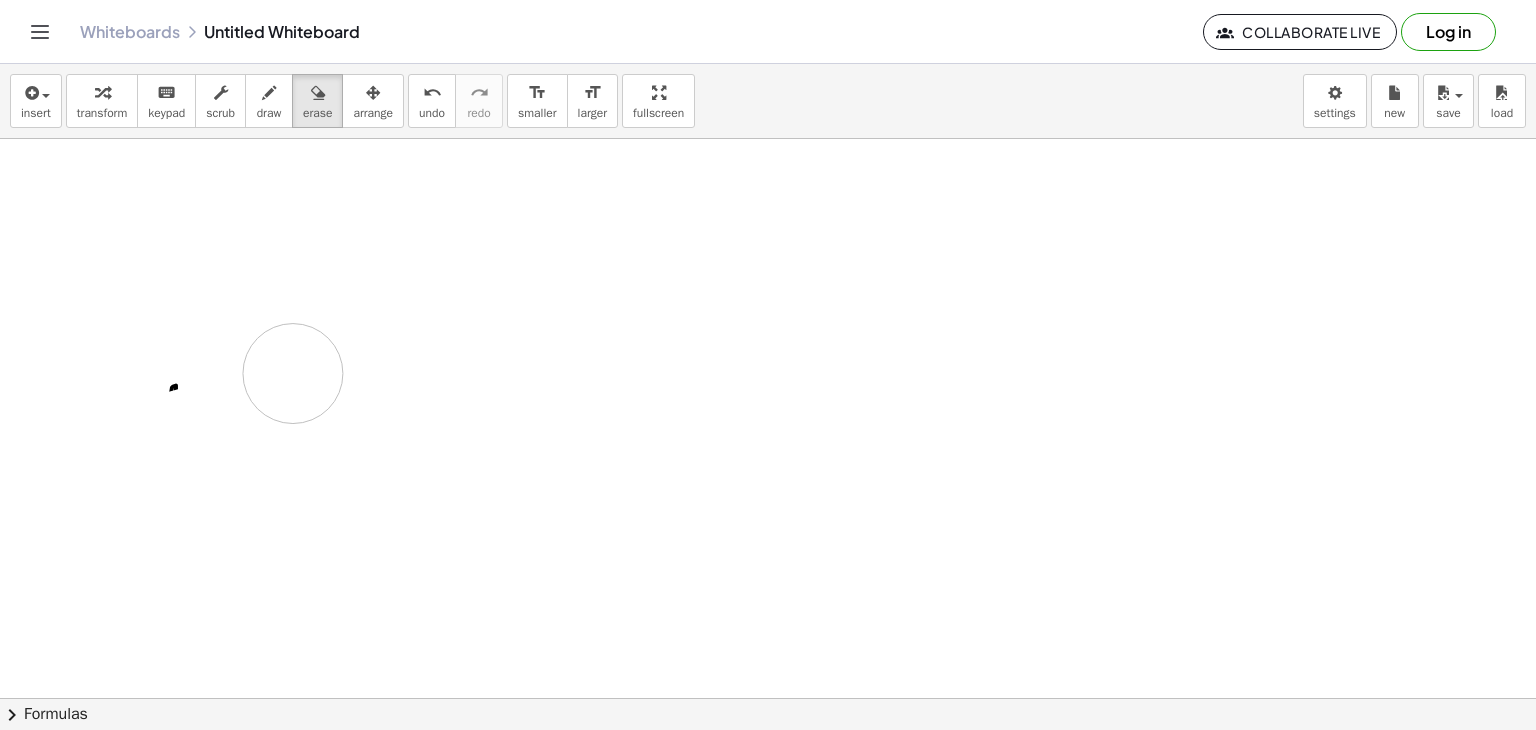 drag, startPoint x: 214, startPoint y: 267, endPoint x: 311, endPoint y: 412, distance: 174.45343 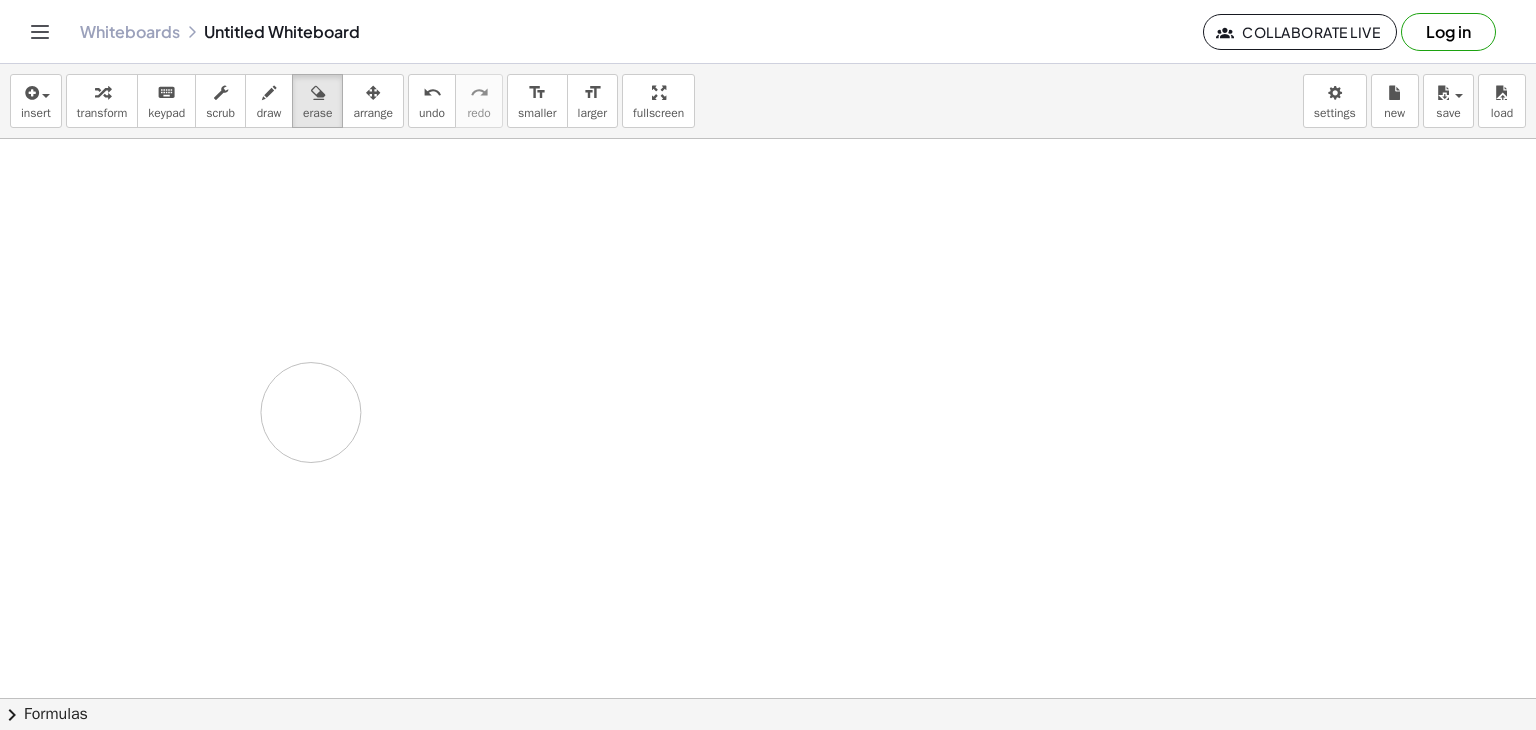 drag, startPoint x: 311, startPoint y: 412, endPoint x: 193, endPoint y: 410, distance: 118.016945 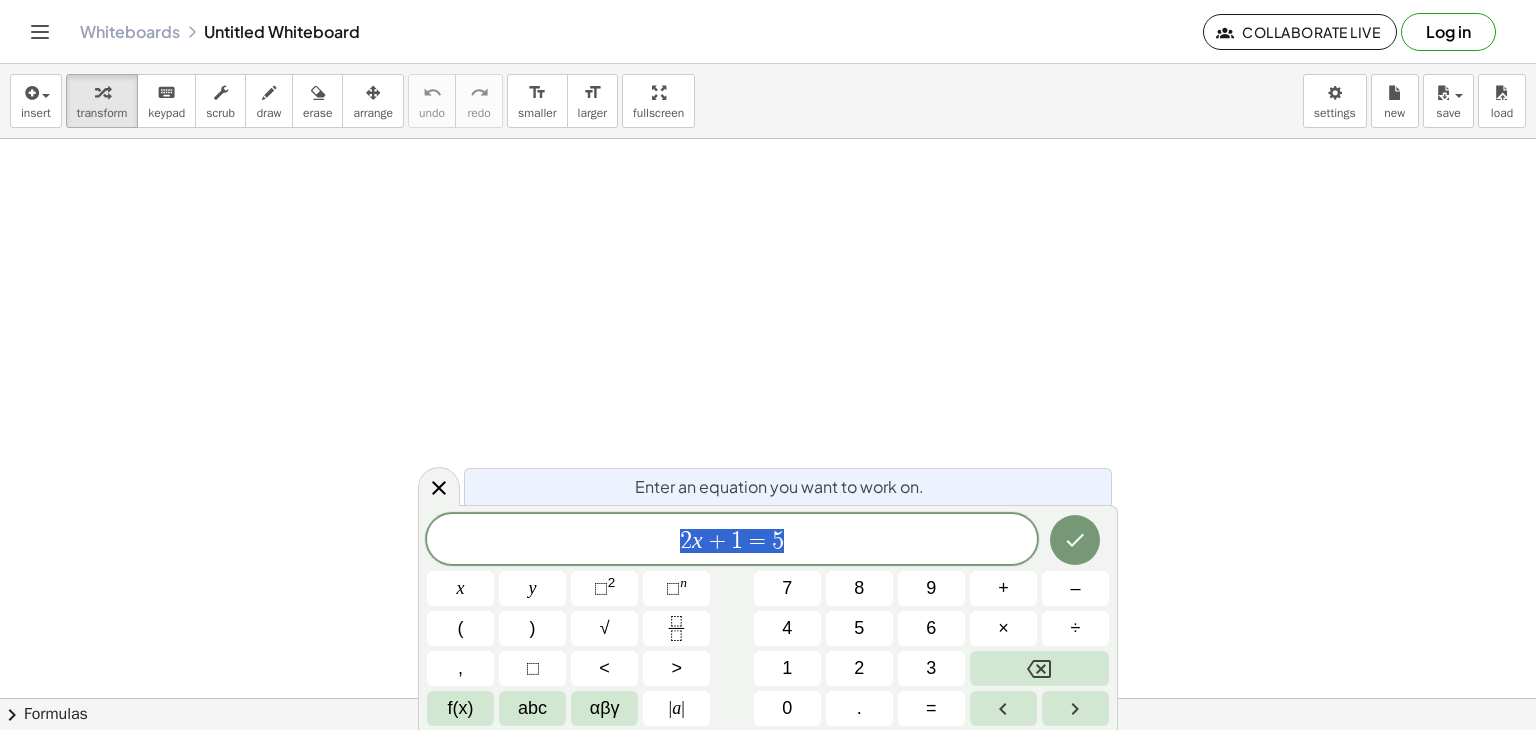 scroll, scrollTop: 0, scrollLeft: 0, axis: both 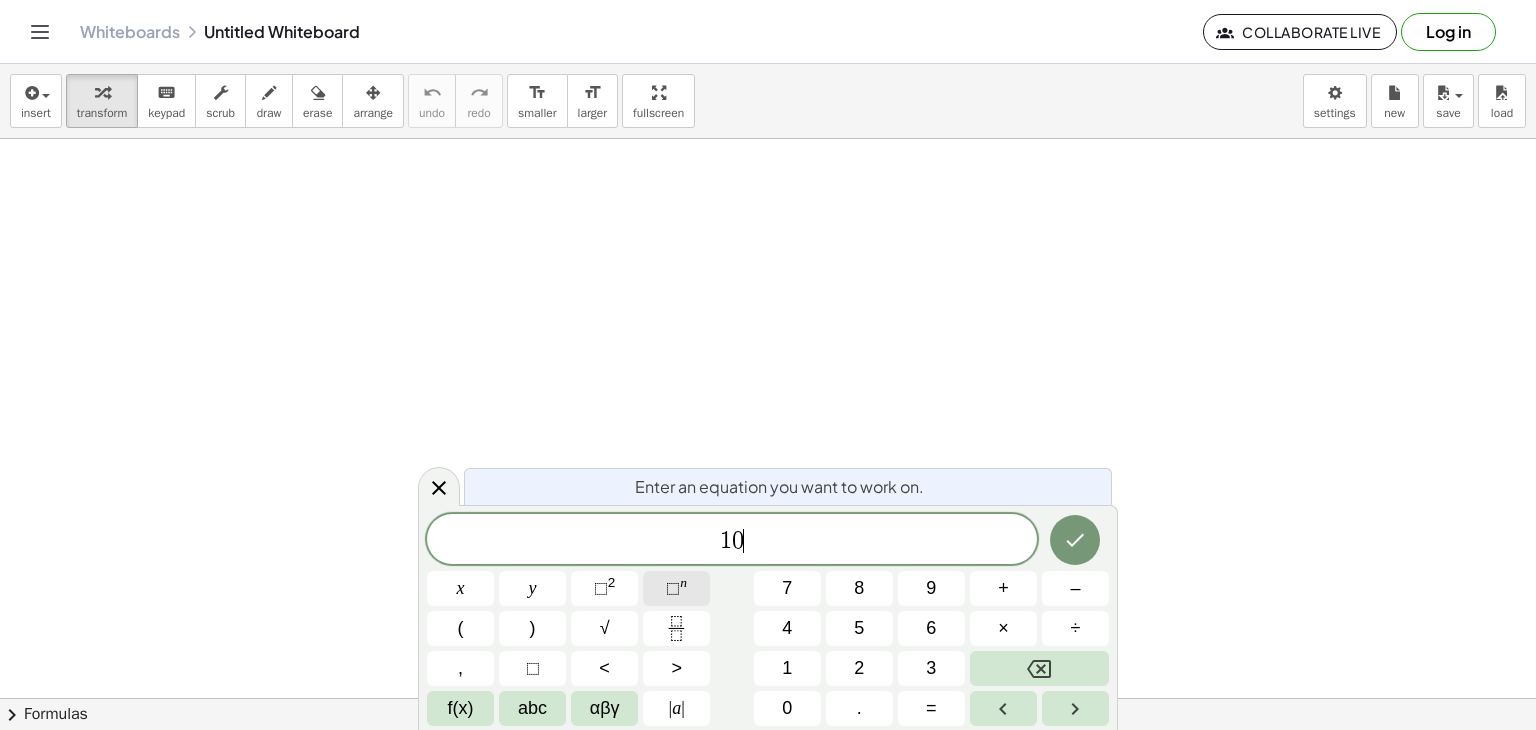 click on "⬚ n" at bounding box center [676, 588] 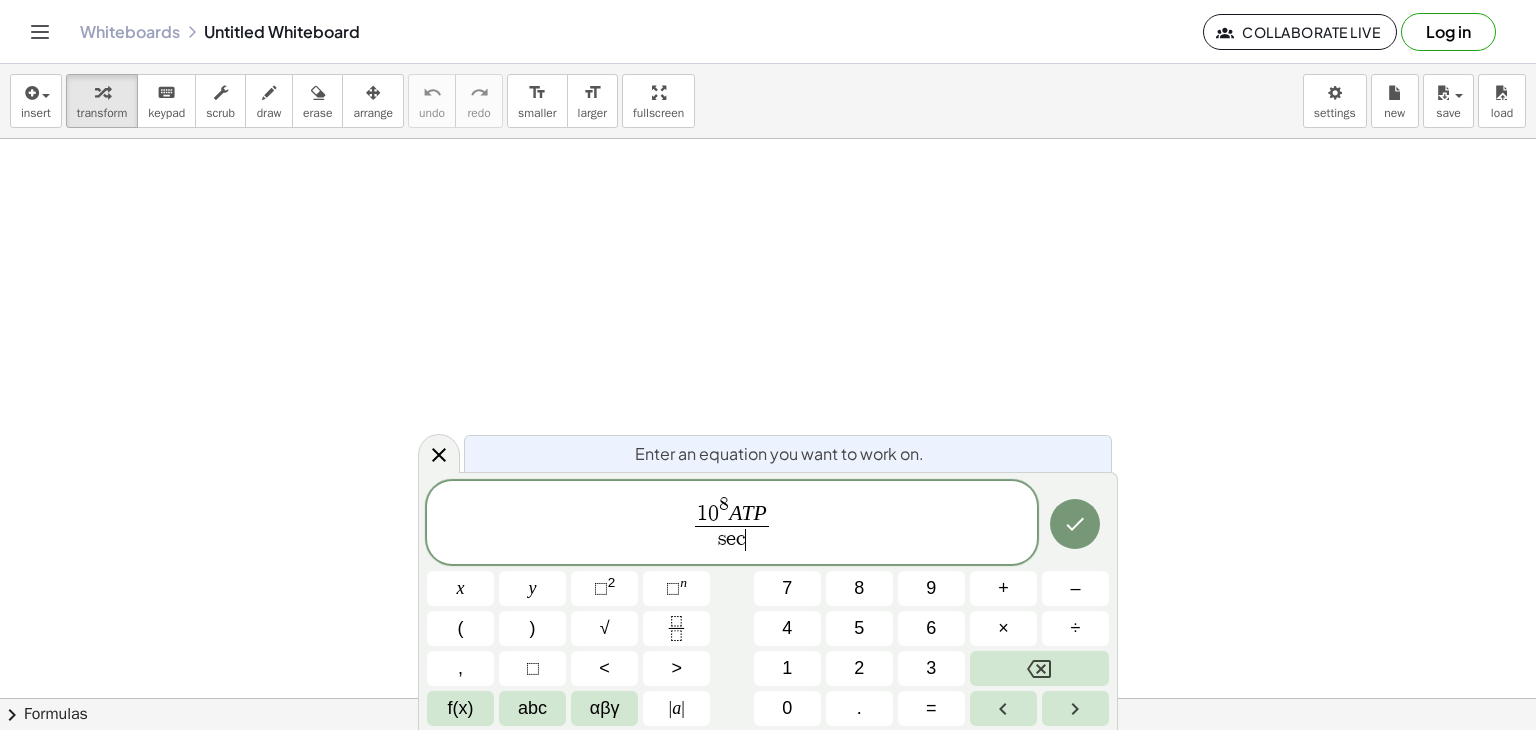 click on "A" at bounding box center [735, 514] 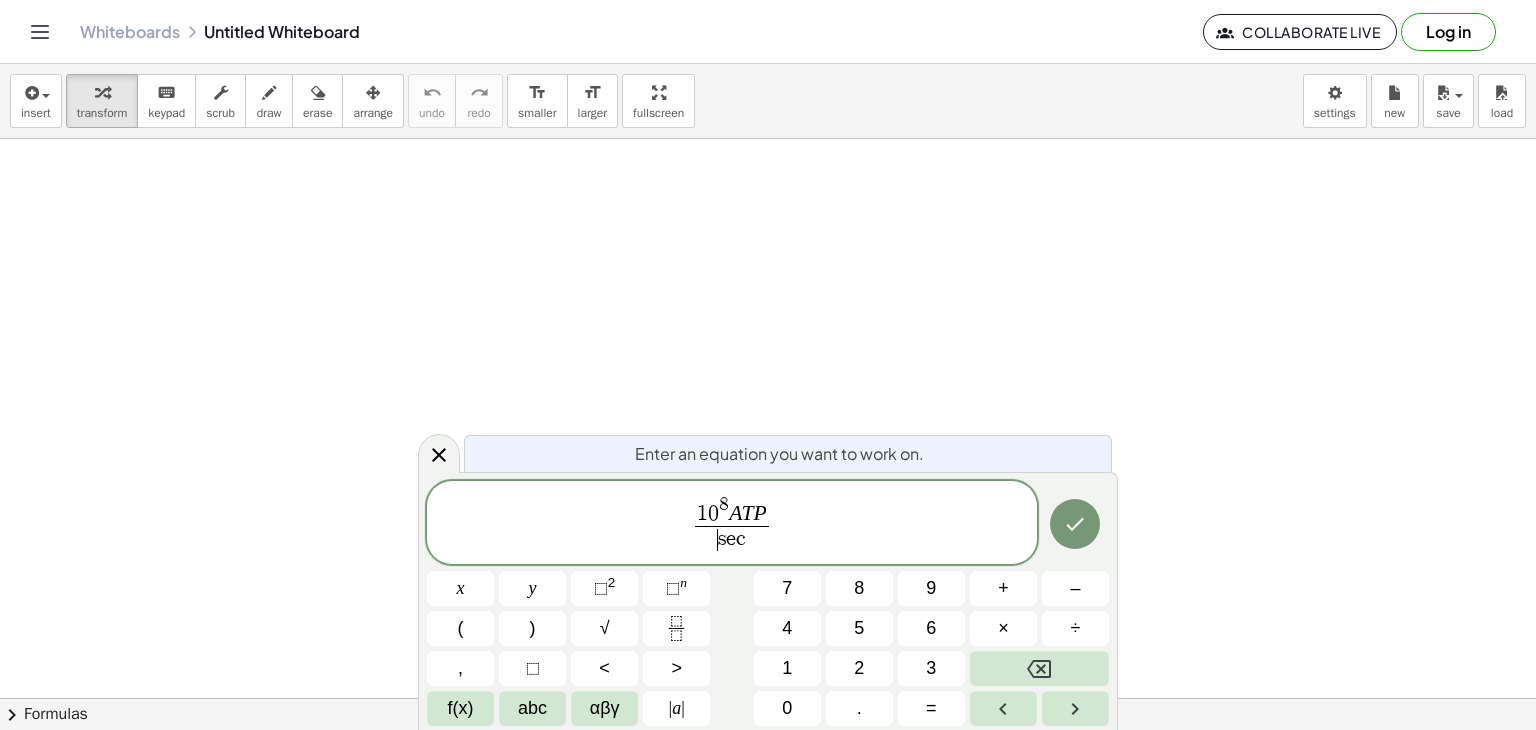 drag, startPoint x: 648, startPoint y: 511, endPoint x: 678, endPoint y: 511, distance: 30 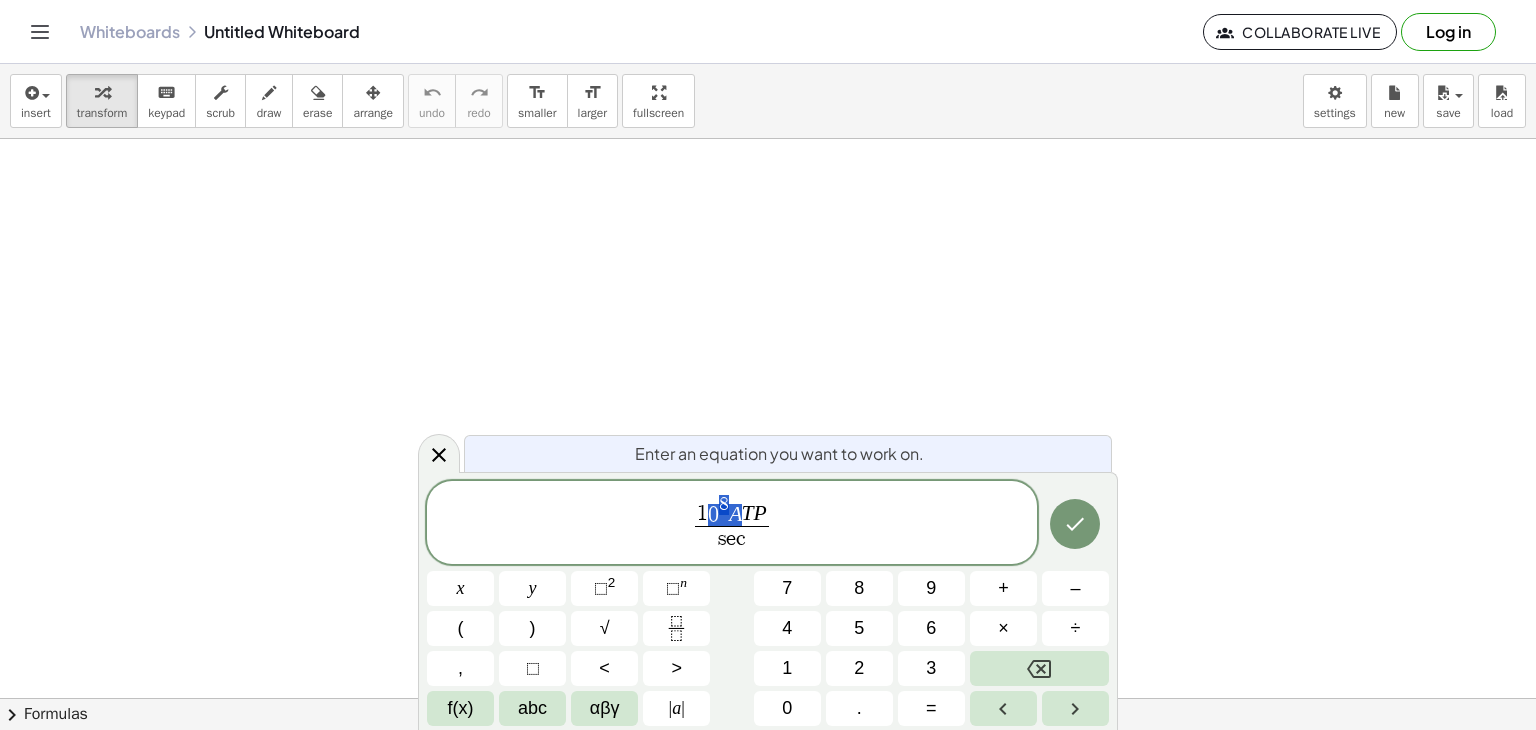 drag, startPoint x: 714, startPoint y: 511, endPoint x: 738, endPoint y: 511, distance: 24 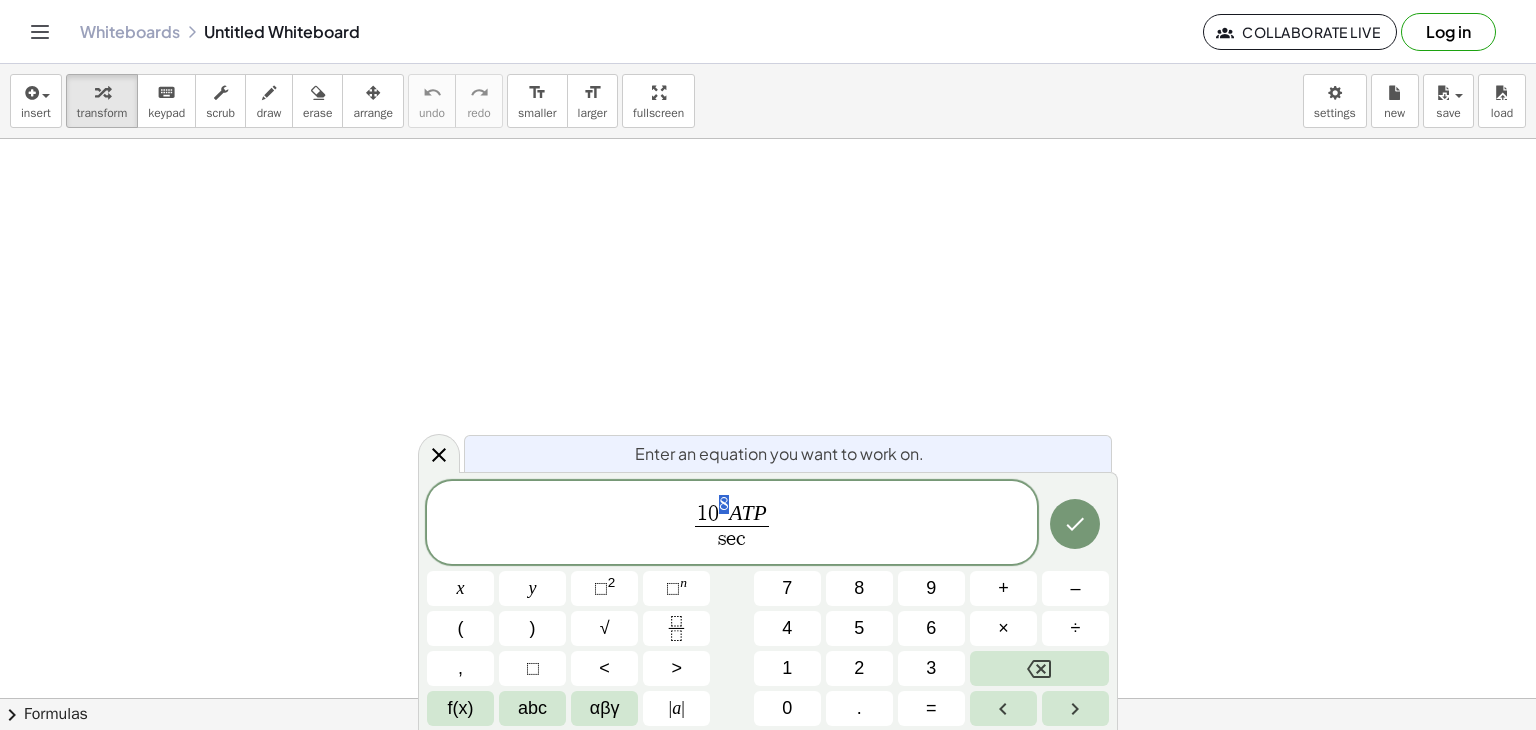 click on "8" at bounding box center (724, 505) 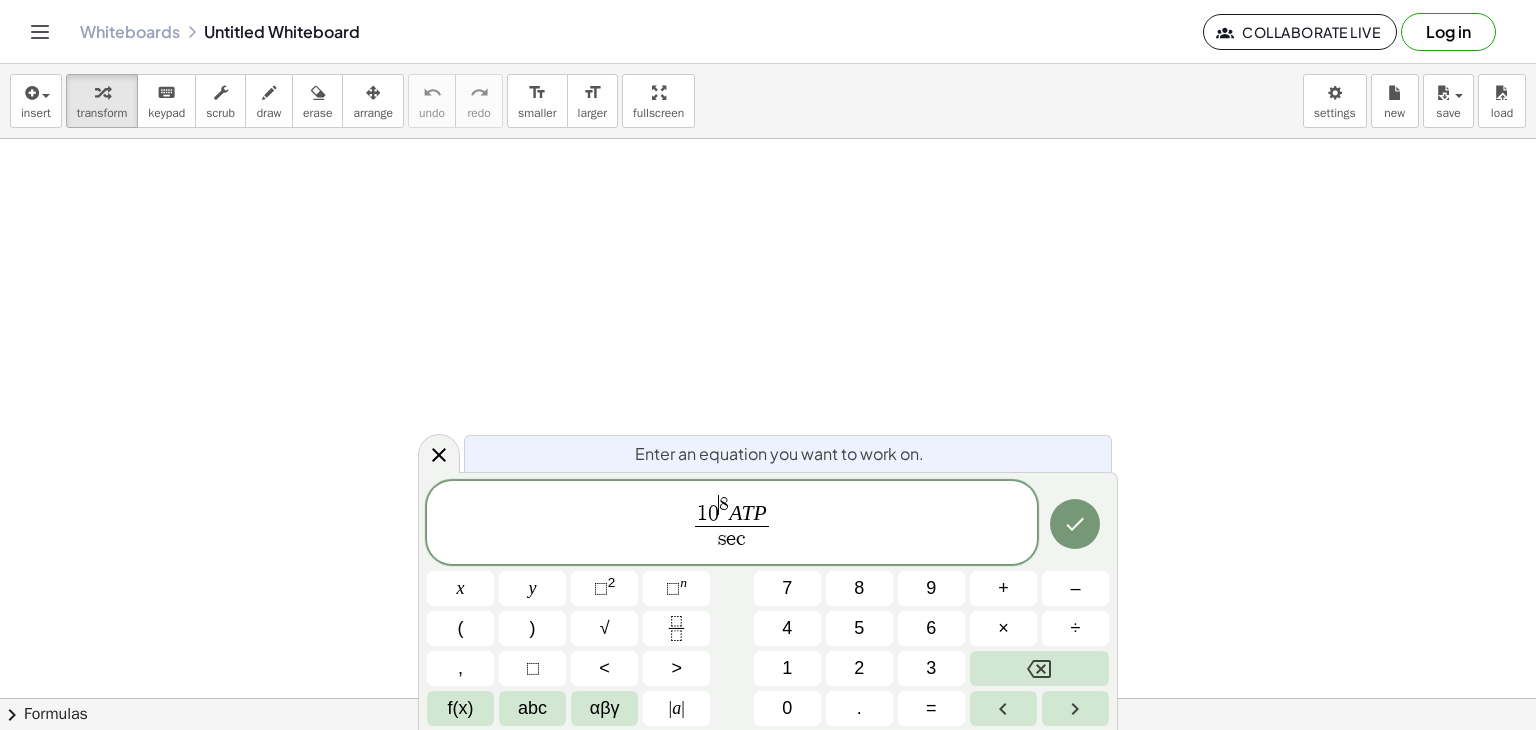 click on "​ 8" at bounding box center [724, 505] 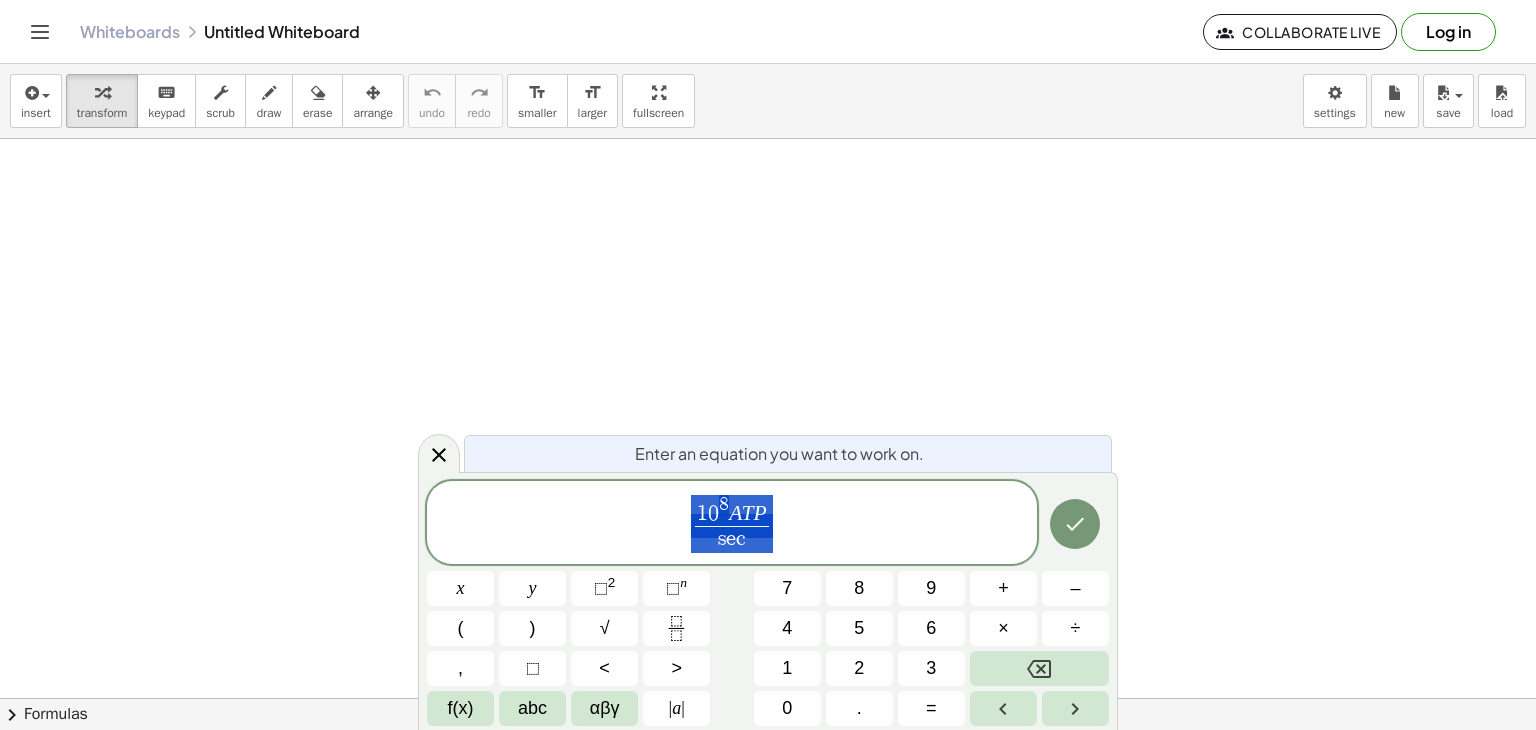 drag, startPoint x: 755, startPoint y: 538, endPoint x: 697, endPoint y: 514, distance: 62.76942 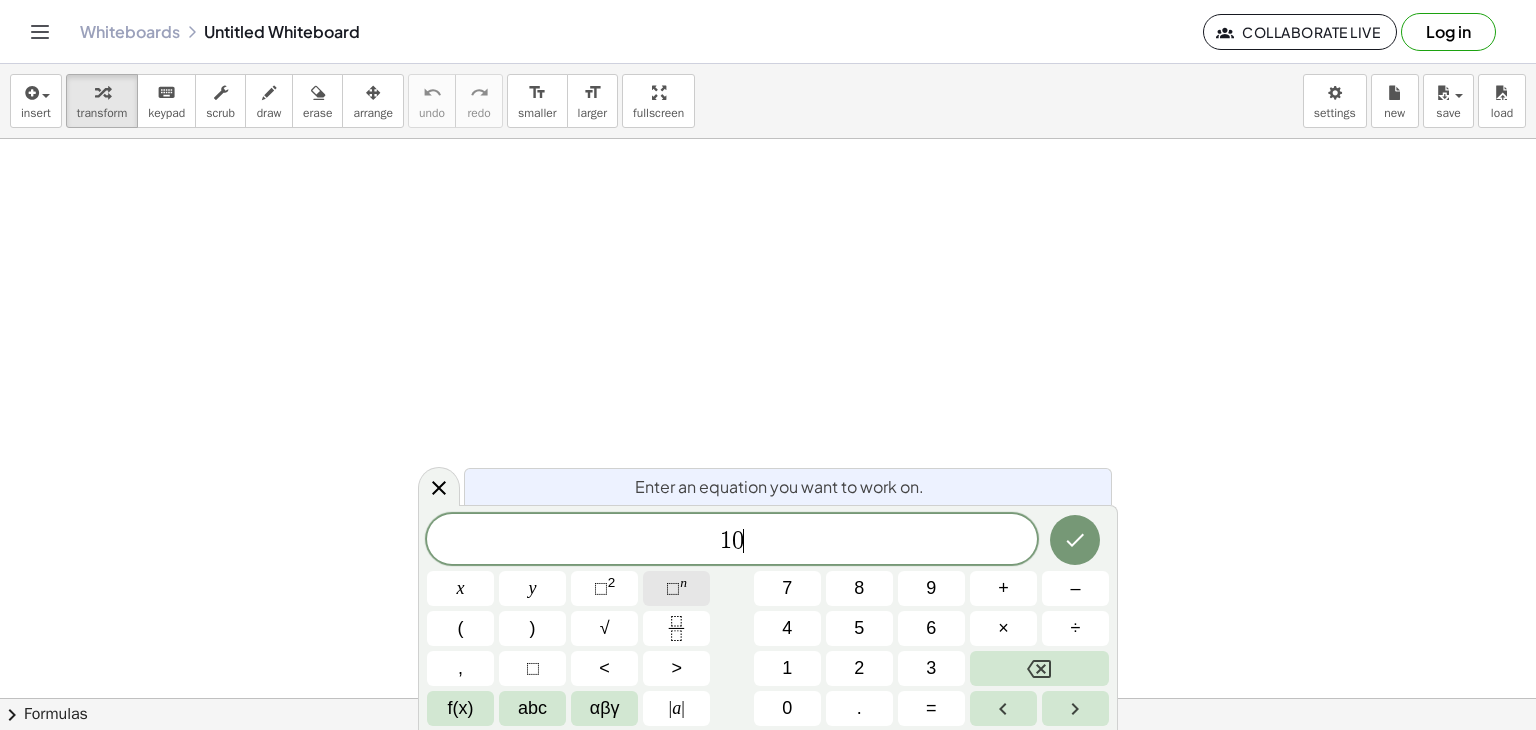 click on "⬚ n" at bounding box center (676, 588) 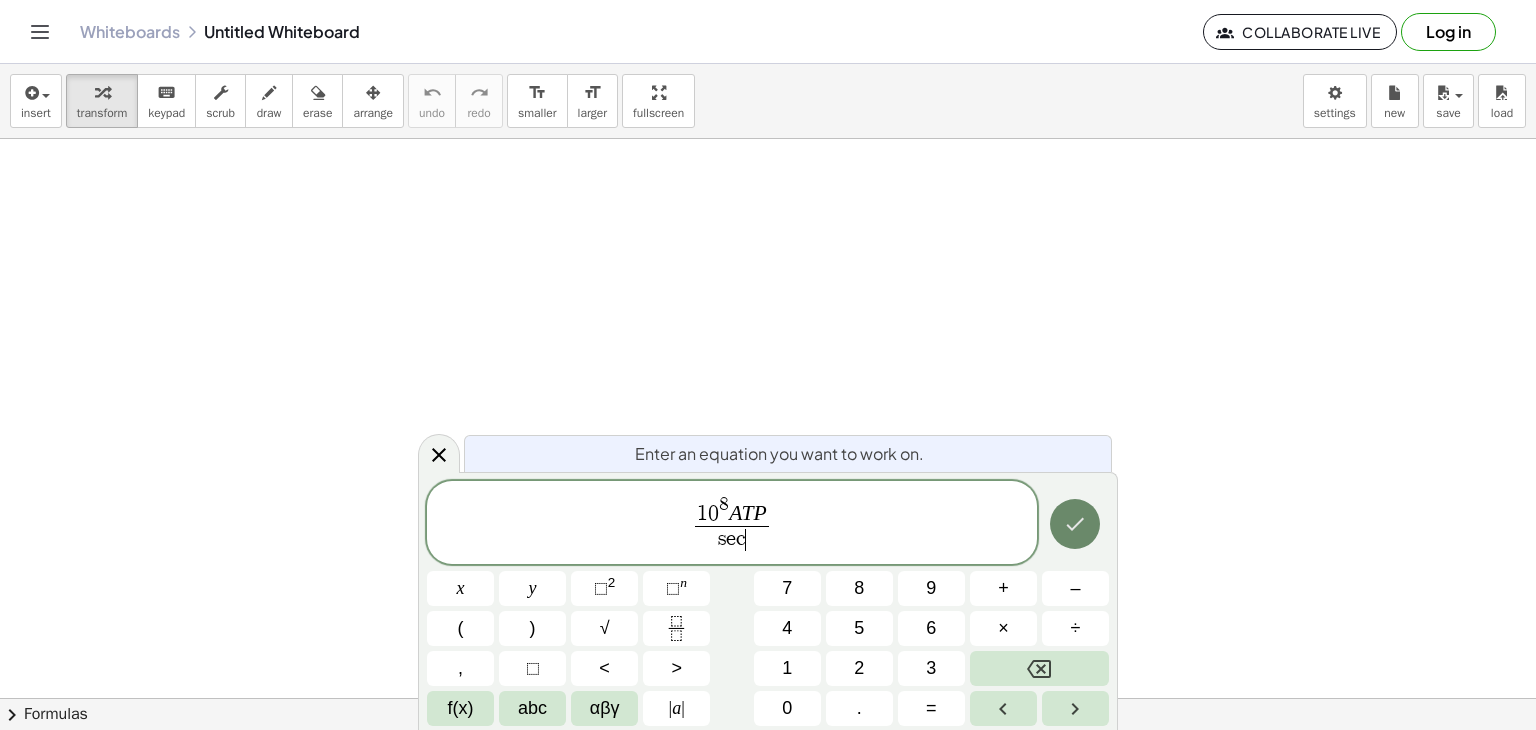 click 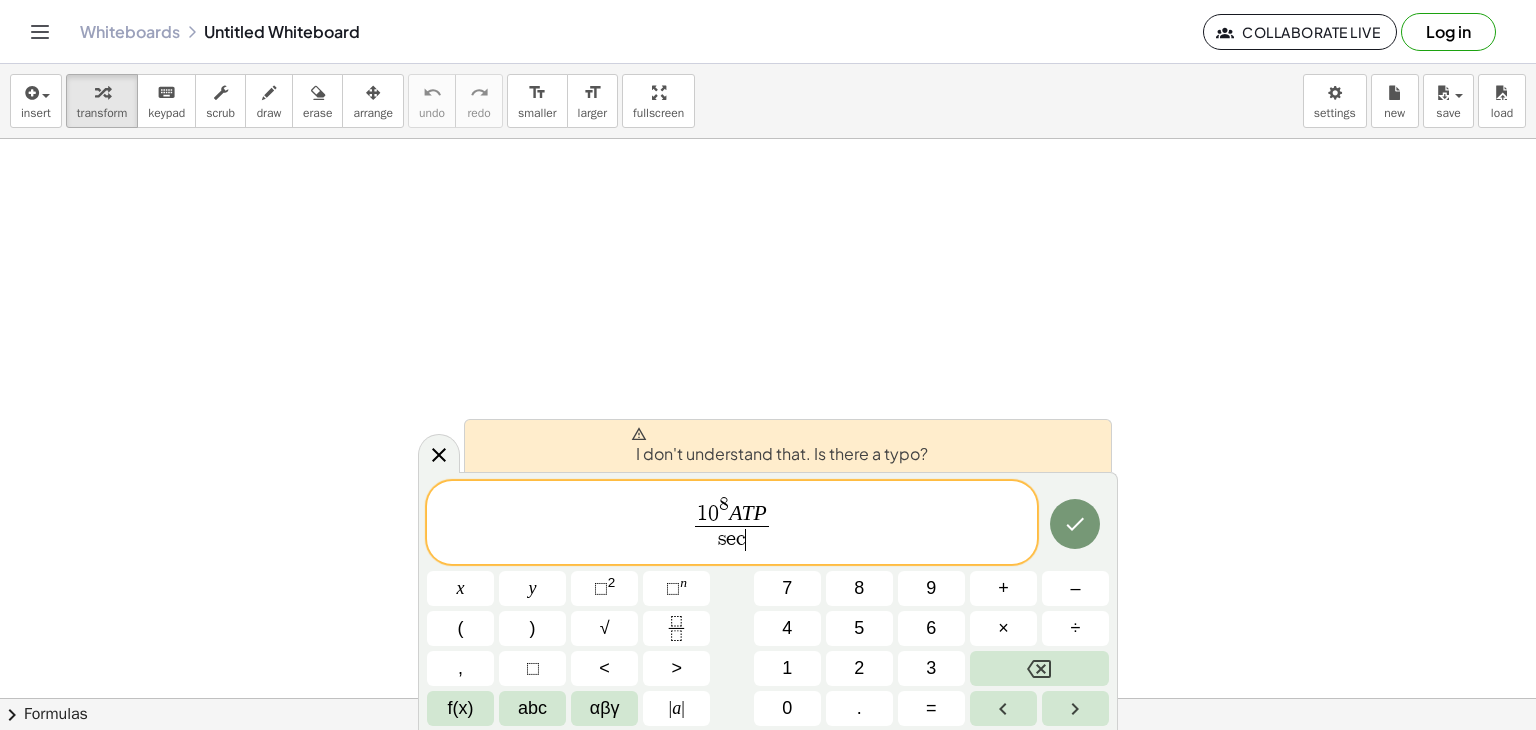 click on "I don't understand that. Is there a typo?" at bounding box center [779, 446] 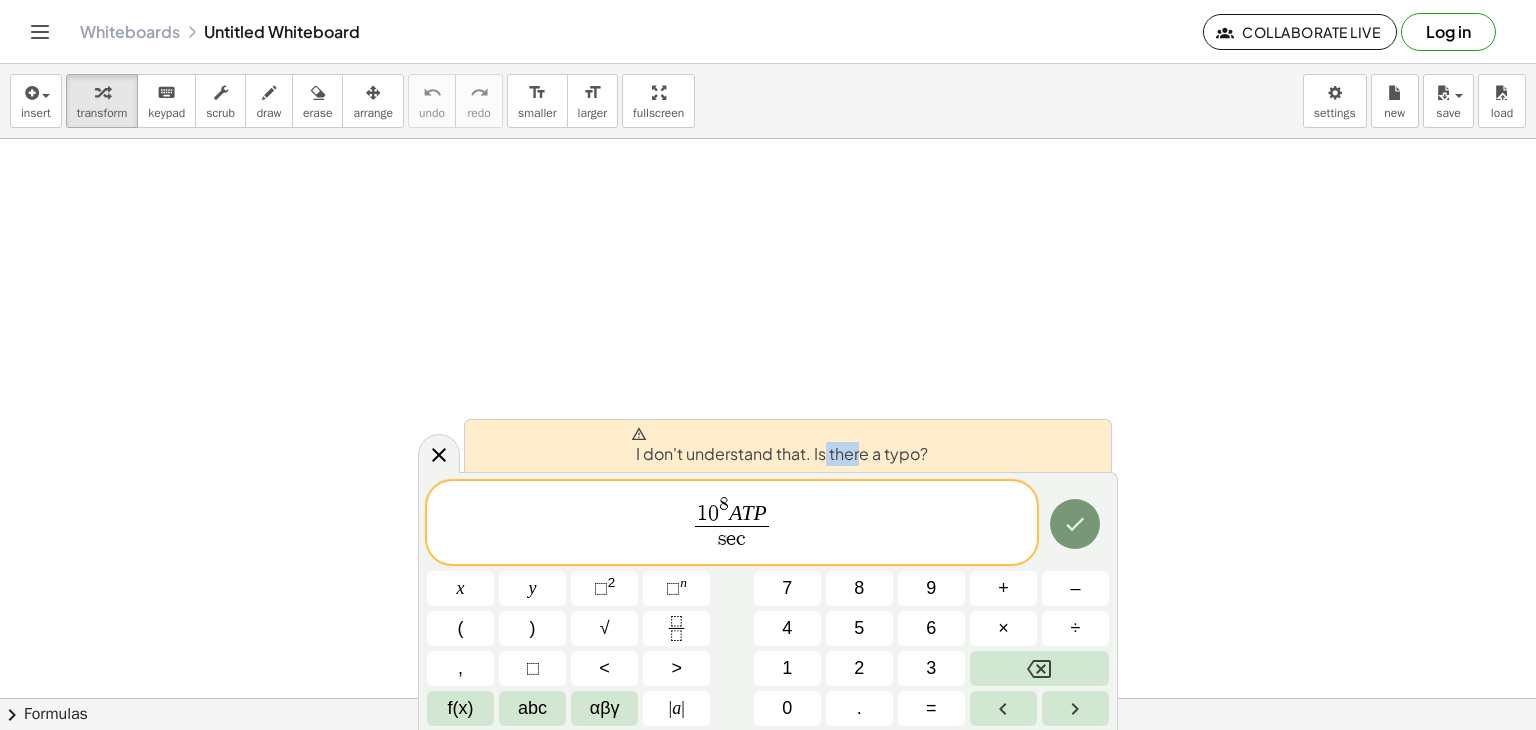 drag, startPoint x: 825, startPoint y: 454, endPoint x: 857, endPoint y: 458, distance: 32.24903 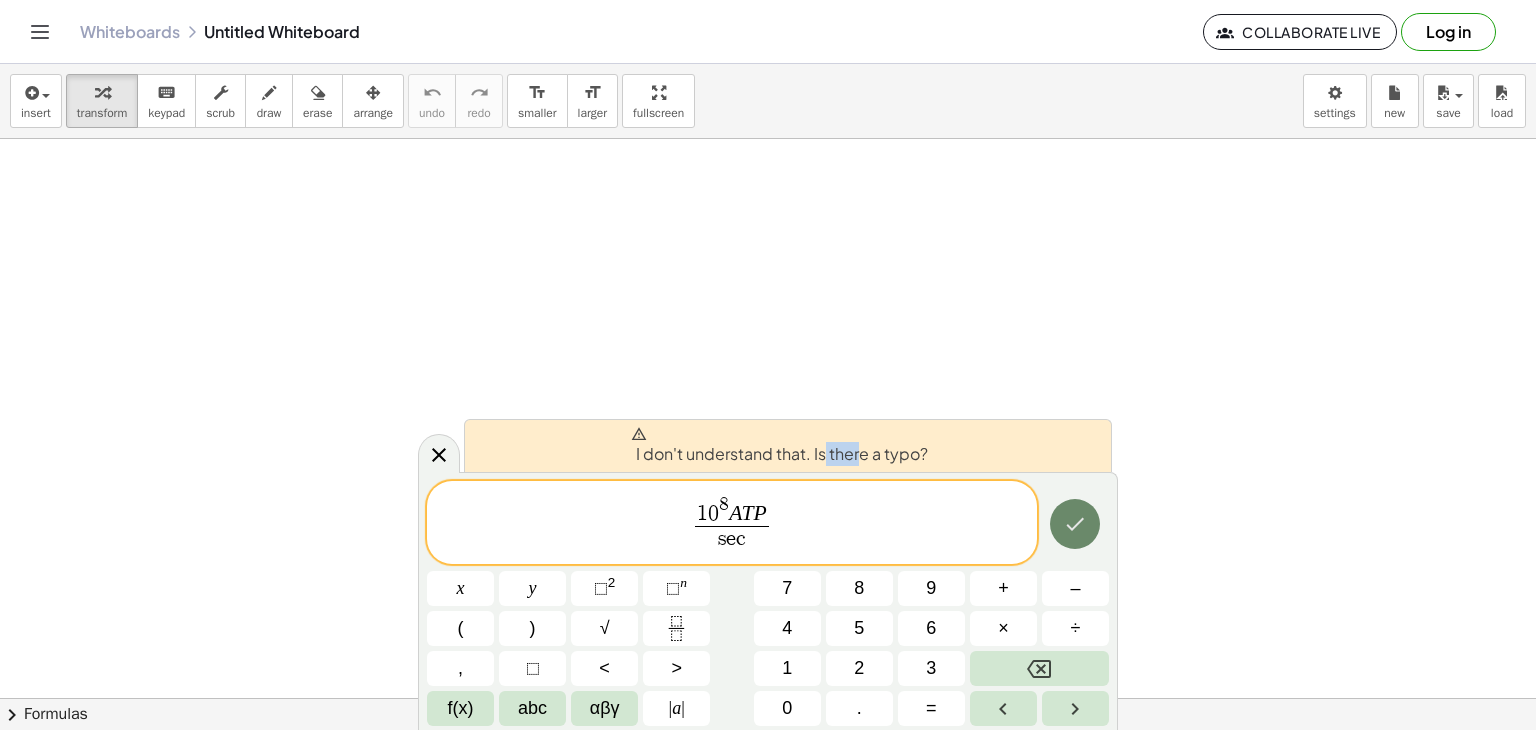 click at bounding box center [1075, 524] 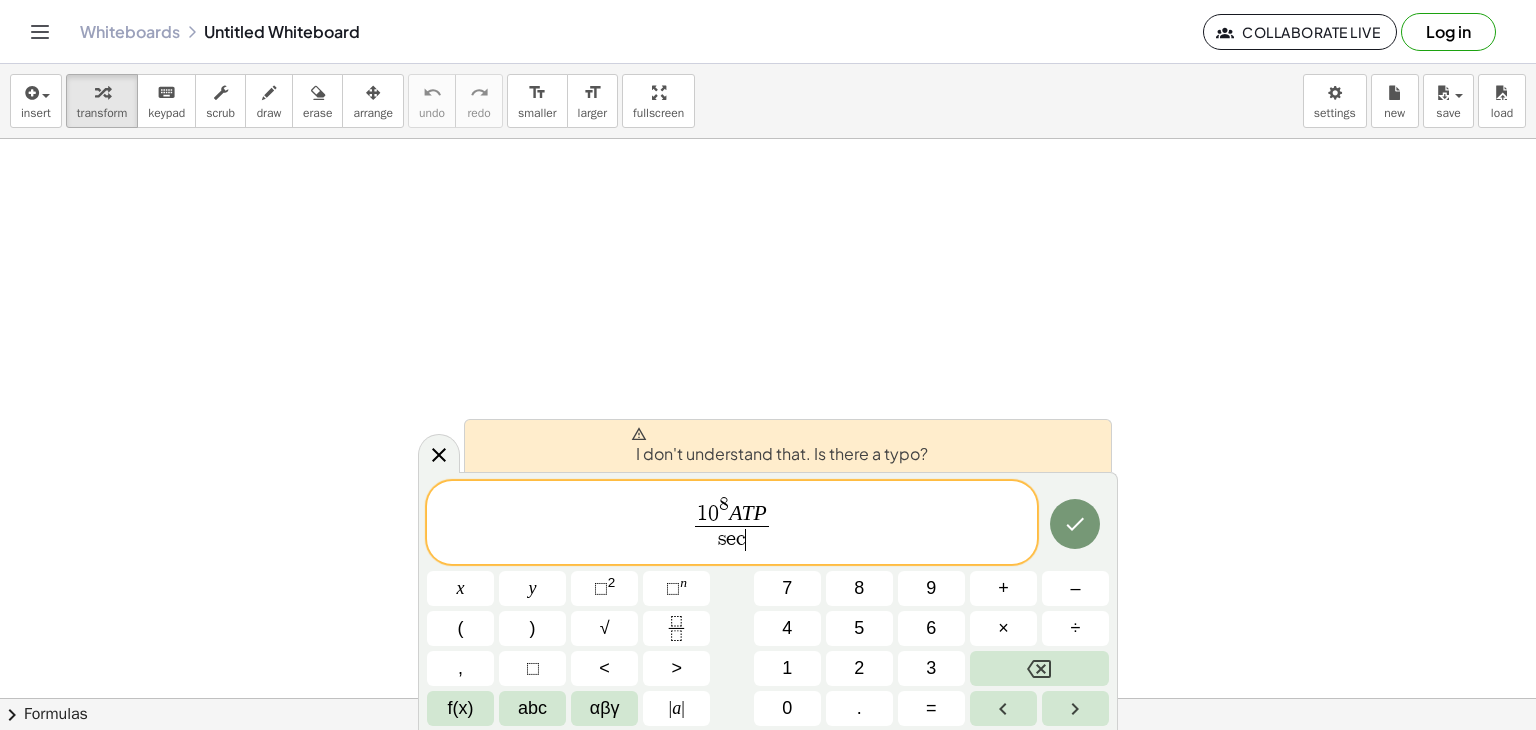 click on "s e c ​" at bounding box center (732, 539) 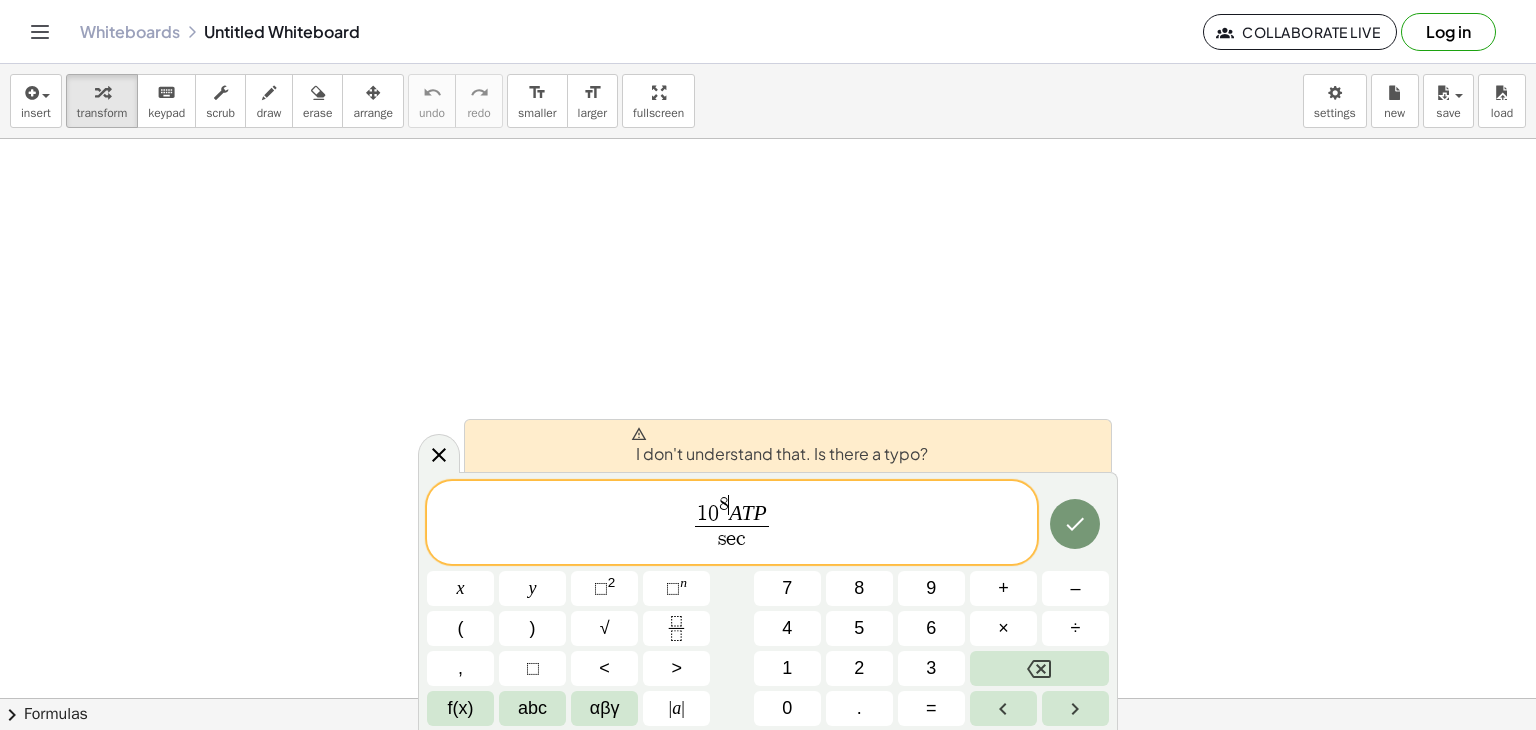 click on "8" at bounding box center [724, 504] 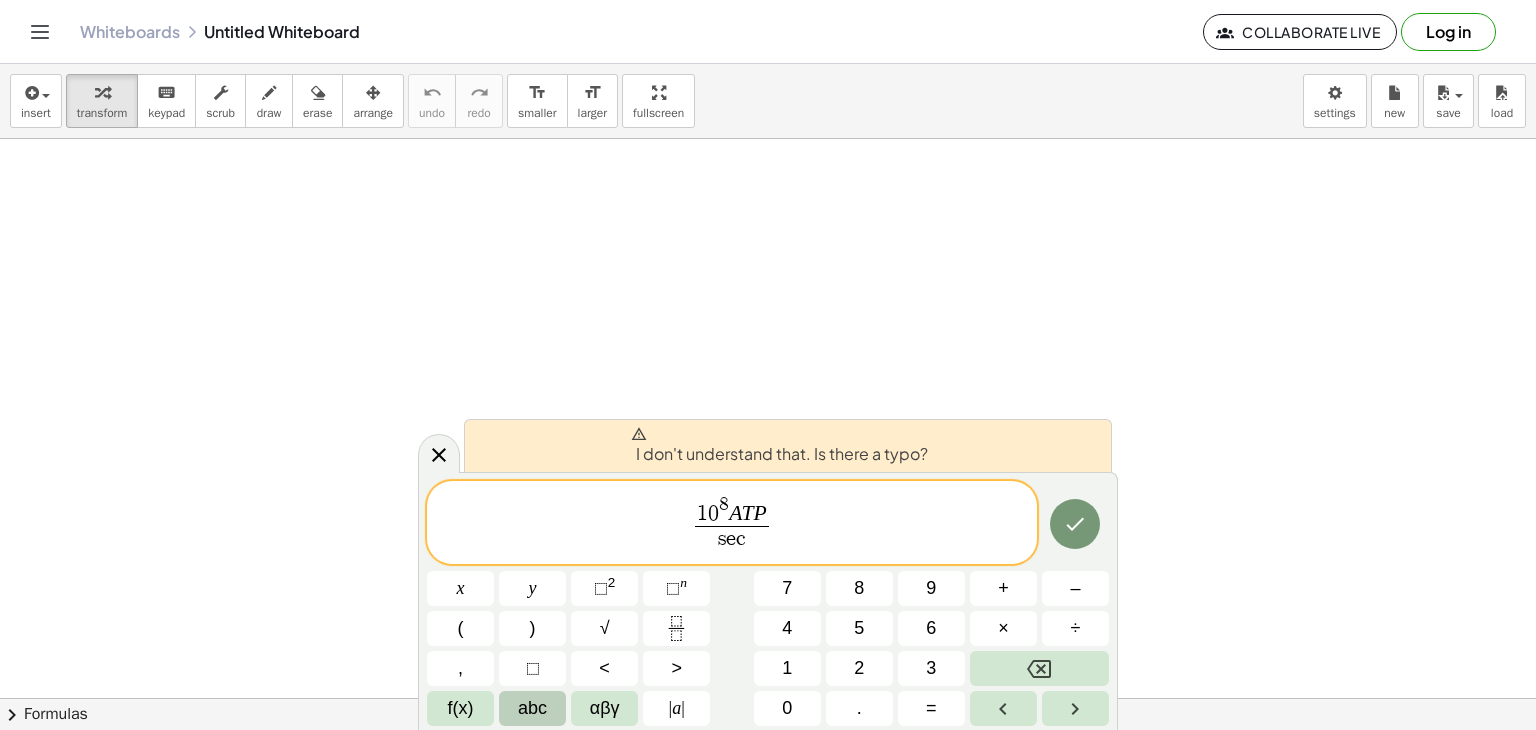 click on "abc" at bounding box center (532, 708) 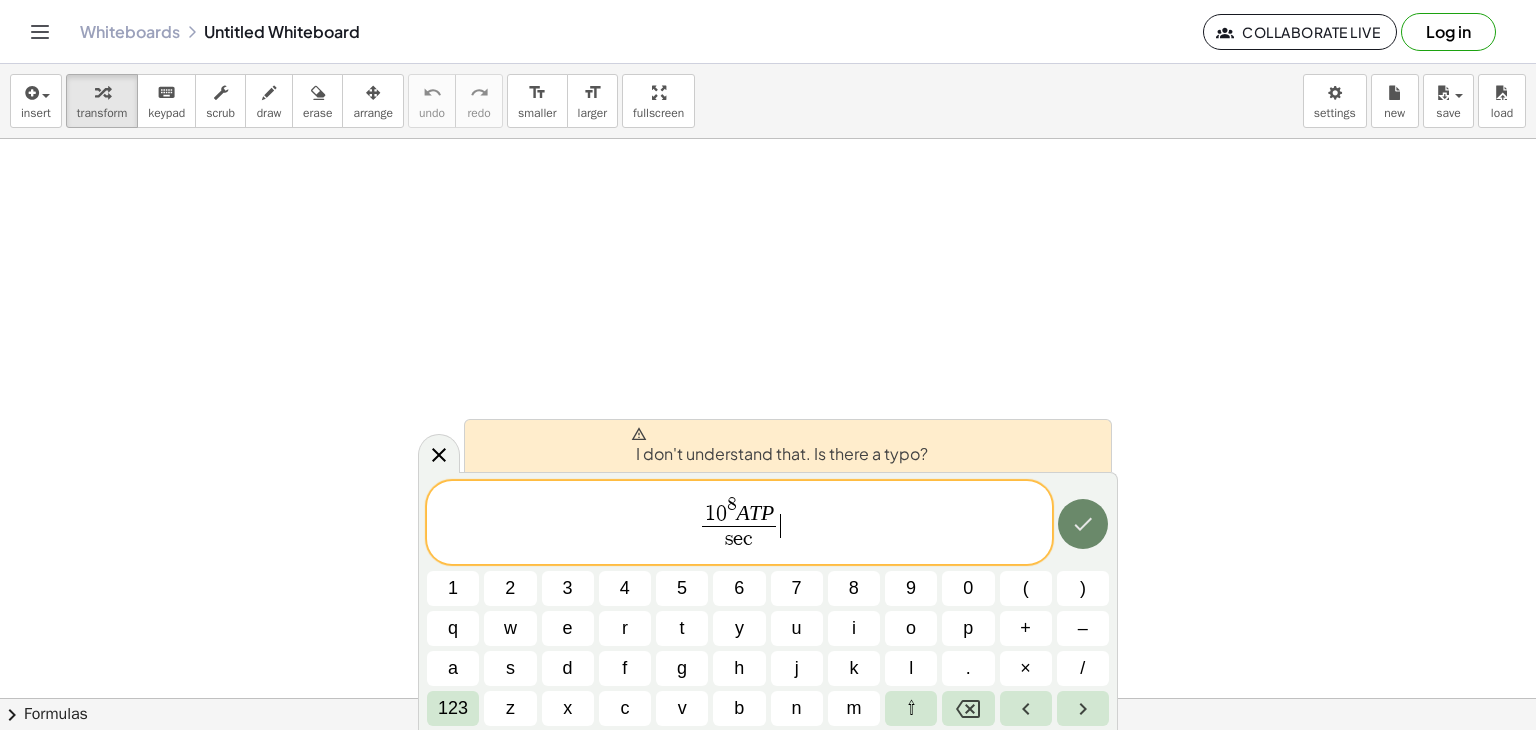 click 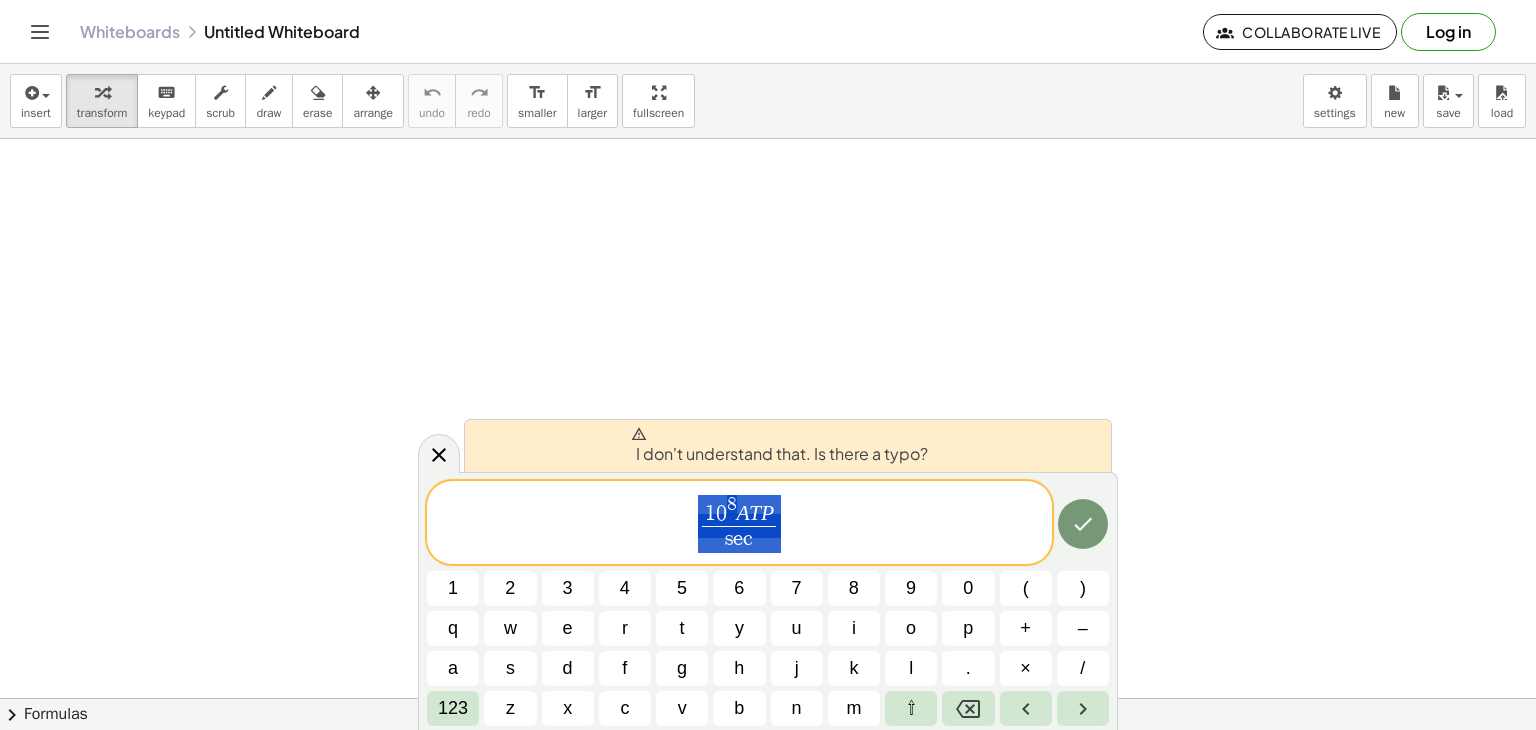 drag, startPoint x: 868, startPoint y: 509, endPoint x: 756, endPoint y: 501, distance: 112.28535 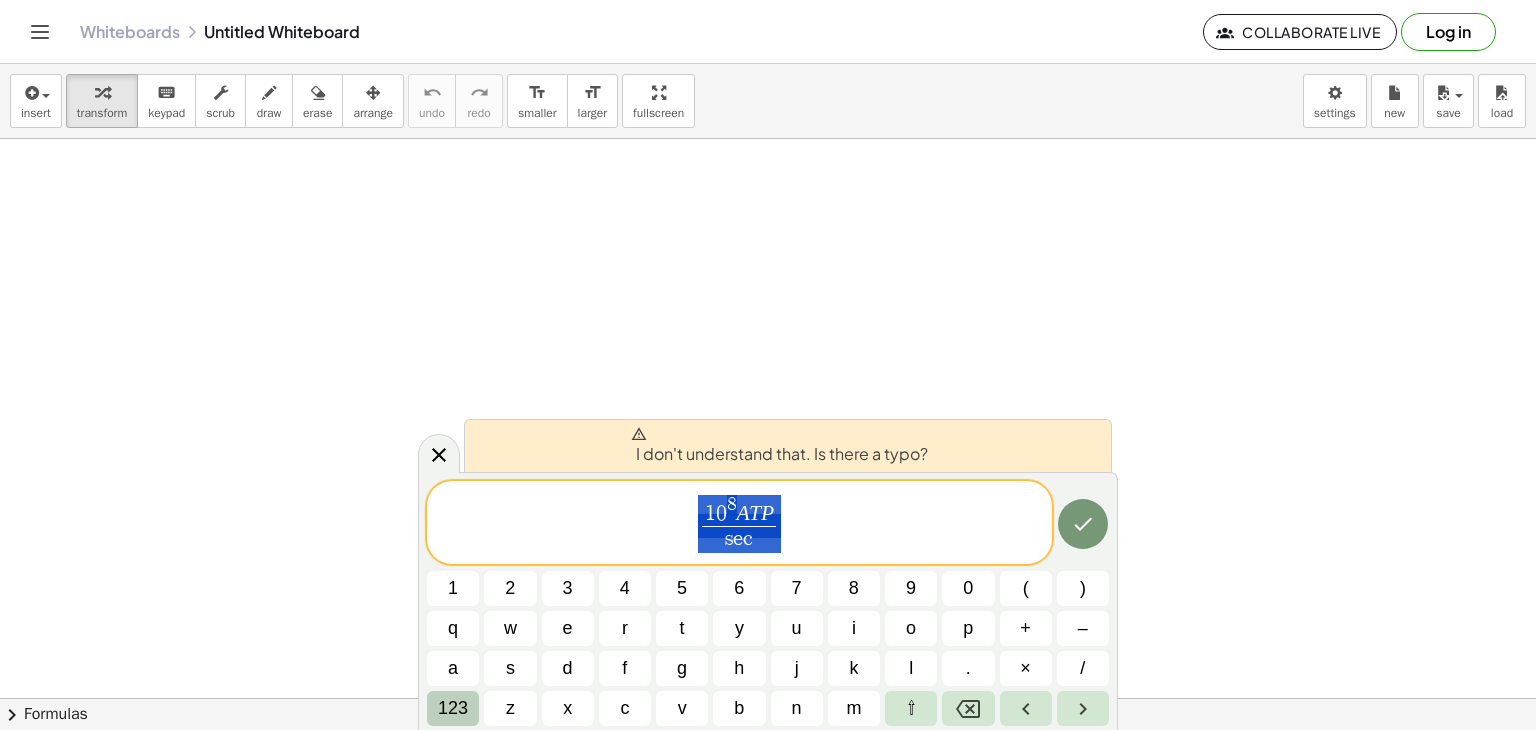 click on "123" at bounding box center [453, 708] 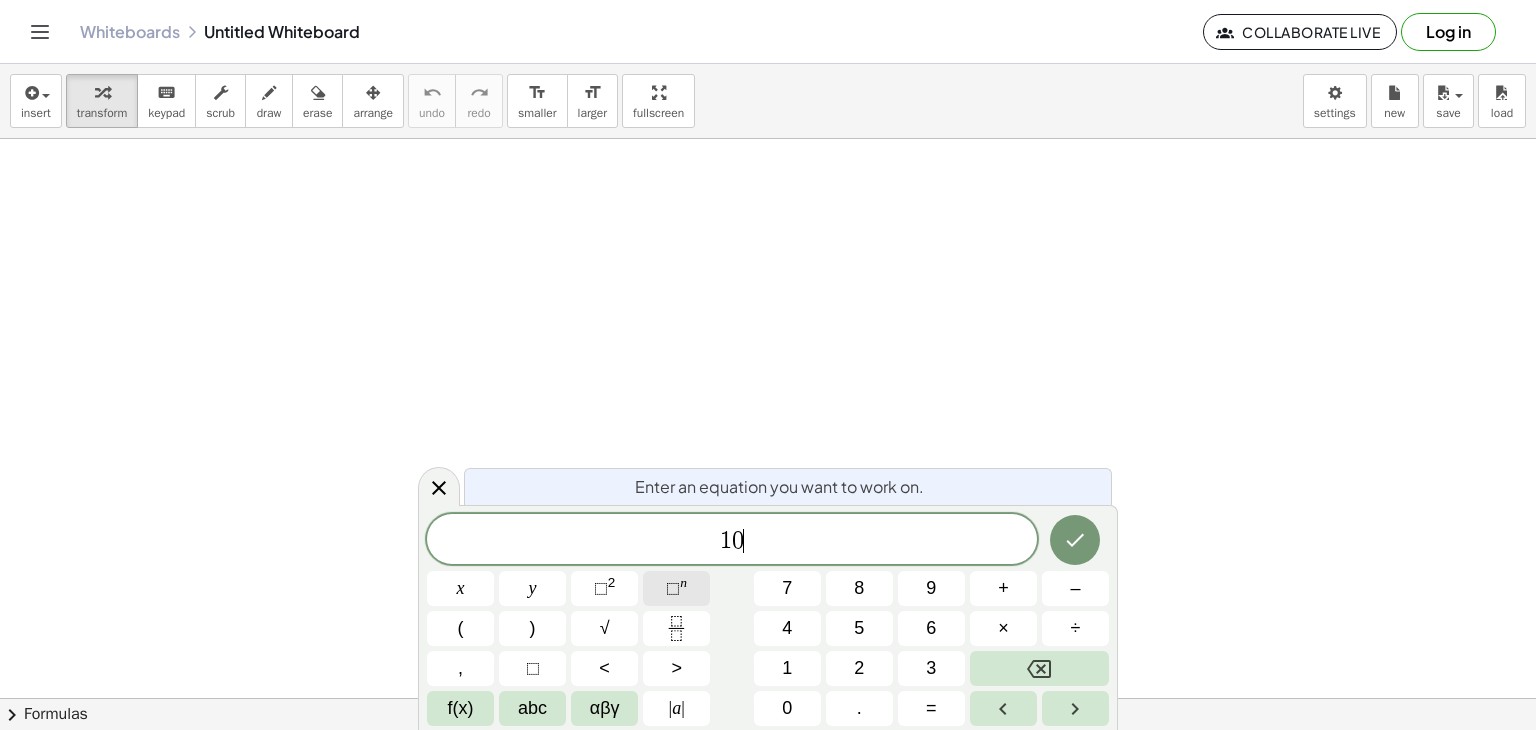 click on "⬚ n" at bounding box center [676, 588] 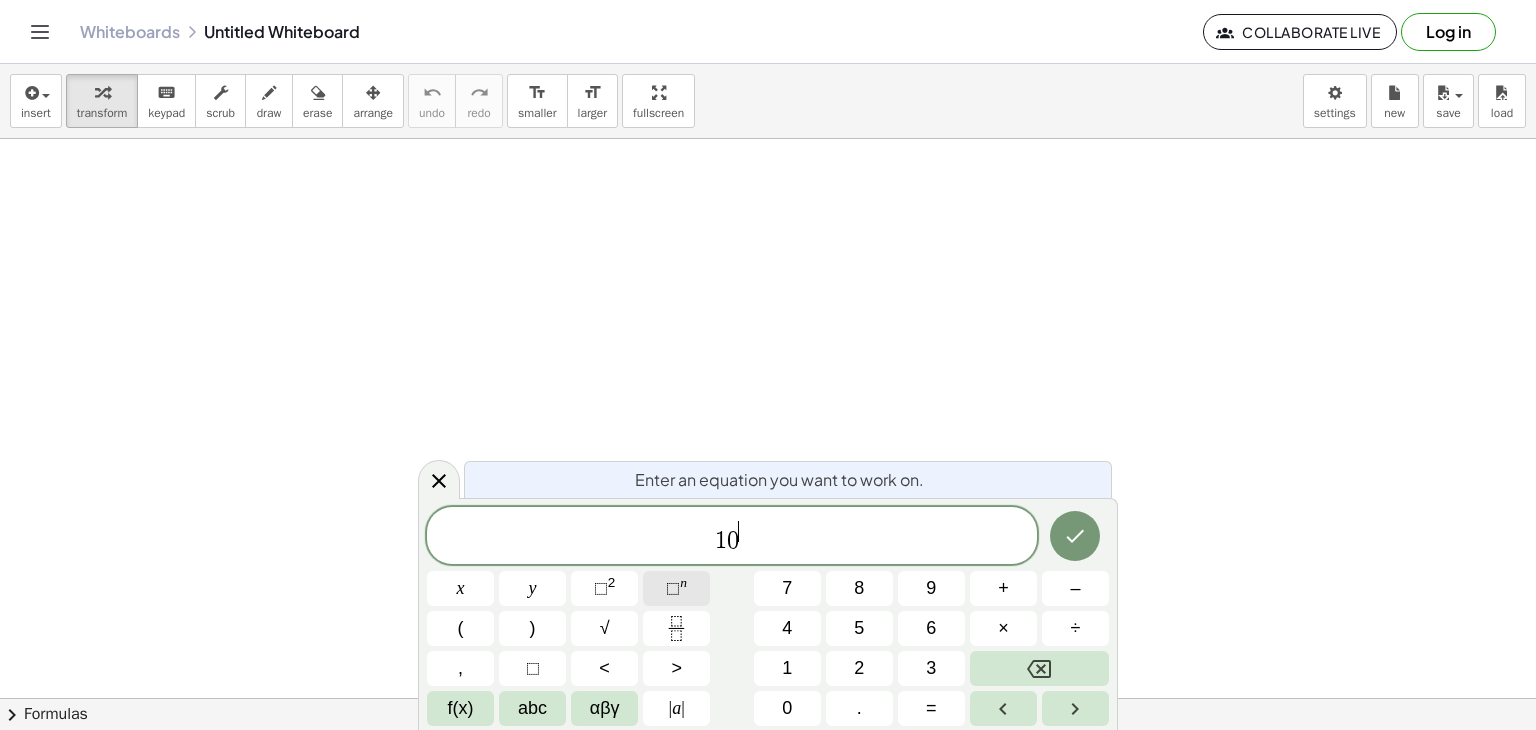 click on "⬚ n" at bounding box center (676, 588) 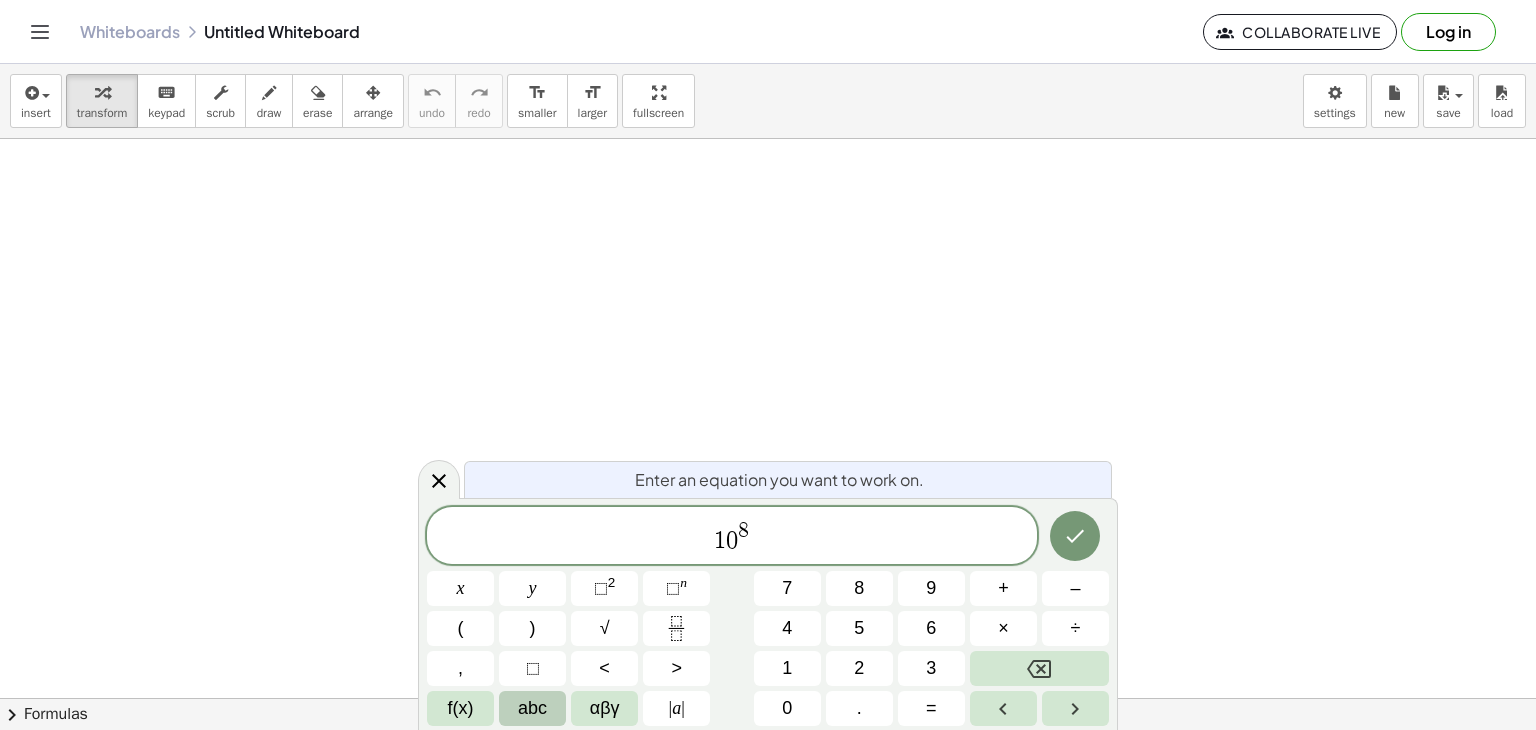 click on "abc" at bounding box center (532, 708) 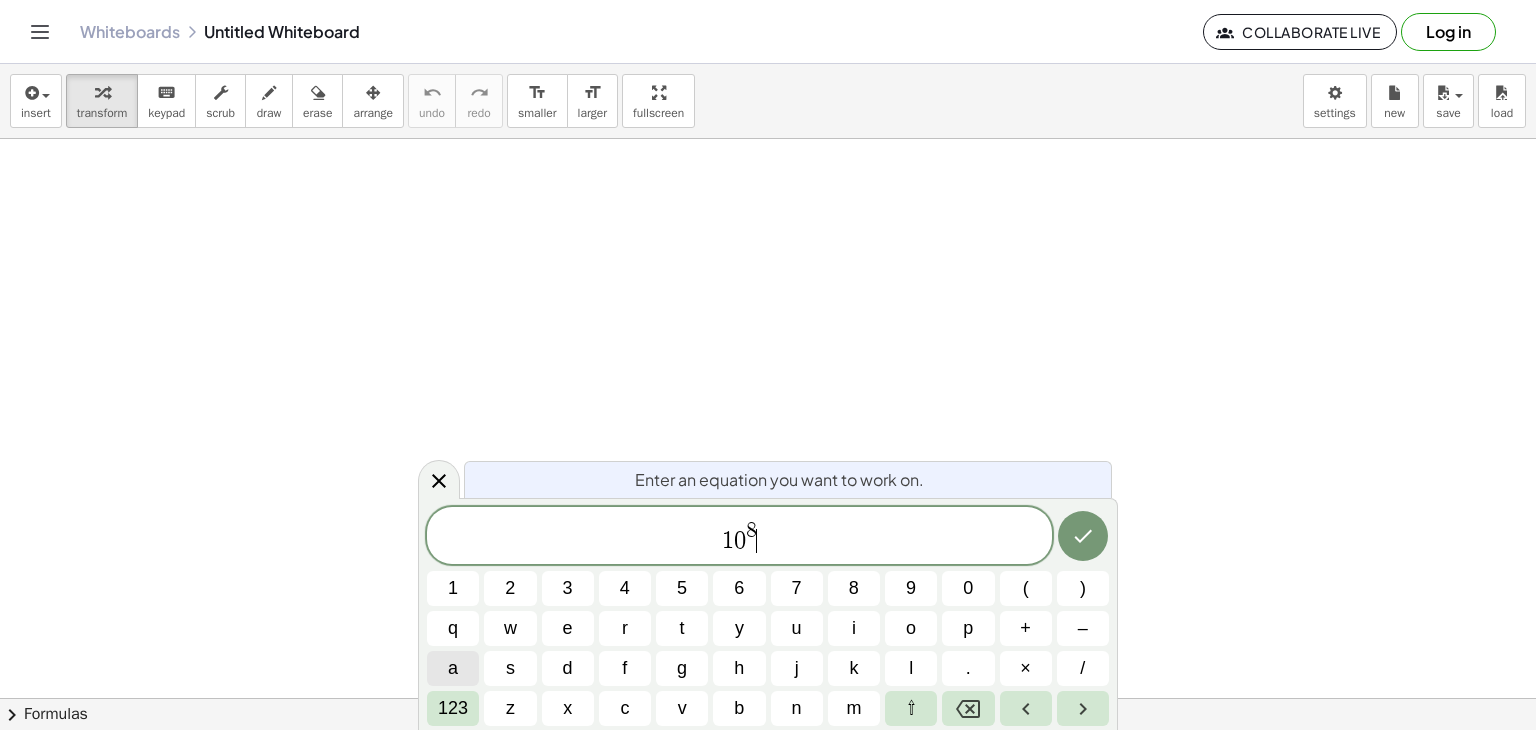 click on "a" at bounding box center [453, 668] 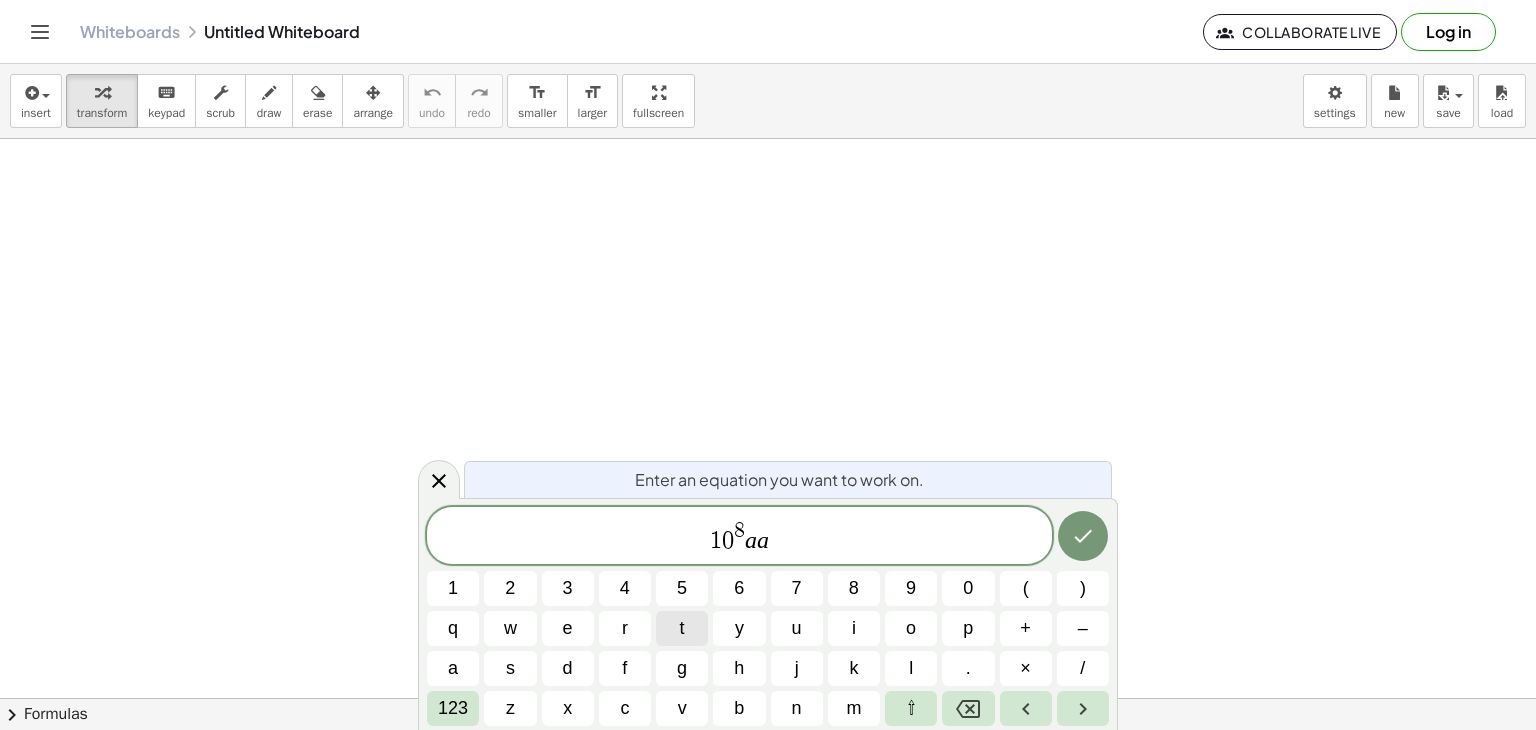 click on "t" at bounding box center [682, 628] 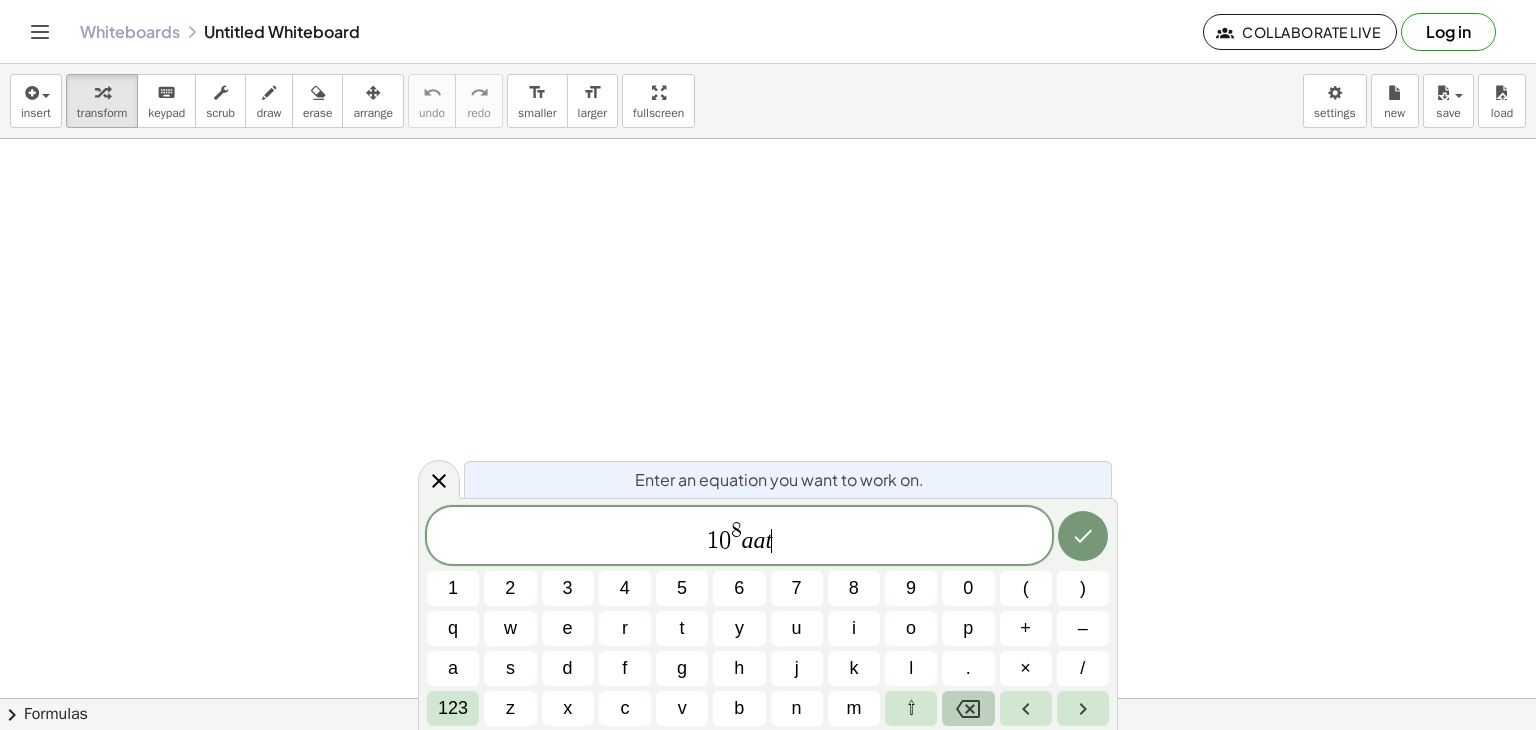 click 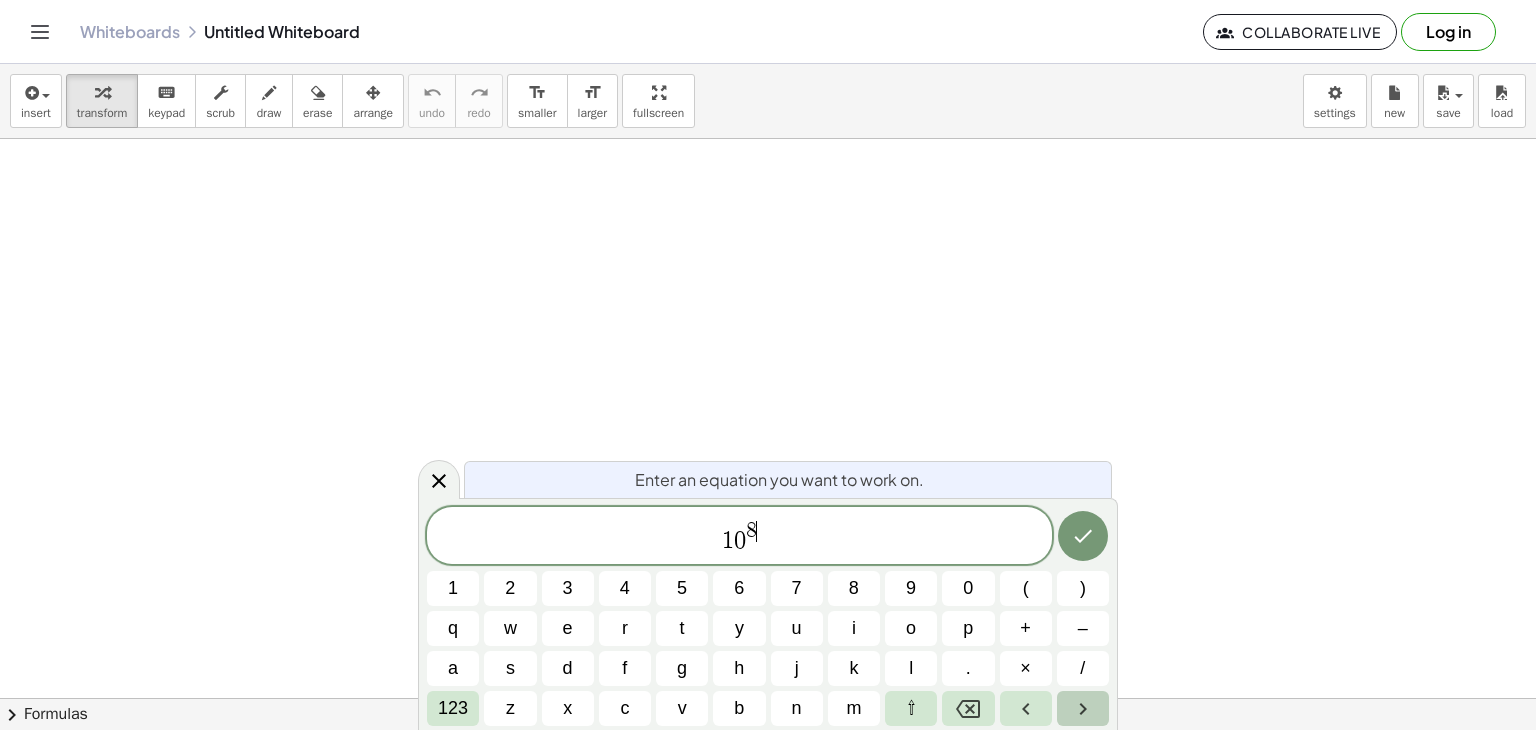 click 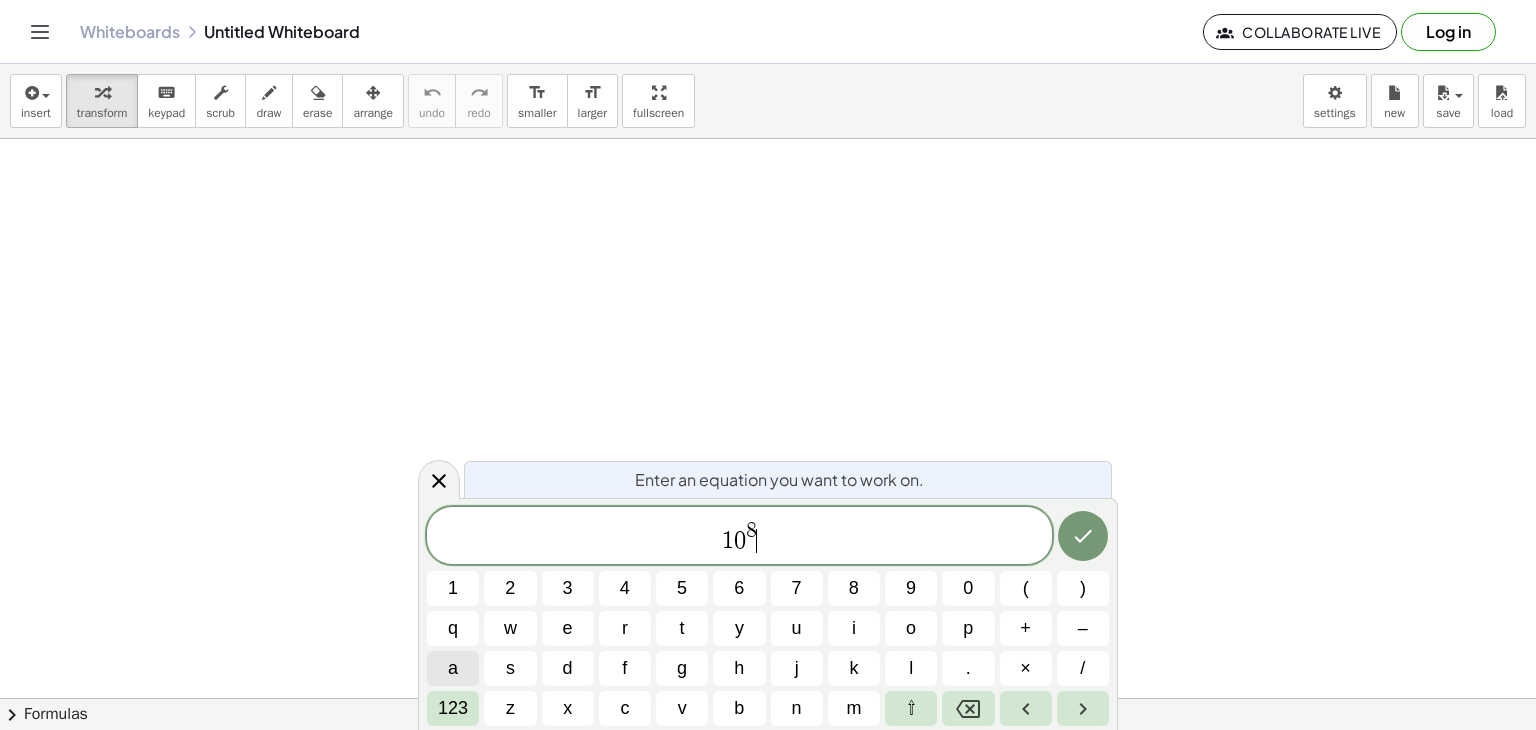 click on "a" at bounding box center (453, 668) 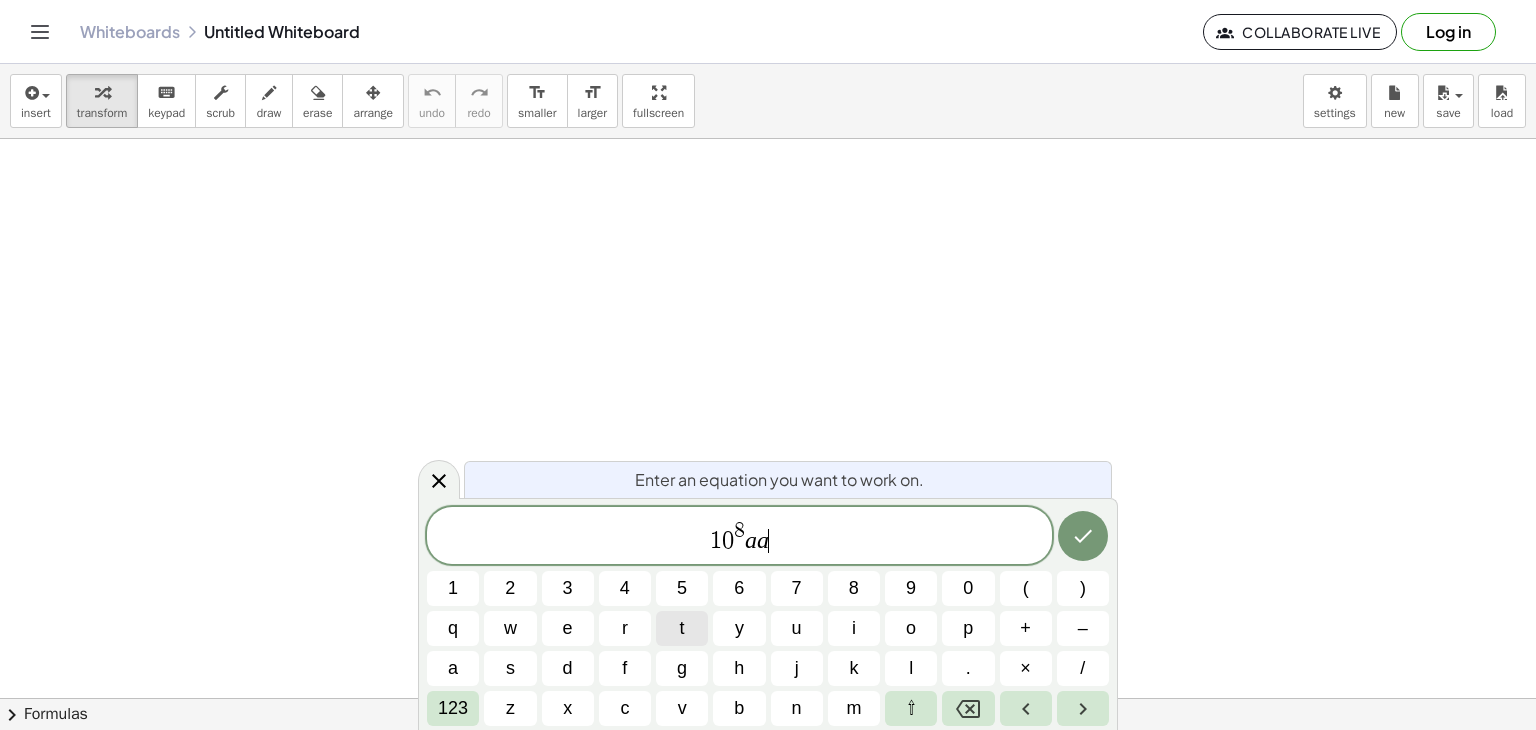 click on "t" at bounding box center (682, 628) 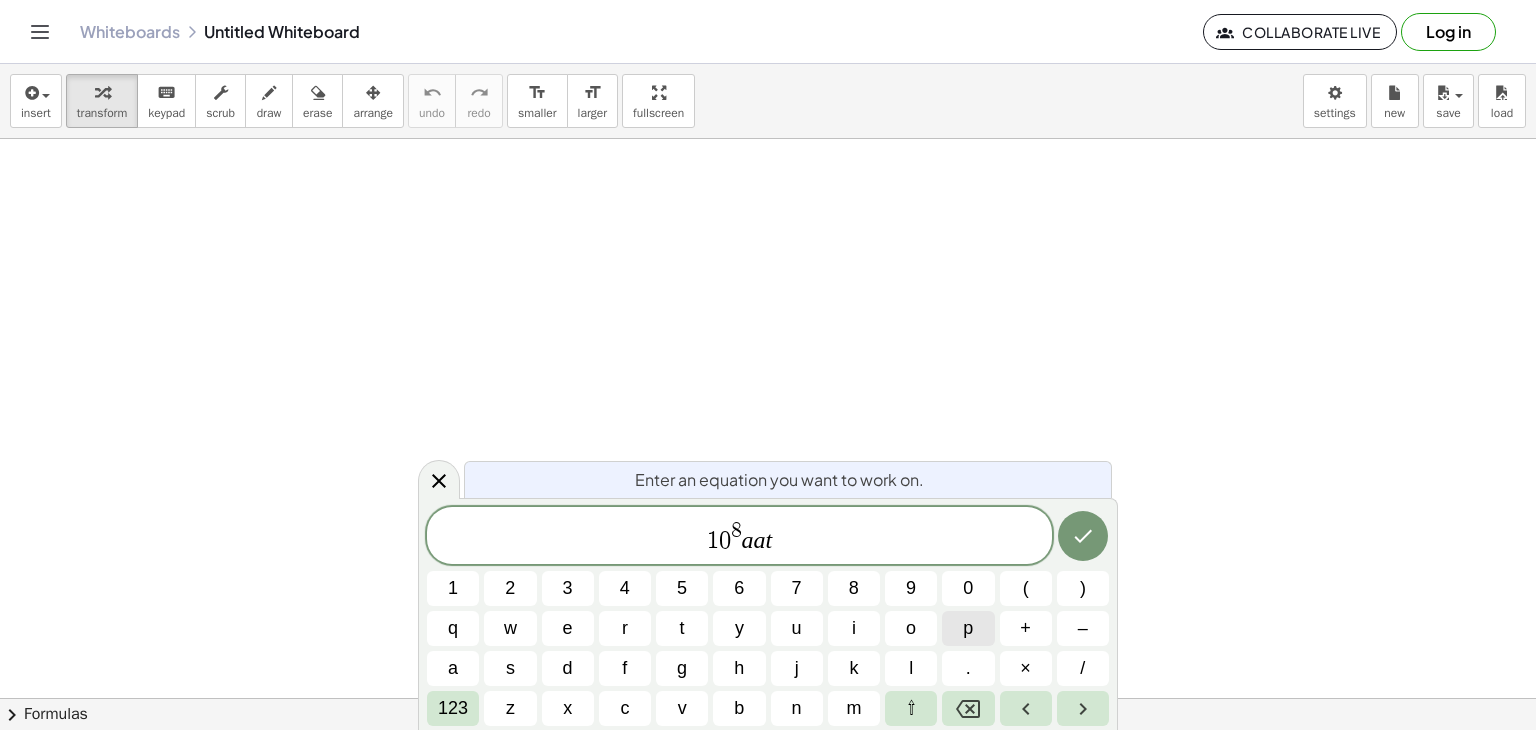 click on "p" at bounding box center (968, 628) 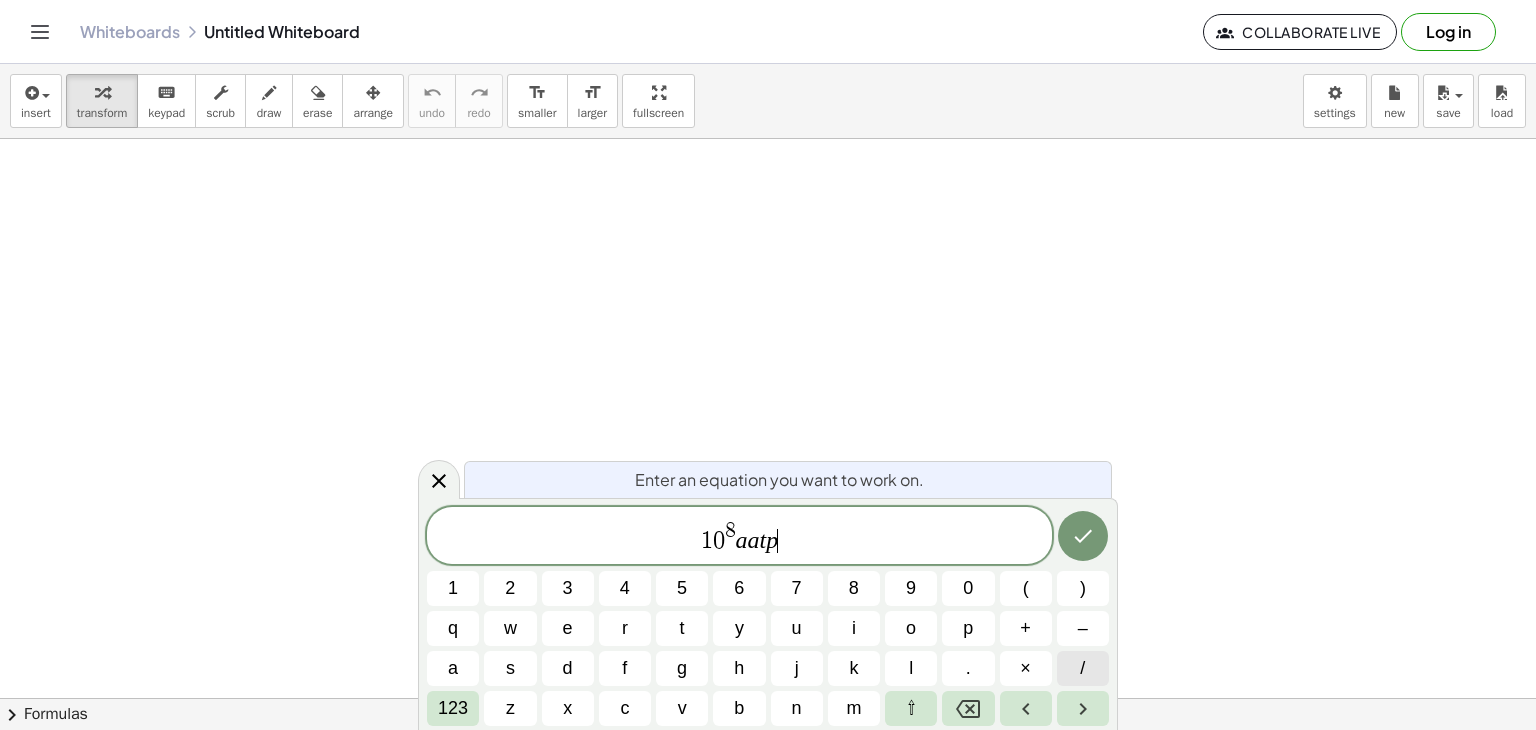click on "/" at bounding box center (1082, 668) 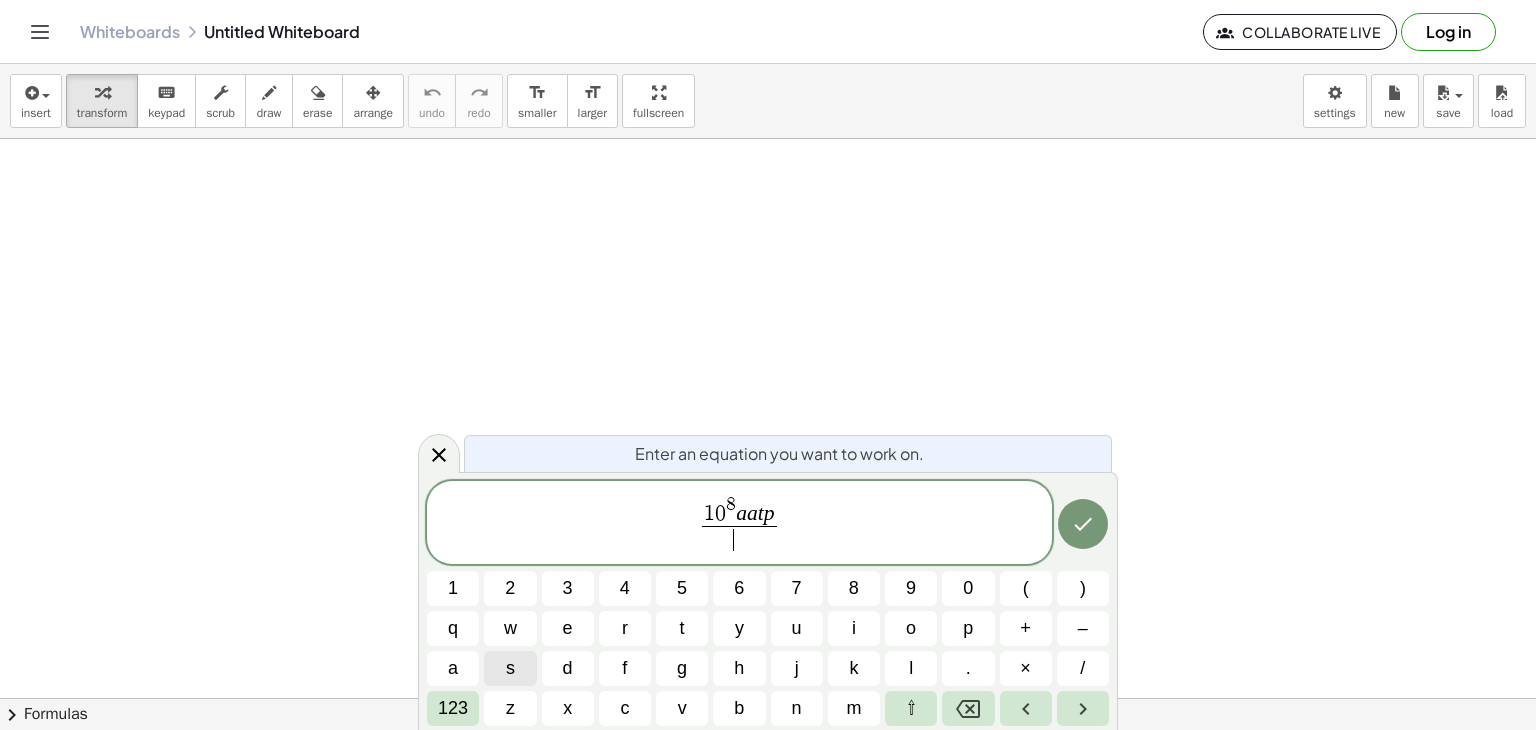 click on "s" at bounding box center (510, 668) 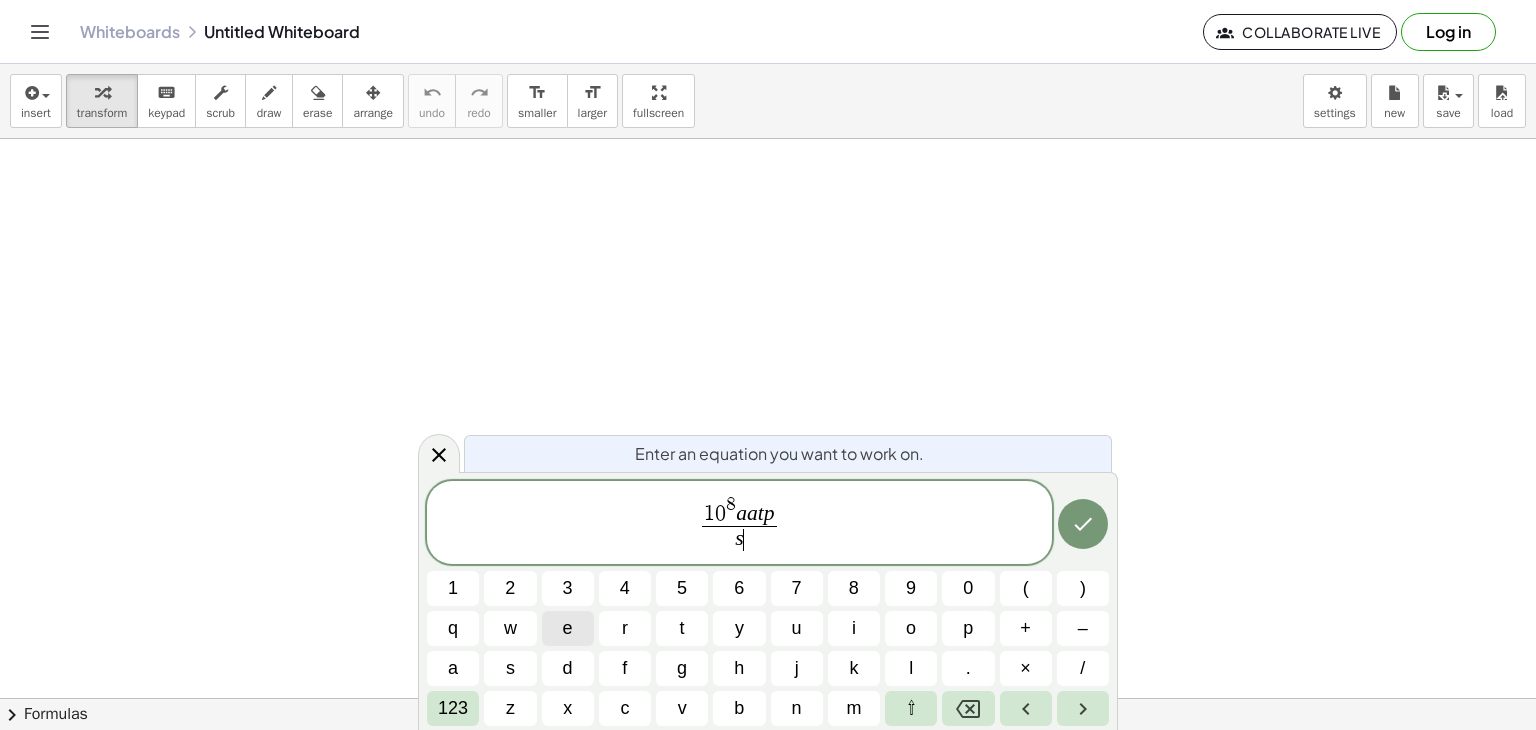 click on "e" at bounding box center [568, 628] 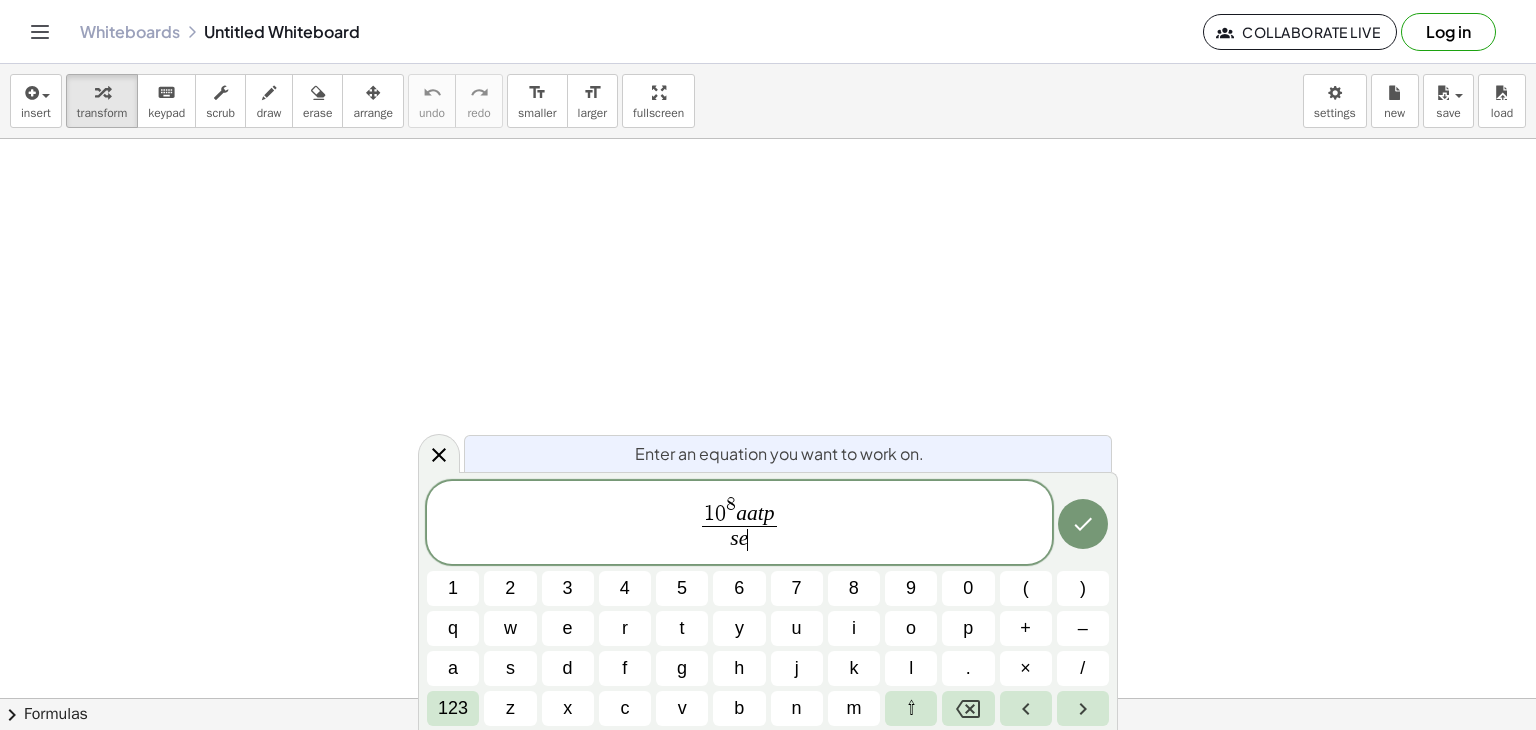click on "1 0 8 a a t p s e ​ ​ 1 2 3 4 5 6 7 8 9 0 ( ) q w e r t y u i o p + – a s d f g h j k l . × / 123 z x c v b n m ⇧" at bounding box center [768, 603] 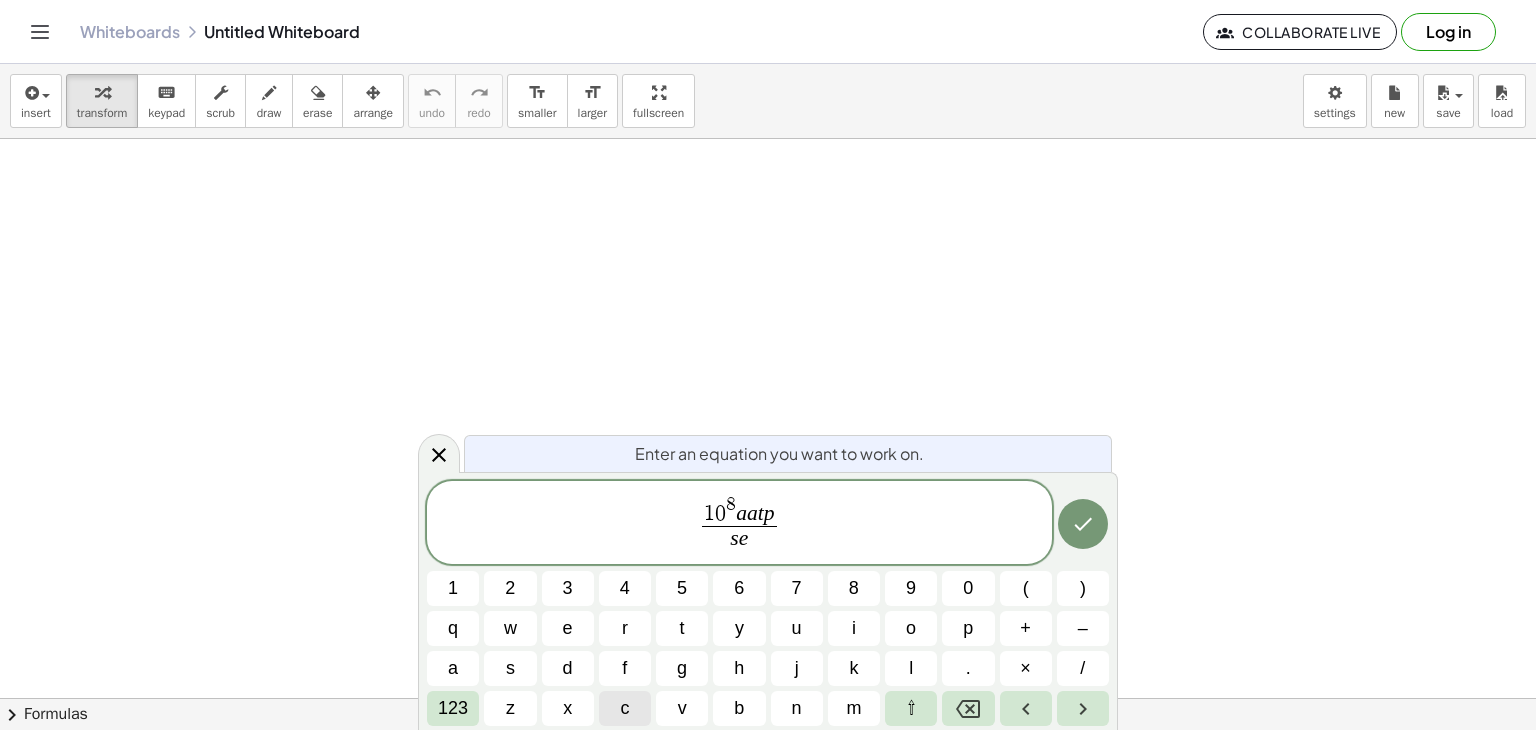 click on "c" at bounding box center [624, 708] 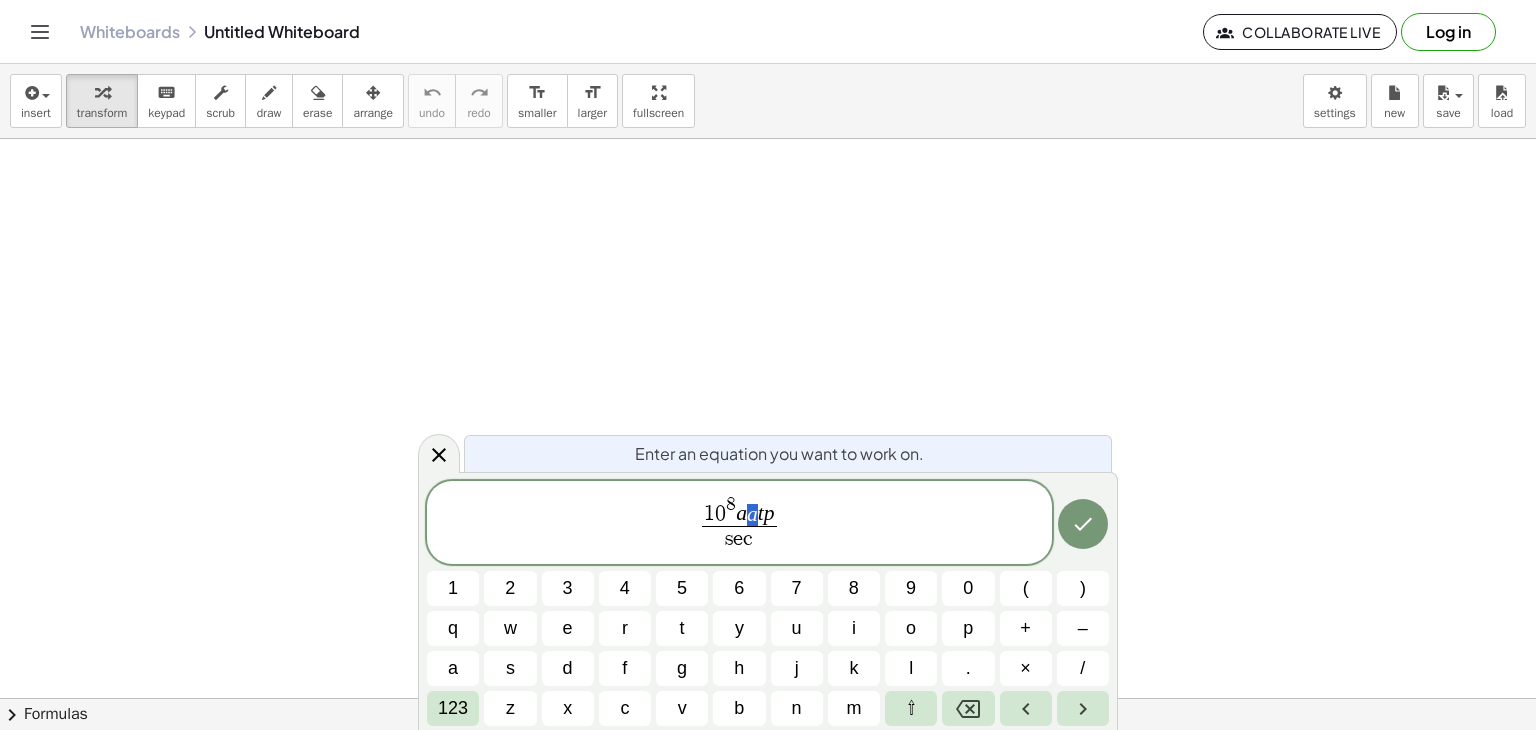 drag, startPoint x: 758, startPoint y: 513, endPoint x: 748, endPoint y: 515, distance: 10.198039 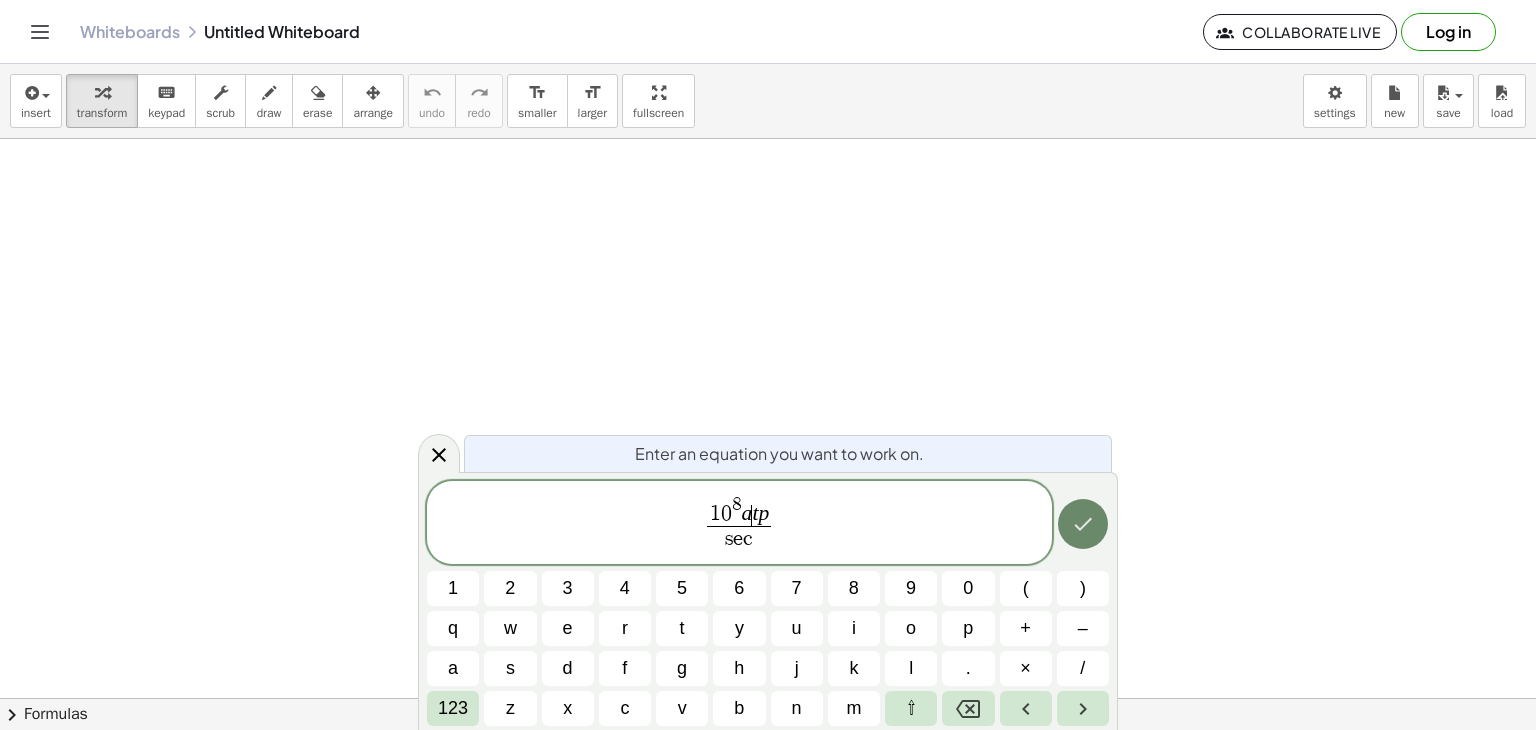 click at bounding box center [1083, 524] 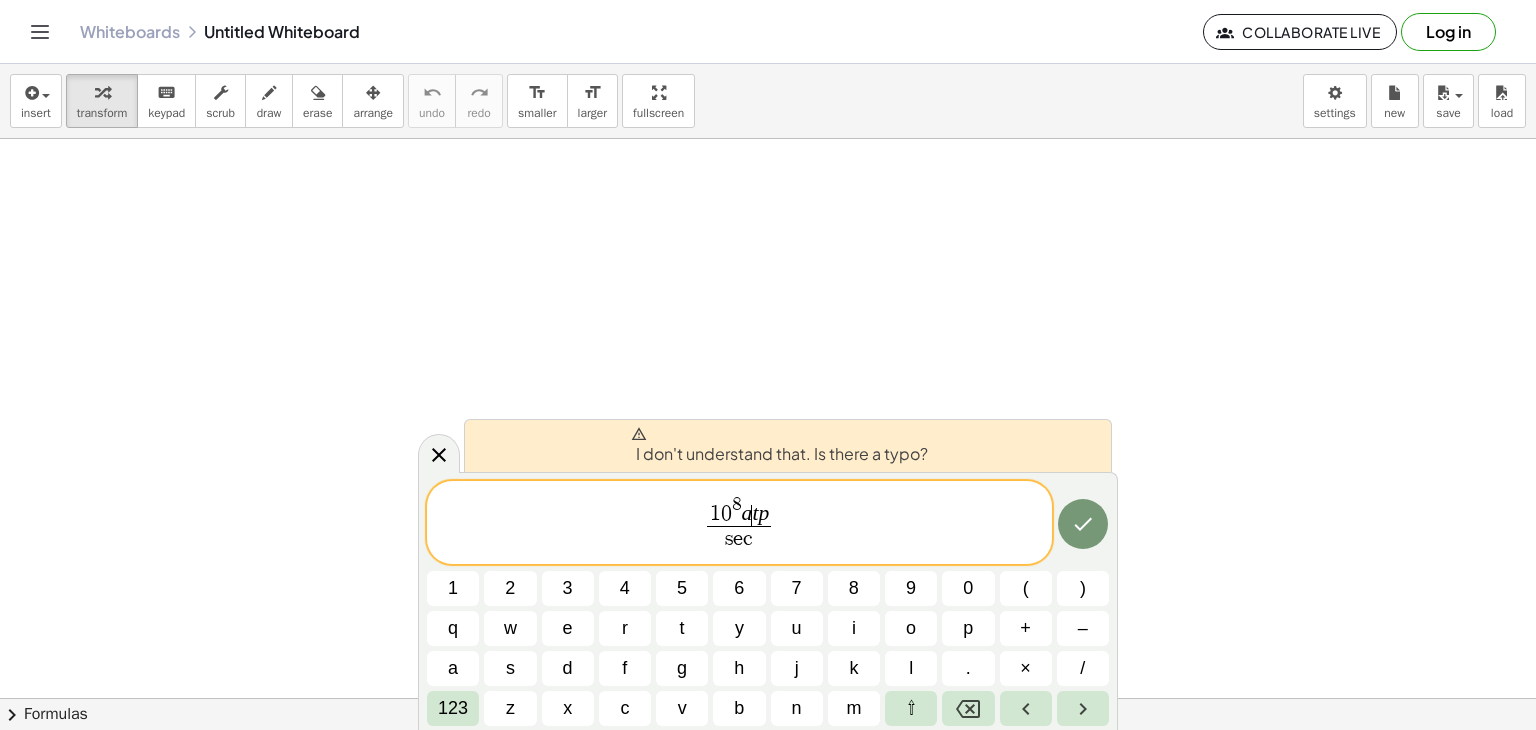 click on "s e c" at bounding box center (739, 539) 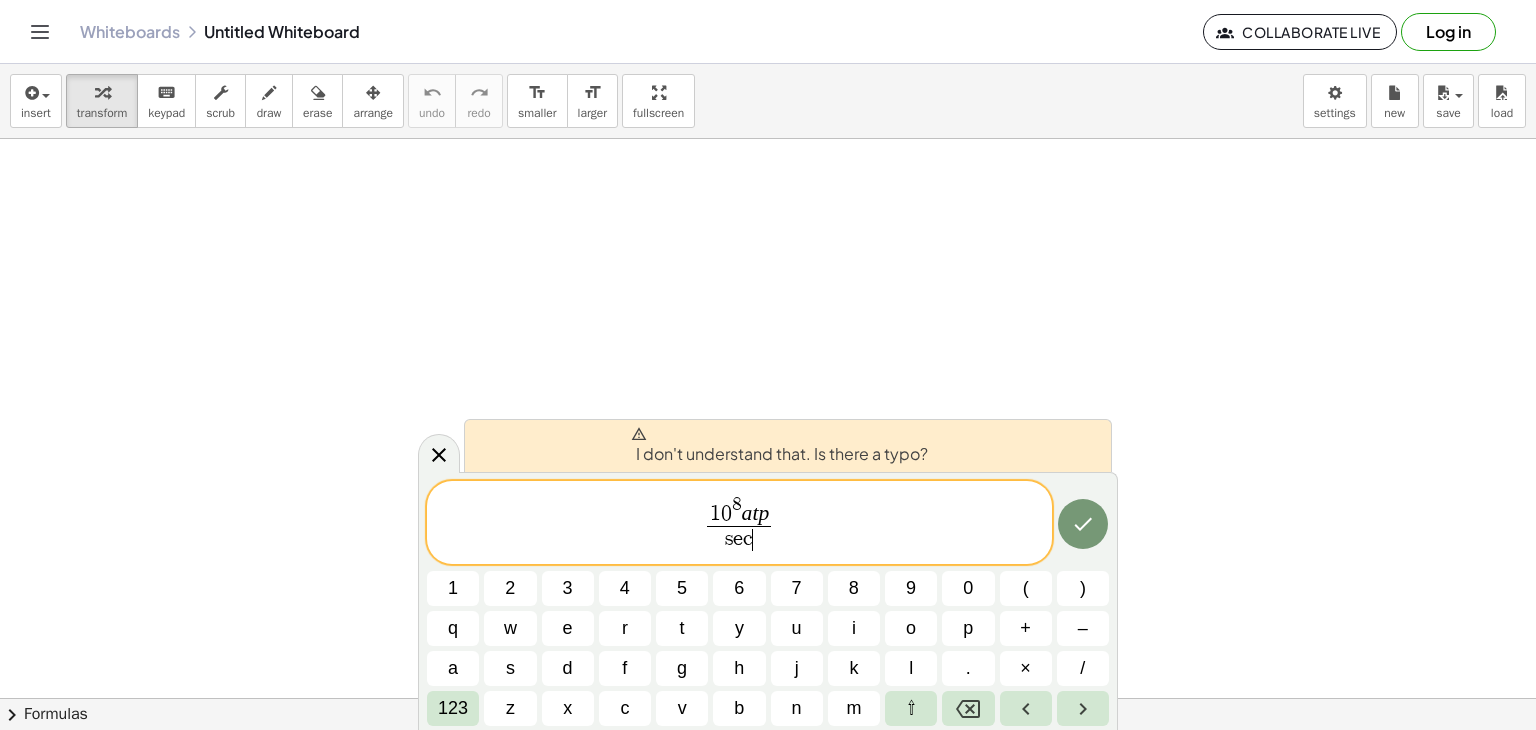 drag, startPoint x: 762, startPoint y: 550, endPoint x: 716, endPoint y: 521, distance: 54.378304 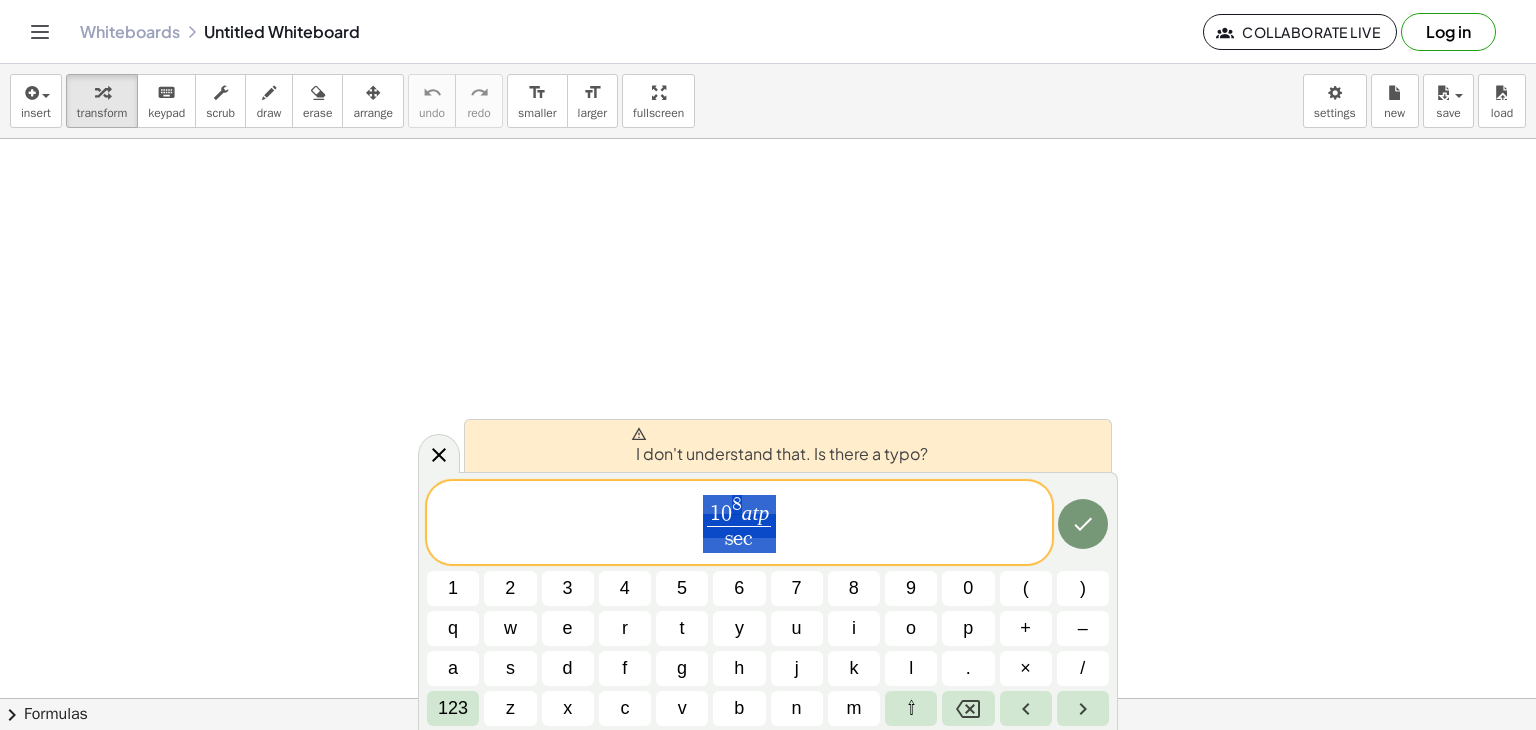 drag, startPoint x: 716, startPoint y: 521, endPoint x: 703, endPoint y: 511, distance: 16.40122 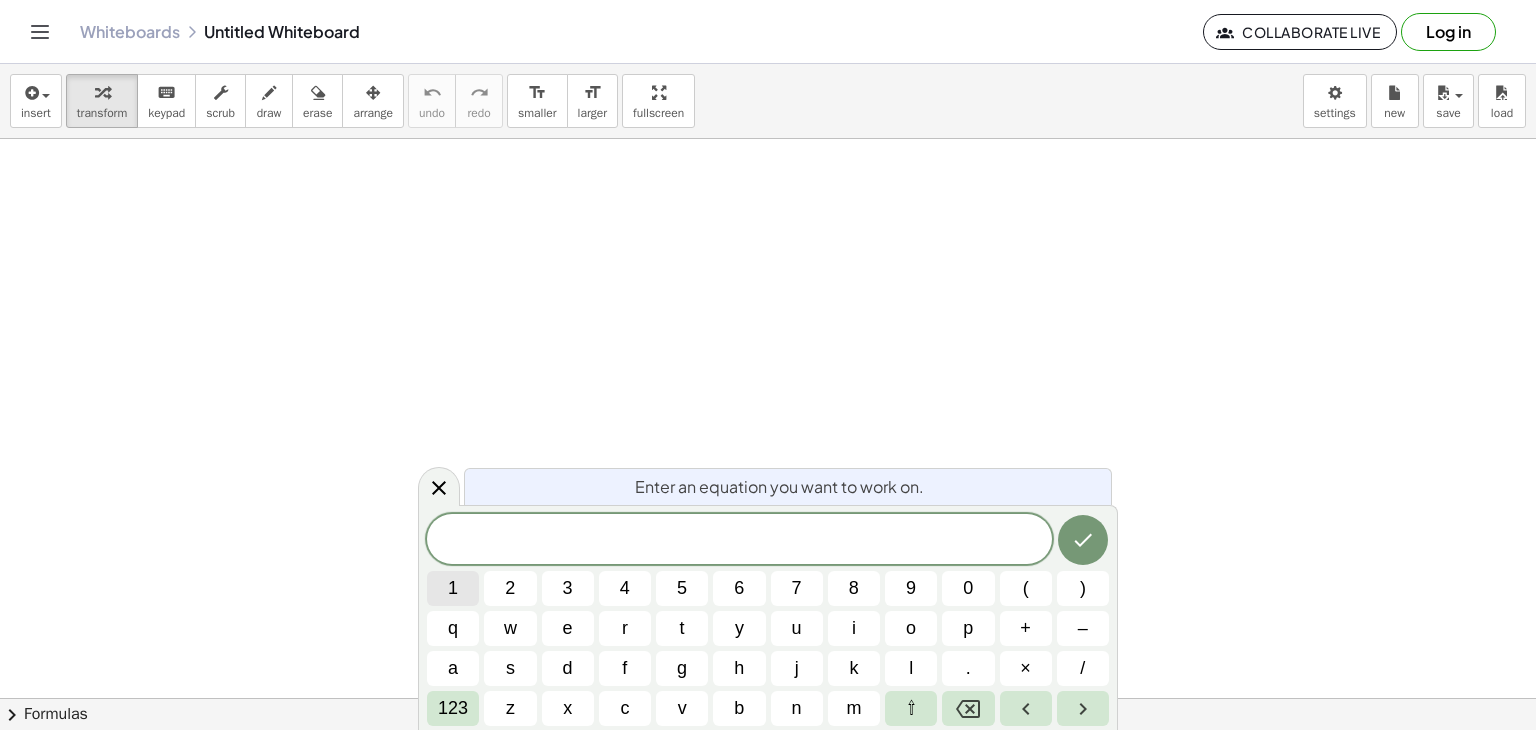 click on "1" at bounding box center [453, 588] 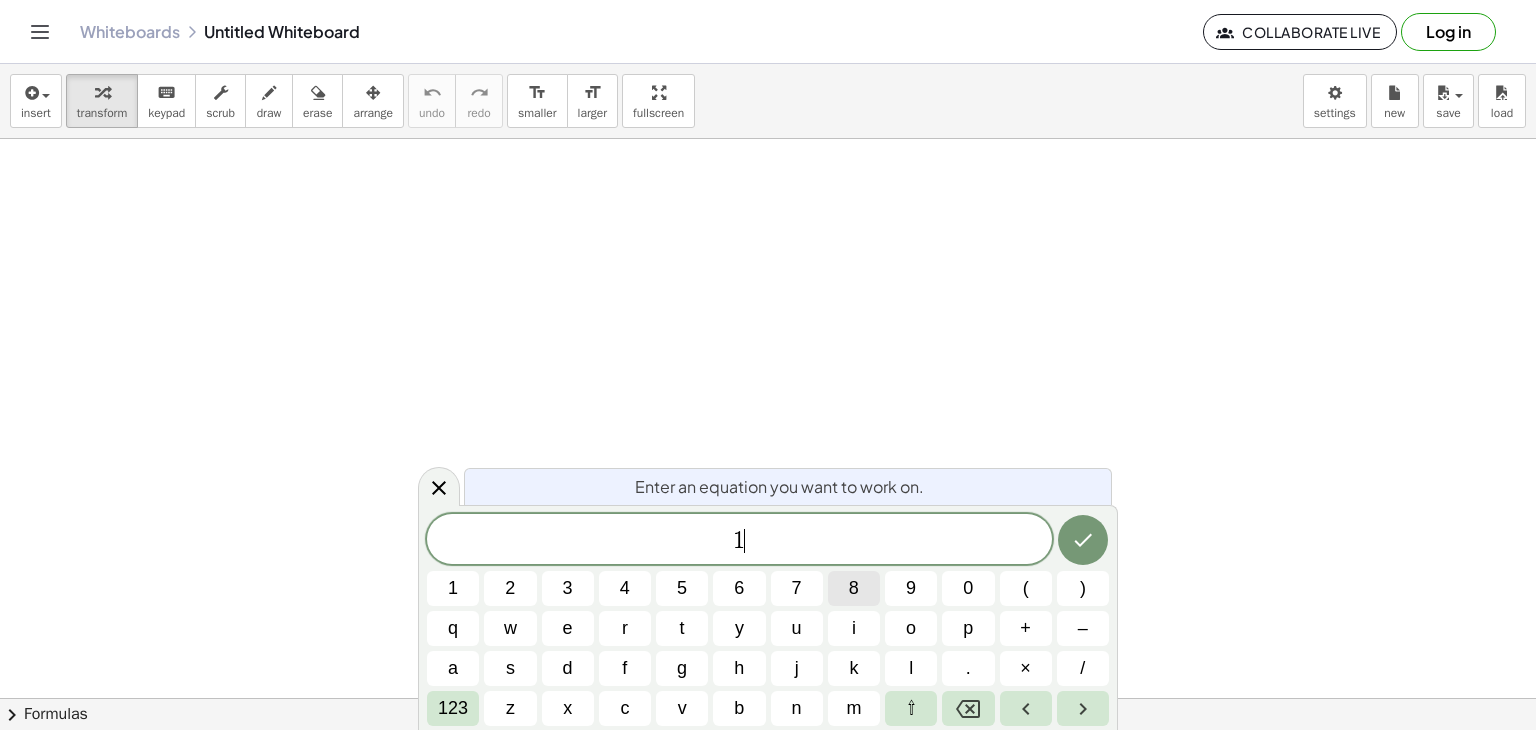 click on "8" at bounding box center [854, 588] 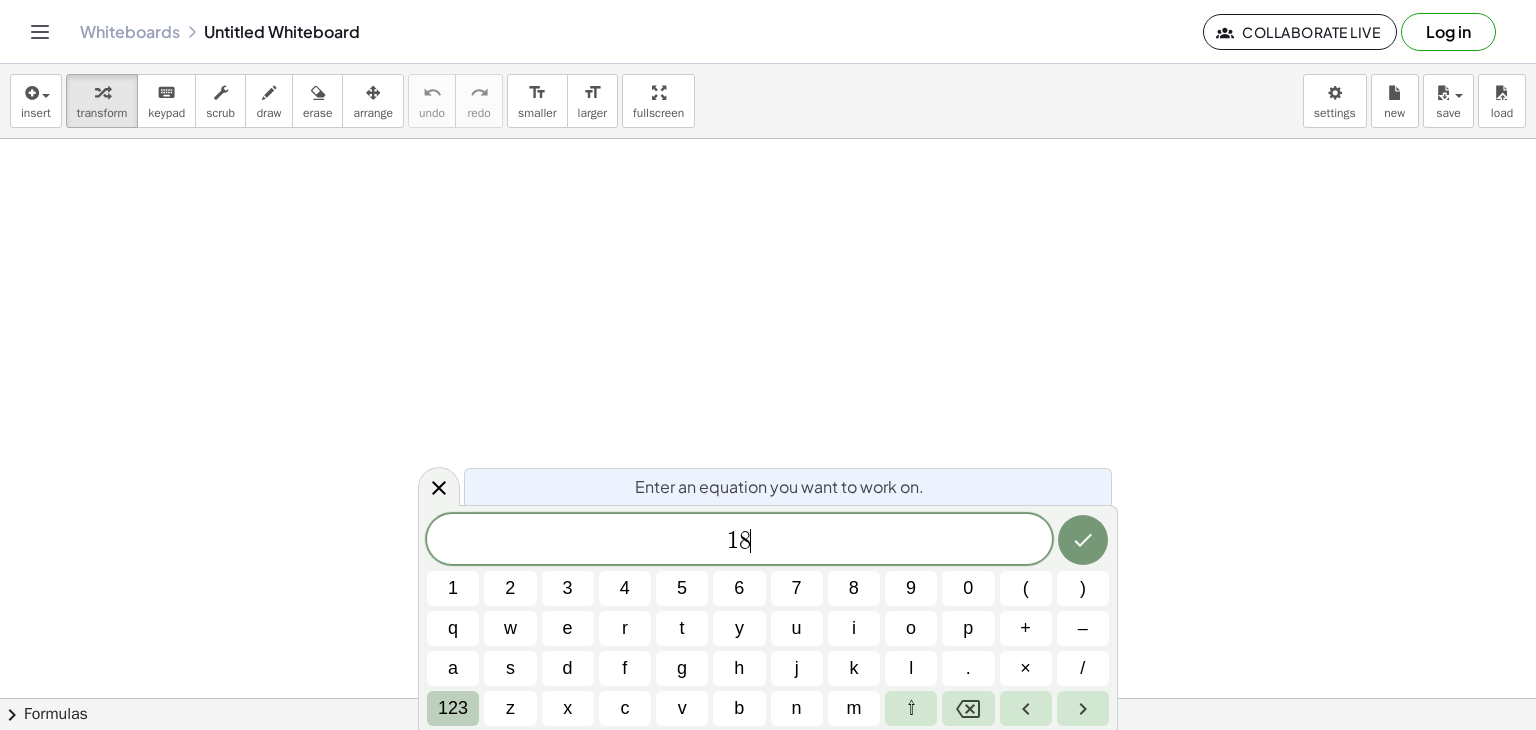click on "123" at bounding box center (453, 708) 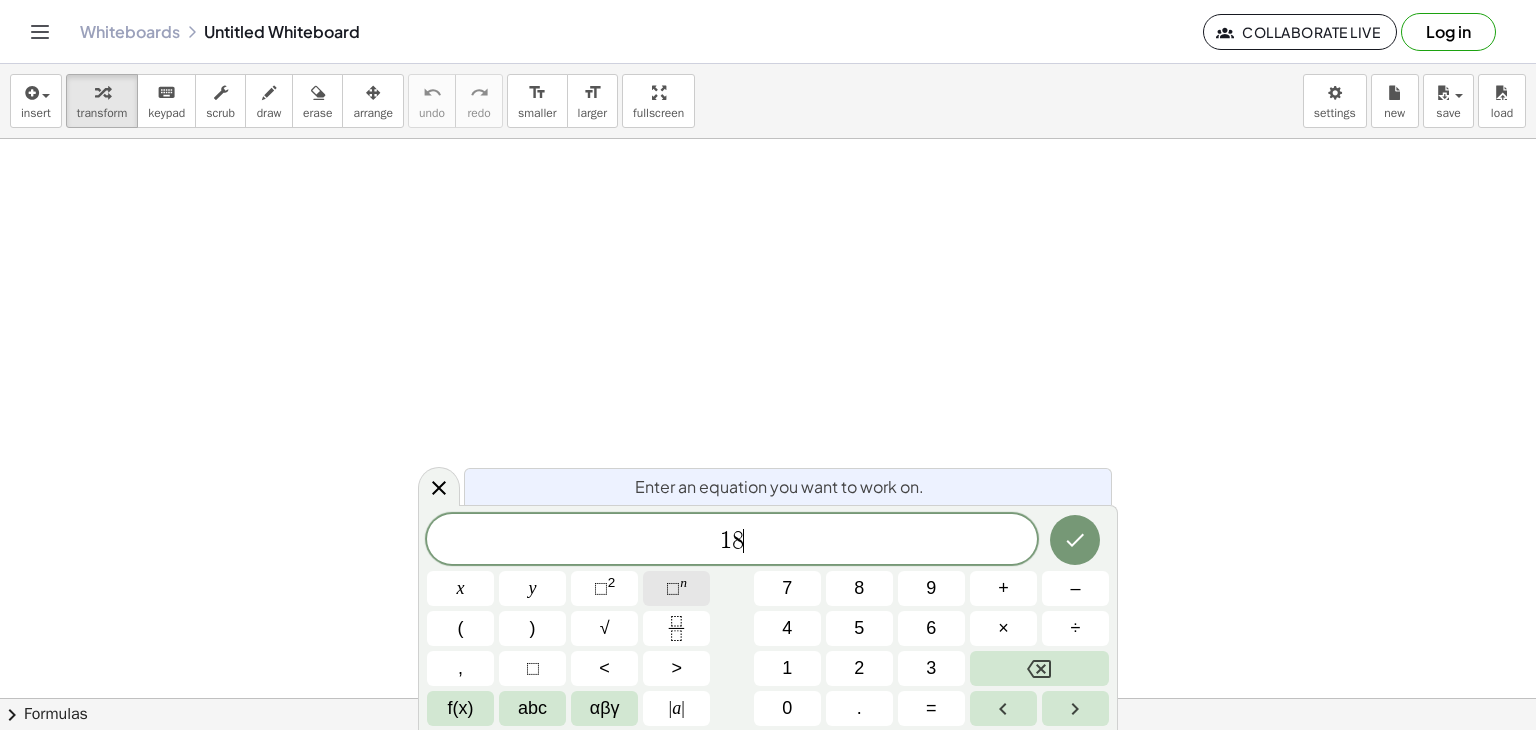 click on "⬚" at bounding box center [673, 588] 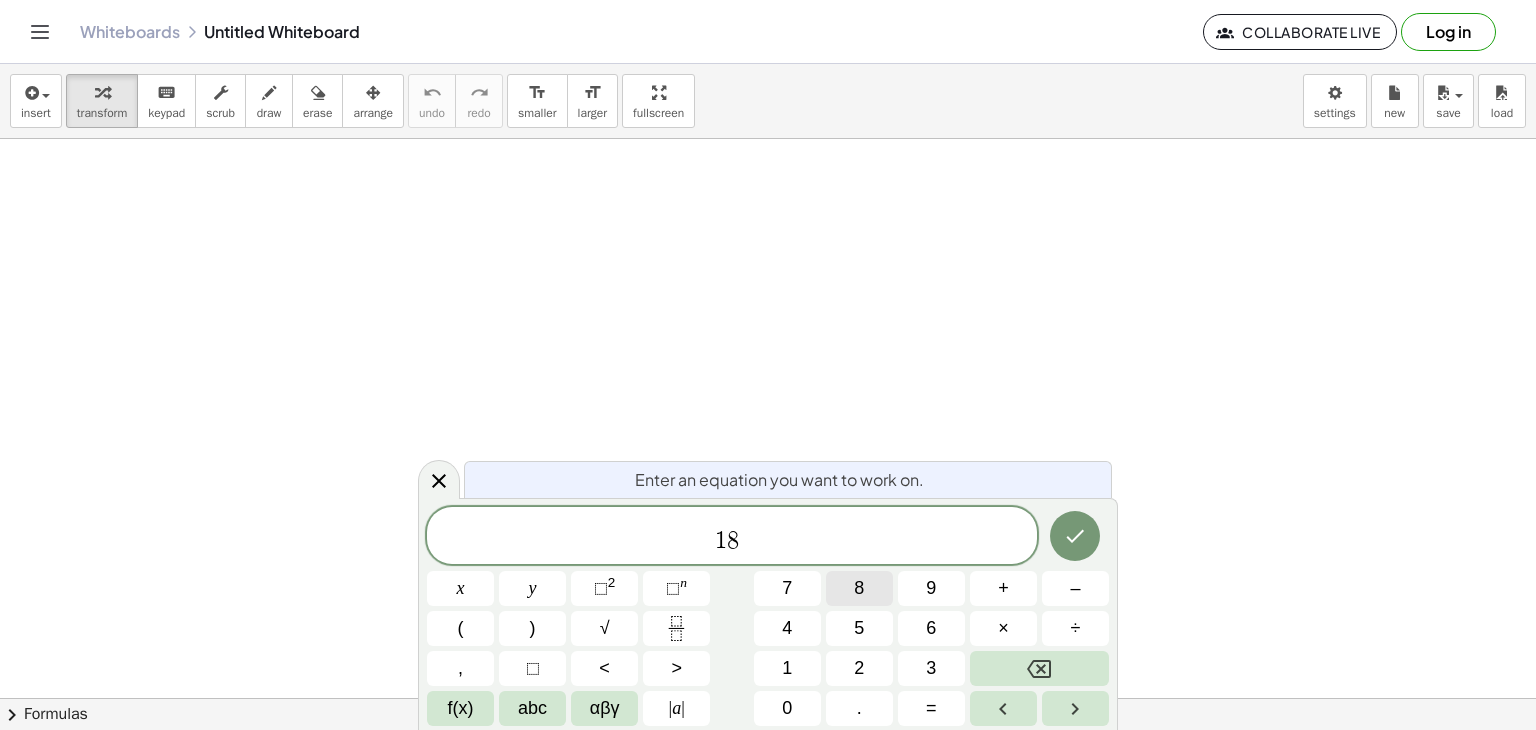 click on "8" at bounding box center (859, 588) 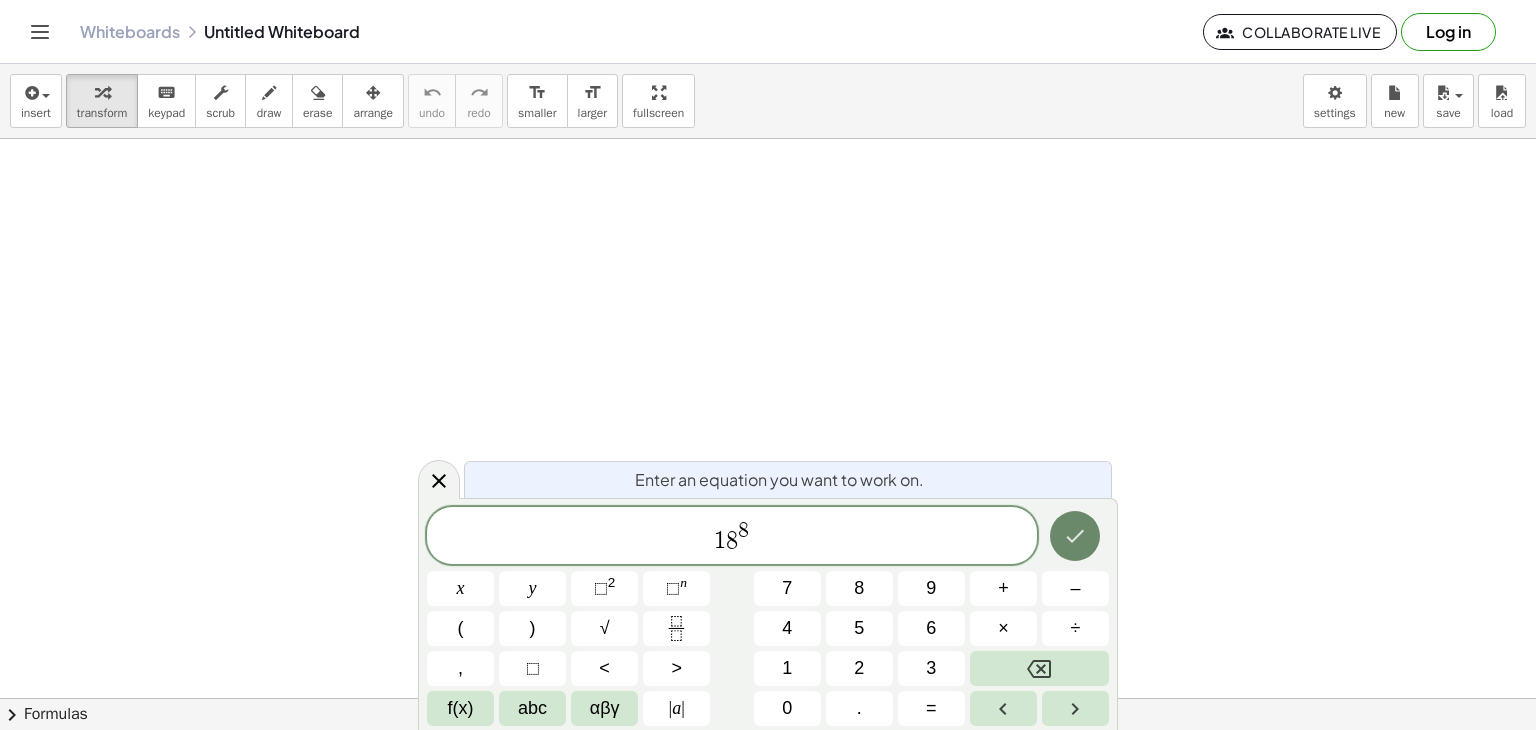 click at bounding box center [1075, 536] 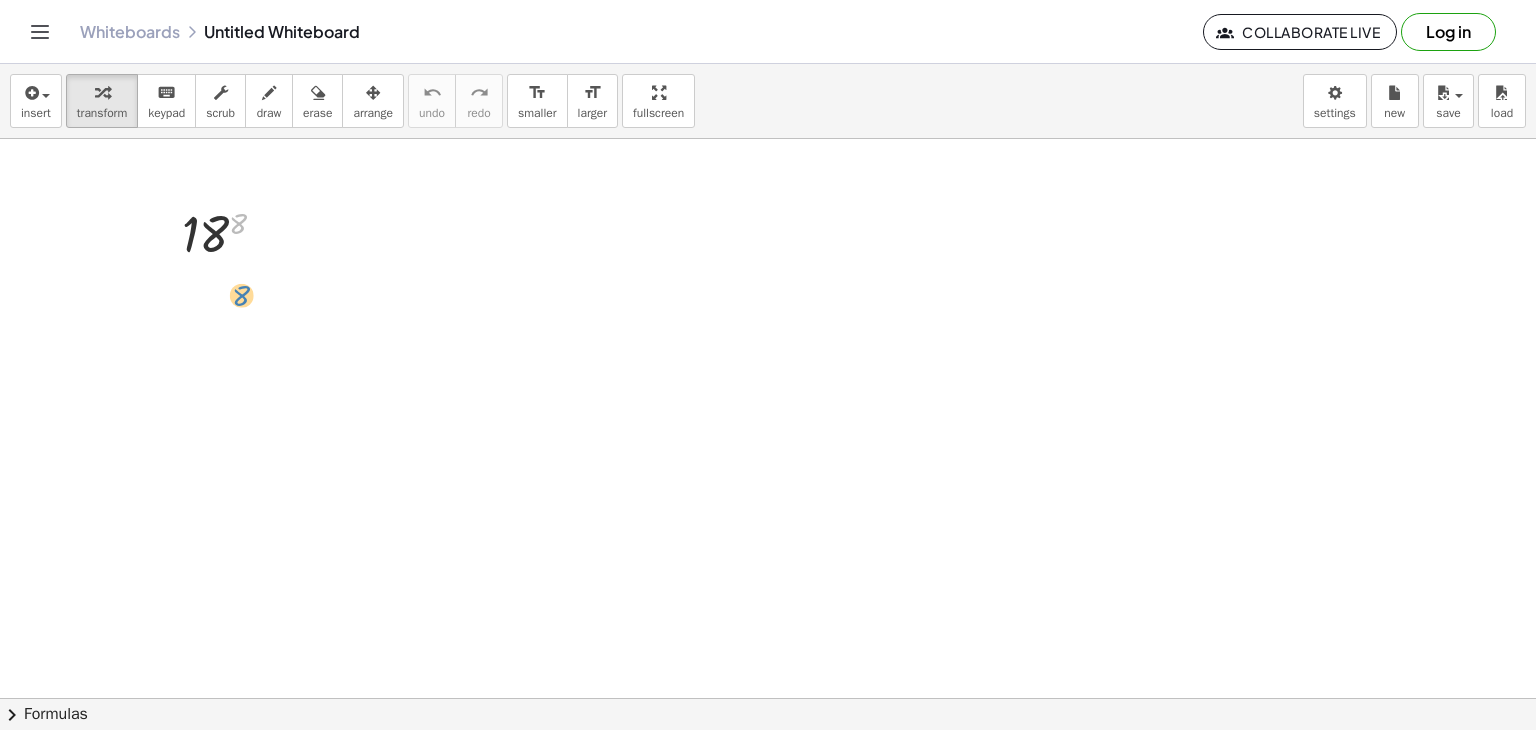 drag, startPoint x: 241, startPoint y: 229, endPoint x: 244, endPoint y: 243, distance: 14.3178215 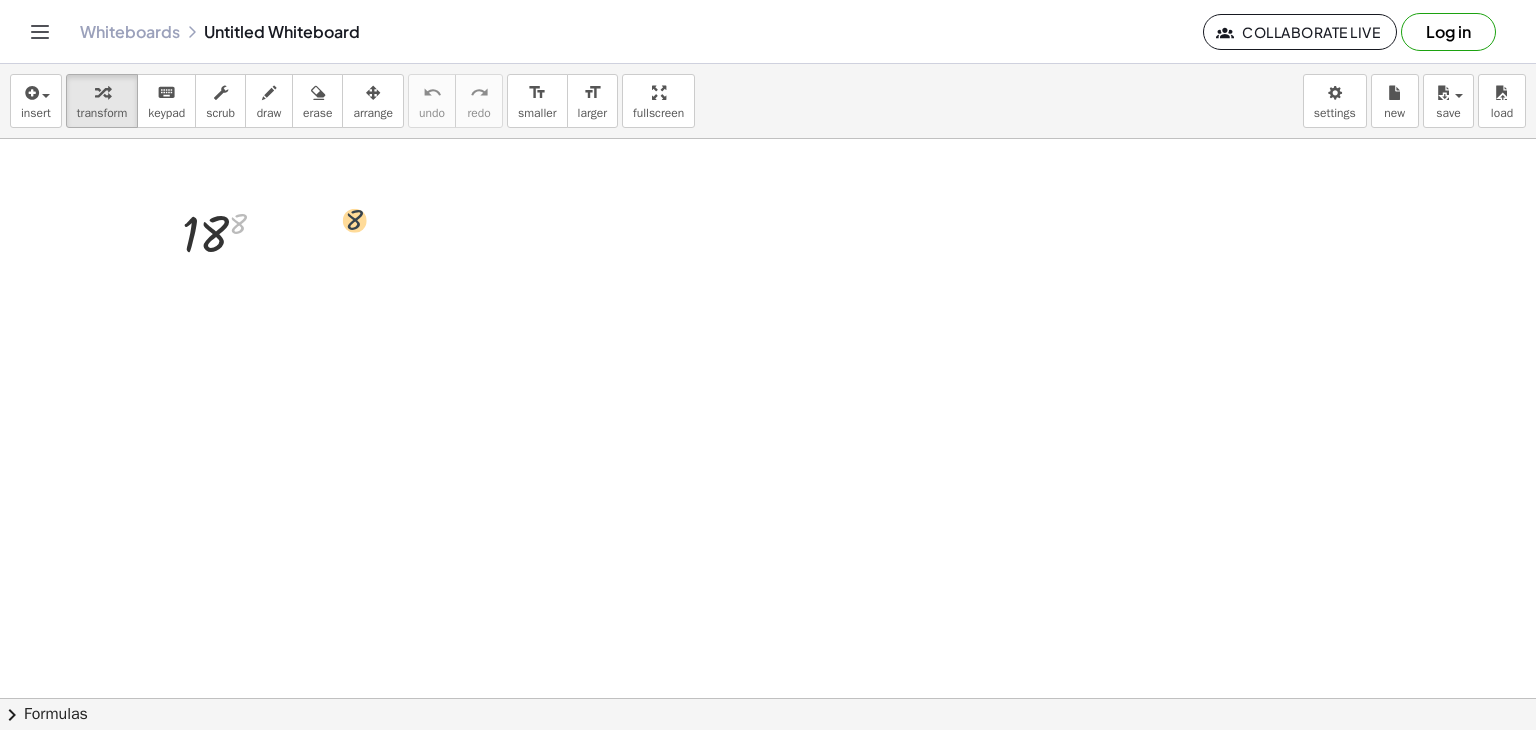 drag, startPoint x: 239, startPoint y: 224, endPoint x: 530, endPoint y: 244, distance: 291.68646 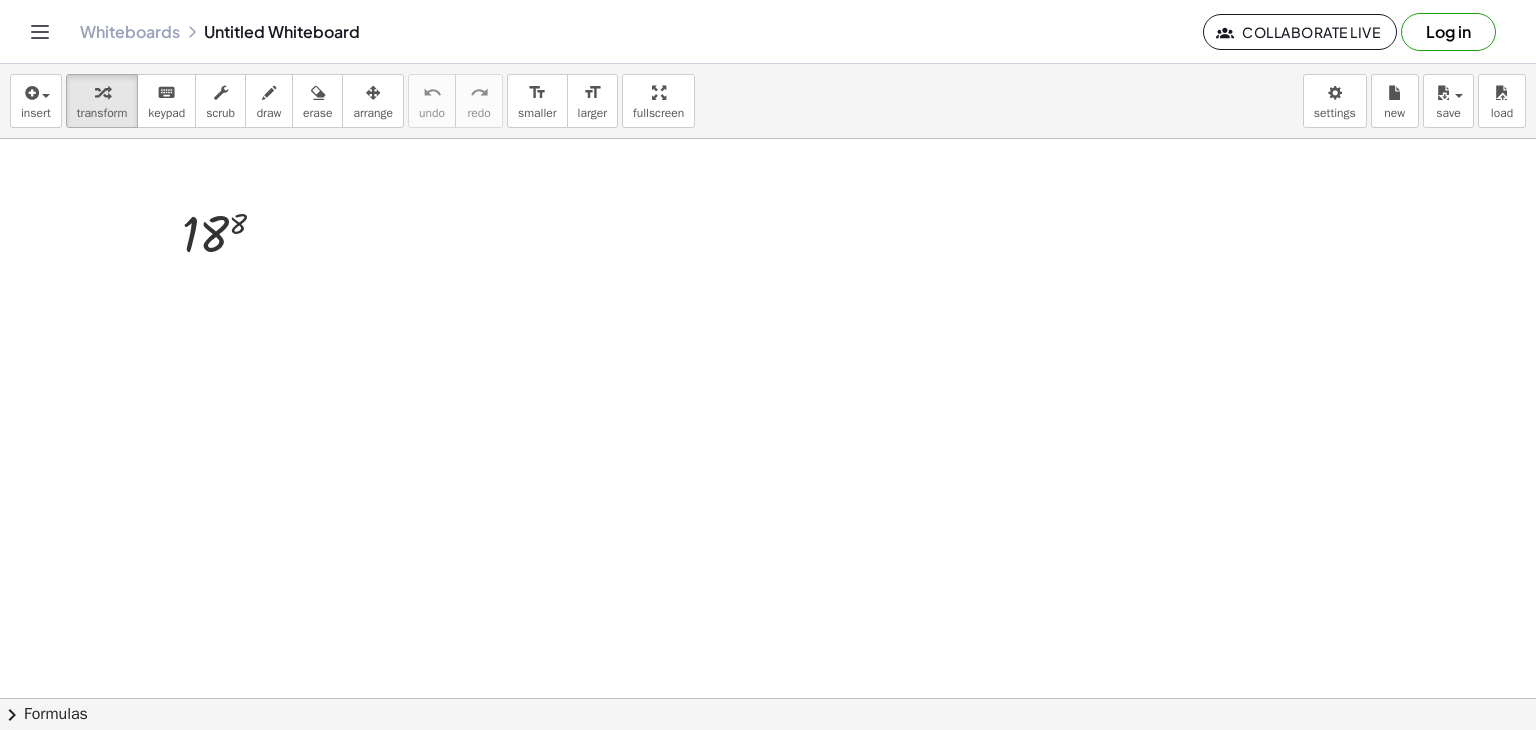 drag, startPoint x: 209, startPoint y: 284, endPoint x: 353, endPoint y: 500, distance: 259.5997 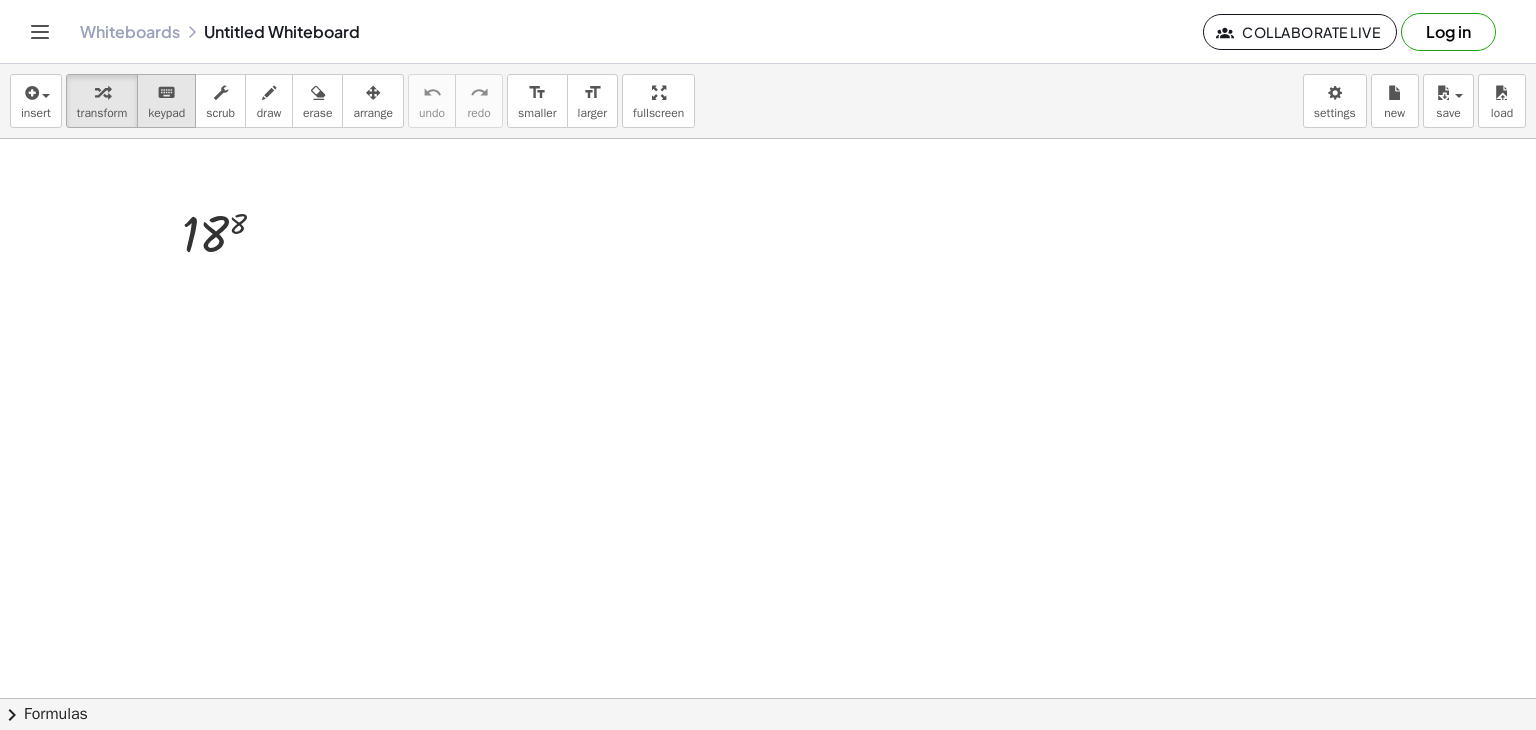 click on "keyboard" at bounding box center [166, 93] 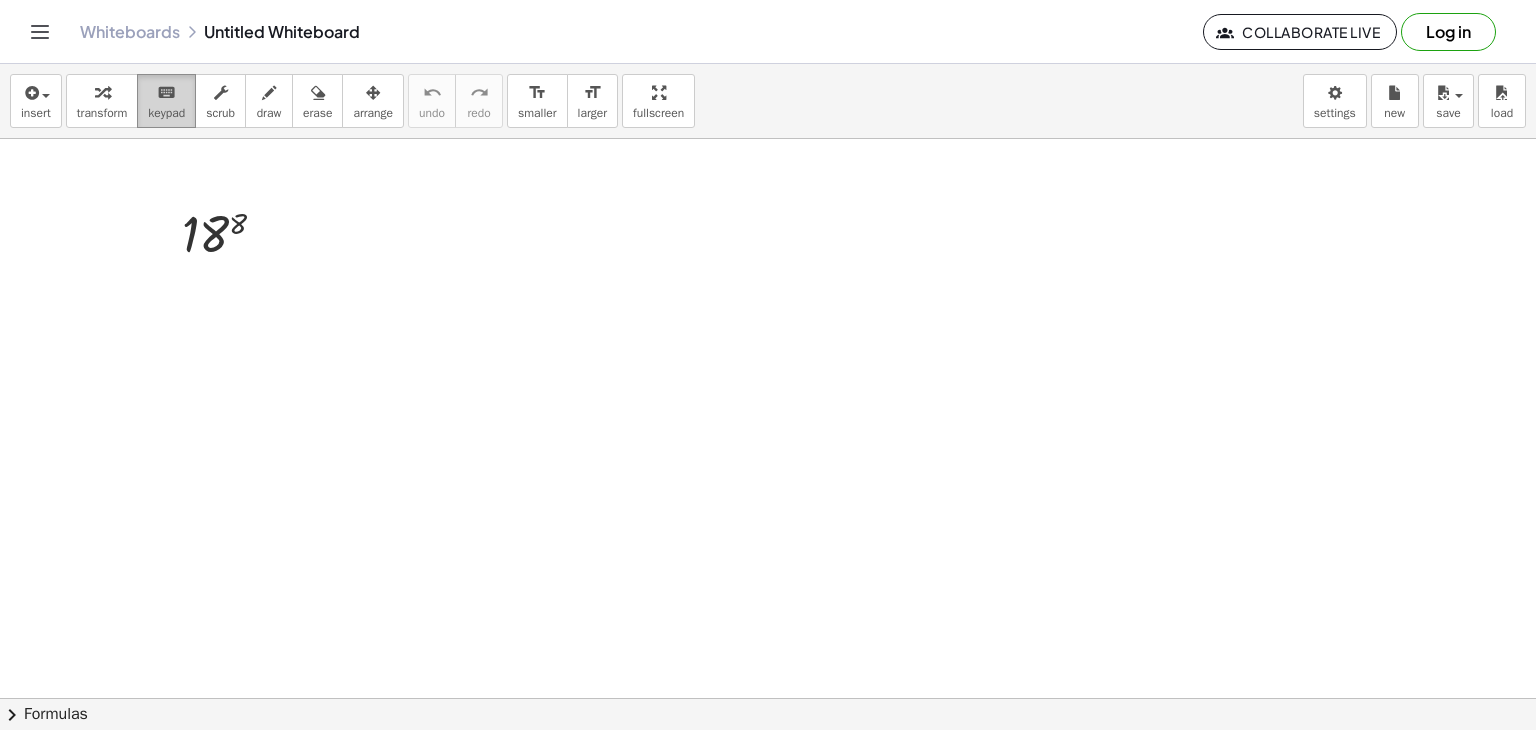 click on "keyboard" at bounding box center (166, 93) 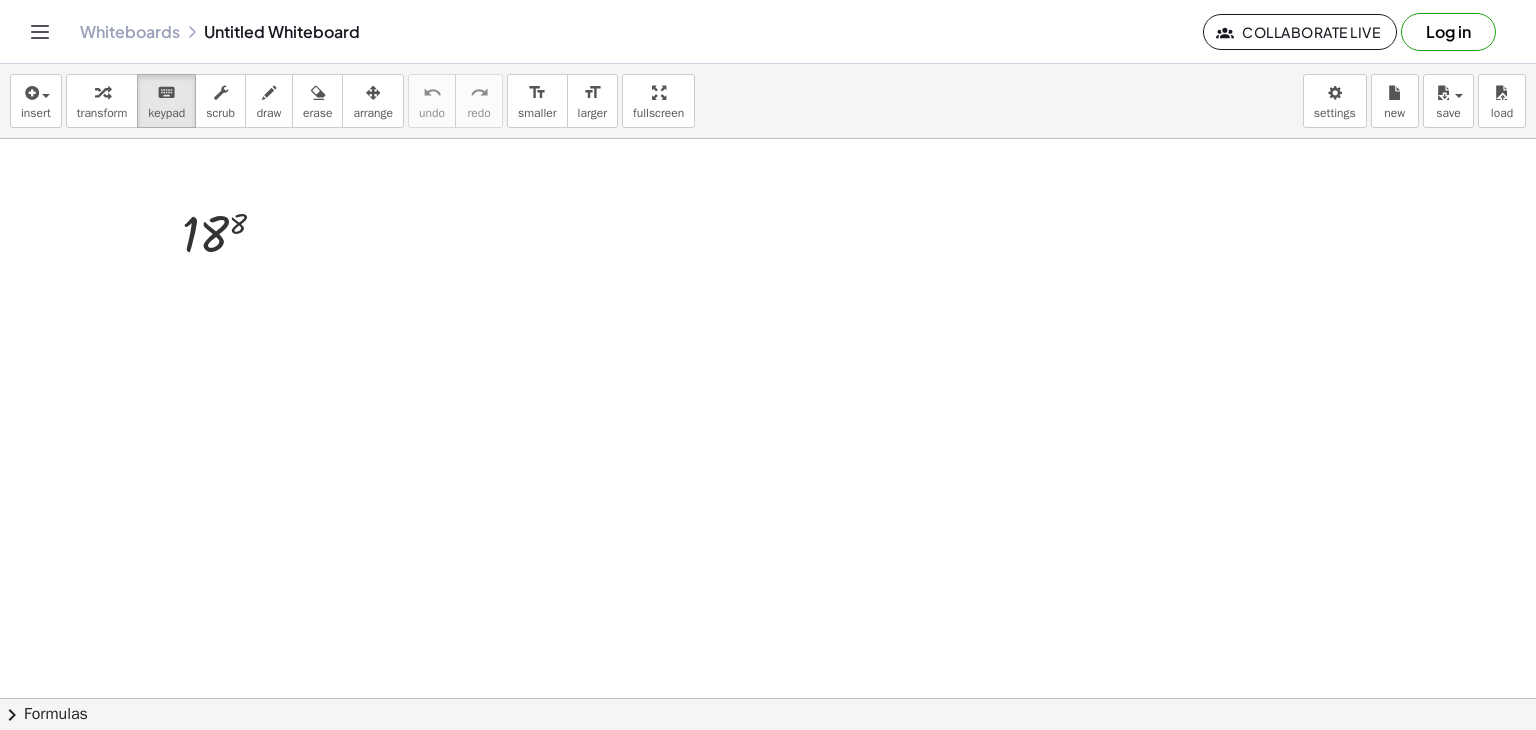 click at bounding box center [768, 698] 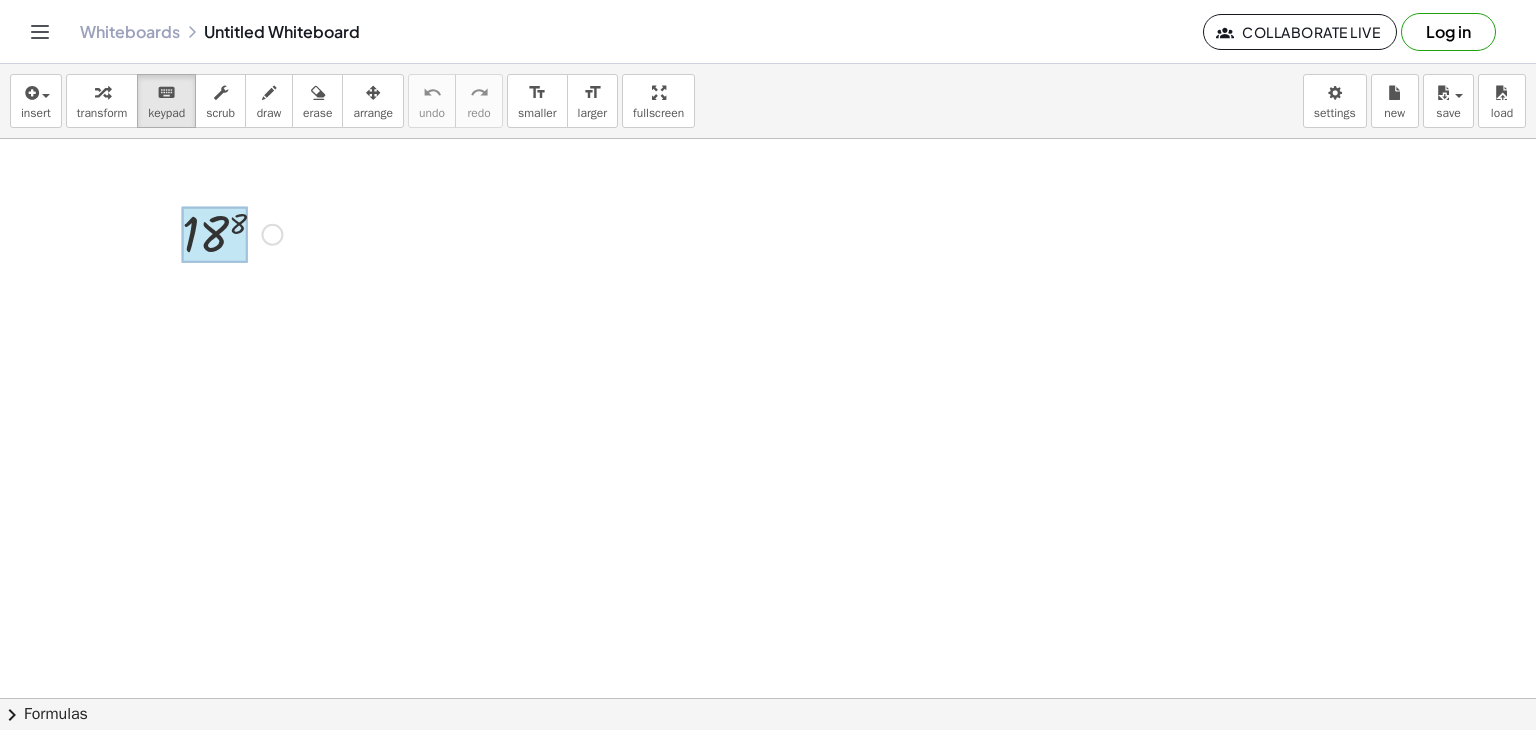 drag, startPoint x: 291, startPoint y: 189, endPoint x: 220, endPoint y: 217, distance: 76.321686 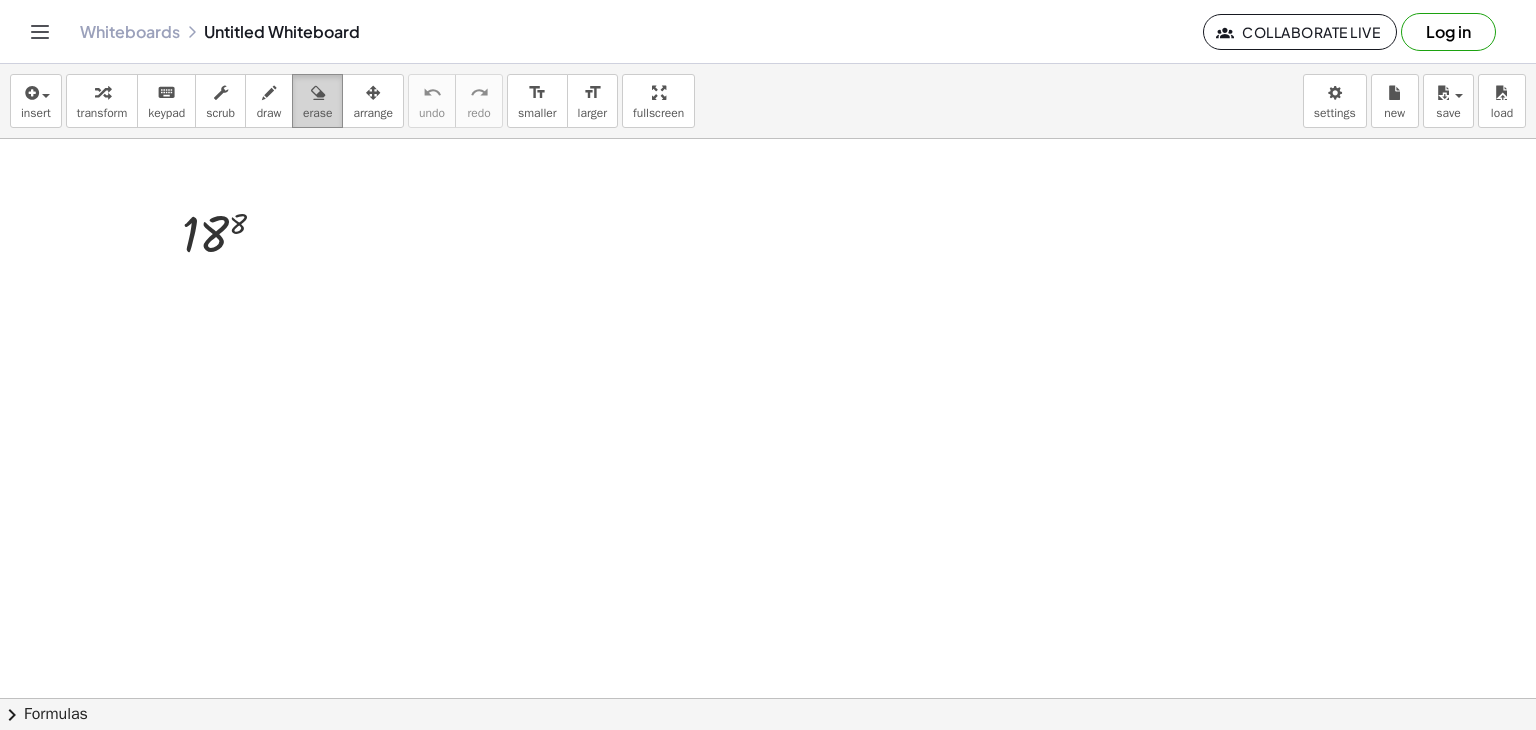 click at bounding box center (317, 92) 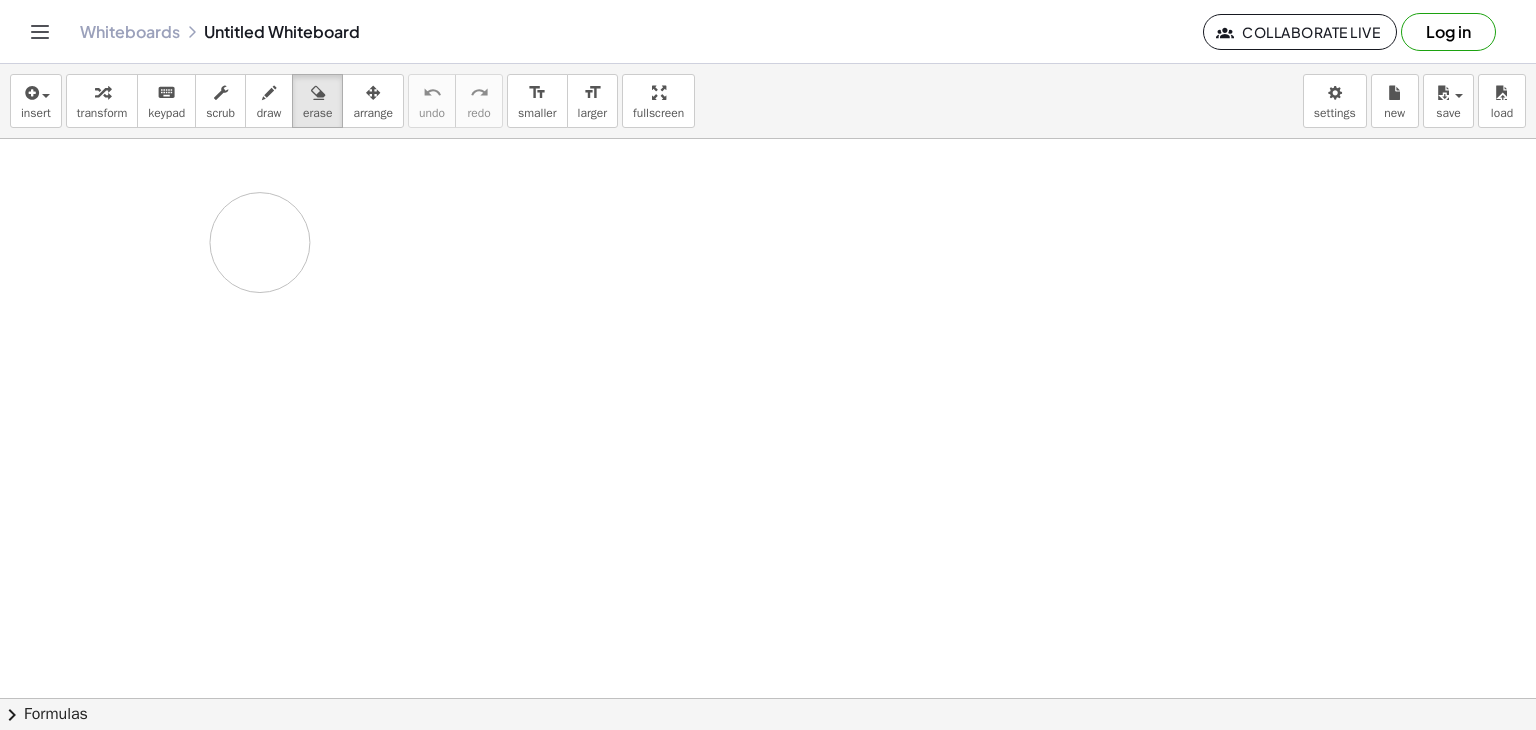 drag, startPoint x: 267, startPoint y: 208, endPoint x: 255, endPoint y: 227, distance: 22.472204 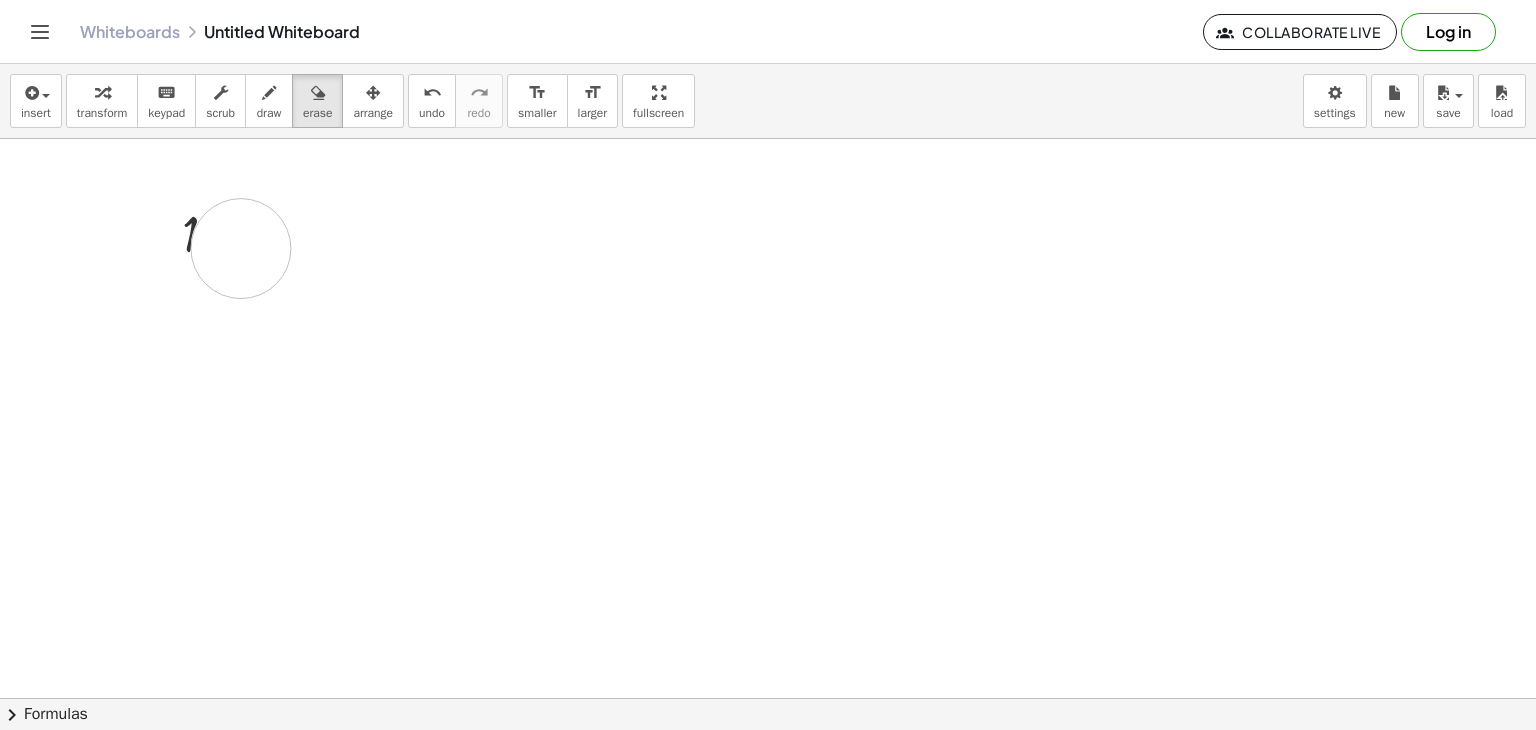 click at bounding box center (768, 698) 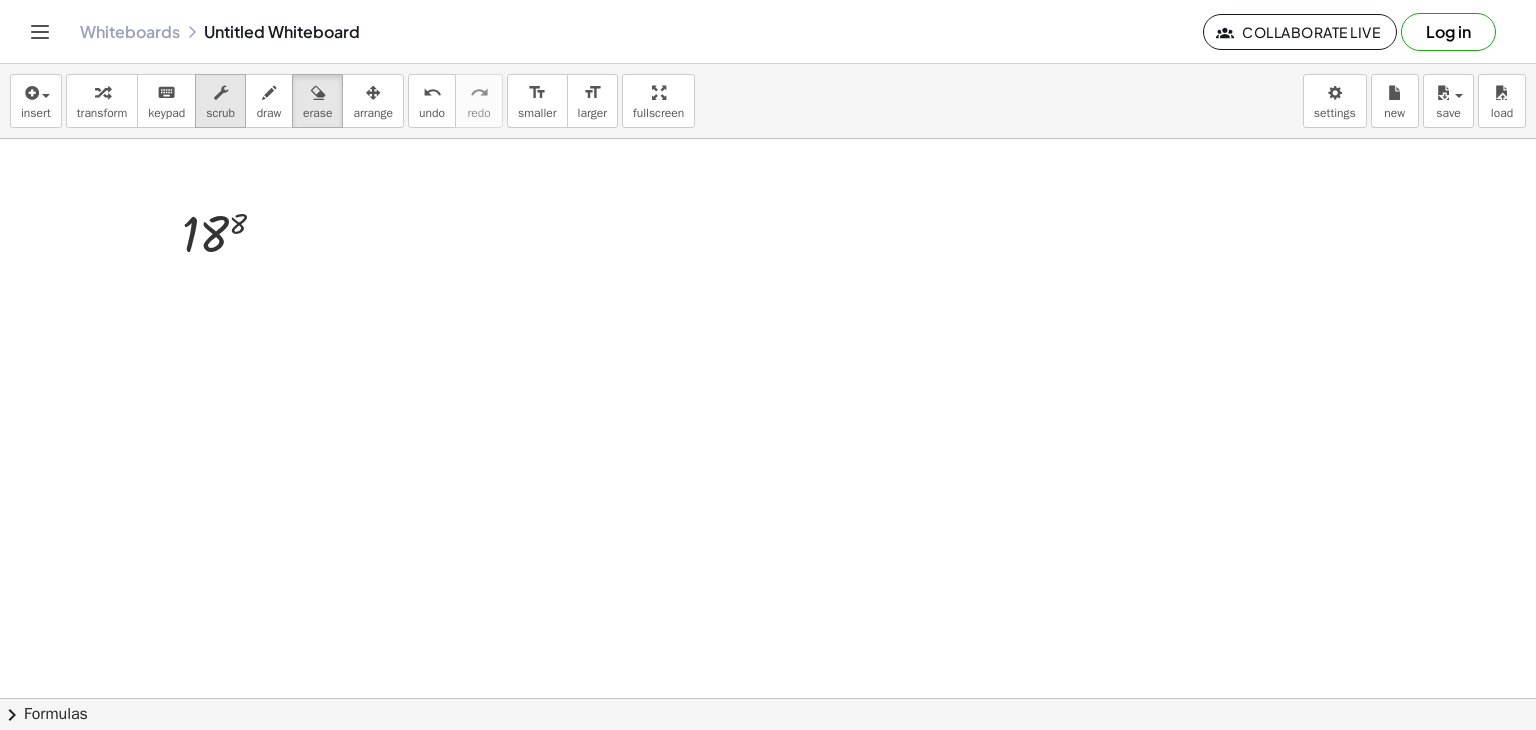 click at bounding box center [221, 93] 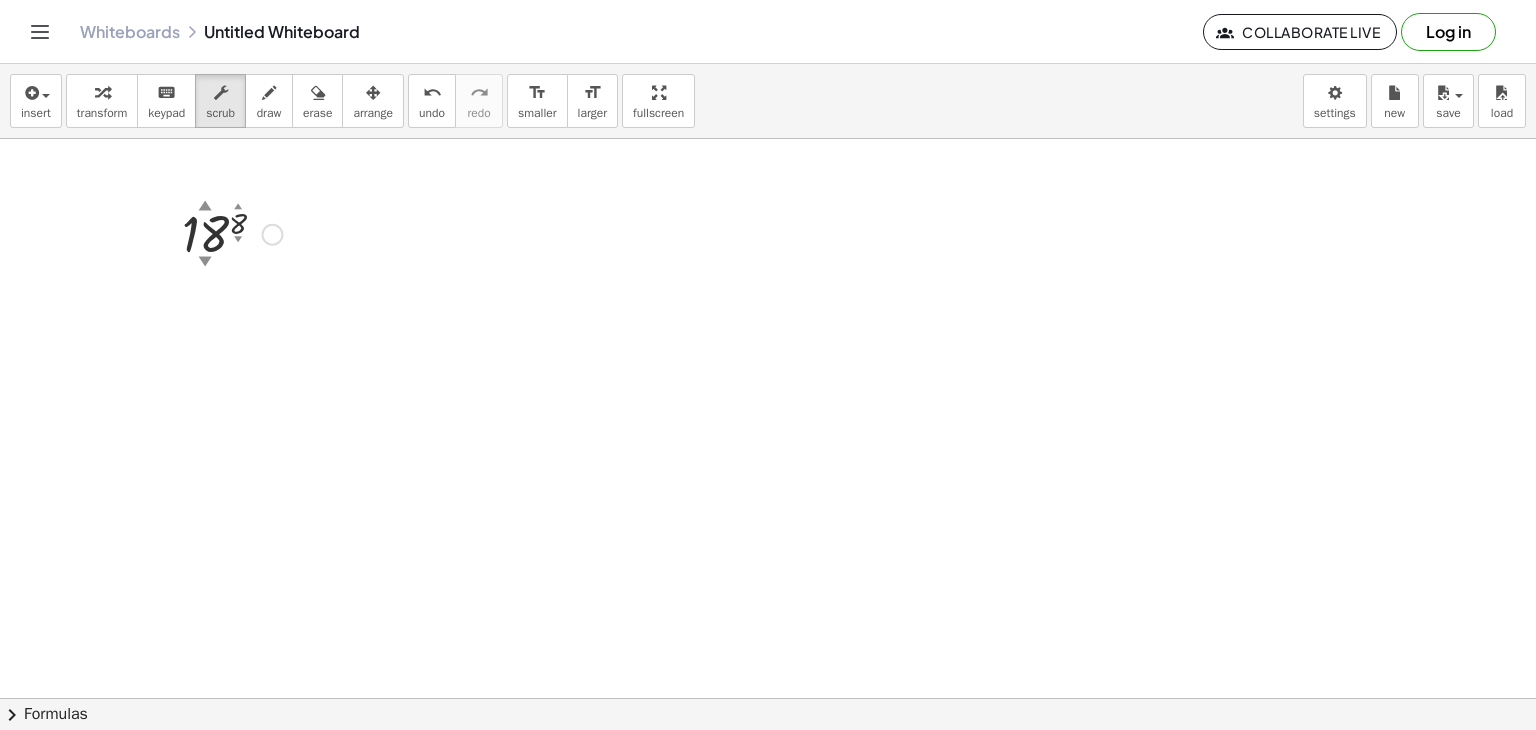 click at bounding box center (232, 233) 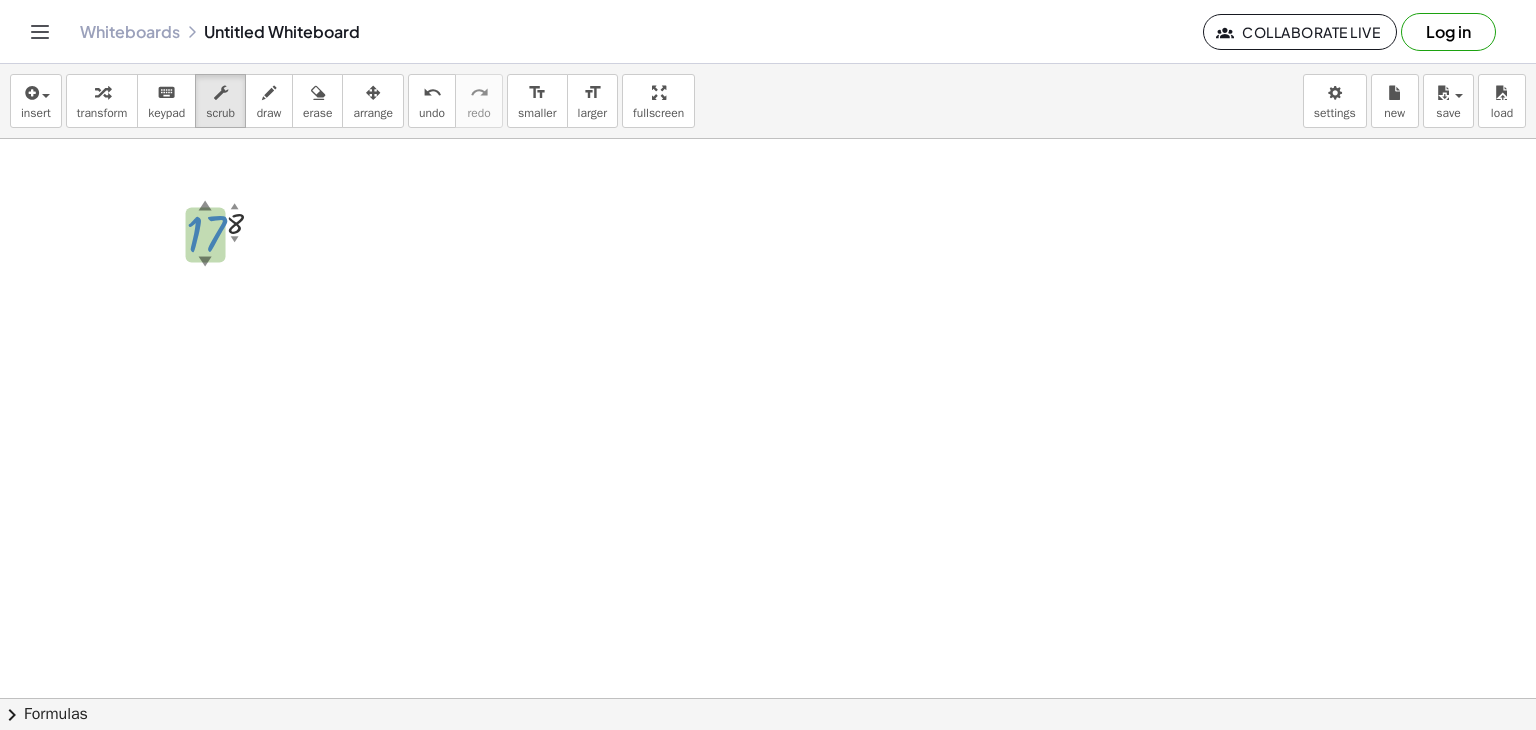 drag, startPoint x: 223, startPoint y: 245, endPoint x: 152, endPoint y: 307, distance: 94.26028 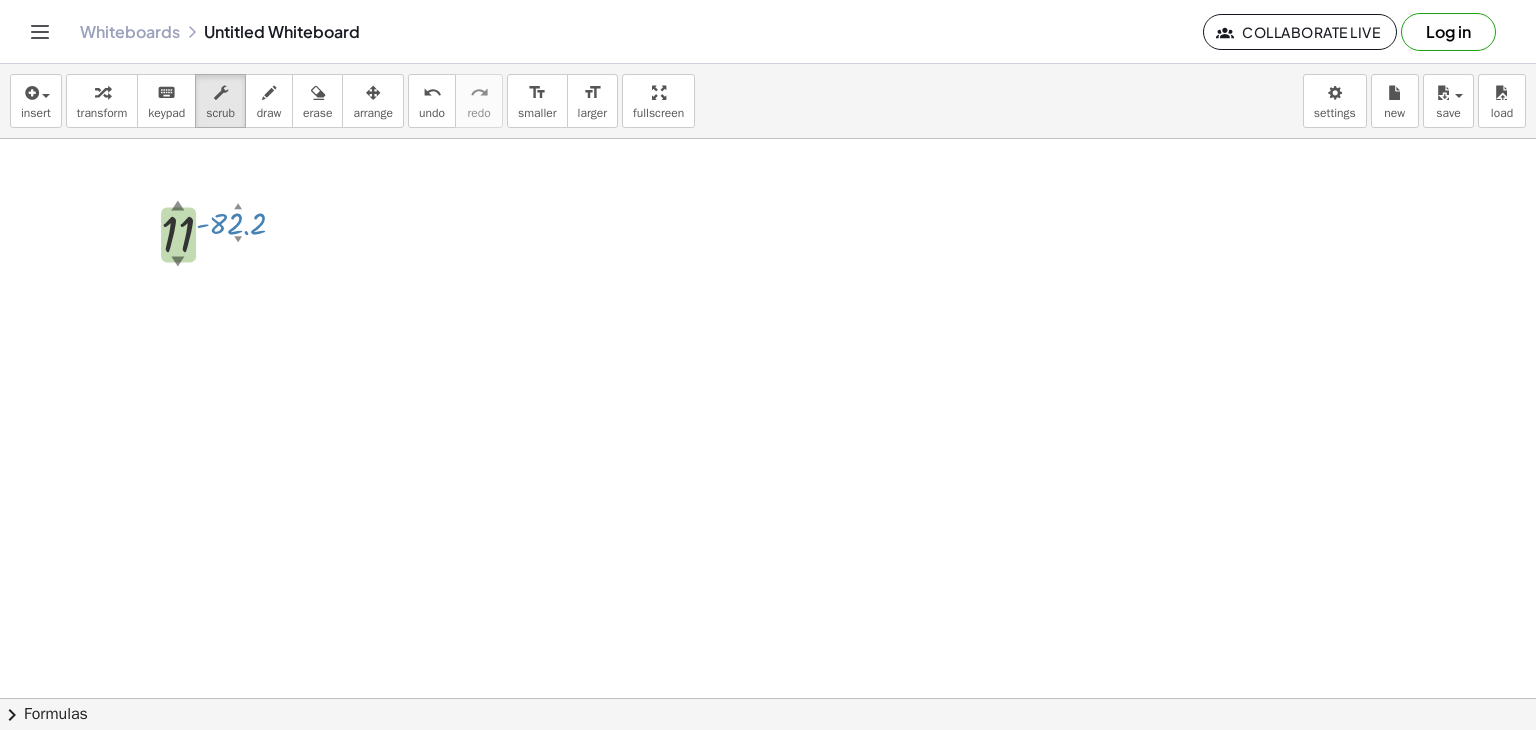 drag, startPoint x: 230, startPoint y: 246, endPoint x: 0, endPoint y: 269, distance: 231.14714 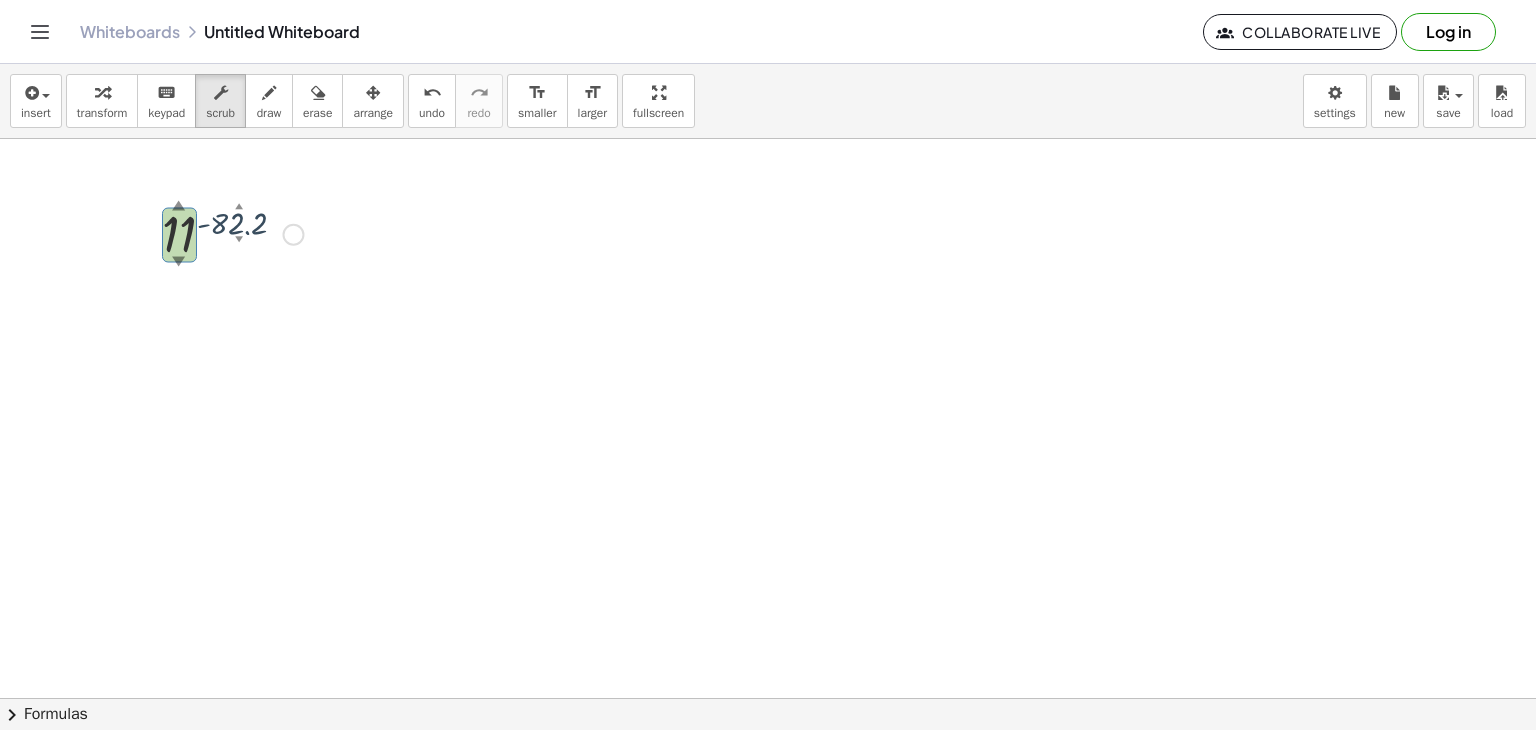 drag, startPoint x: 159, startPoint y: 148, endPoint x: 239, endPoint y: 300, distance: 171.76729 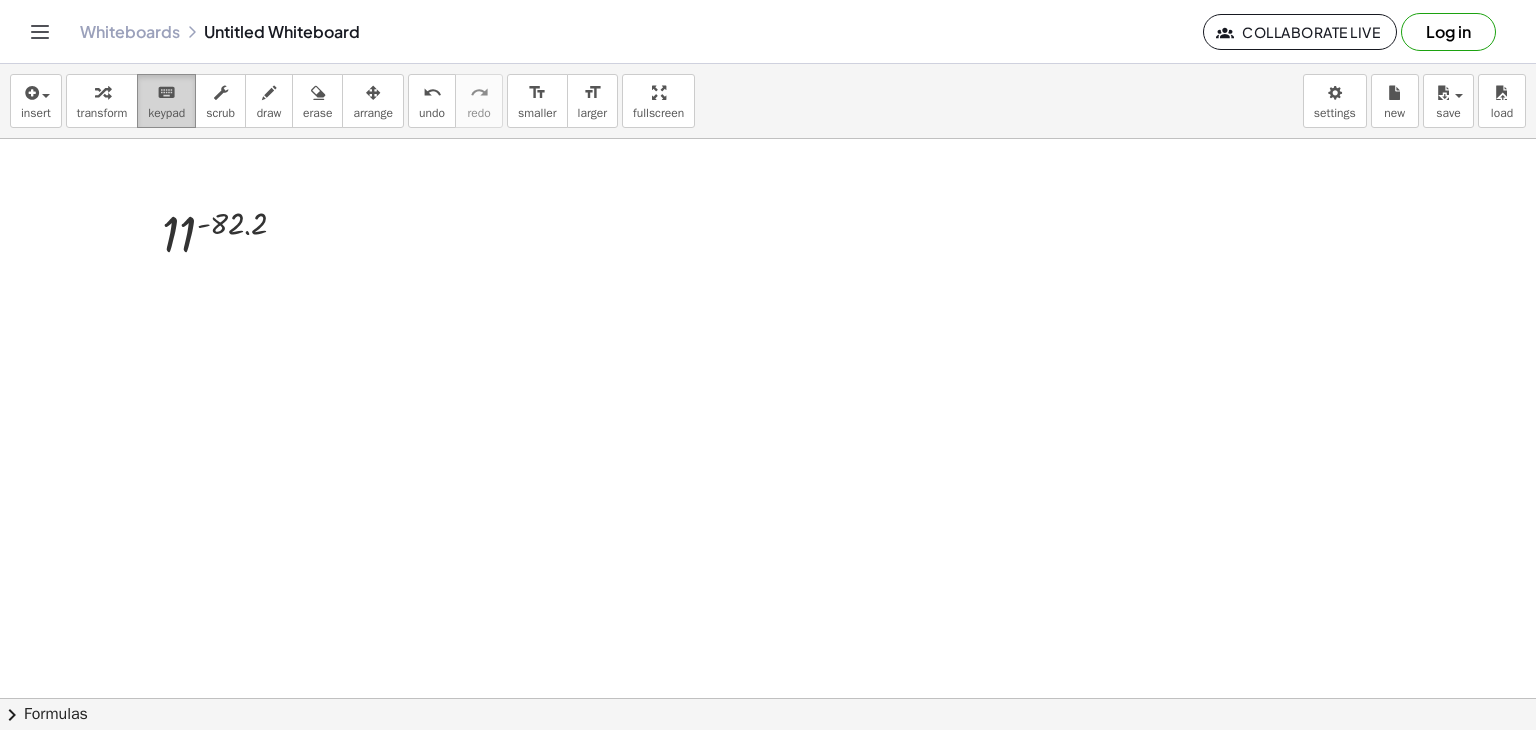 click on "keypad" at bounding box center [166, 113] 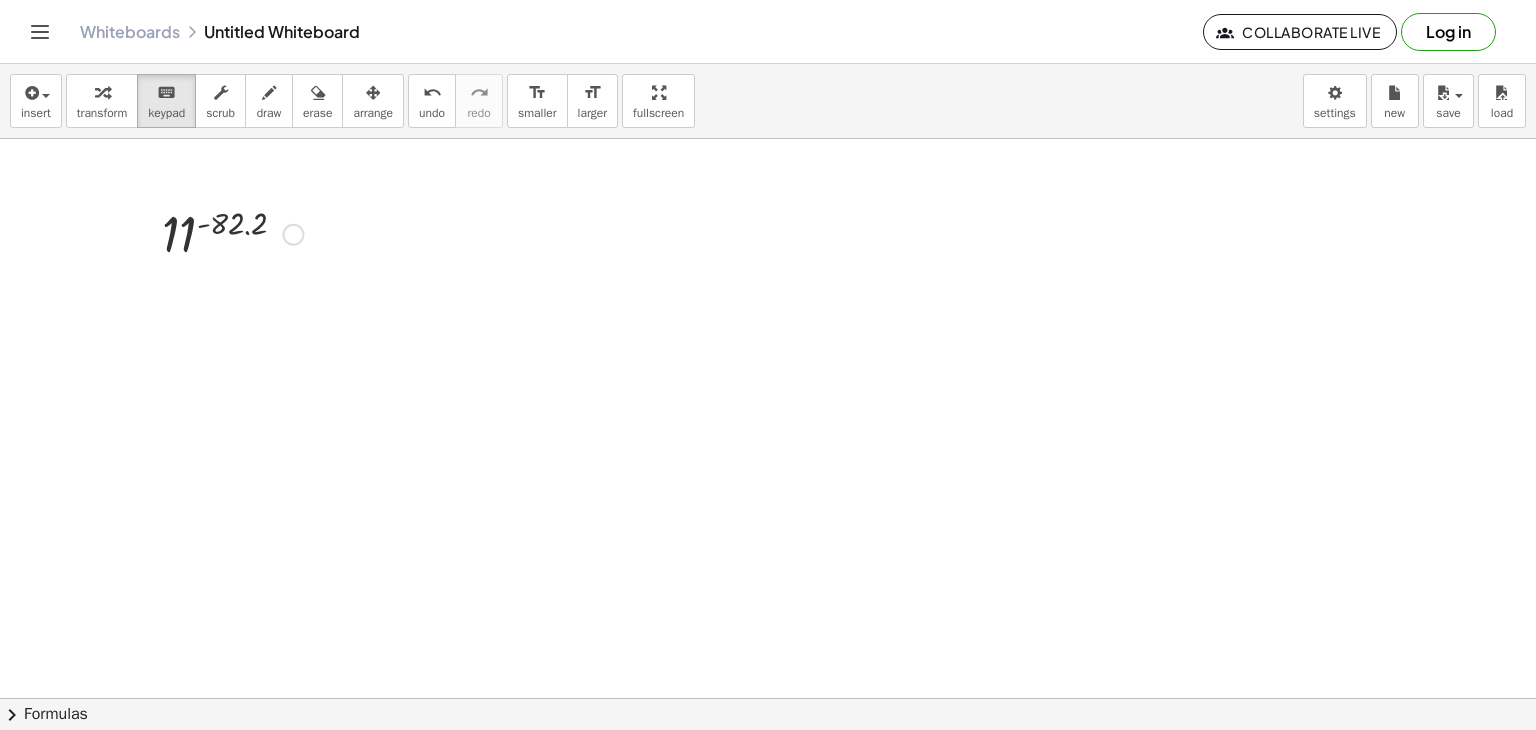 click at bounding box center [232, 233] 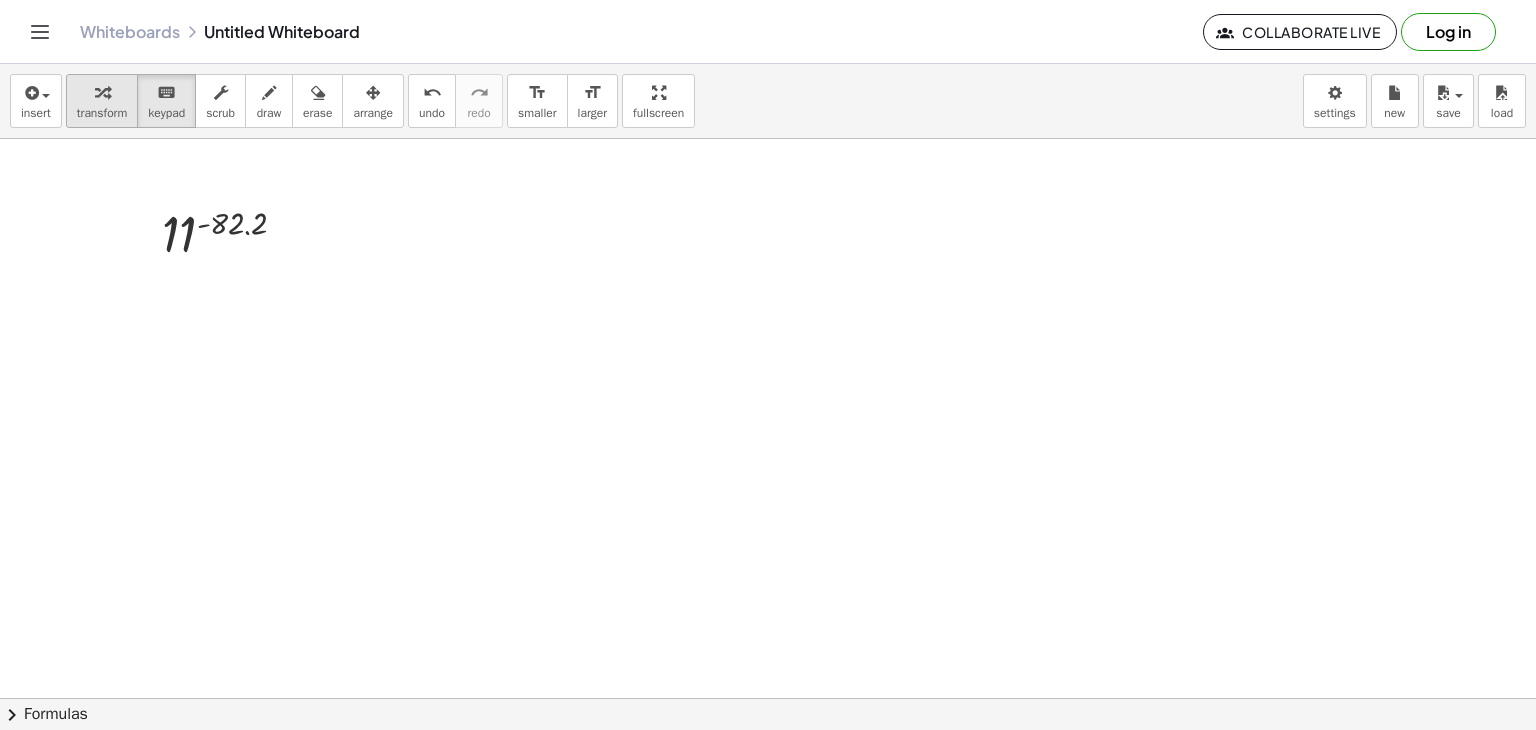 drag, startPoint x: 84, startPoint y: 93, endPoint x: 103, endPoint y: 118, distance: 31.400637 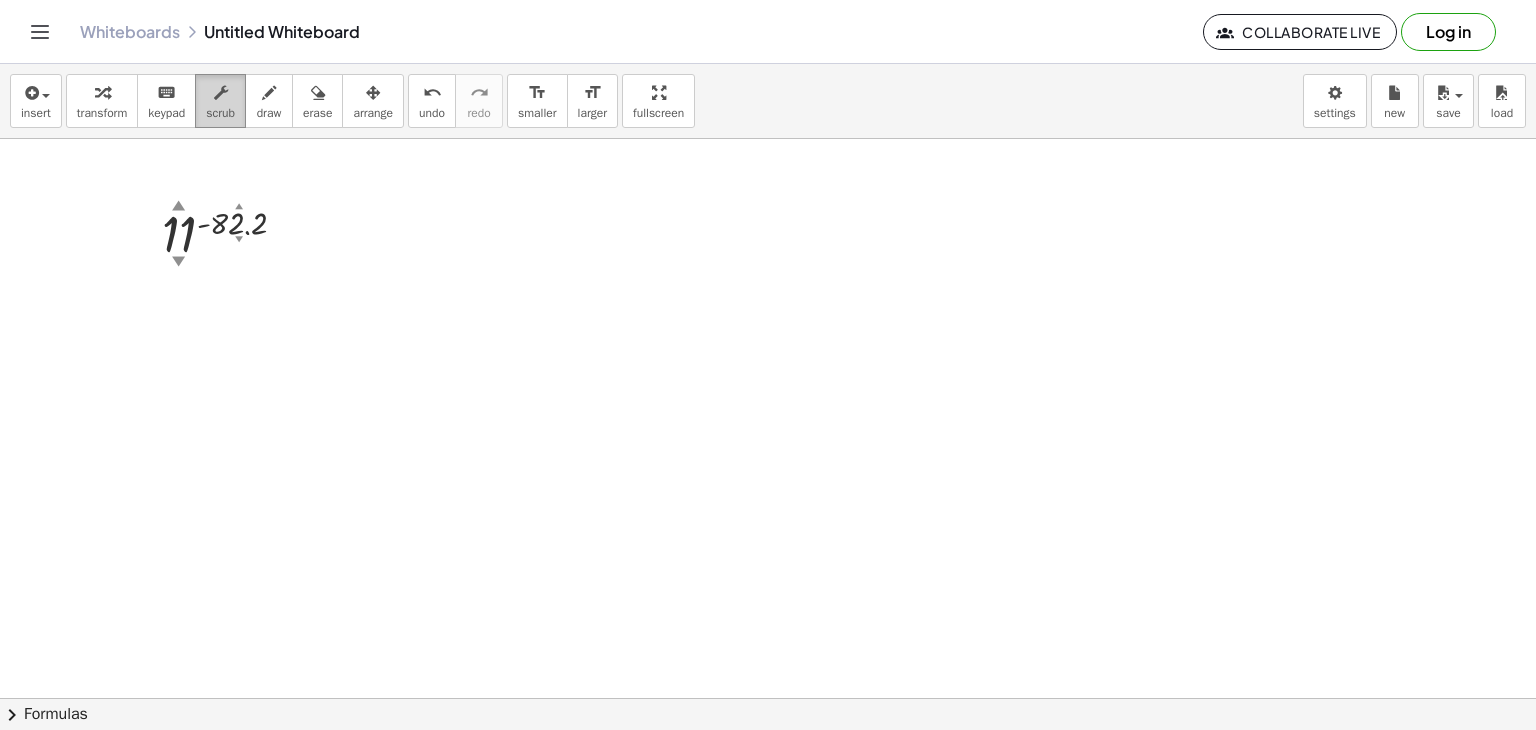 click on "scrub" at bounding box center [220, 113] 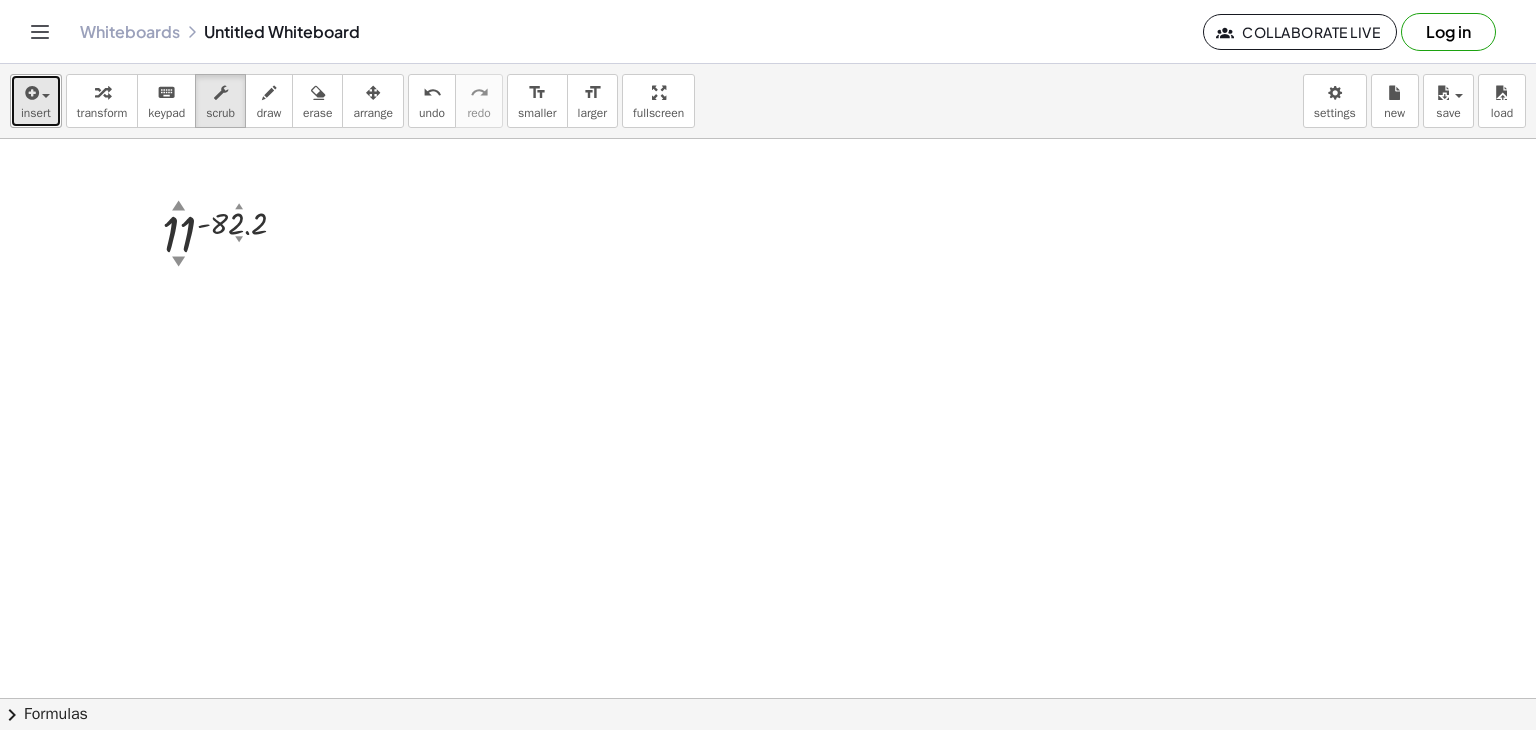 click on "insert" at bounding box center (36, 101) 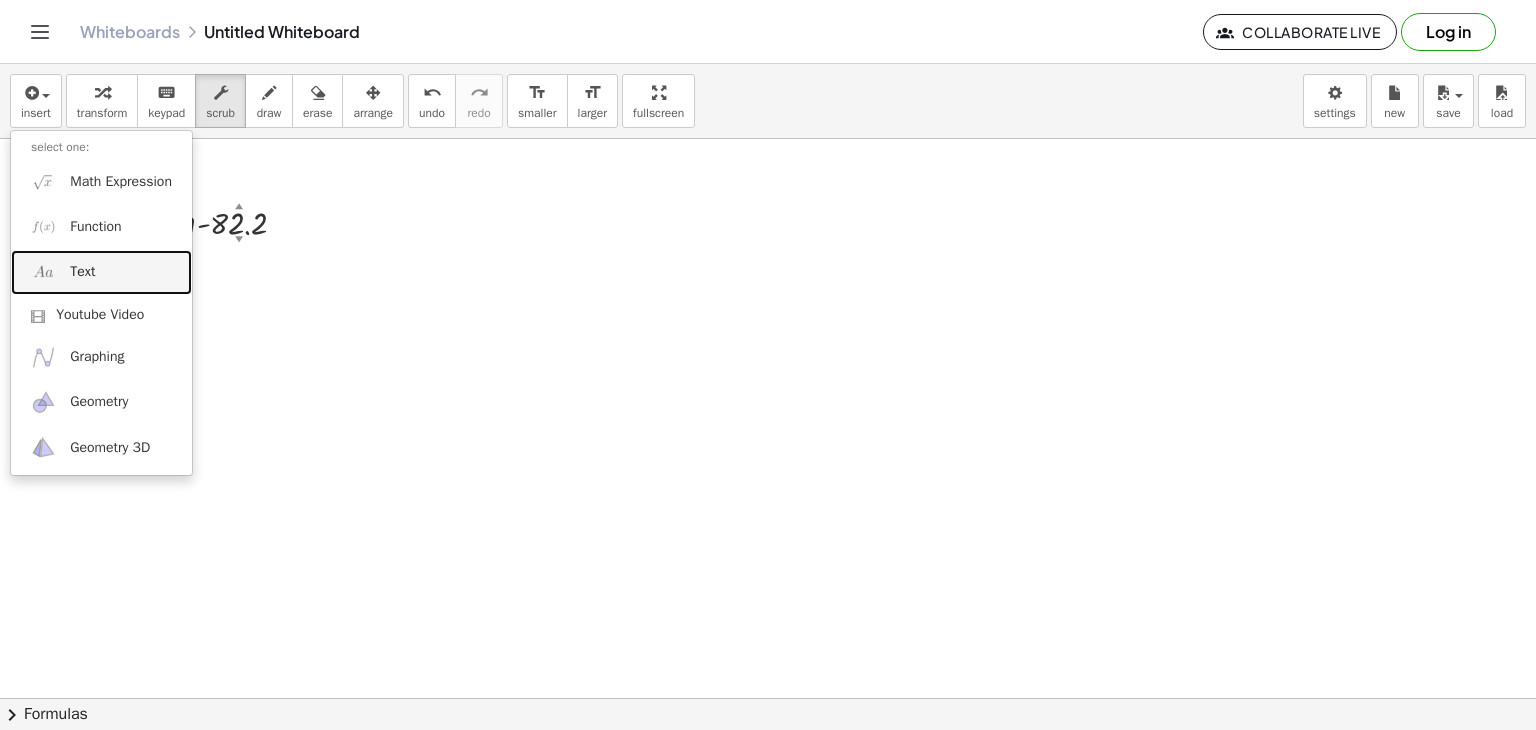 click on "Text" at bounding box center (101, 272) 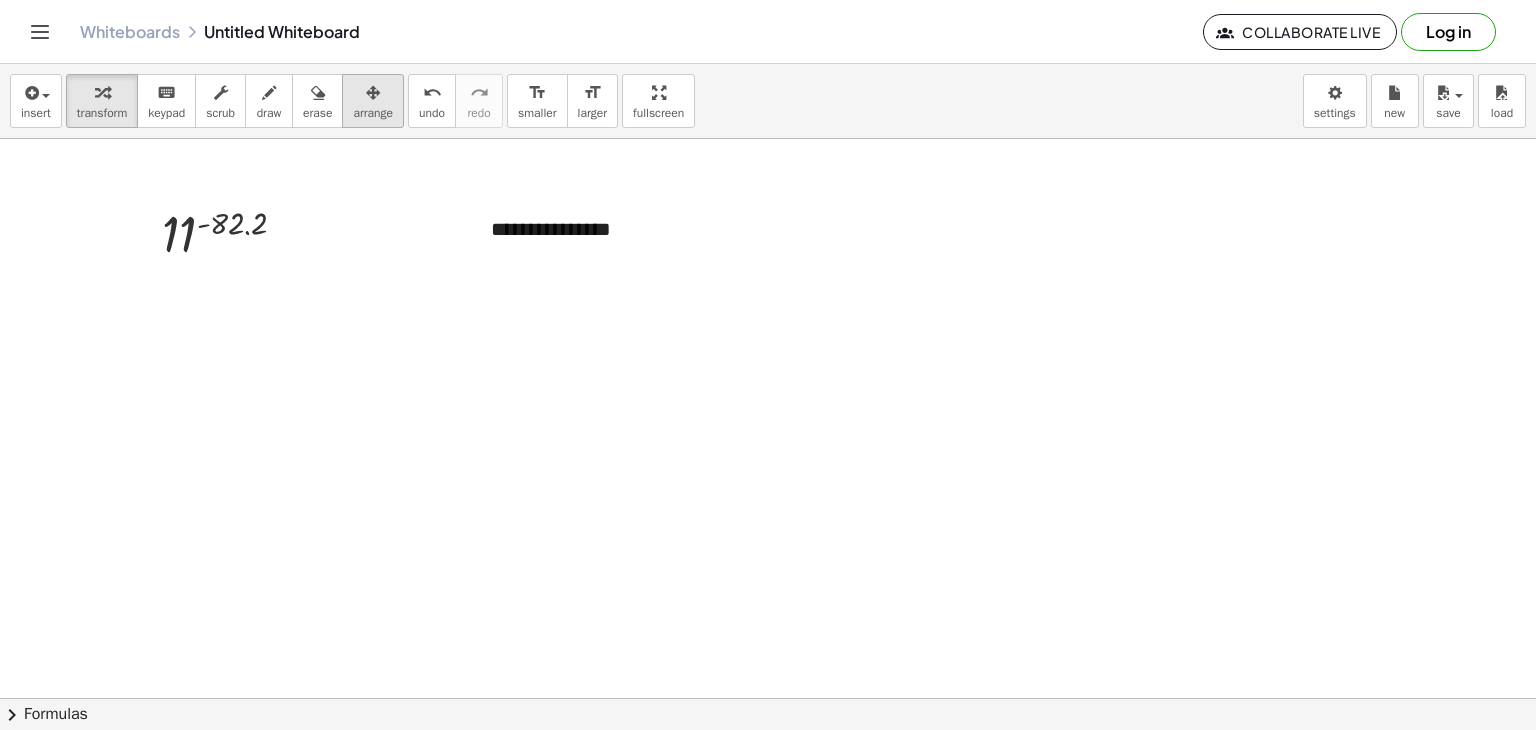 type 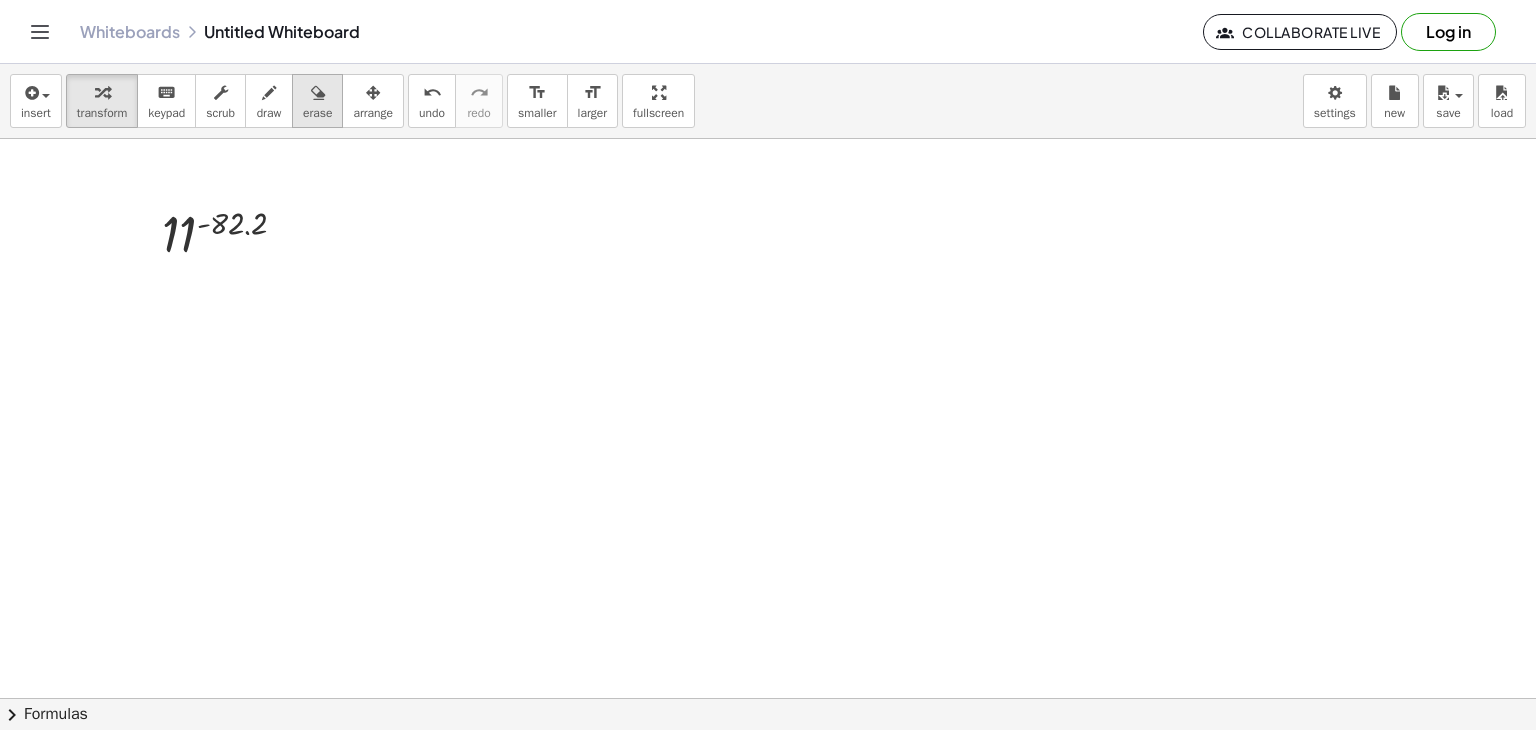 click at bounding box center (318, 93) 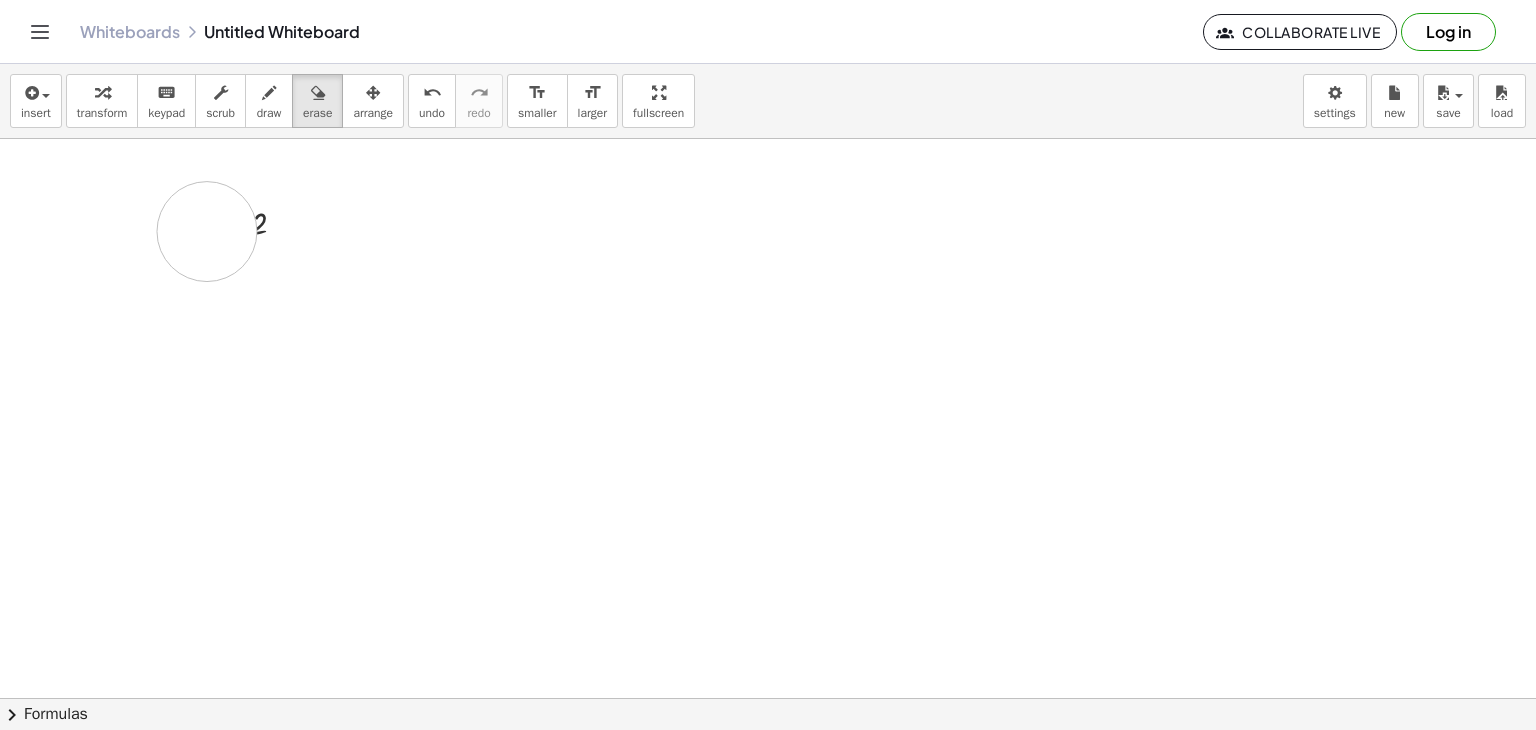 drag, startPoint x: 201, startPoint y: 247, endPoint x: 416, endPoint y: 236, distance: 215.2812 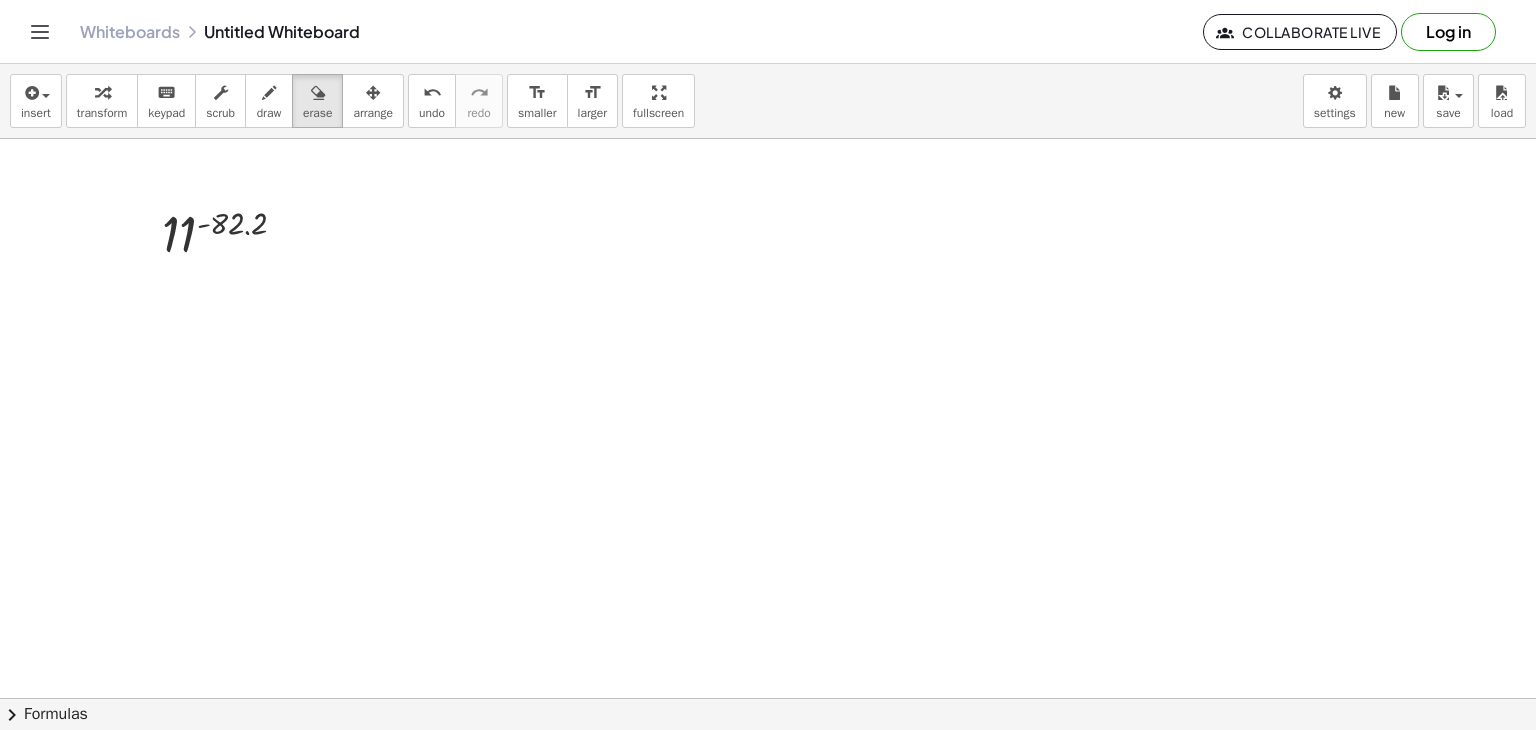 drag, startPoint x: 295, startPoint y: 222, endPoint x: 227, endPoint y: 222, distance: 68 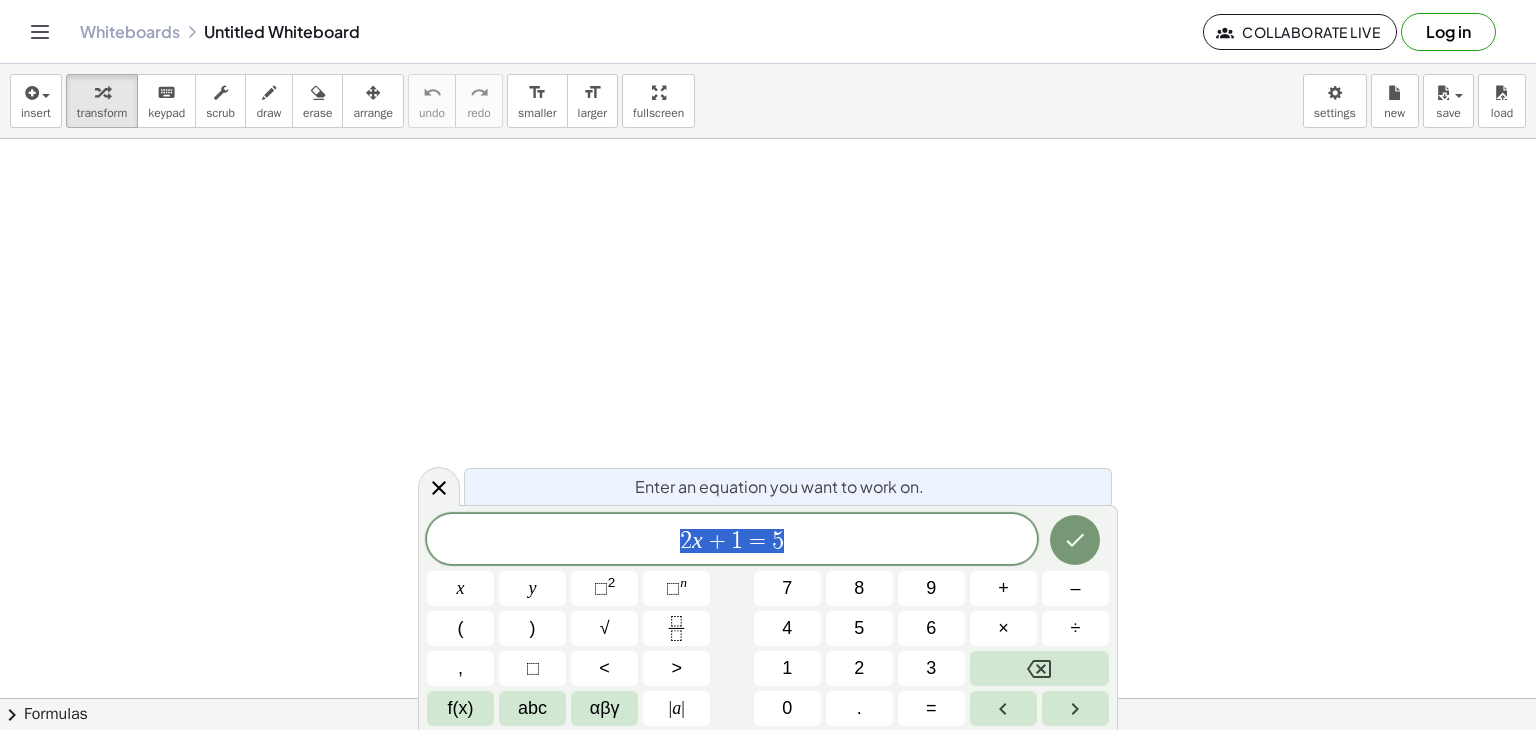 scroll, scrollTop: 0, scrollLeft: 0, axis: both 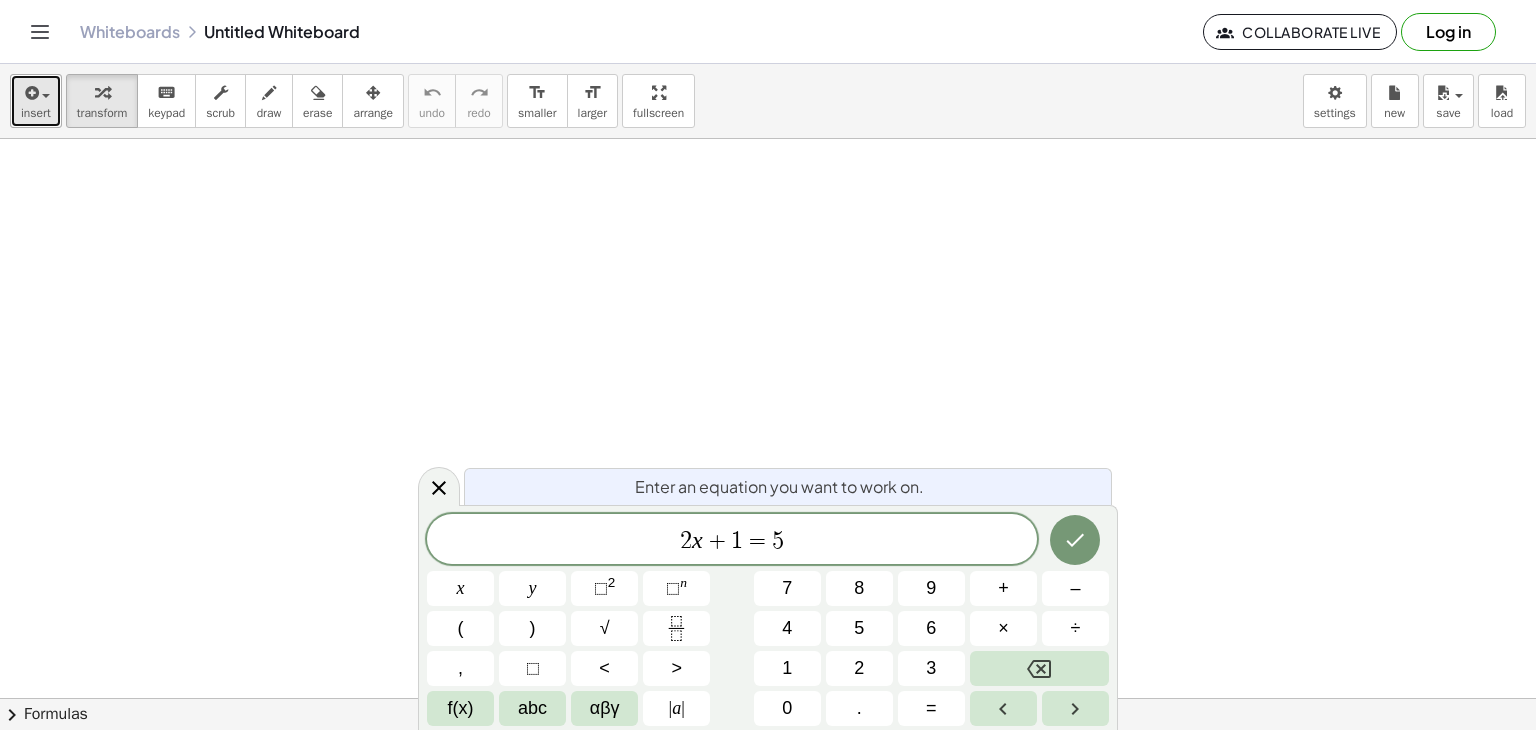 click on "insert" at bounding box center [36, 101] 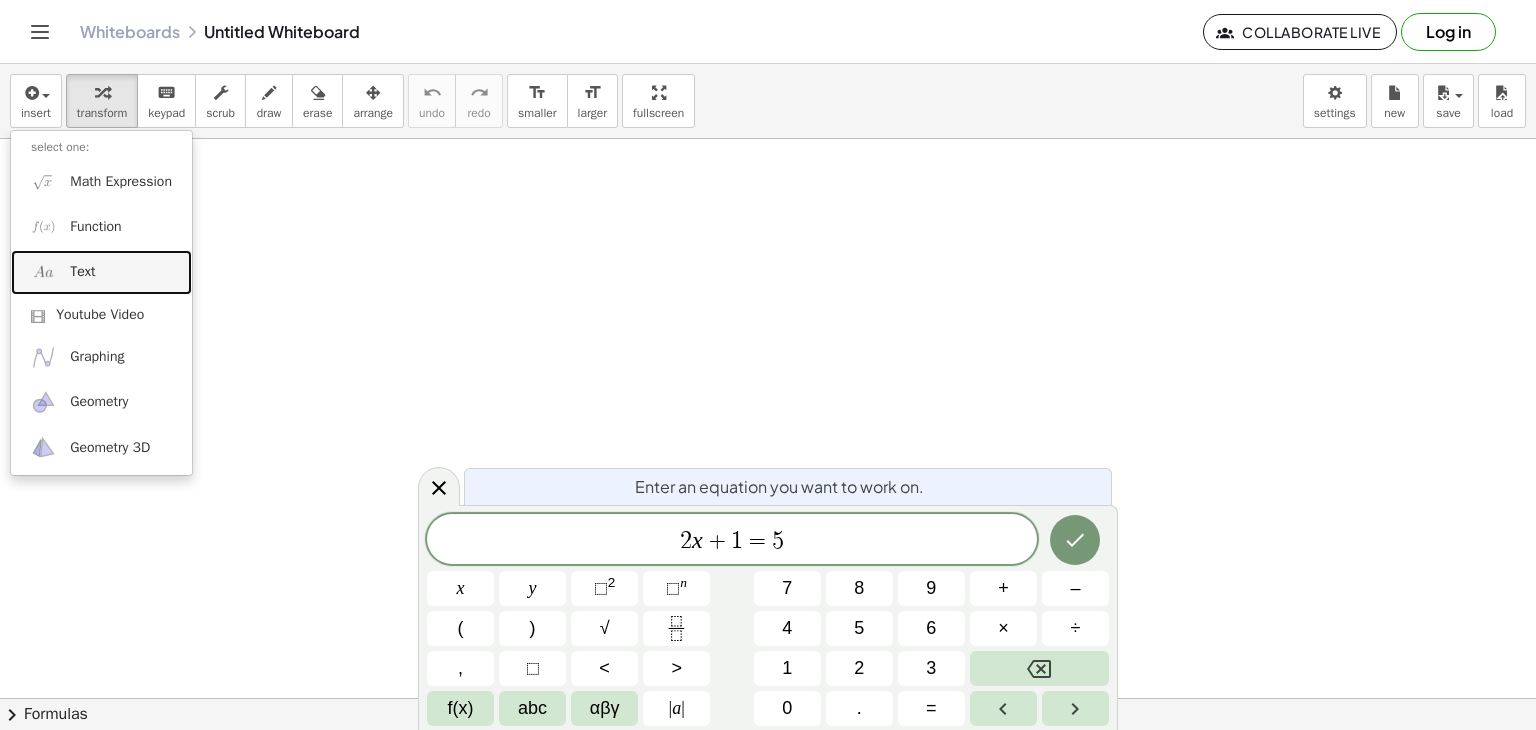 click on "Text" at bounding box center [101, 272] 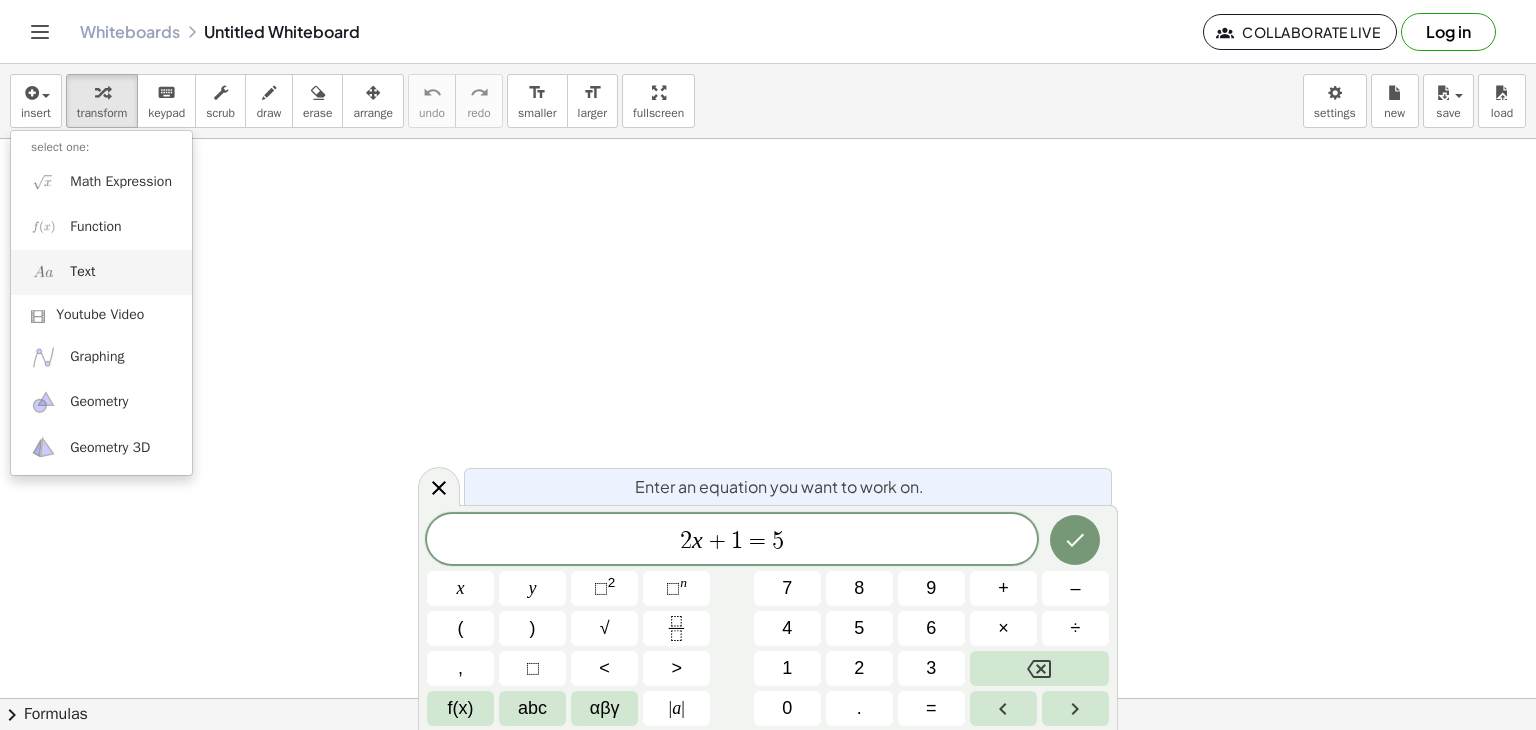 click at bounding box center [768, 698] 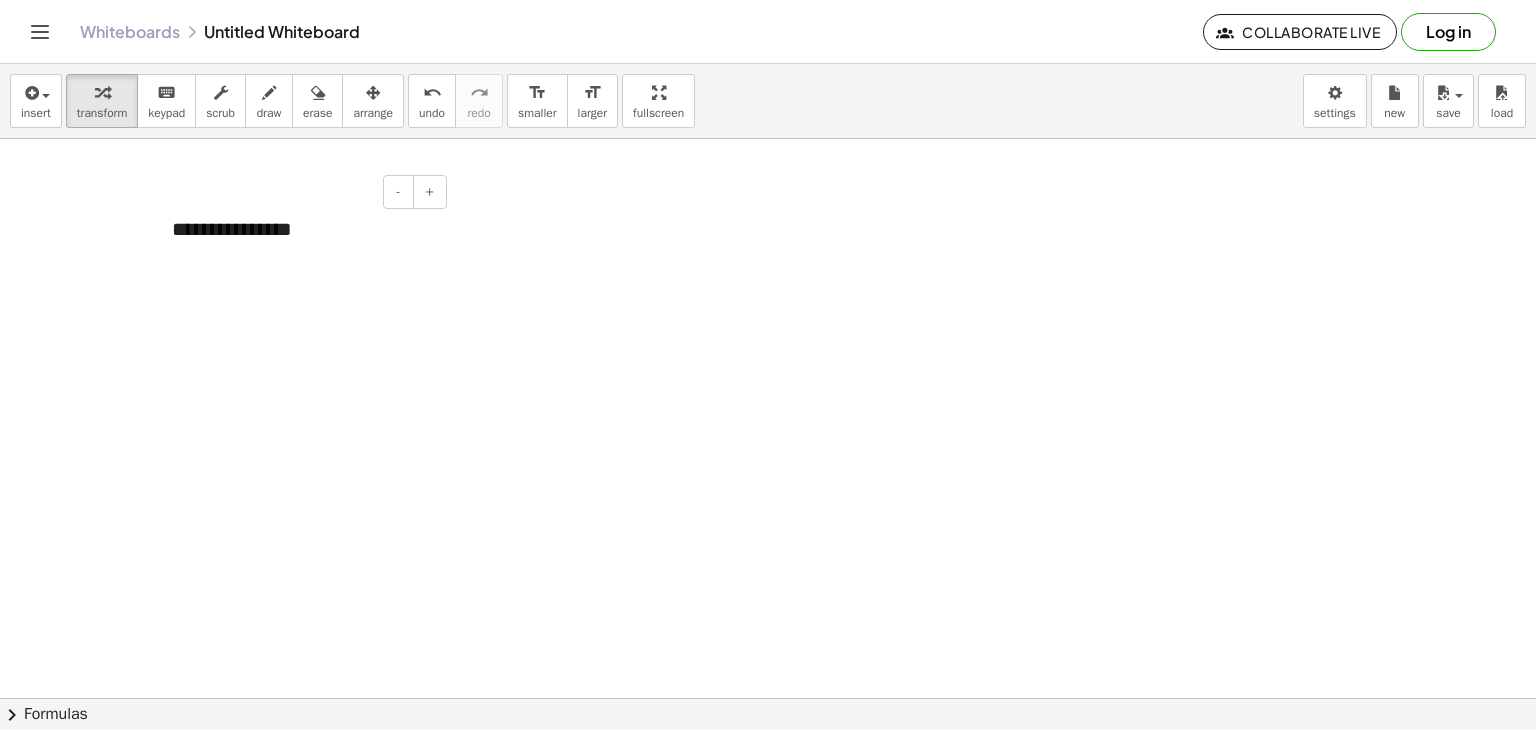 click on "**********" at bounding box center (302, 229) 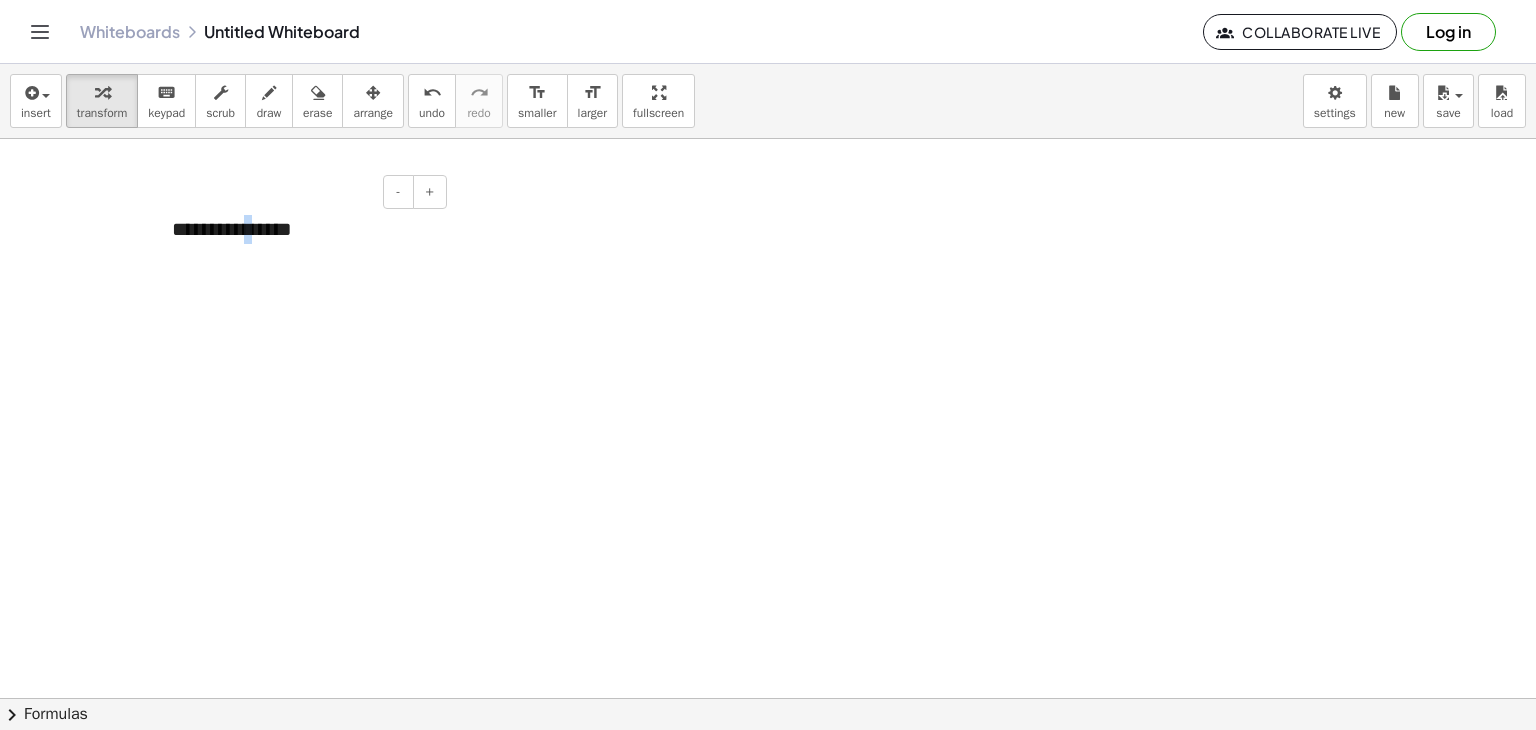 click on "**********" at bounding box center [302, 229] 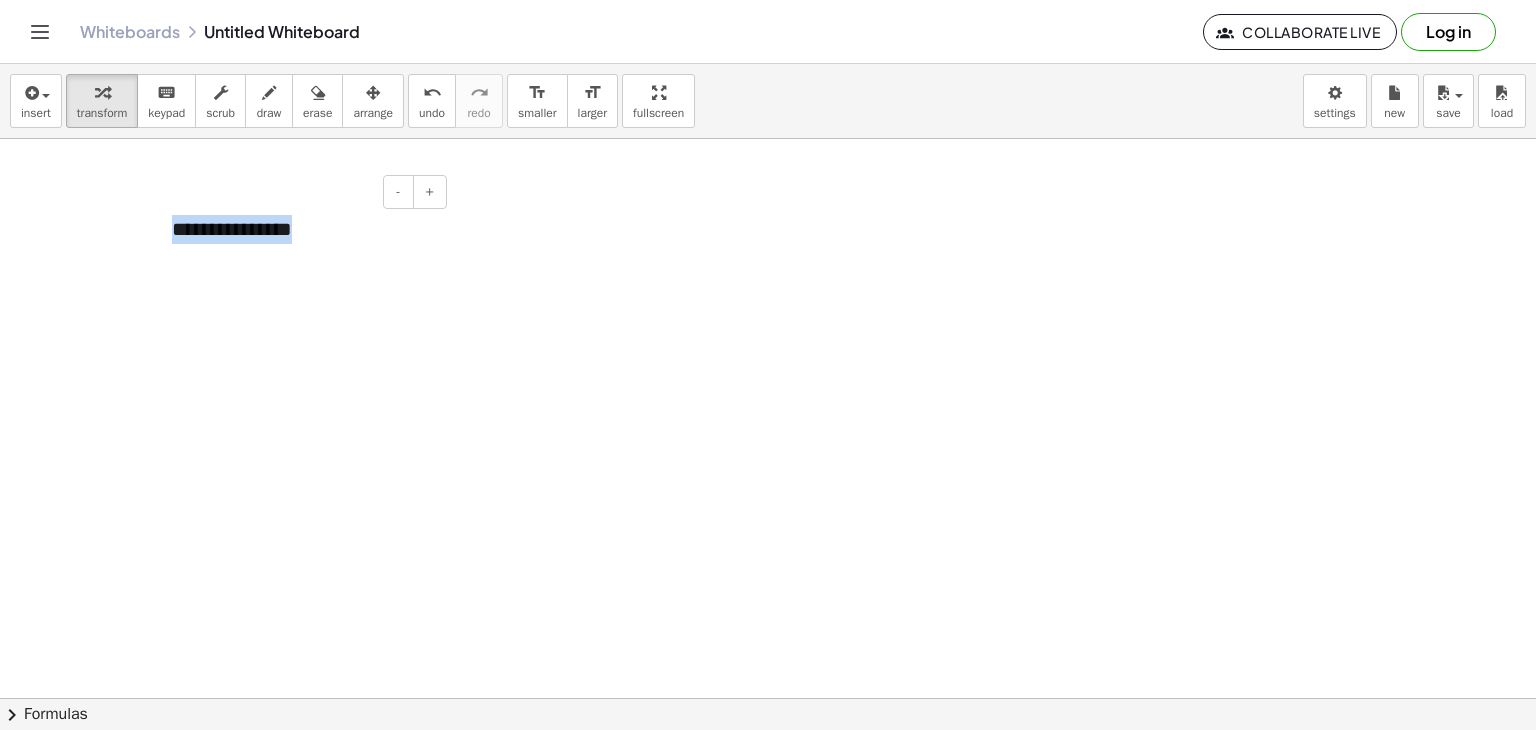 click on "**********" at bounding box center [302, 229] 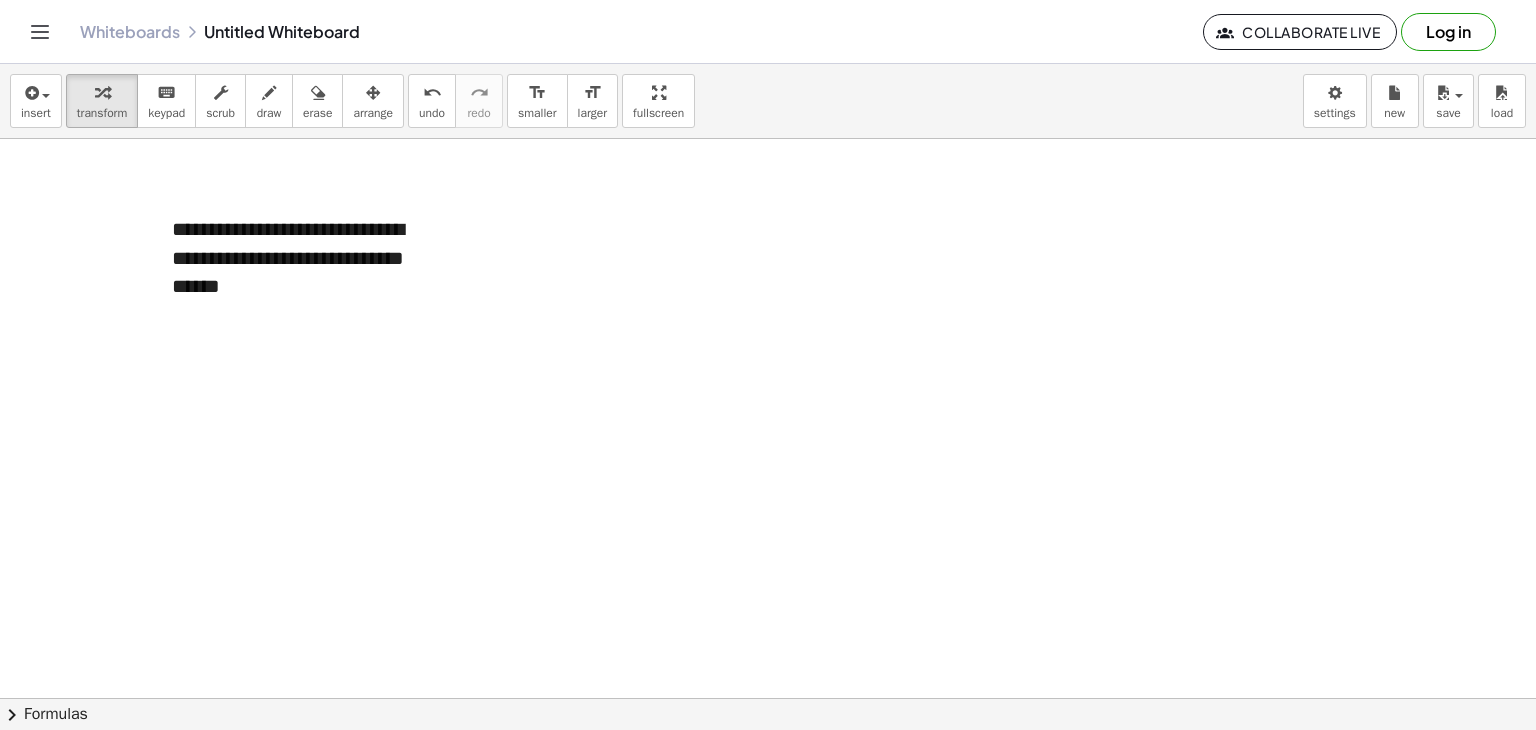 drag, startPoint x: 451, startPoint y: 193, endPoint x: 518, endPoint y: 205, distance: 68.06615 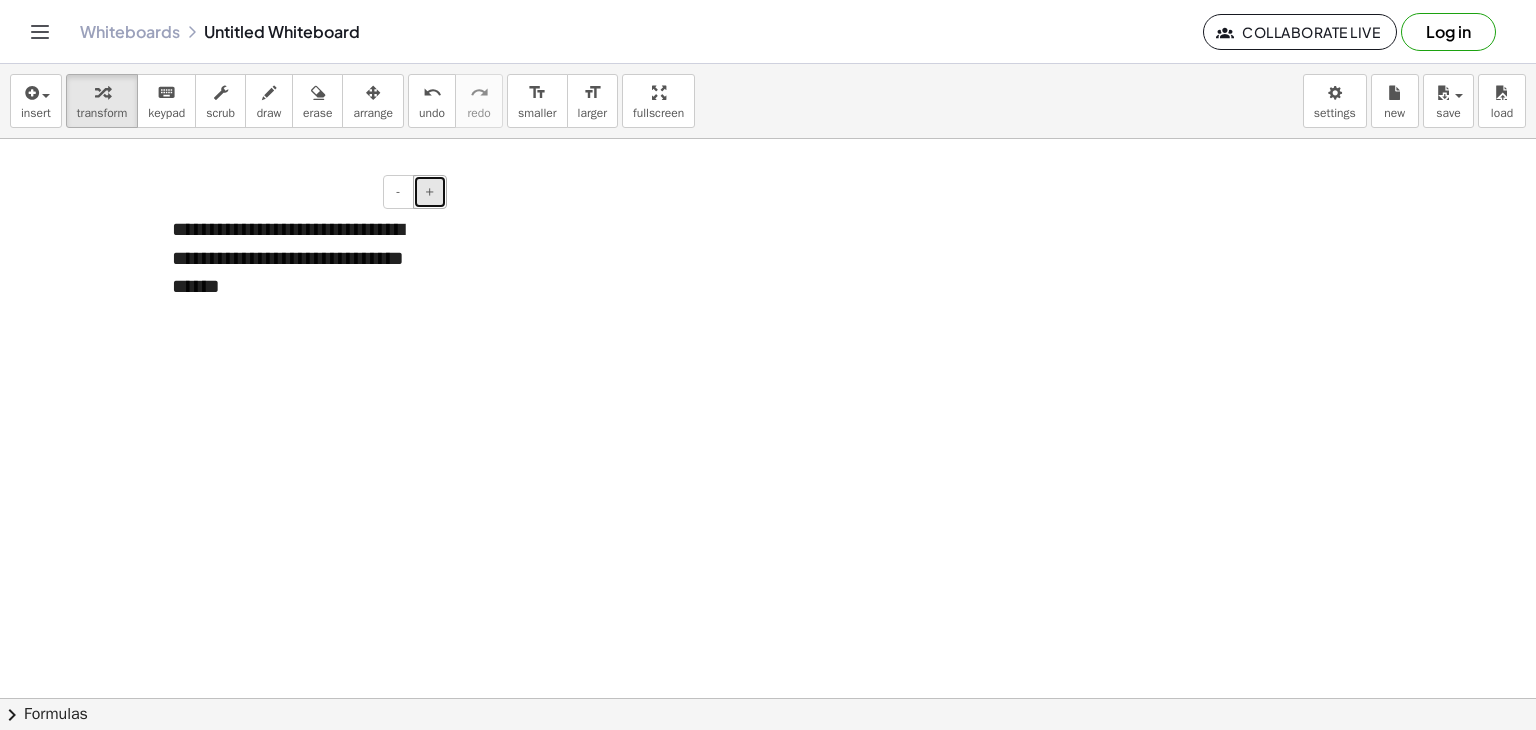 click on "+" at bounding box center (430, 192) 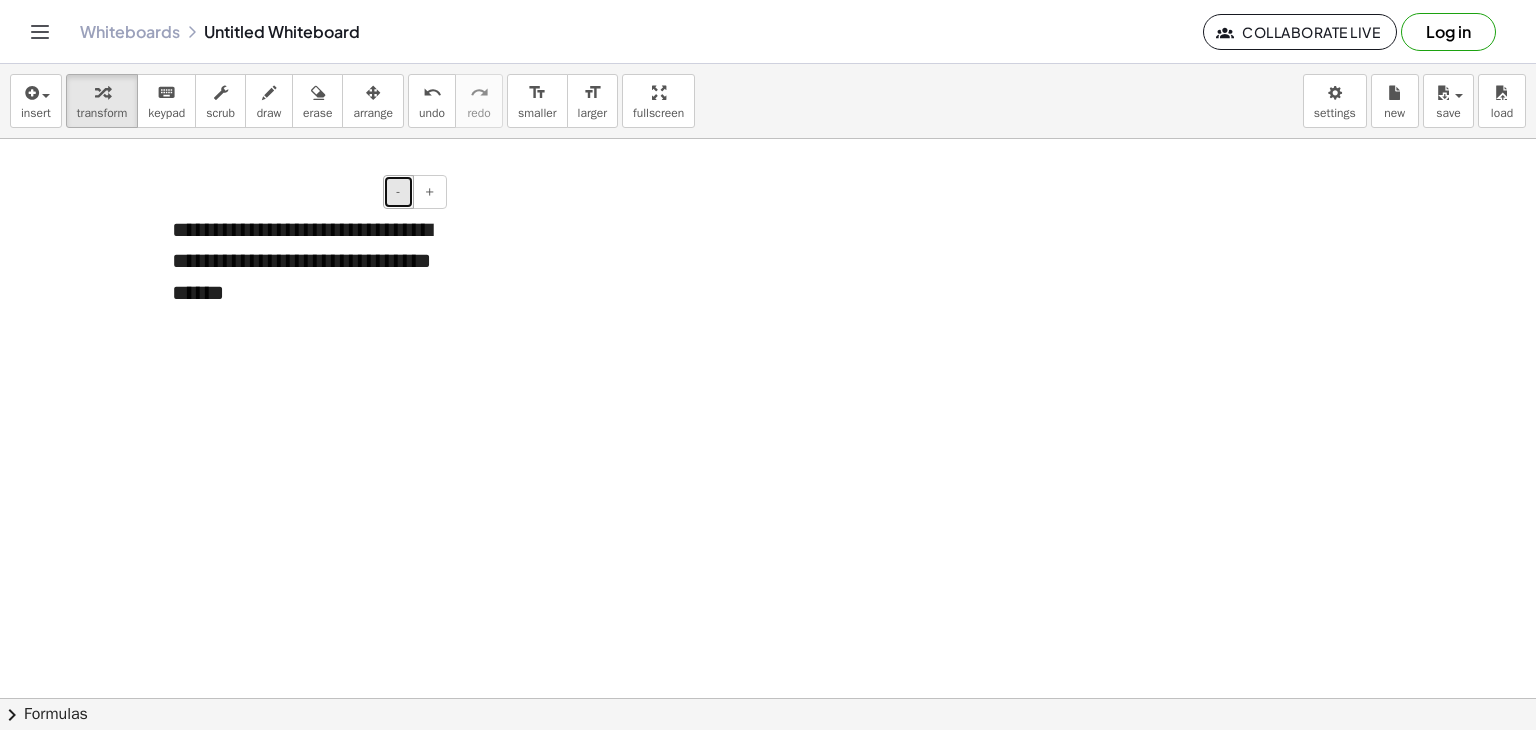 click on "-" at bounding box center [398, 192] 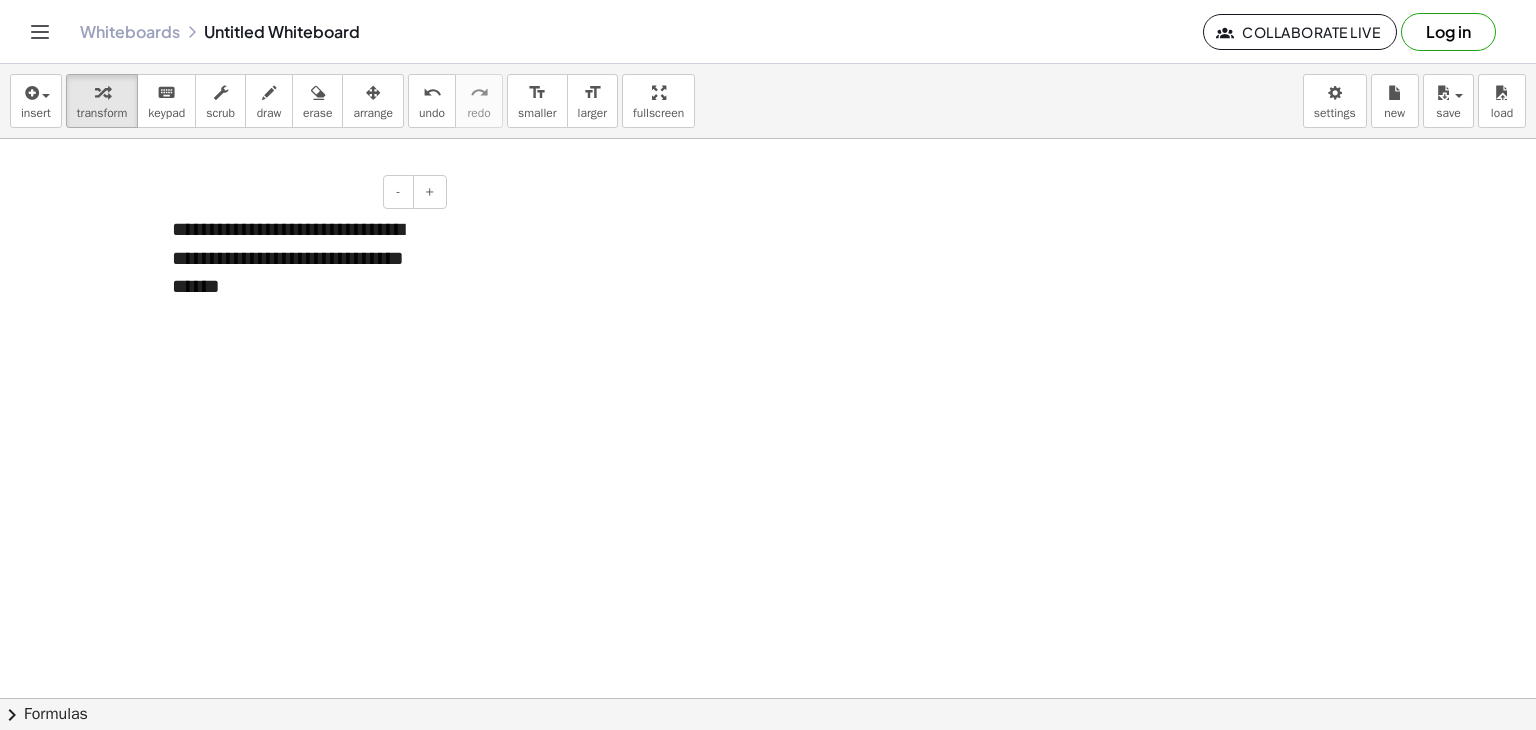 drag, startPoint x: 389, startPoint y: 253, endPoint x: 415, endPoint y: 288, distance: 43.60046 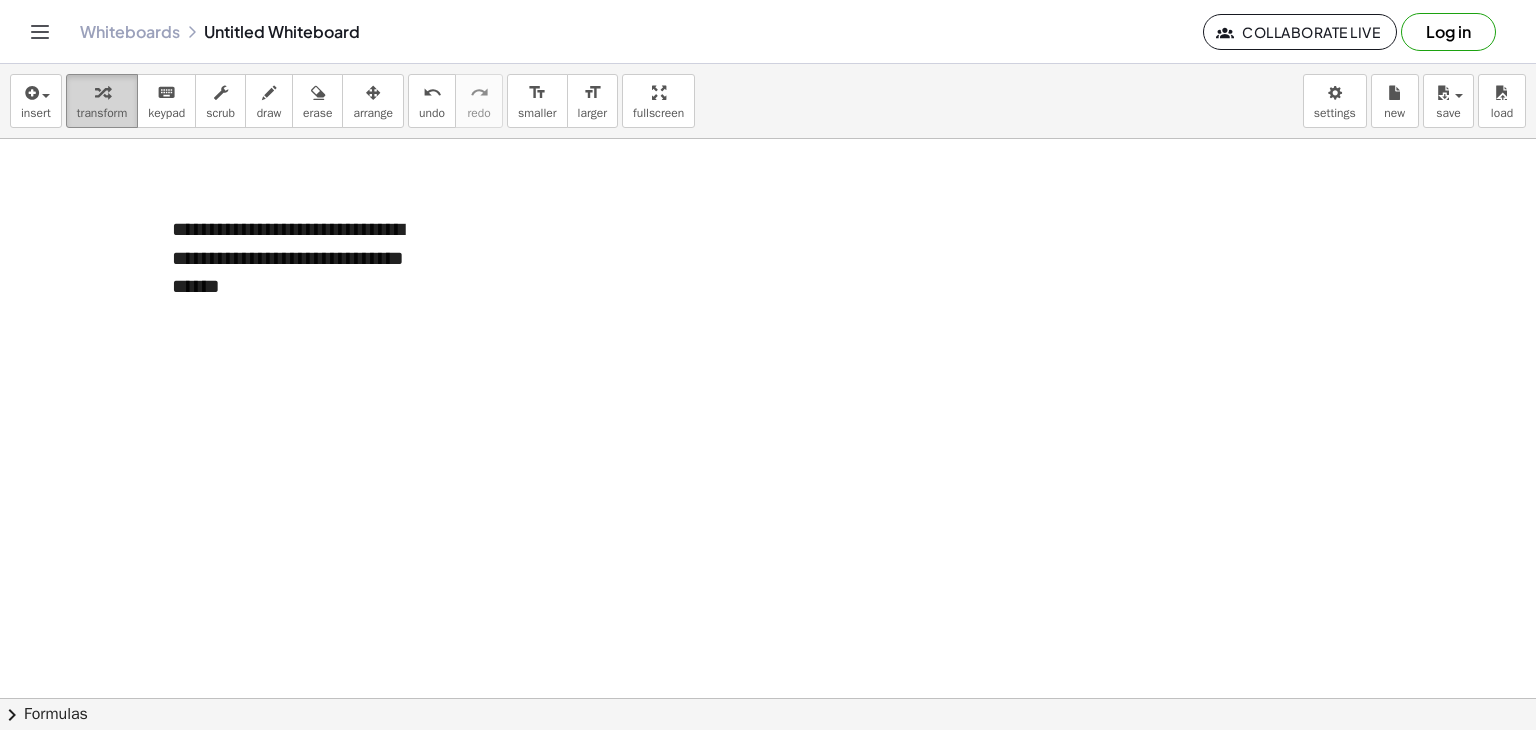 click on "transform" at bounding box center [102, 113] 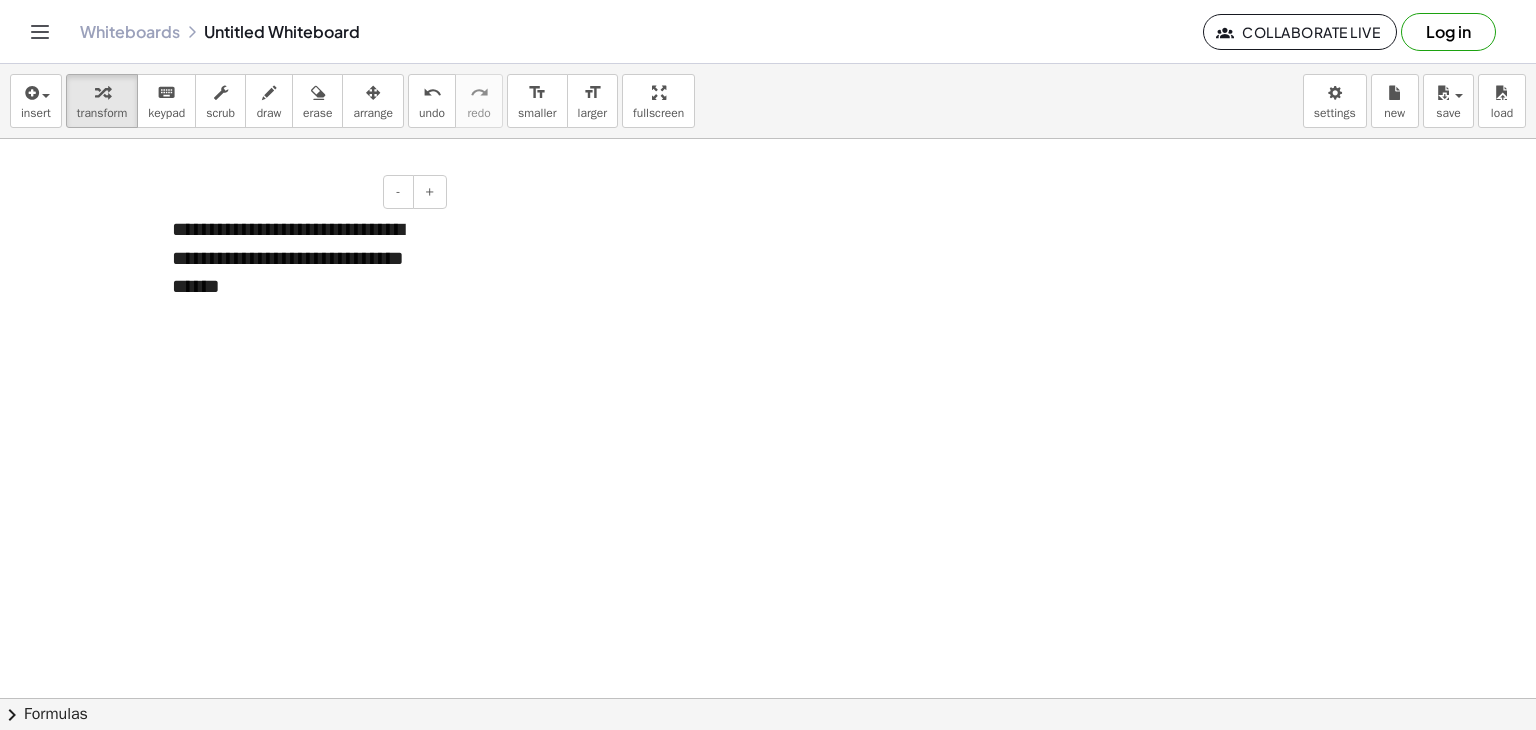 drag, startPoint x: 224, startPoint y: 191, endPoint x: 356, endPoint y: 199, distance: 132.2422 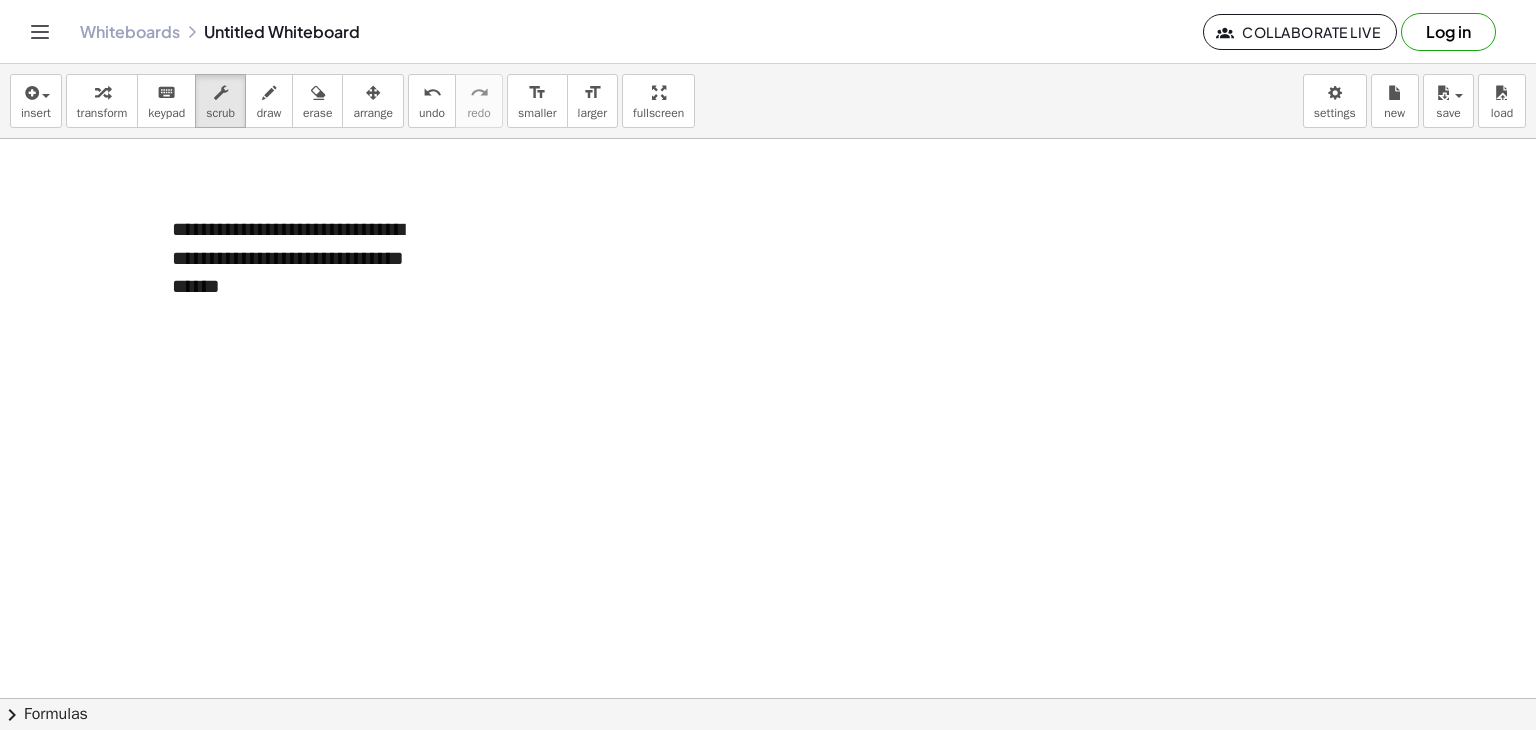 drag, startPoint x: 235, startPoint y: 112, endPoint x: 248, endPoint y: 157, distance: 46.840153 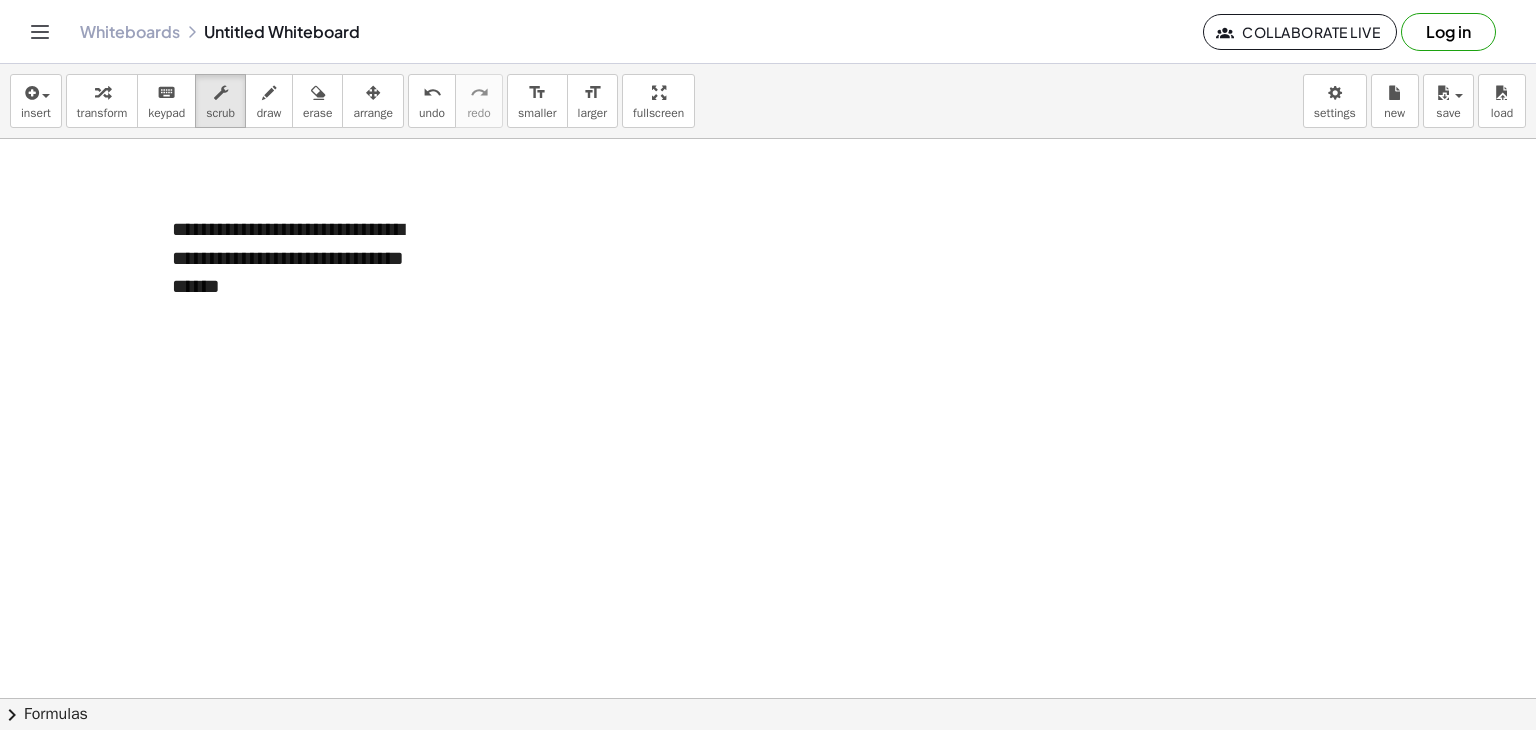 drag, startPoint x: 280, startPoint y: 195, endPoint x: 532, endPoint y: 236, distance: 255.31354 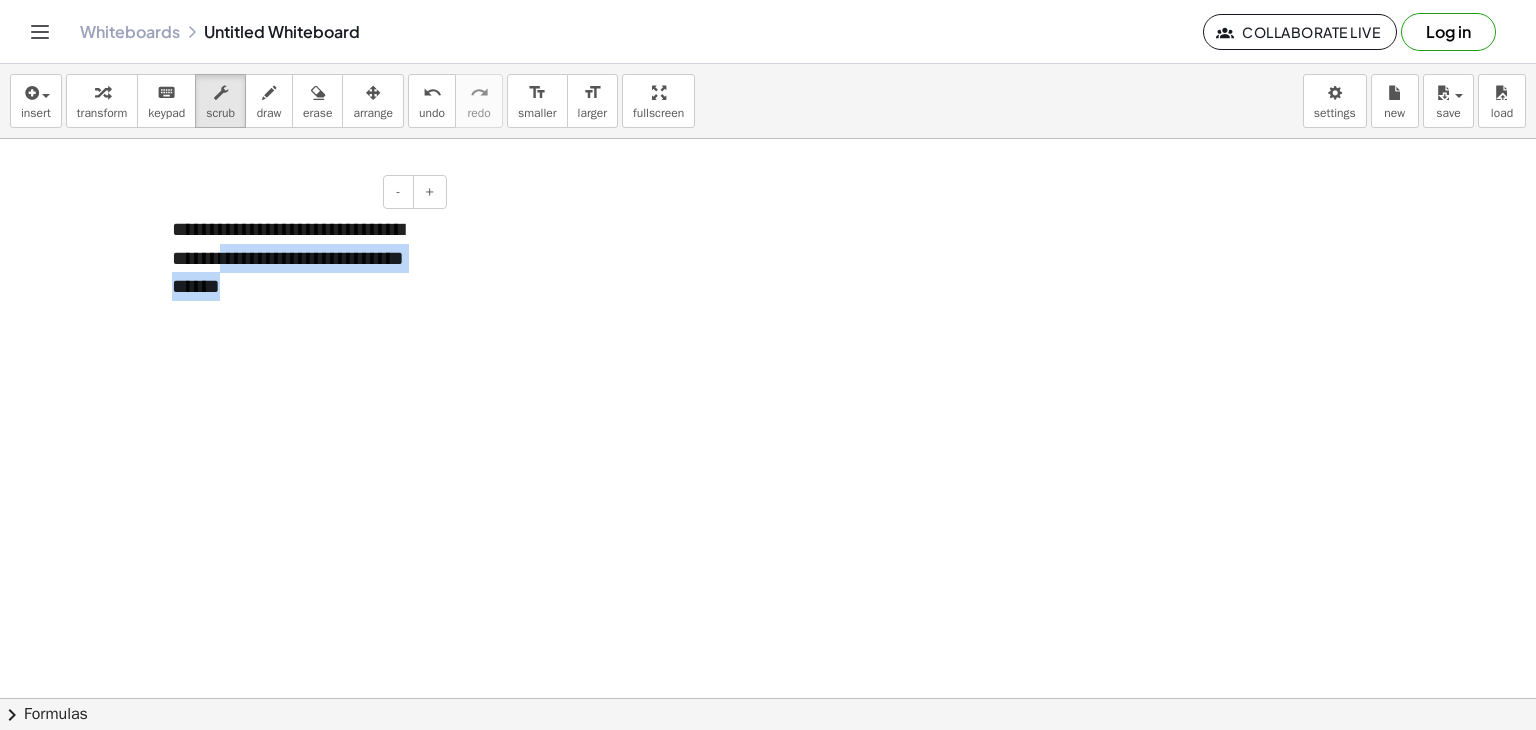 drag, startPoint x: 315, startPoint y: 261, endPoint x: 402, endPoint y: 327, distance: 109.201645 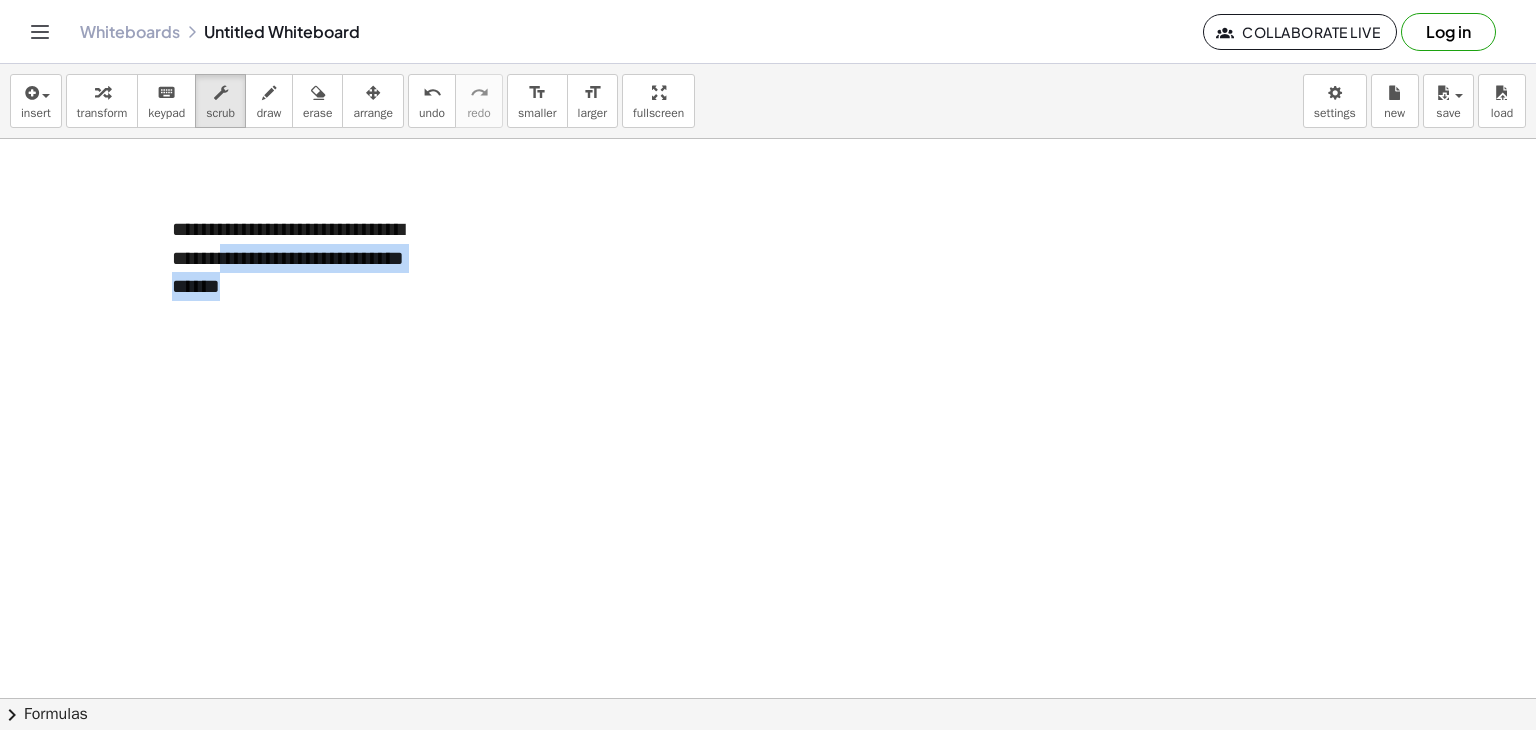 drag, startPoint x: 401, startPoint y: 321, endPoint x: 201, endPoint y: 156, distance: 259.27783 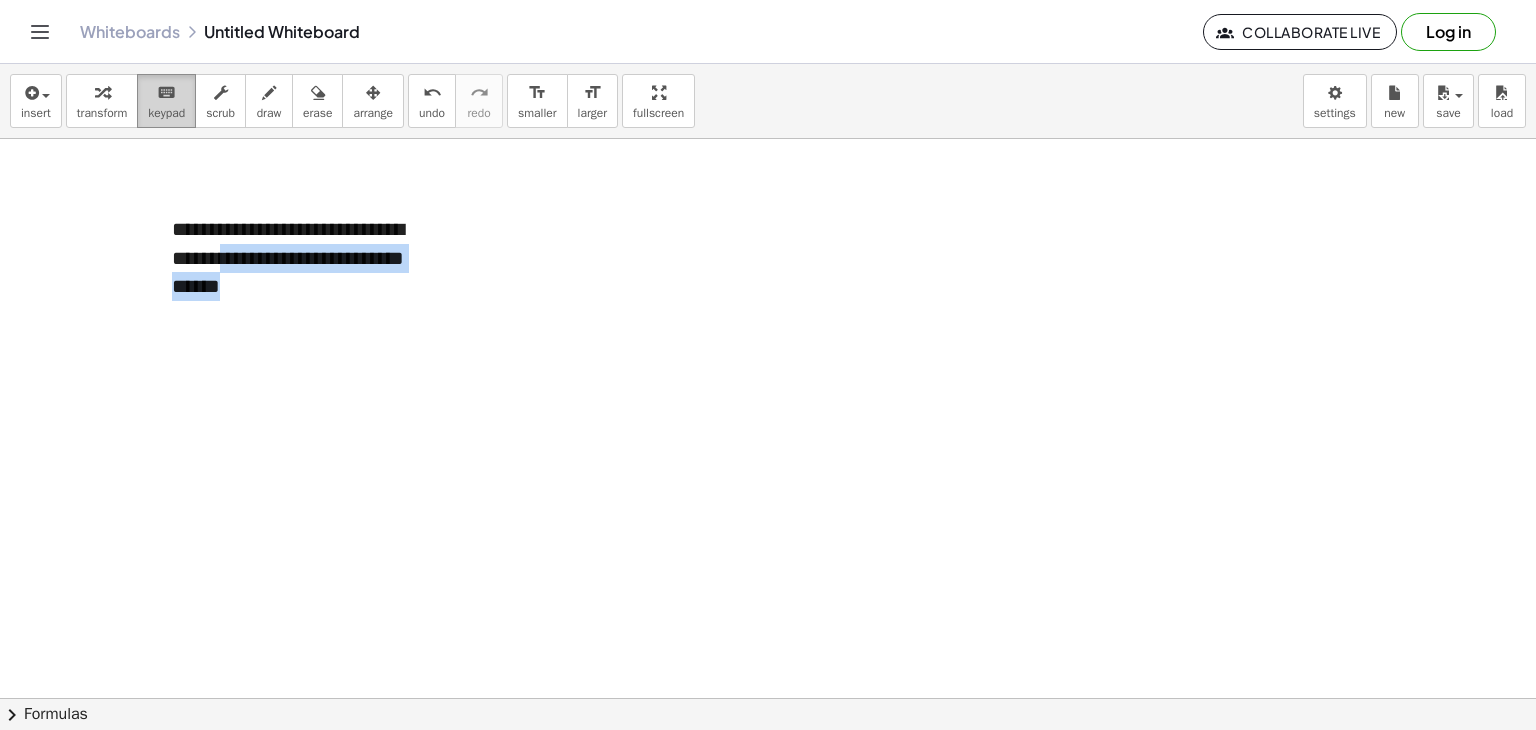click on "keyboard" at bounding box center (166, 92) 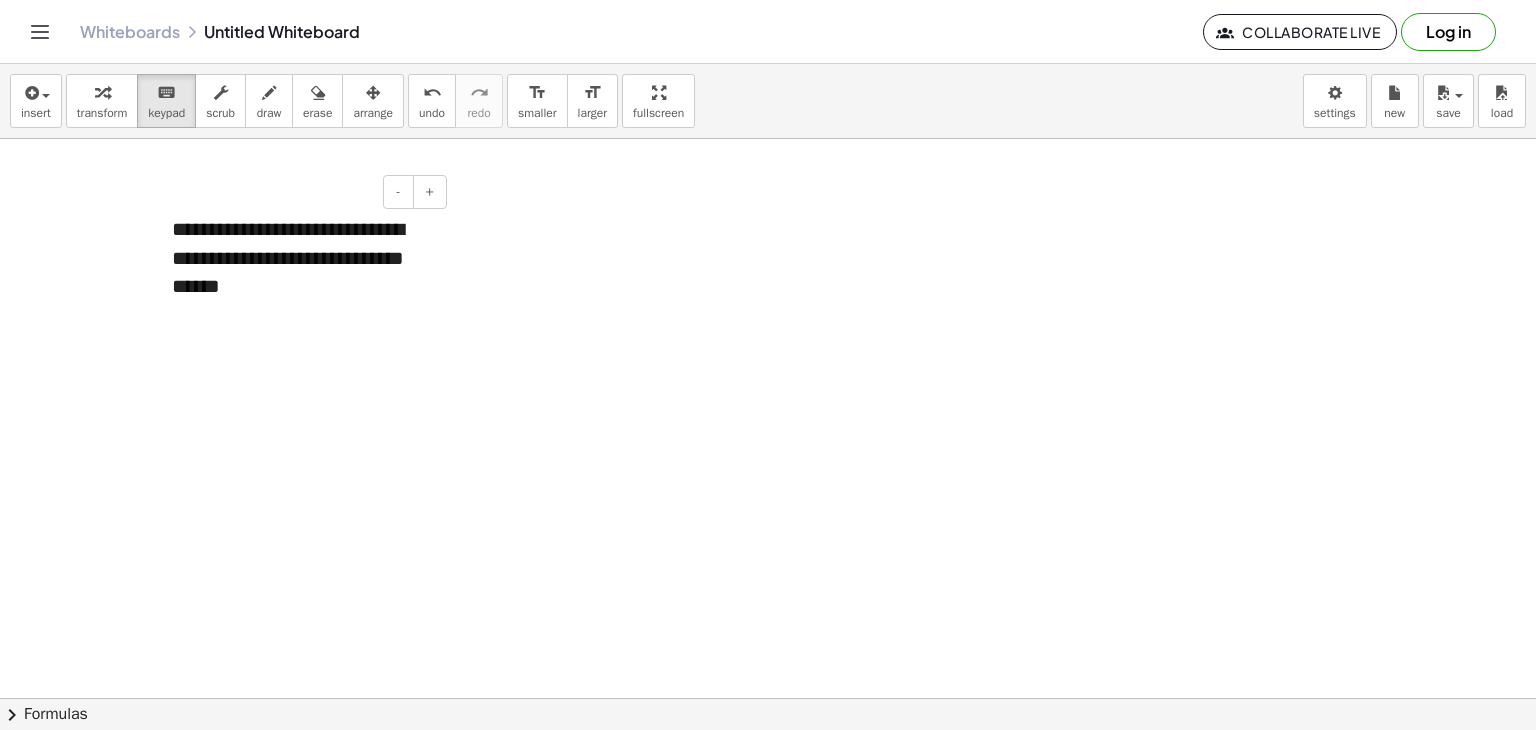 drag, startPoint x: 258, startPoint y: 239, endPoint x: 273, endPoint y: 209, distance: 33.54102 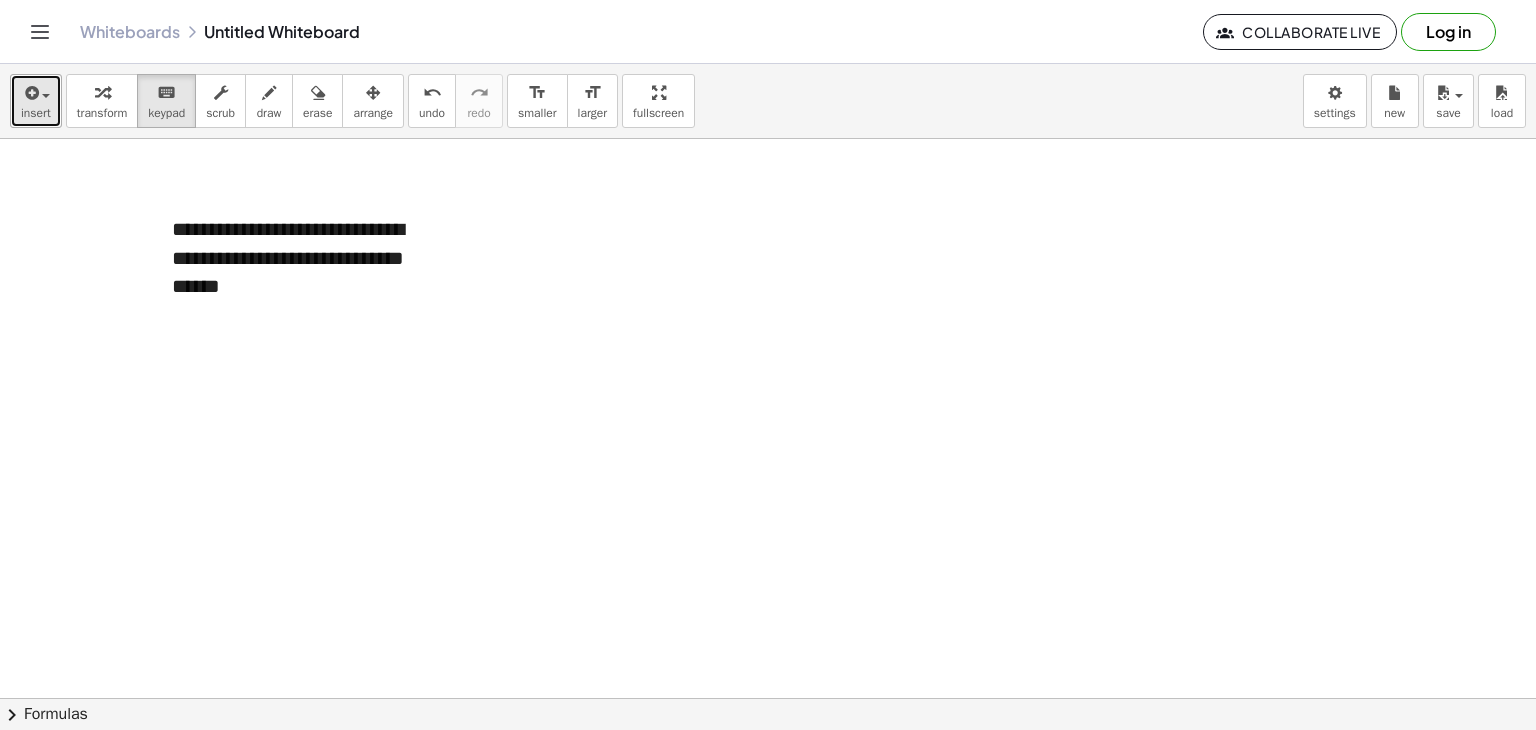click at bounding box center (30, 93) 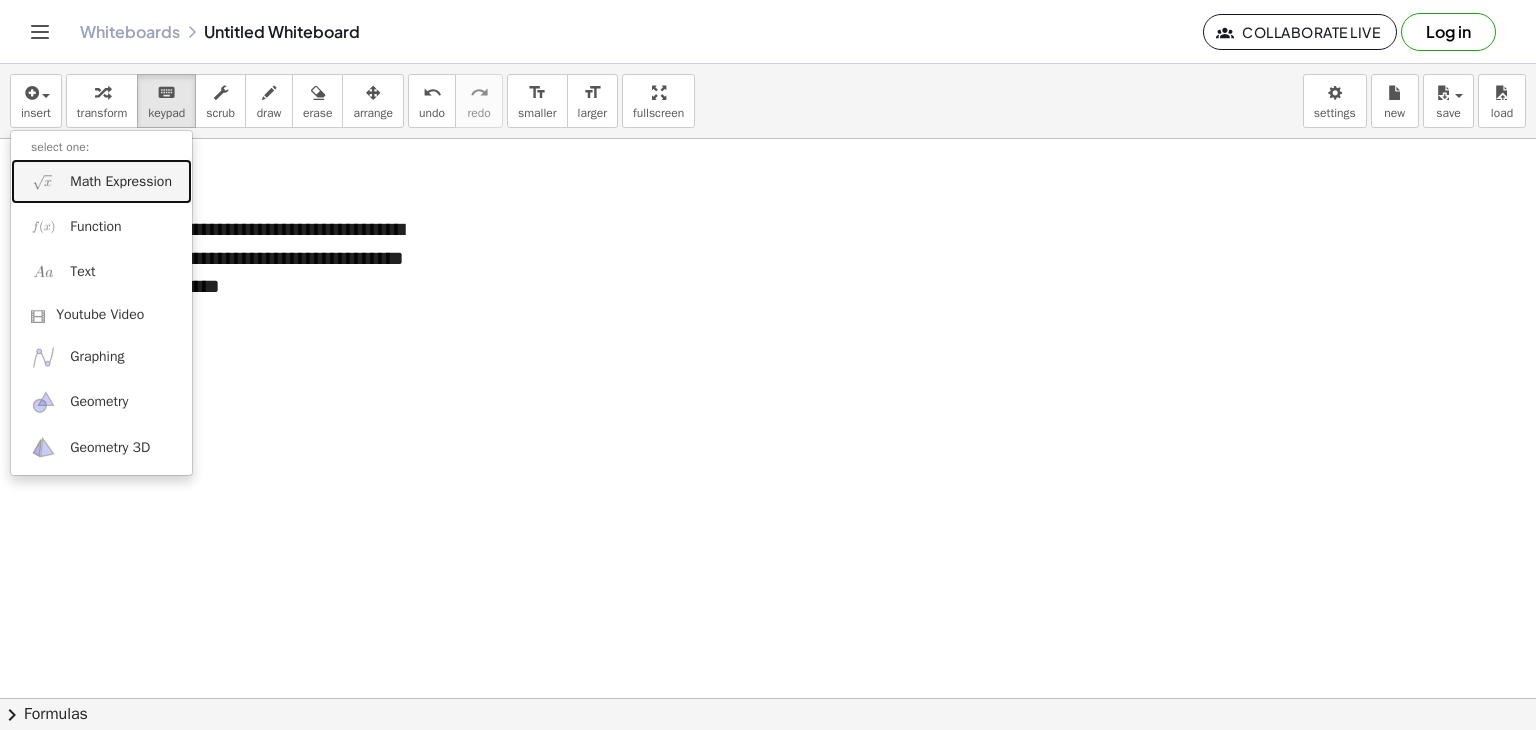 click on "Math Expression" at bounding box center [121, 182] 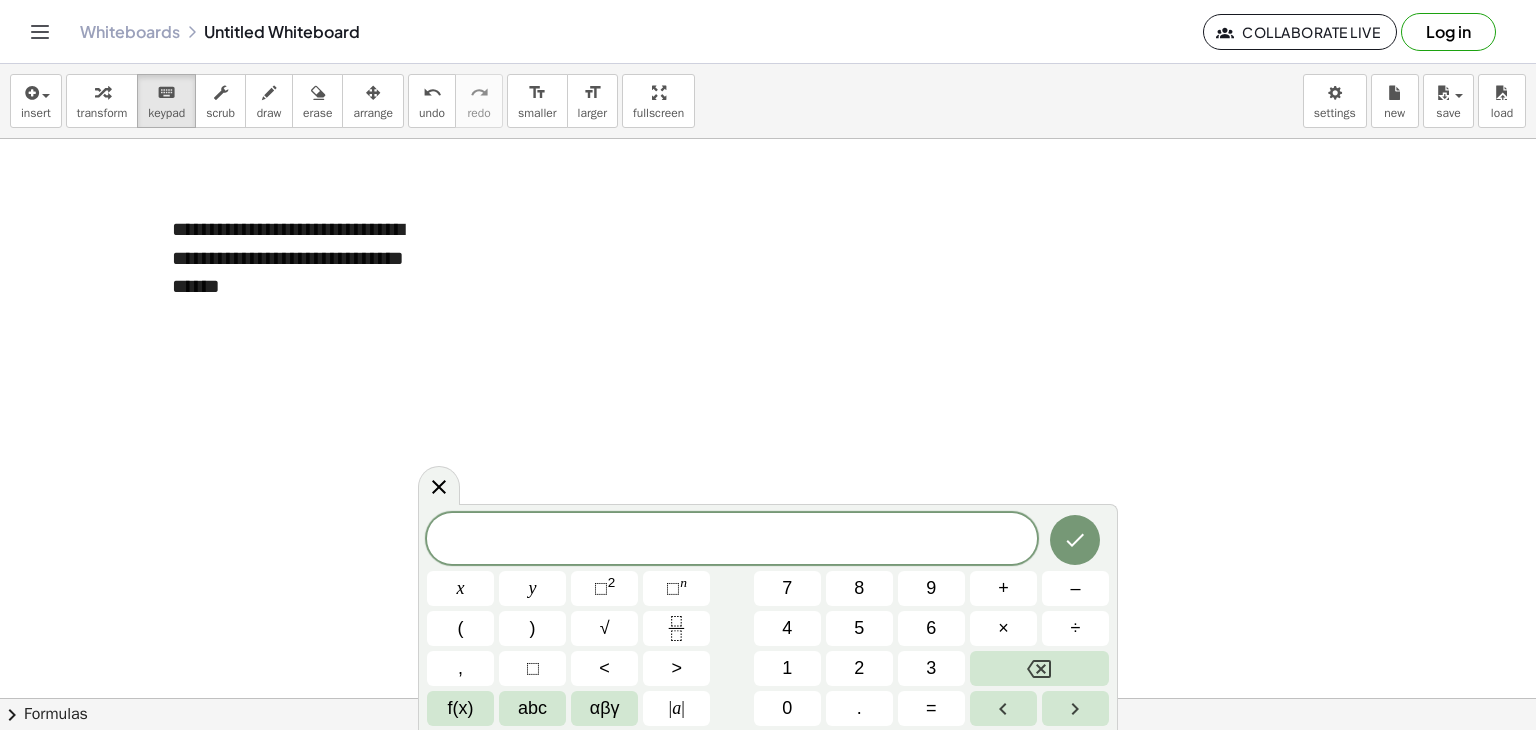 drag, startPoint x: 393, startPoint y: 197, endPoint x: 818, endPoint y: 238, distance: 426.97305 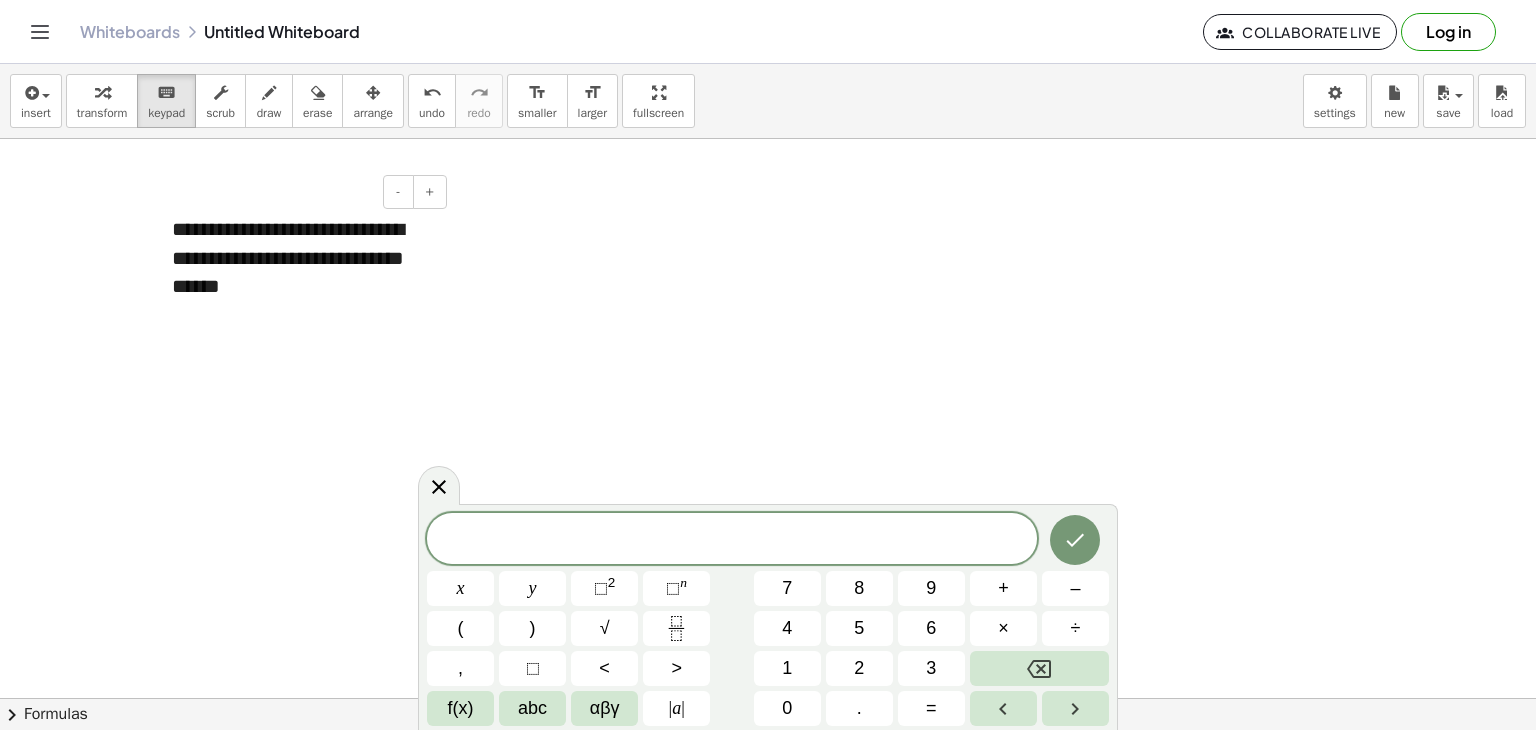 click at bounding box center [162, 258] 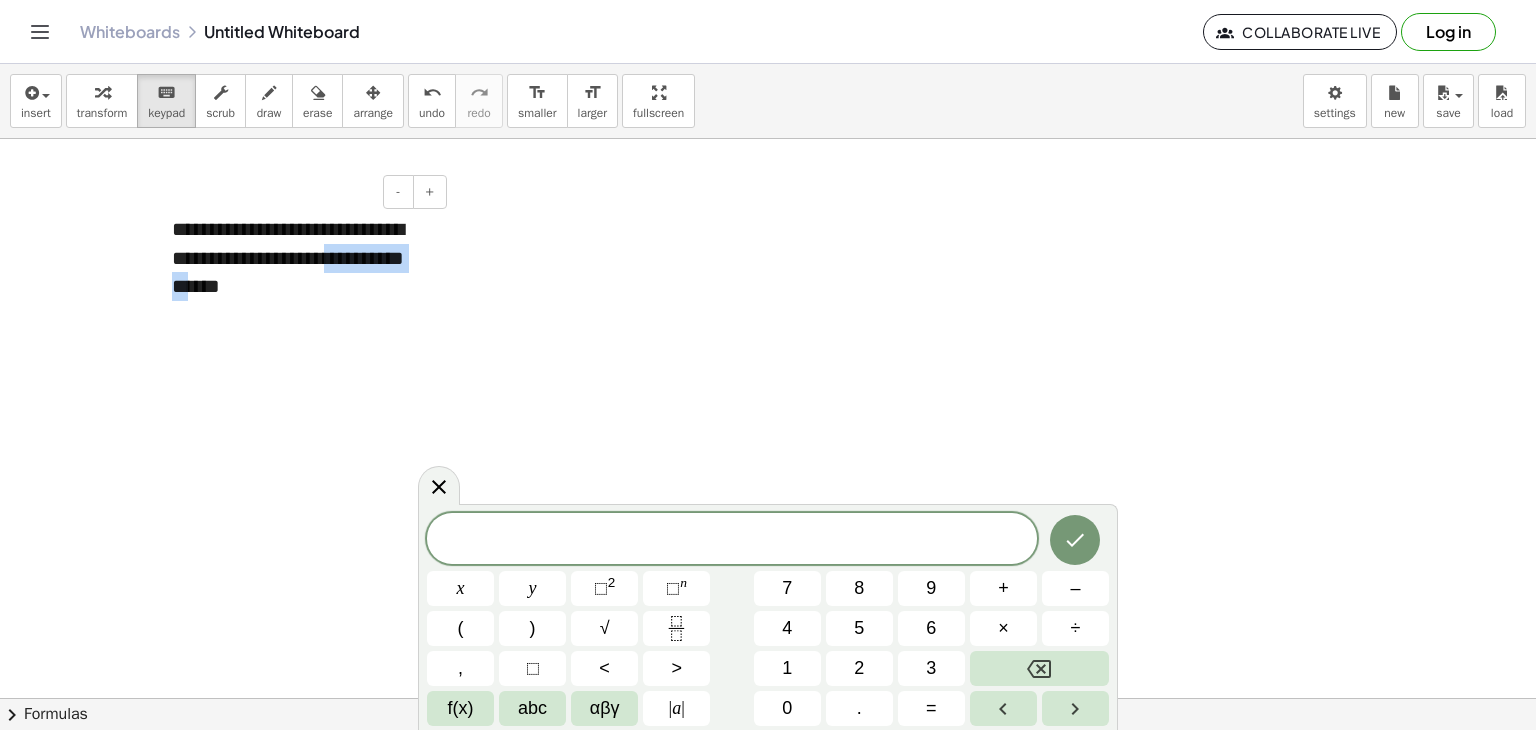 drag, startPoint x: 205, startPoint y: 269, endPoint x: 223, endPoint y: 288, distance: 26.172504 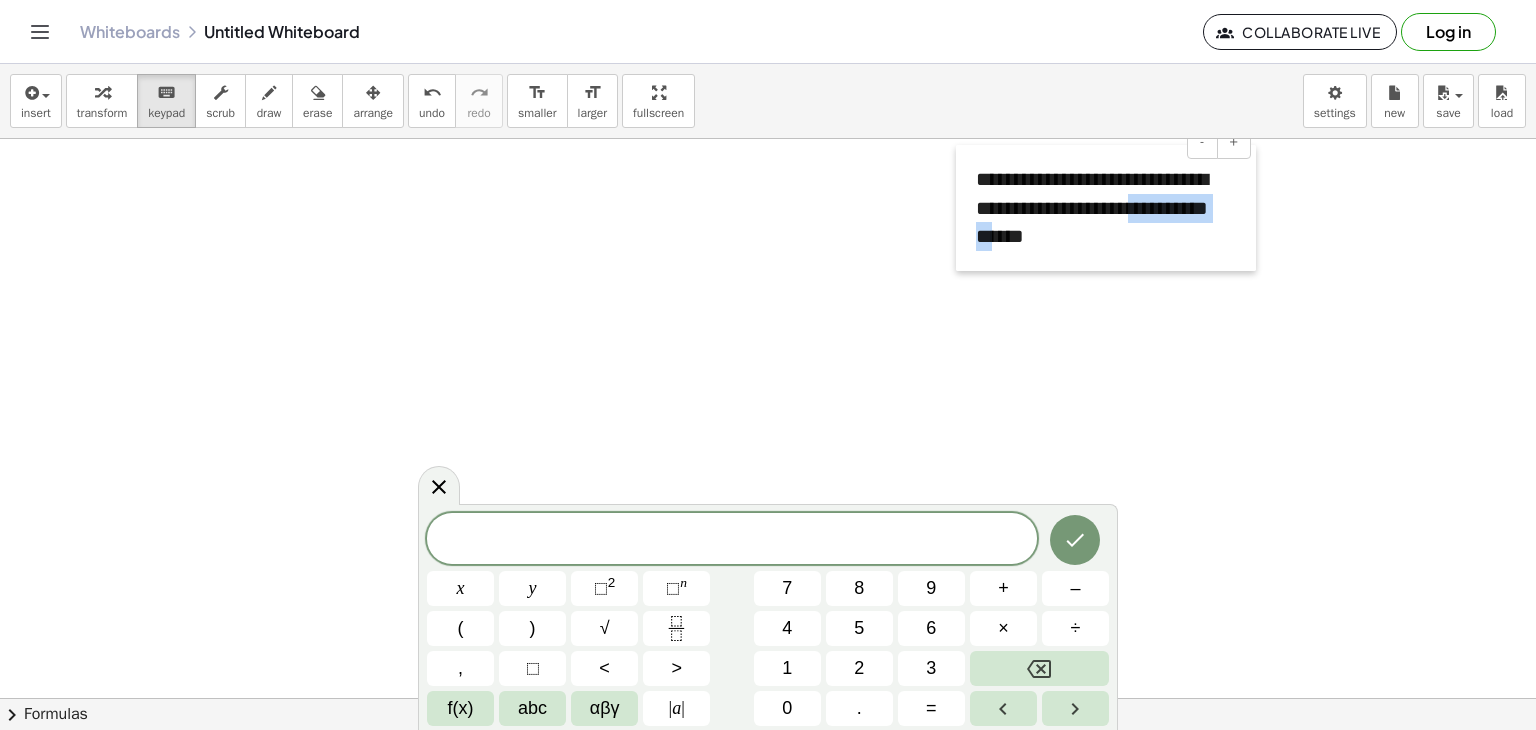 drag, startPoint x: 159, startPoint y: 313, endPoint x: 963, endPoint y: 253, distance: 806.2357 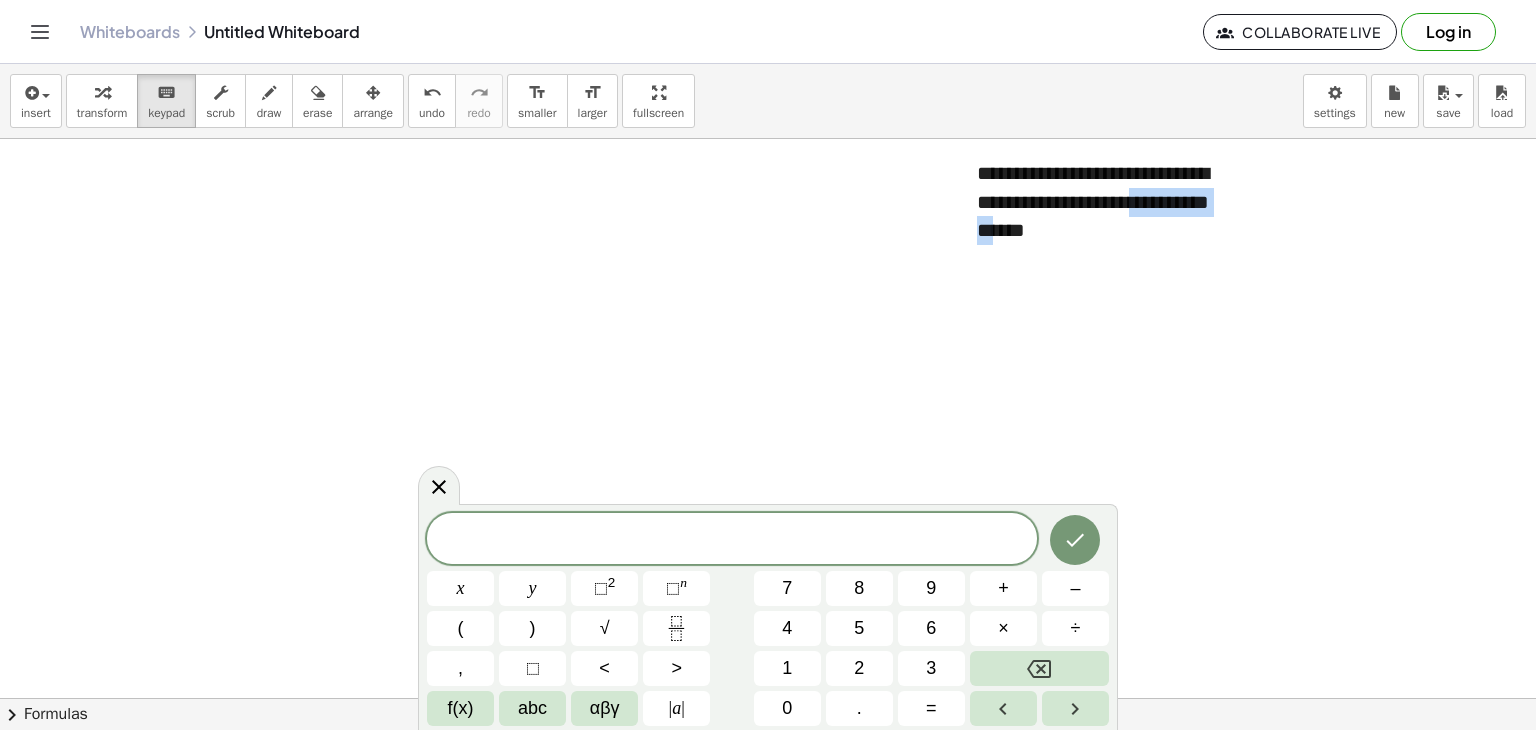 click at bounding box center [768, 698] 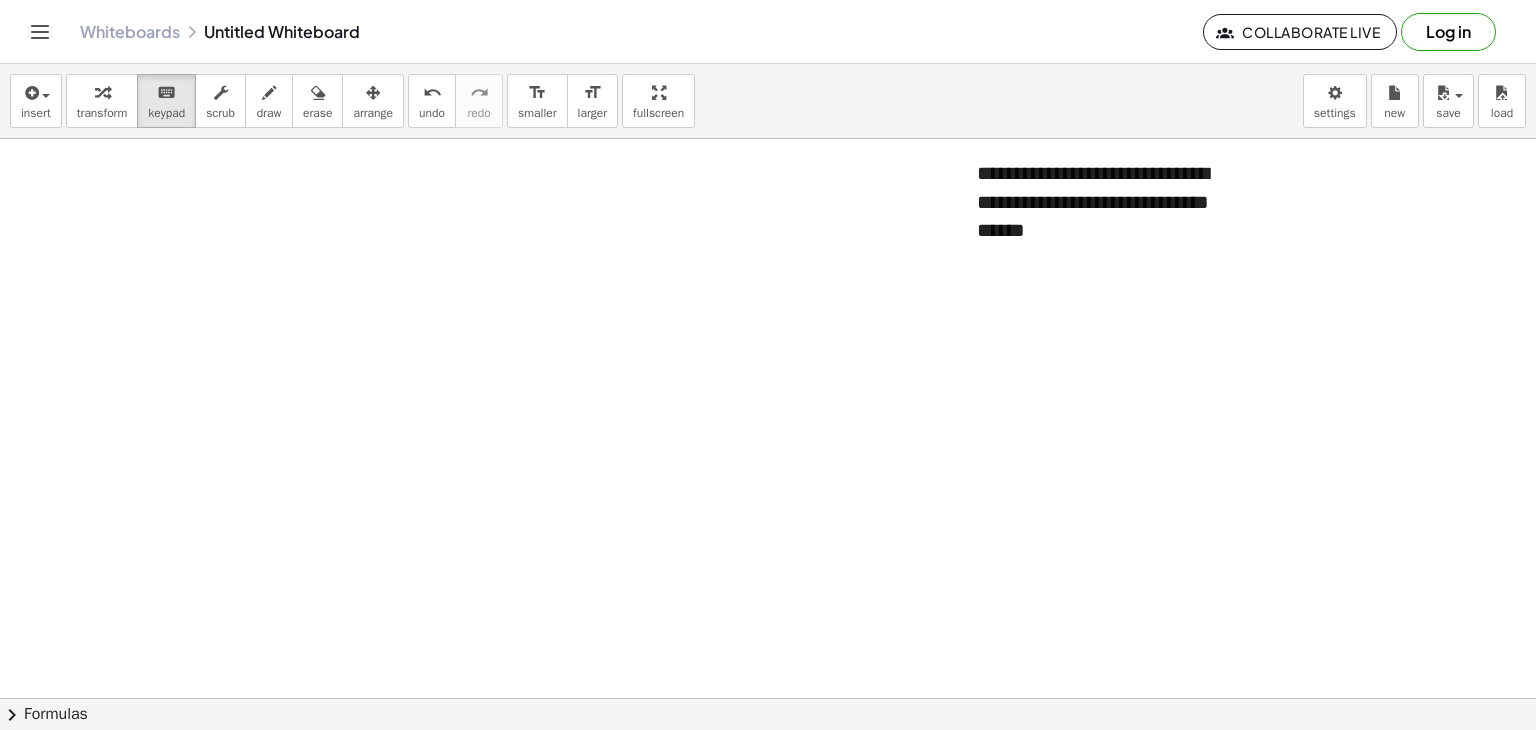 click at bounding box center [768, 698] 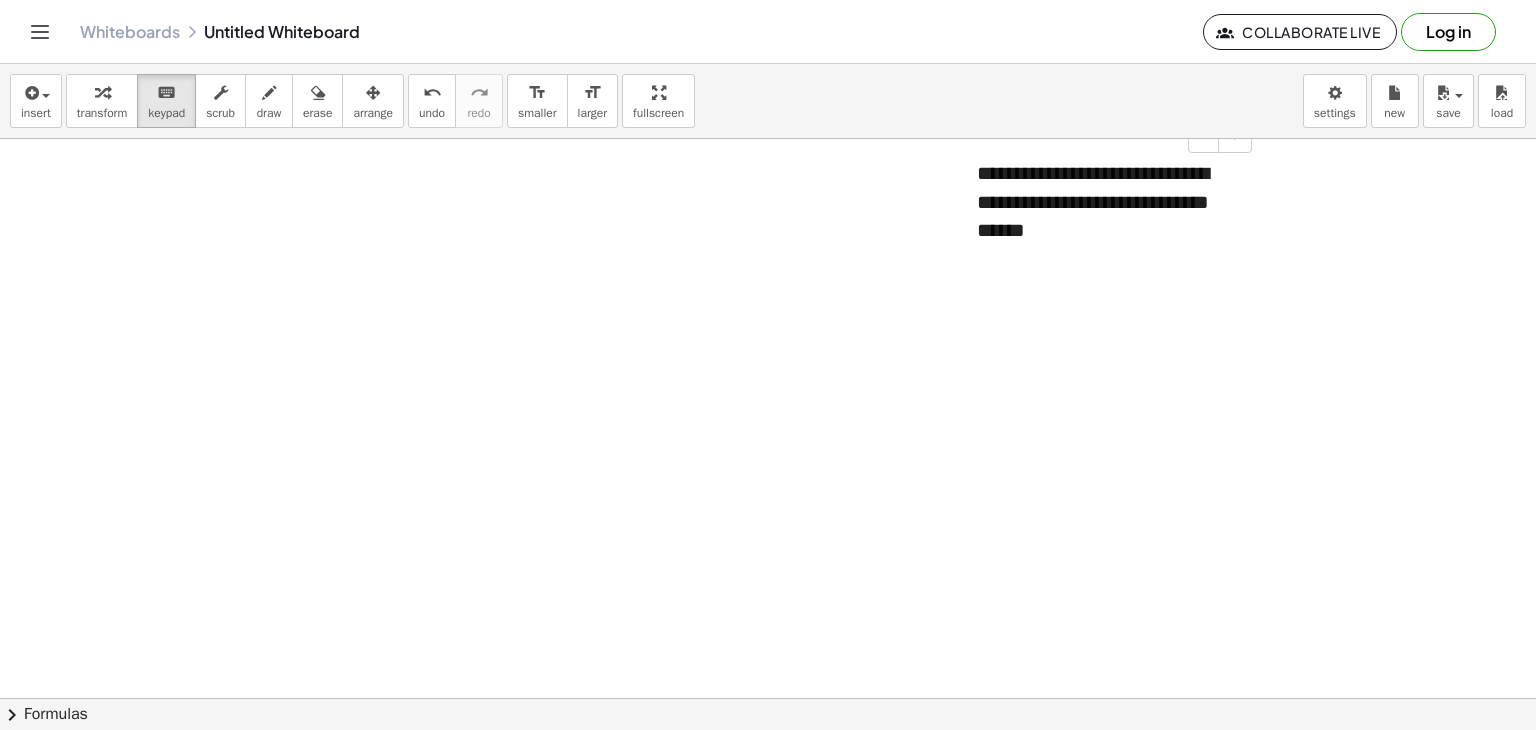 click on "**********" at bounding box center (1107, 202) 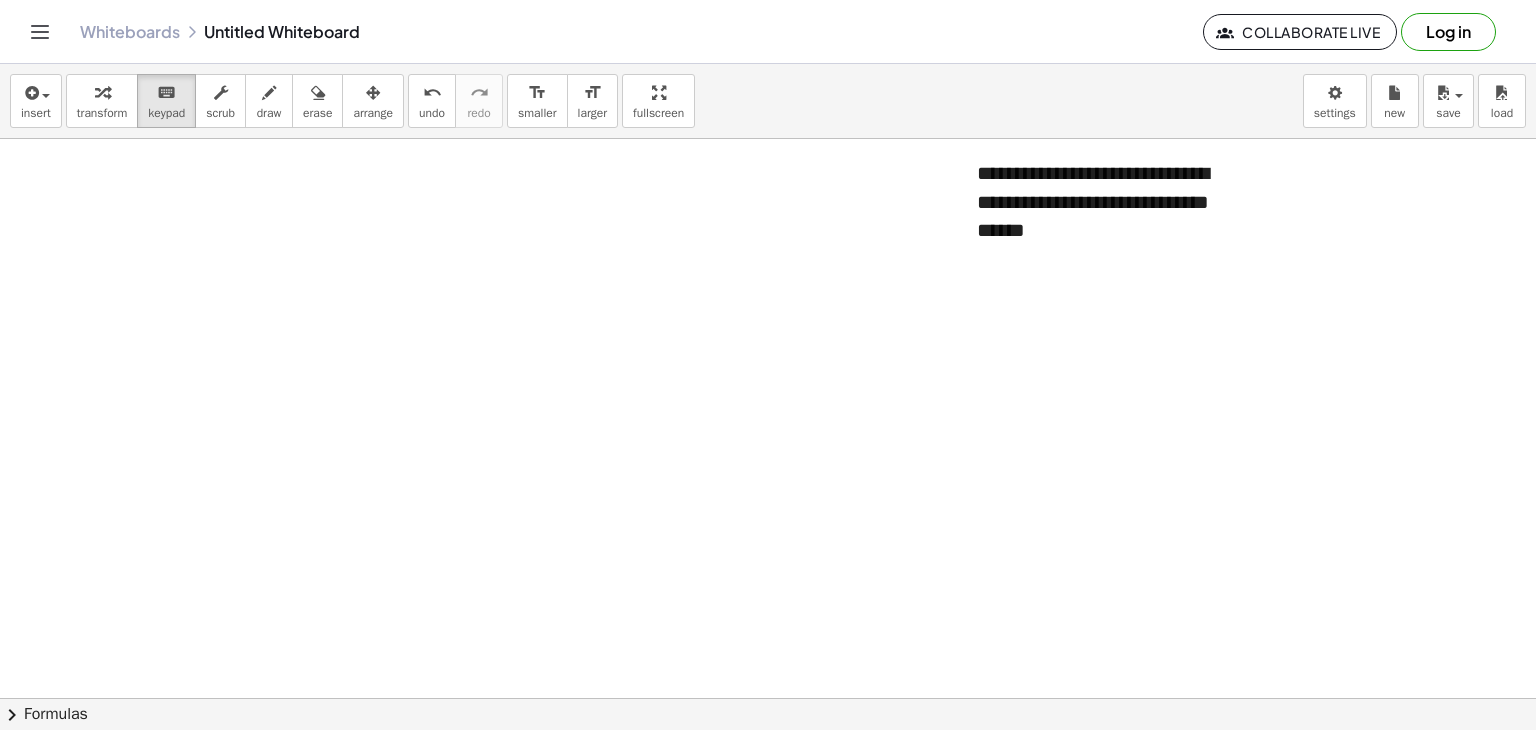 click at bounding box center [768, 698] 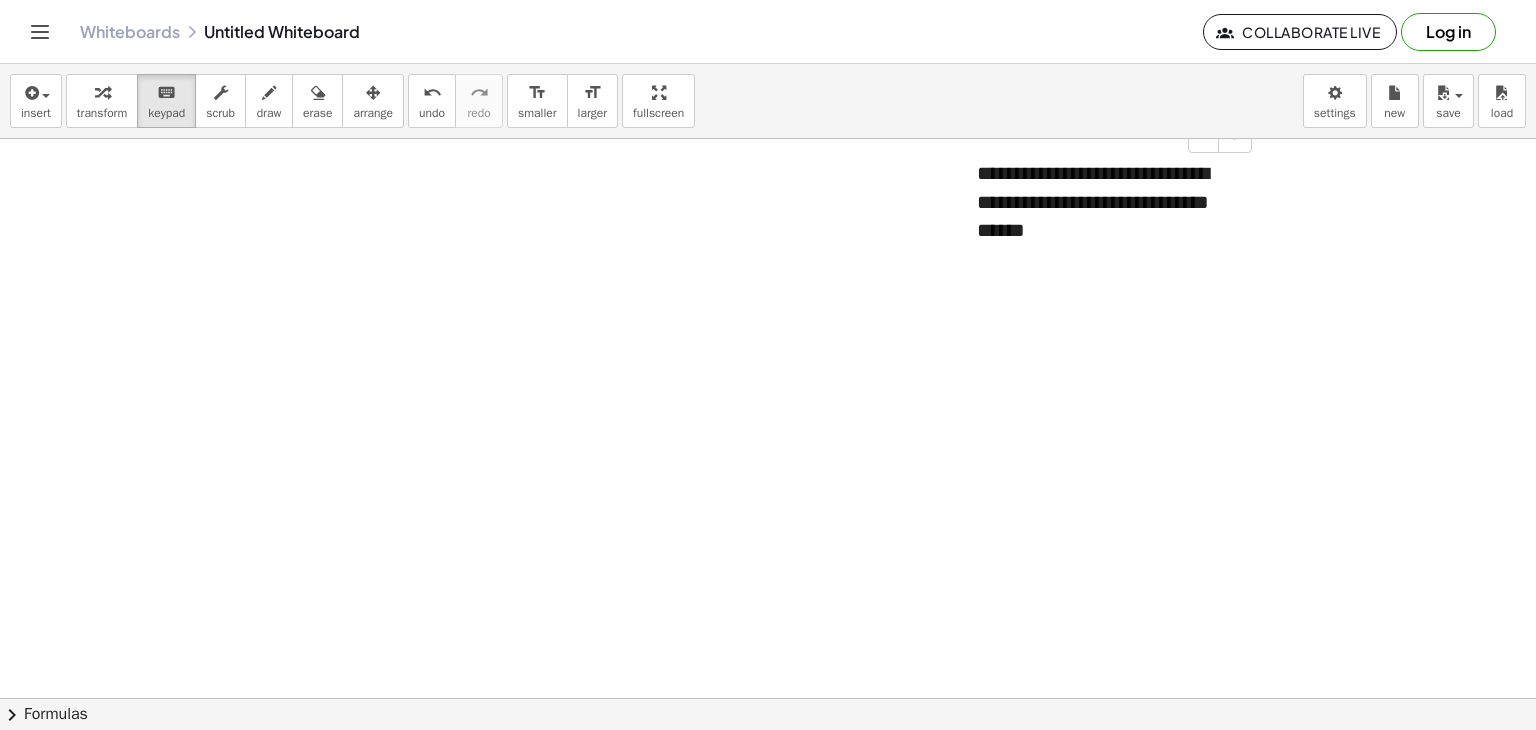 click on "**********" at bounding box center [1107, 202] 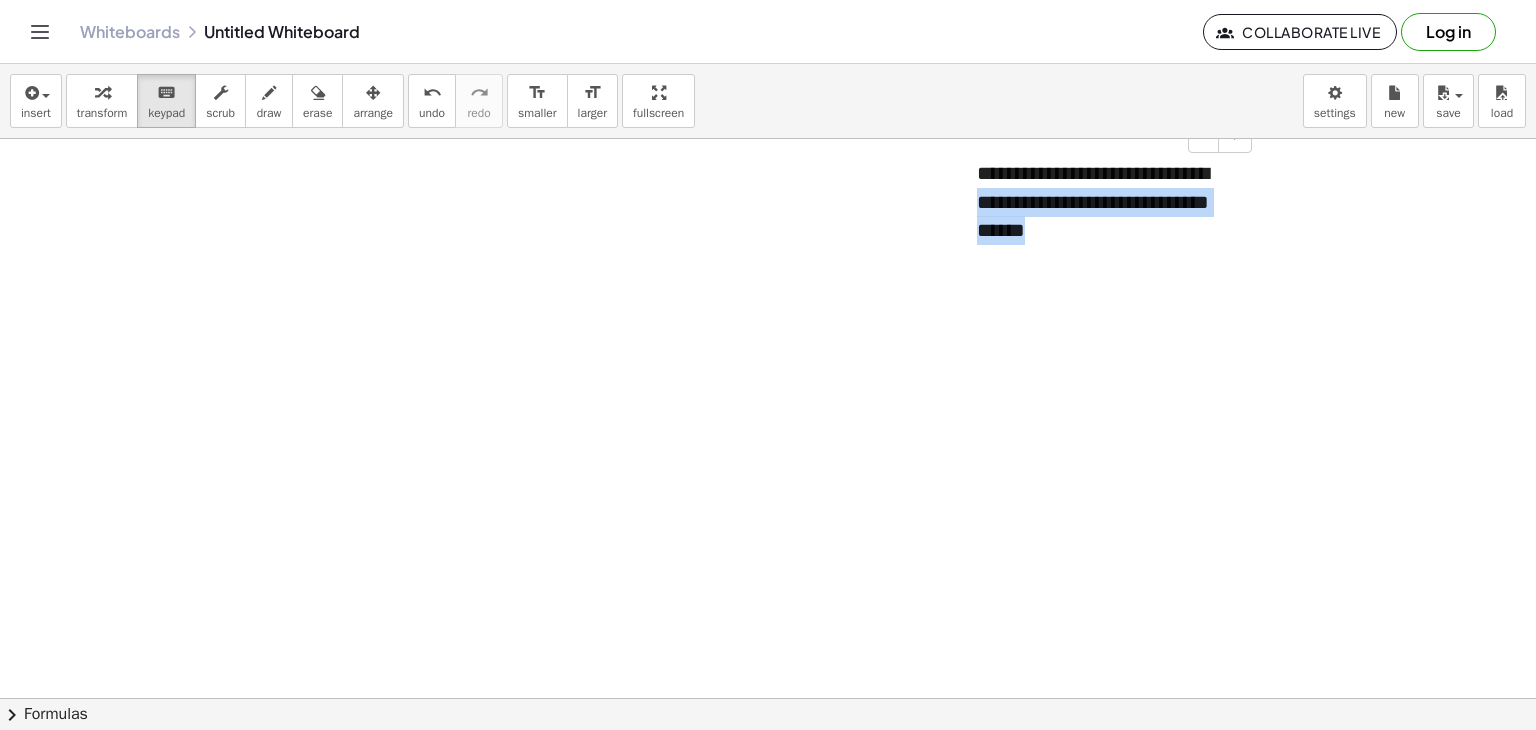 drag, startPoint x: 1184, startPoint y: 226, endPoint x: 1169, endPoint y: 261, distance: 38.078865 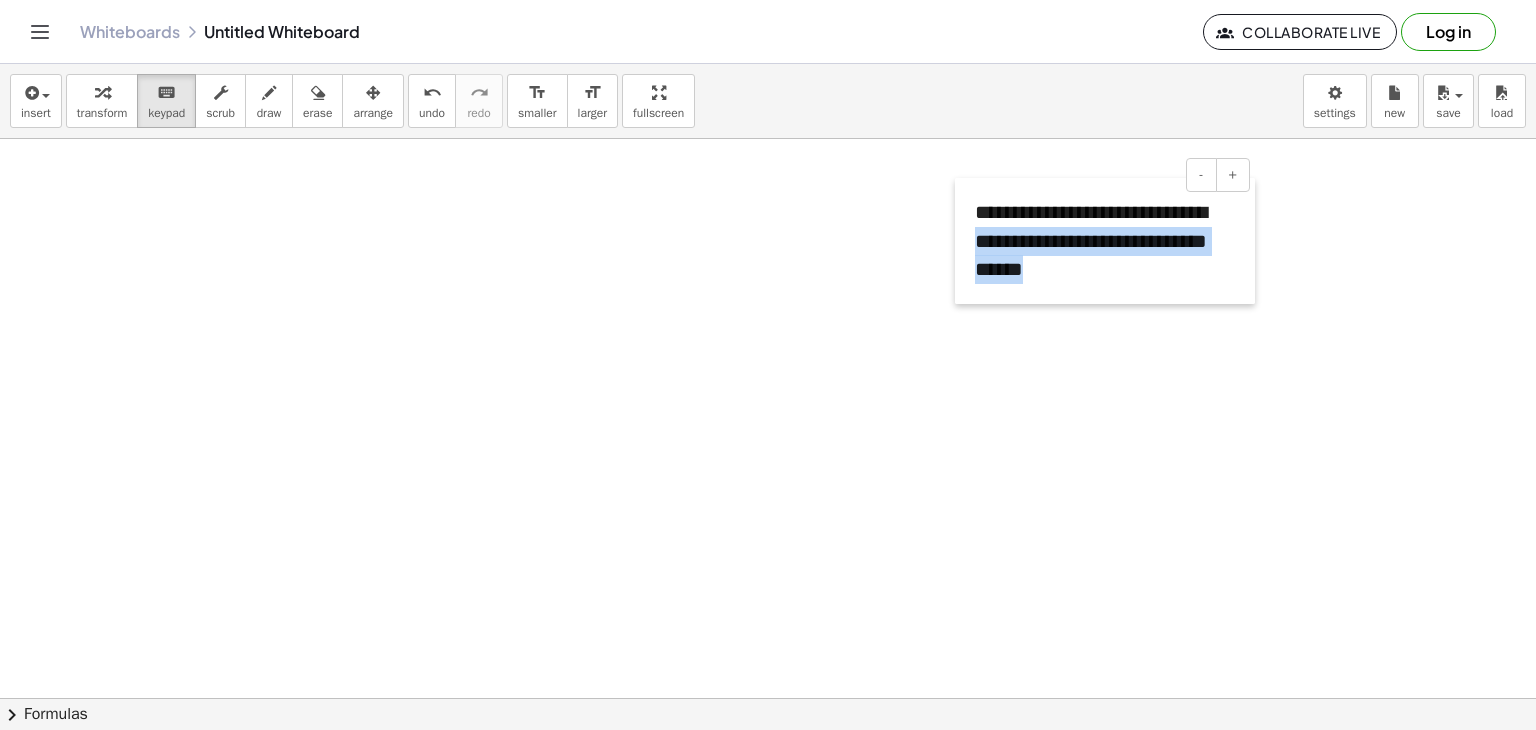 drag, startPoint x: 960, startPoint y: 257, endPoint x: 962, endPoint y: 296, distance: 39.051247 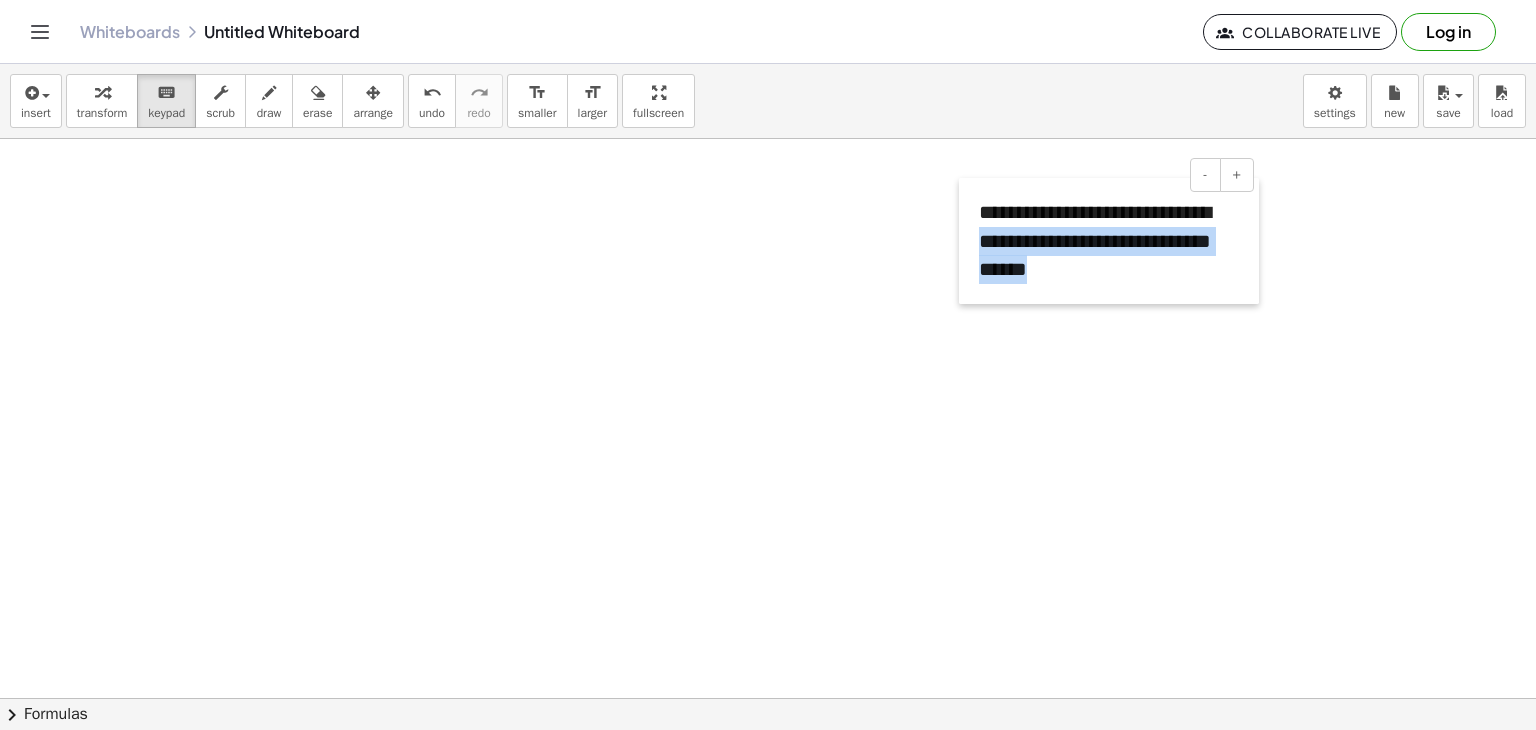 click at bounding box center (969, 241) 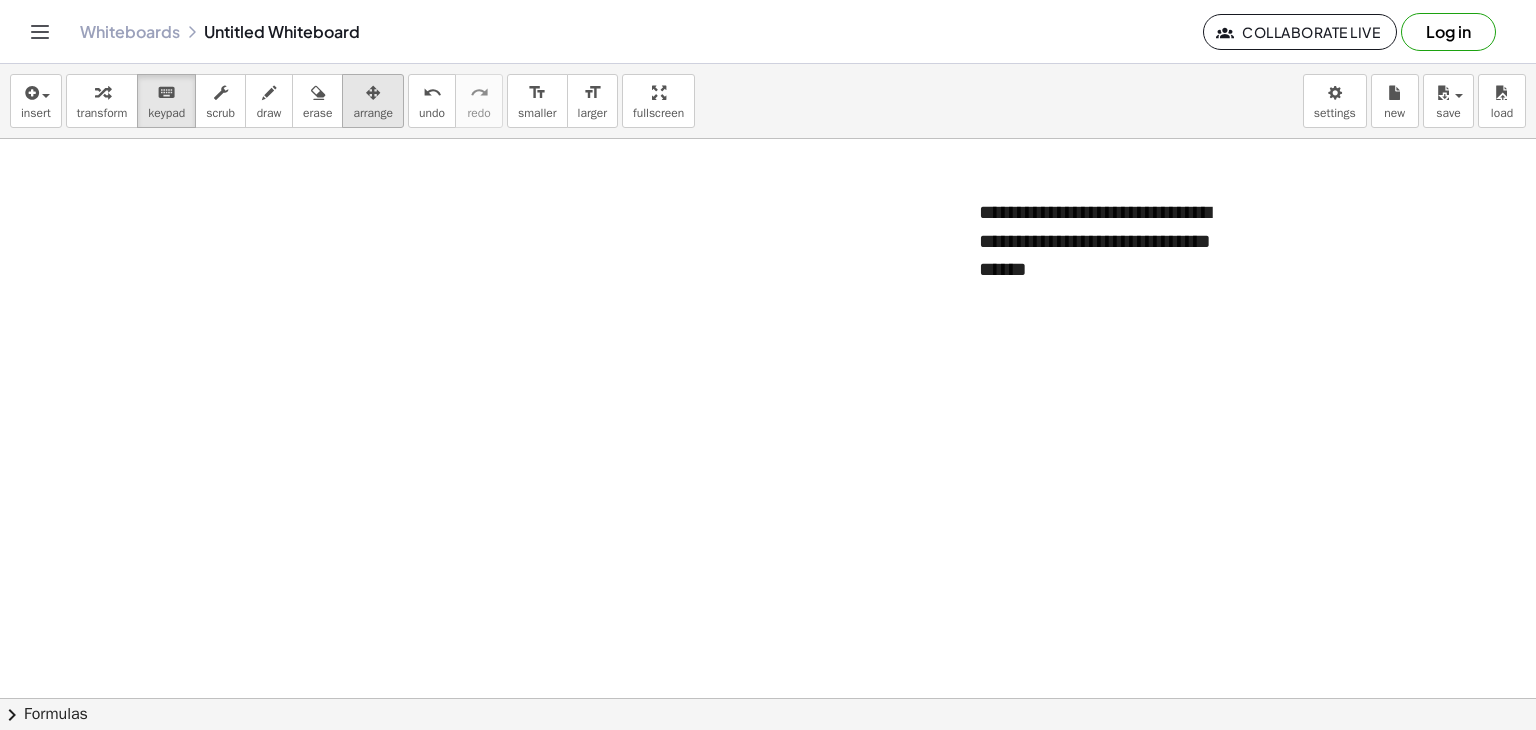 click on "arrange" at bounding box center [373, 113] 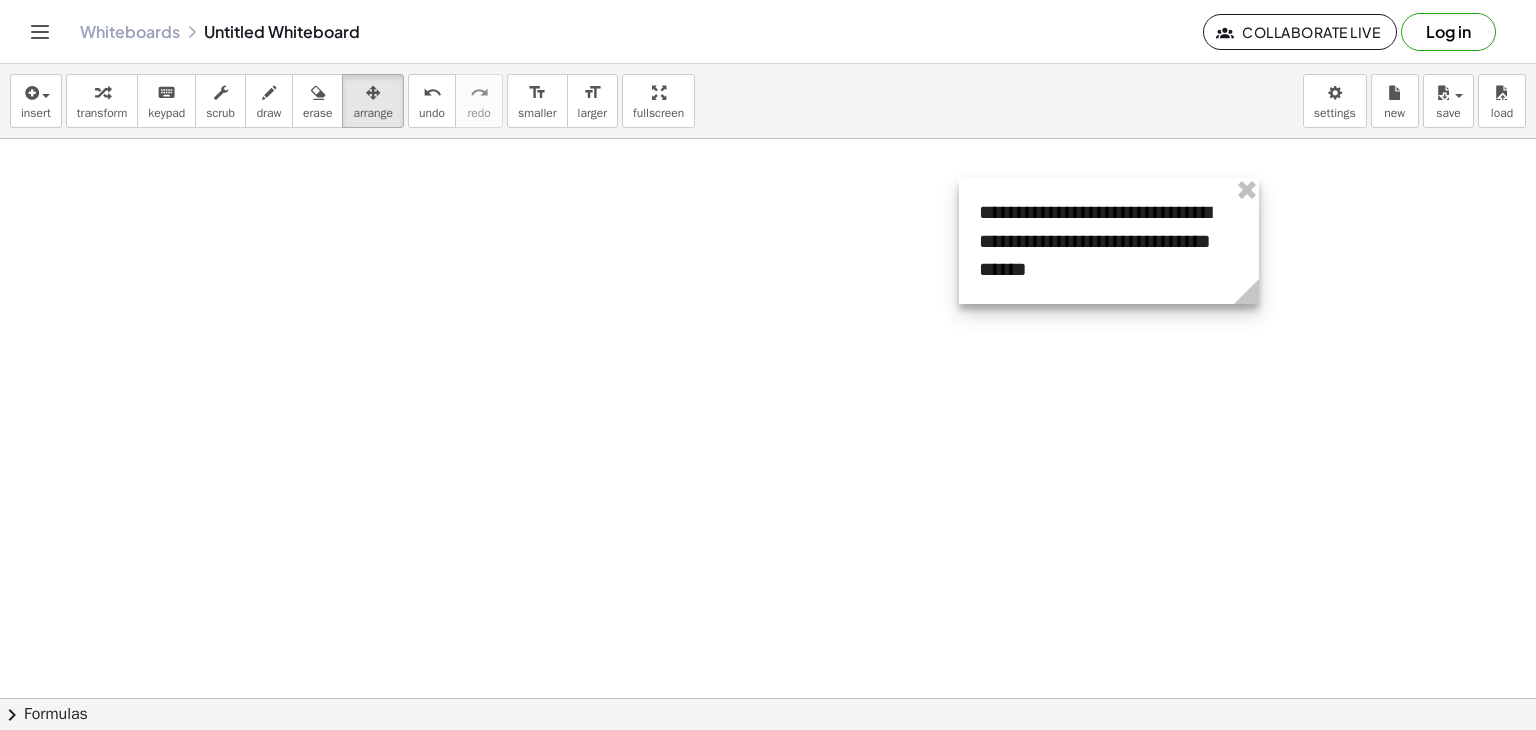 click at bounding box center (1109, 241) 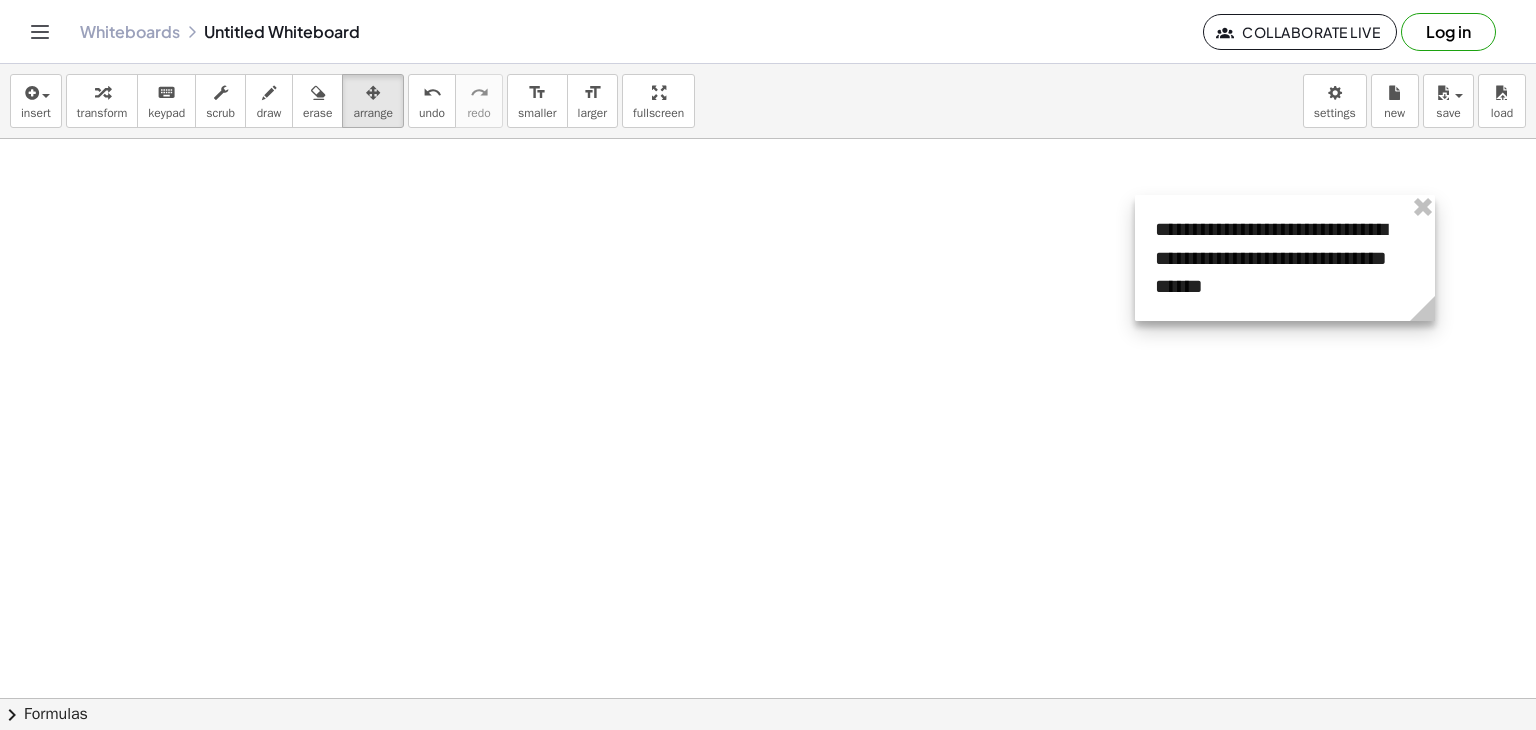 drag, startPoint x: 960, startPoint y: 254, endPoint x: 1136, endPoint y: 271, distance: 176.81912 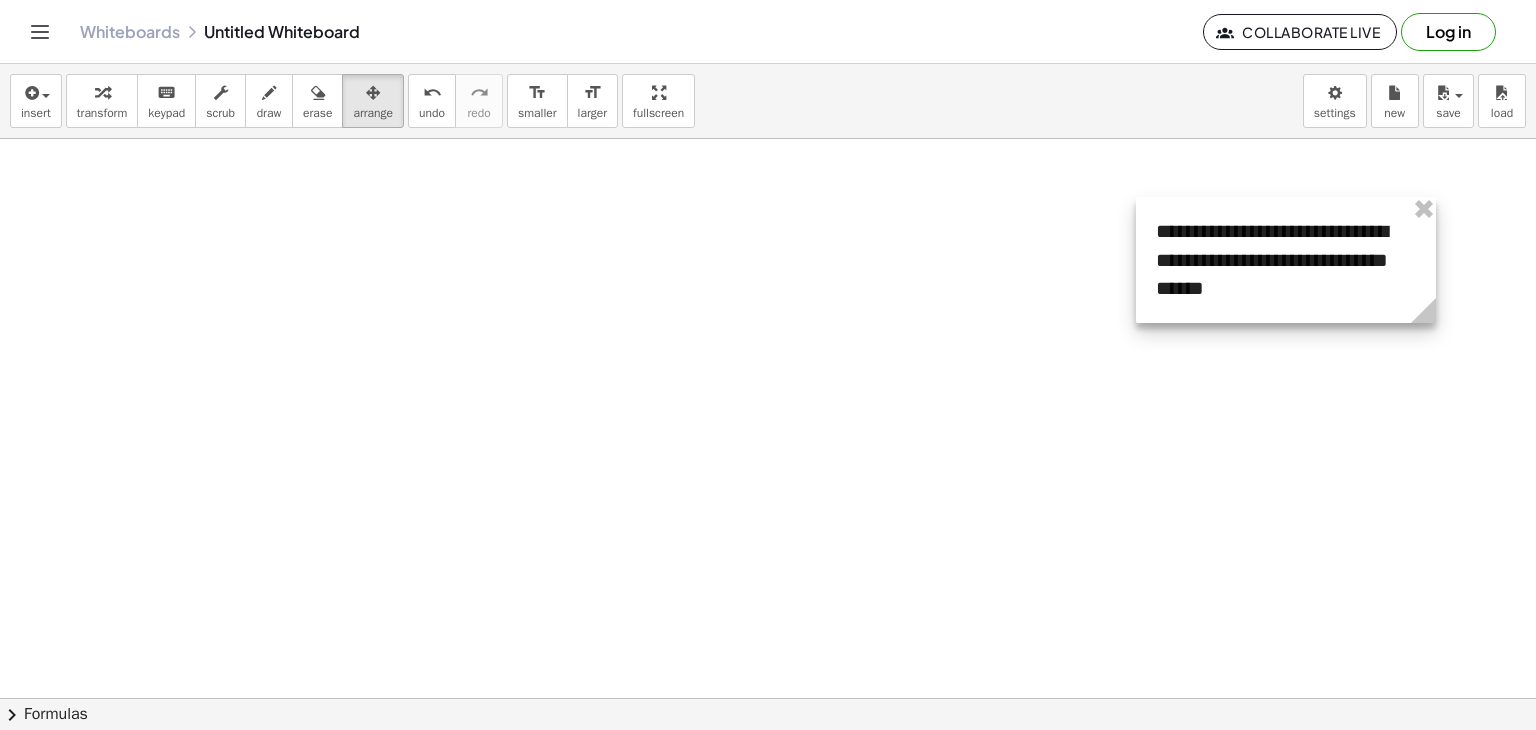 click at bounding box center (1286, 260) 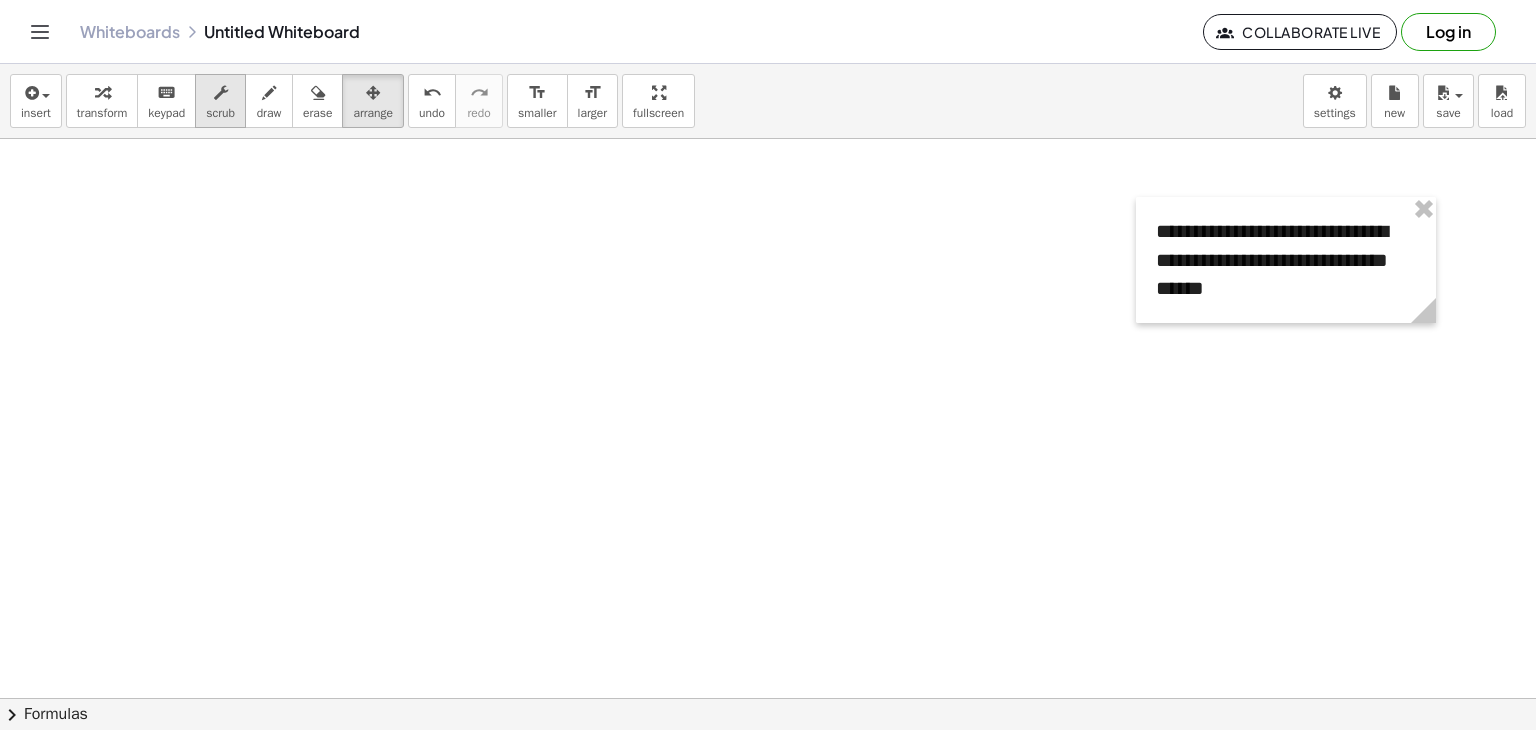 click on "scrub" at bounding box center (220, 113) 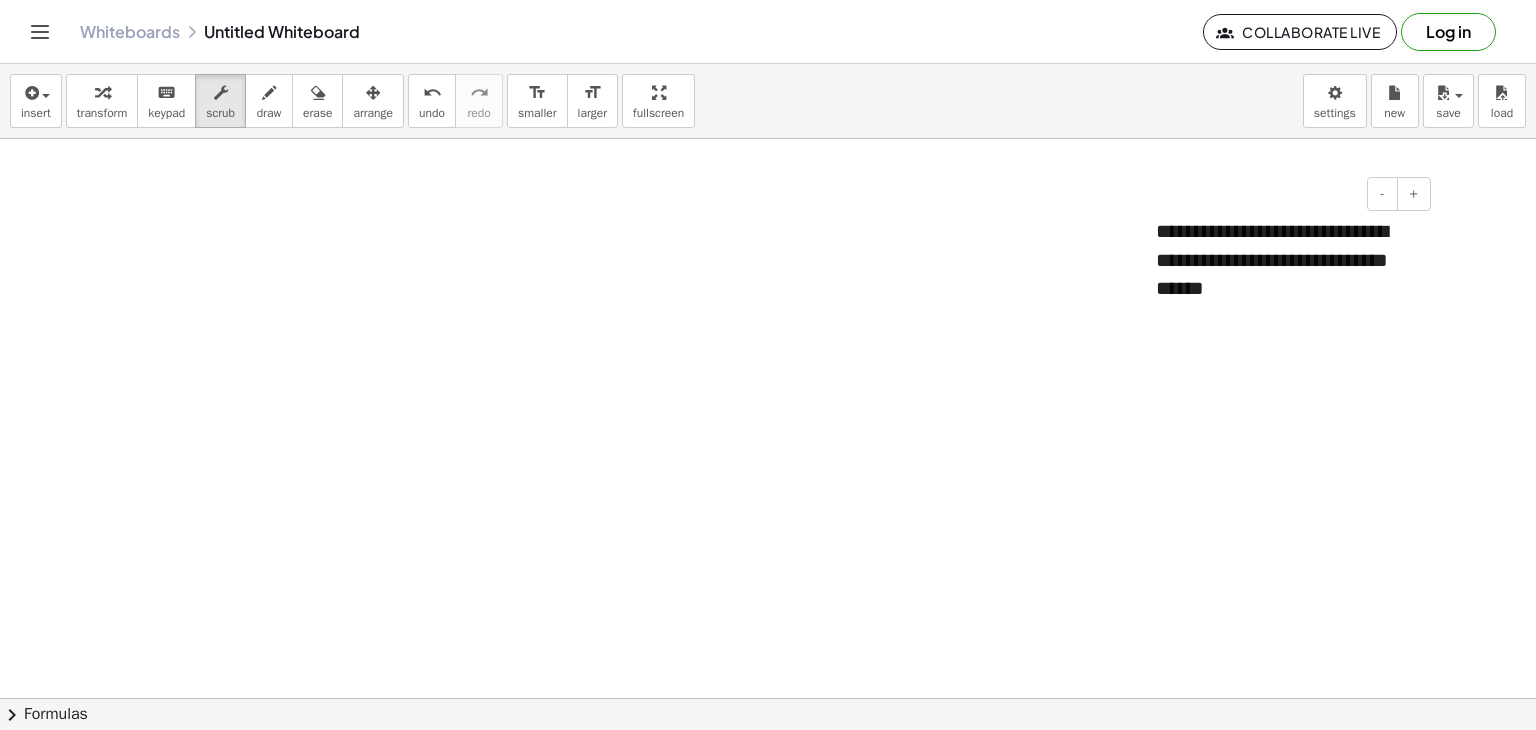 click on "**********" at bounding box center (1286, 260) 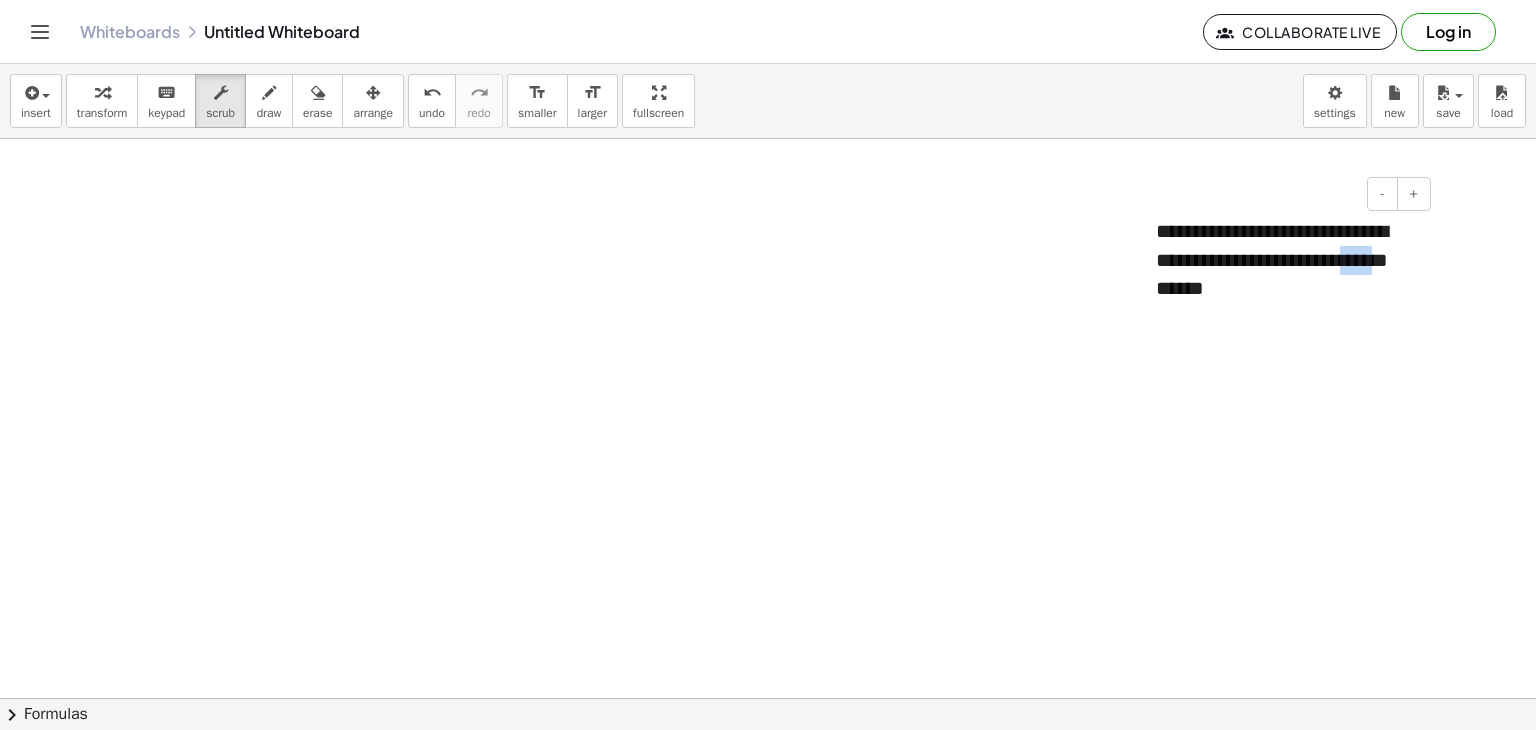 click on "**********" at bounding box center [1286, 260] 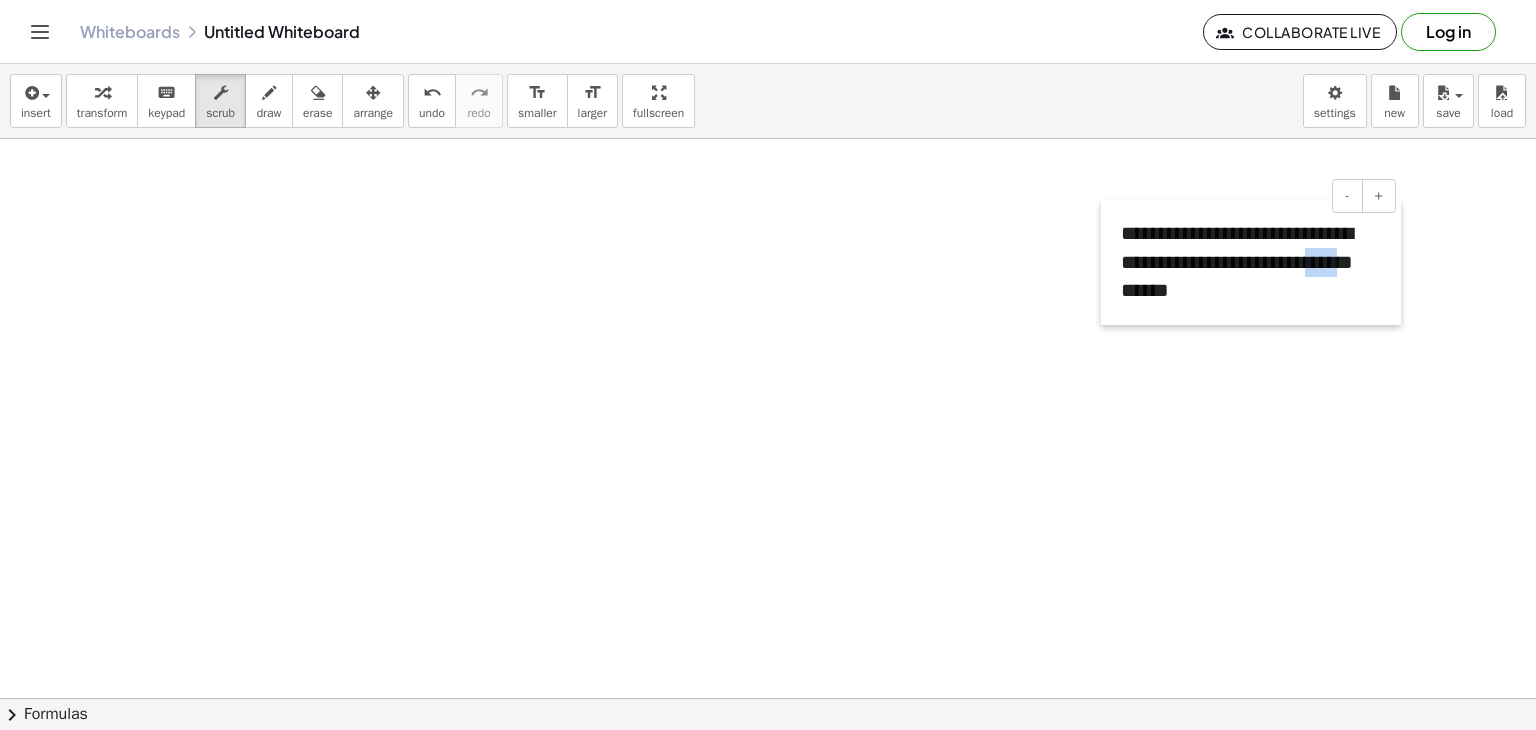 drag, startPoint x: 1138, startPoint y: 319, endPoint x: 1062, endPoint y: 325, distance: 76.23647 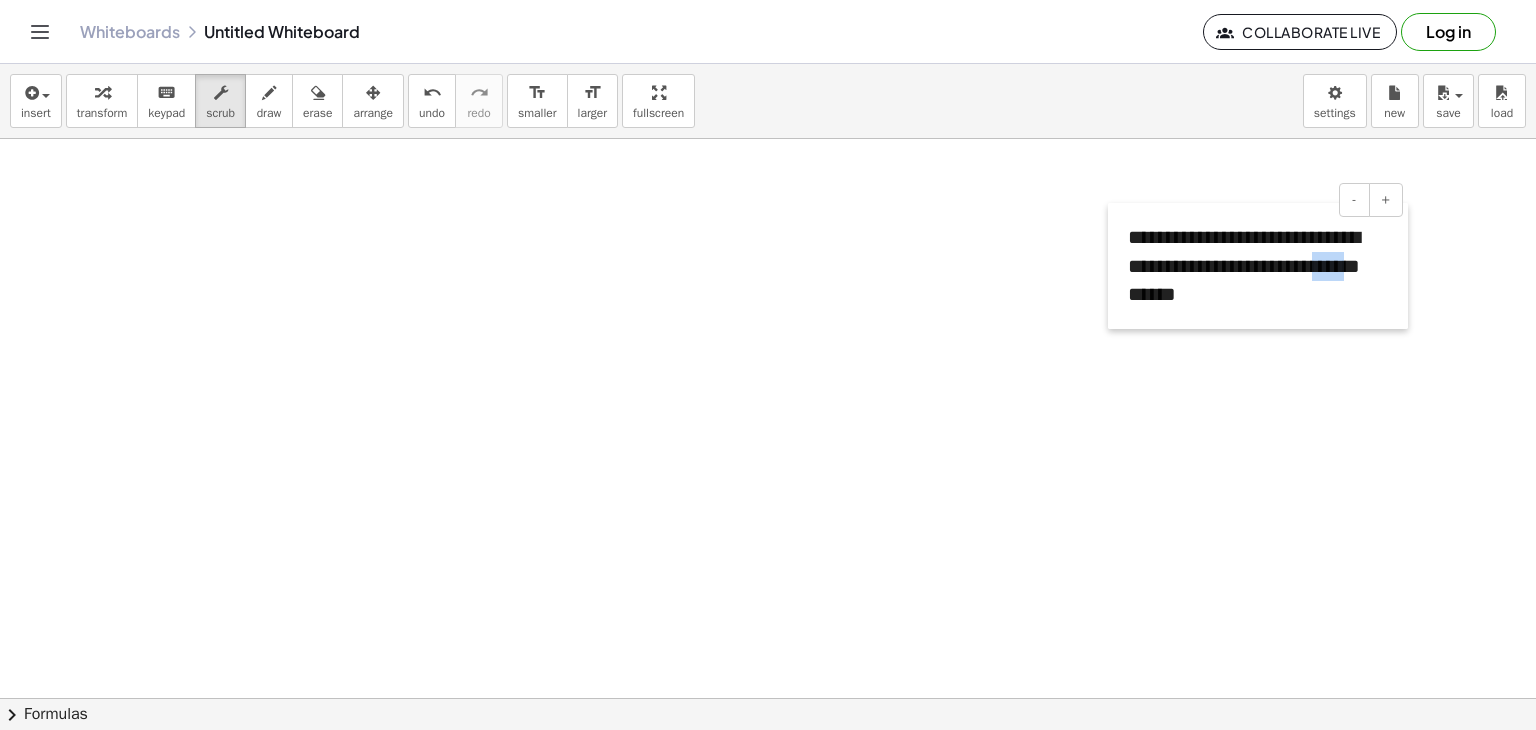 drag, startPoint x: 1071, startPoint y: 325, endPoint x: 1130, endPoint y: 322, distance: 59.07622 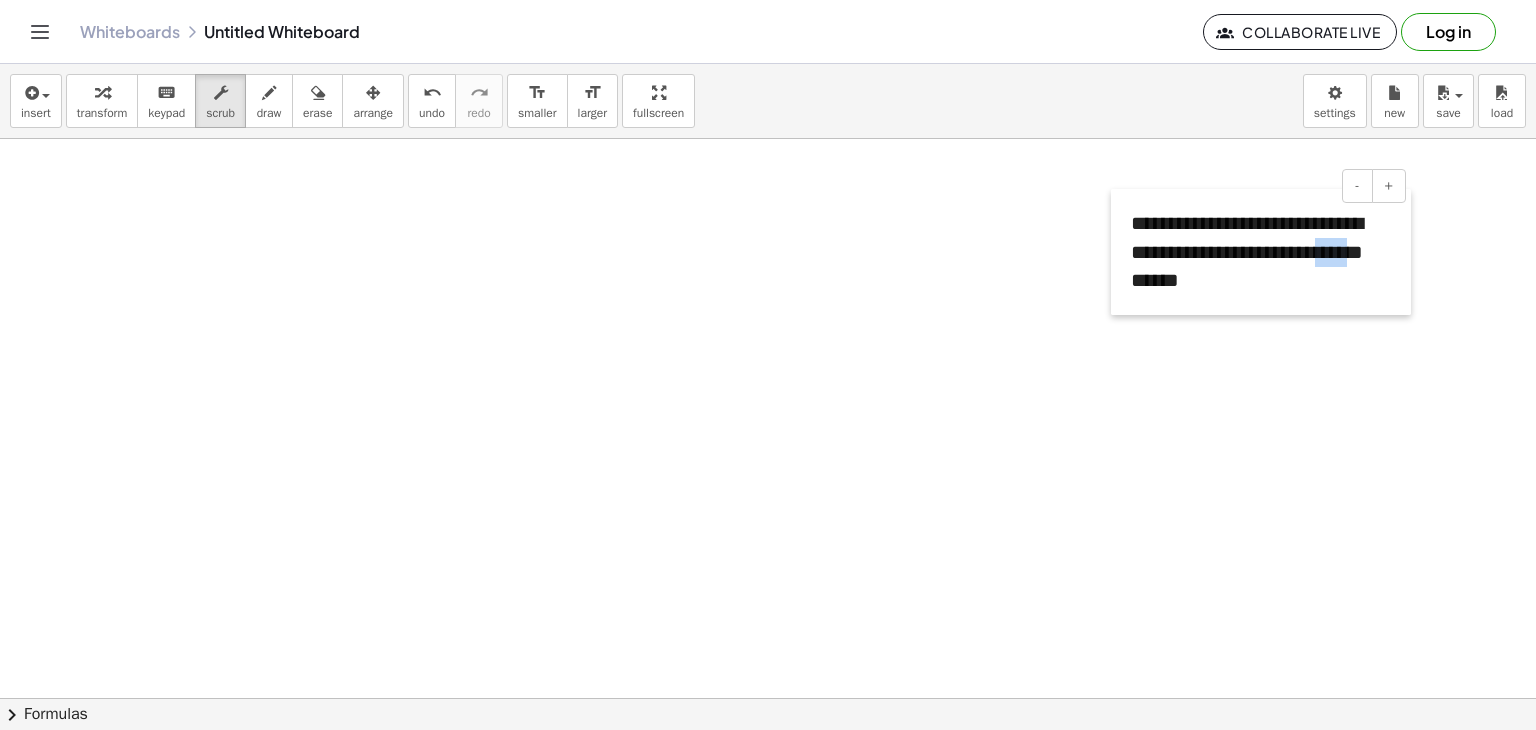 drag, startPoint x: 1113, startPoint y: 293, endPoint x: 1101, endPoint y: 304, distance: 16.27882 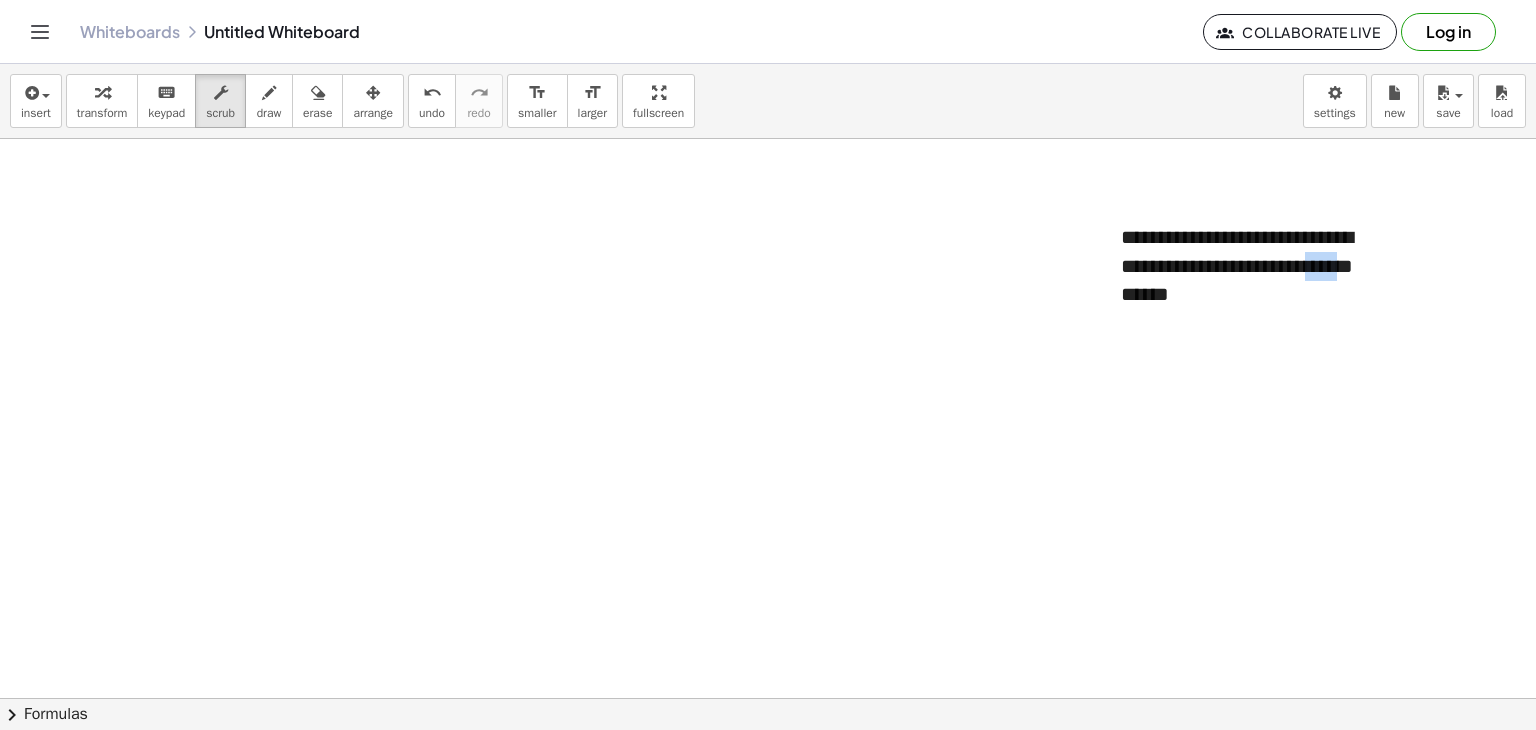 click at bounding box center [768, 698] 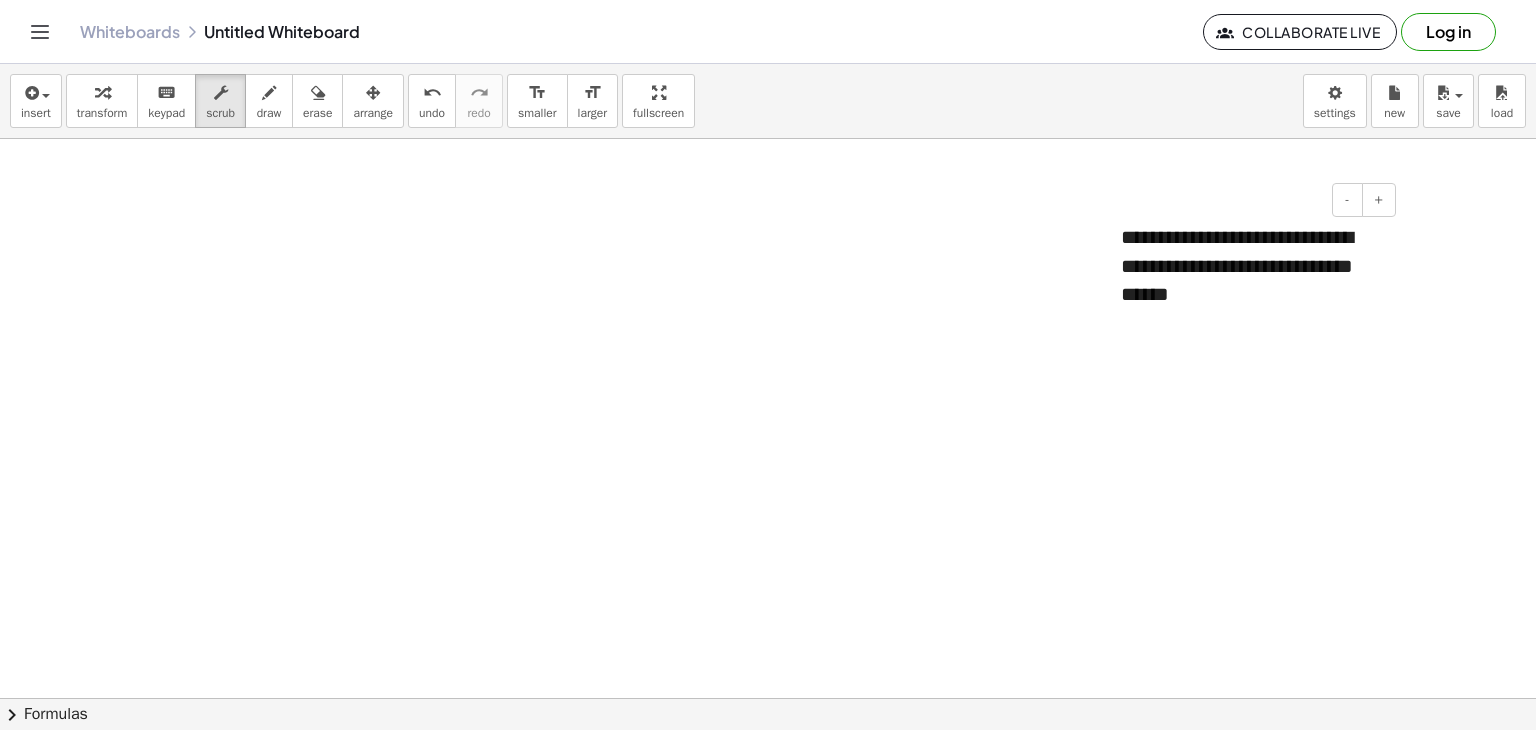 click at bounding box center [1111, 266] 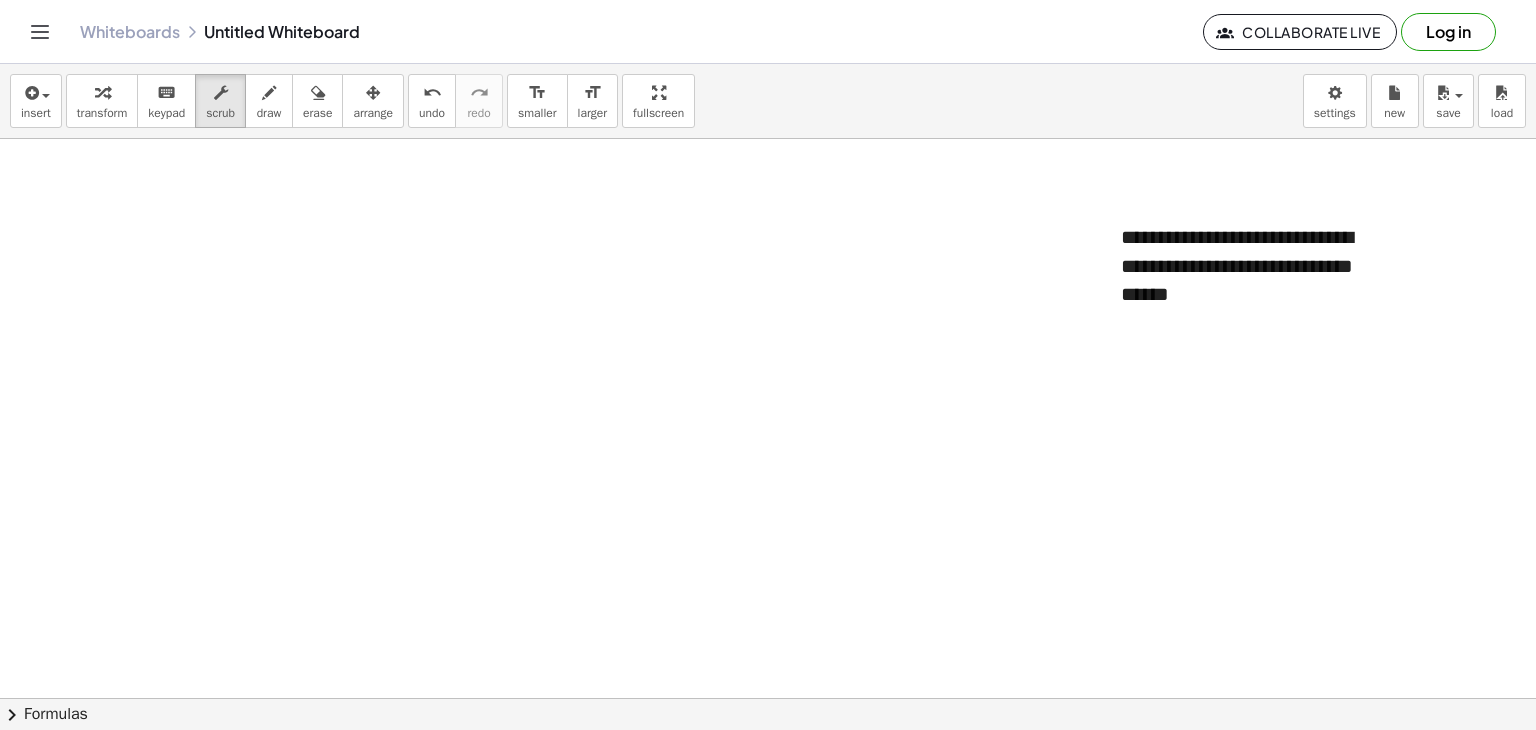 click at bounding box center (768, 698) 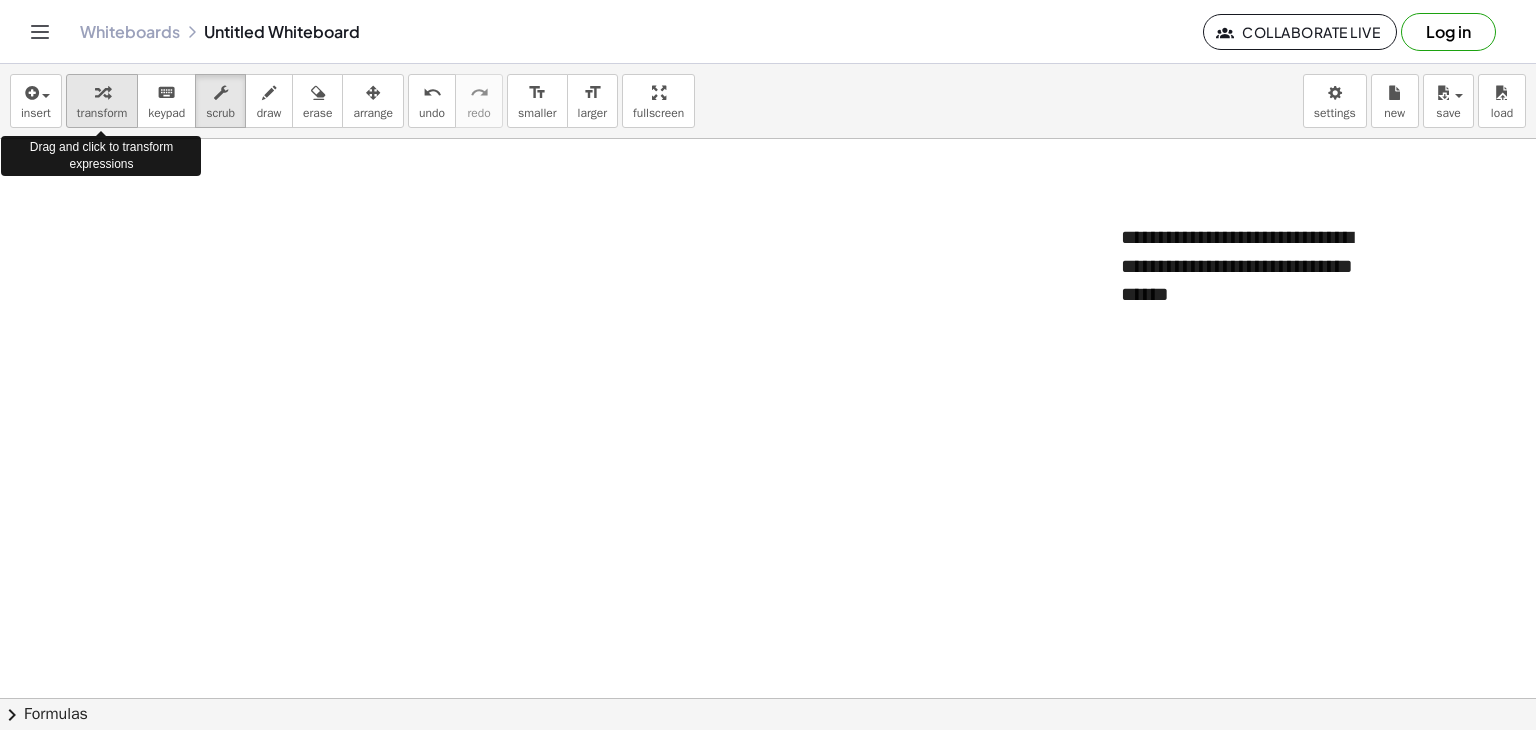 click on "transform" at bounding box center (102, 113) 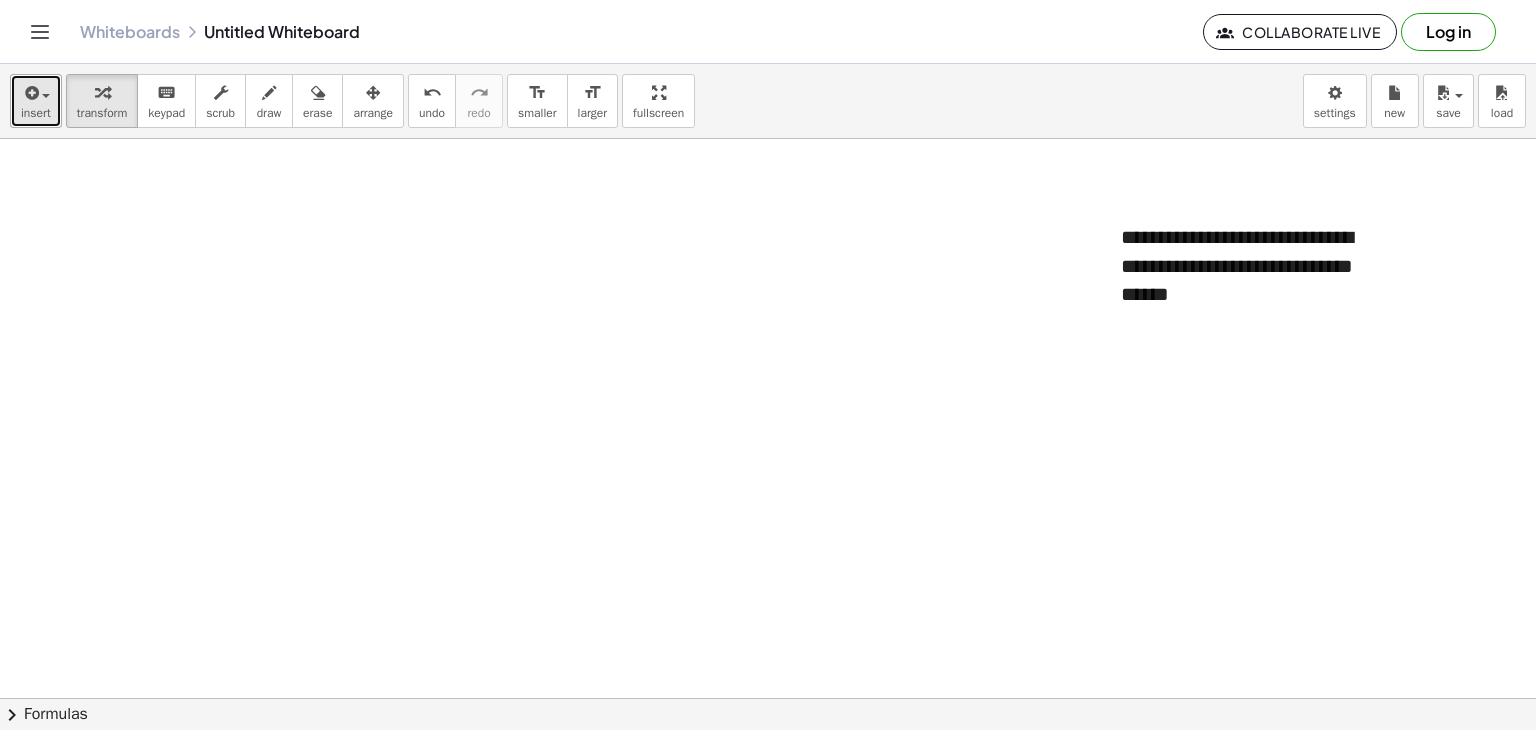 click on "insert" at bounding box center (36, 101) 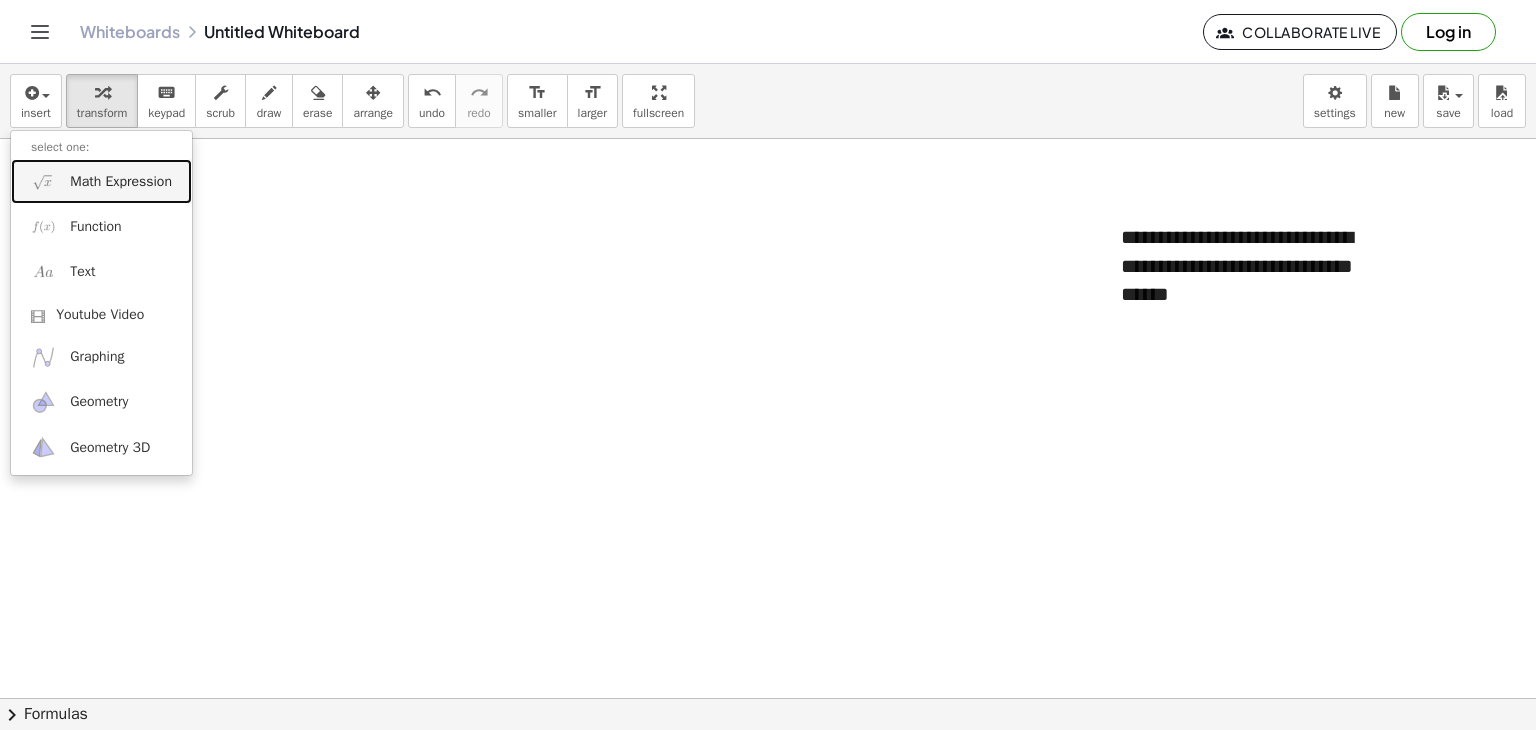 click on "Math Expression" at bounding box center (101, 181) 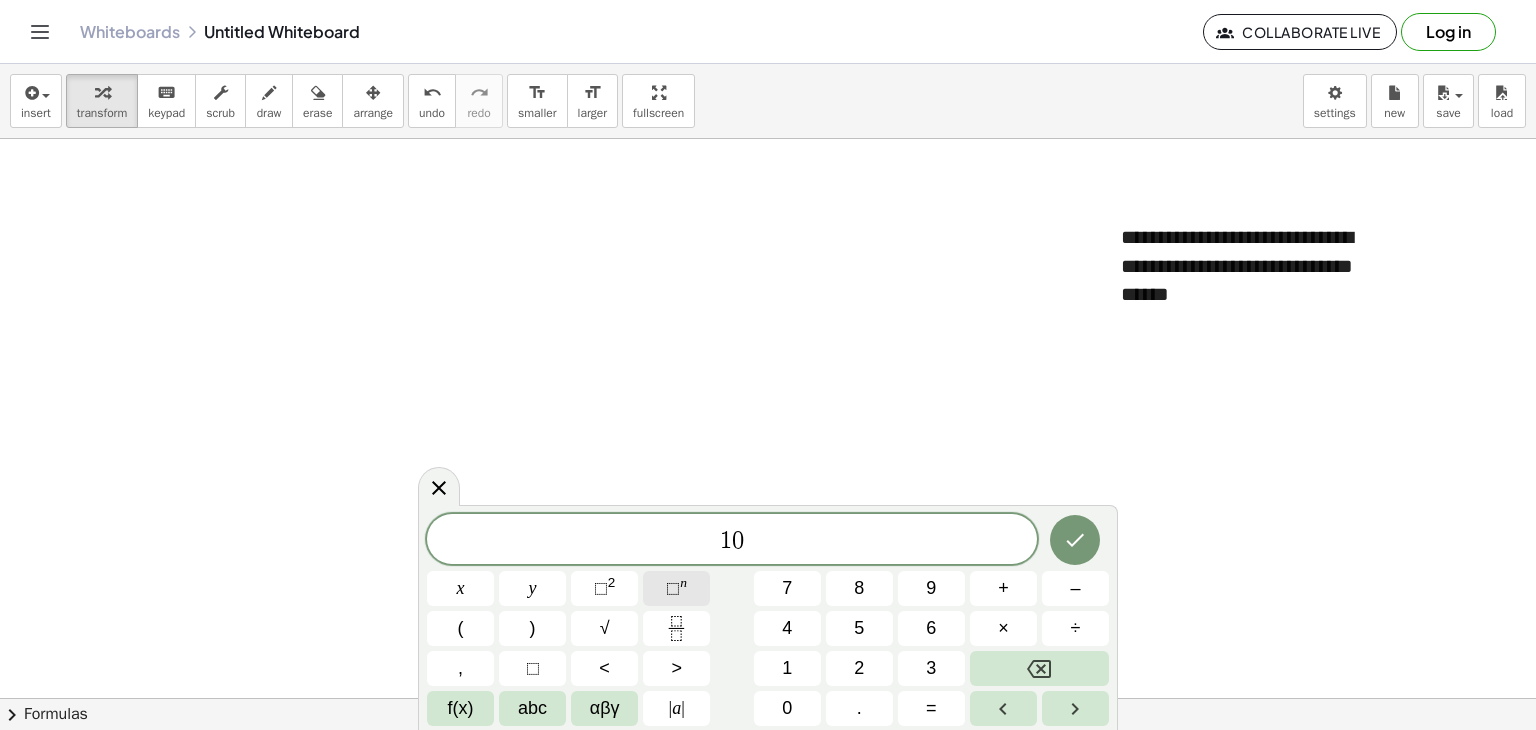 click on "⬚ n" at bounding box center [676, 588] 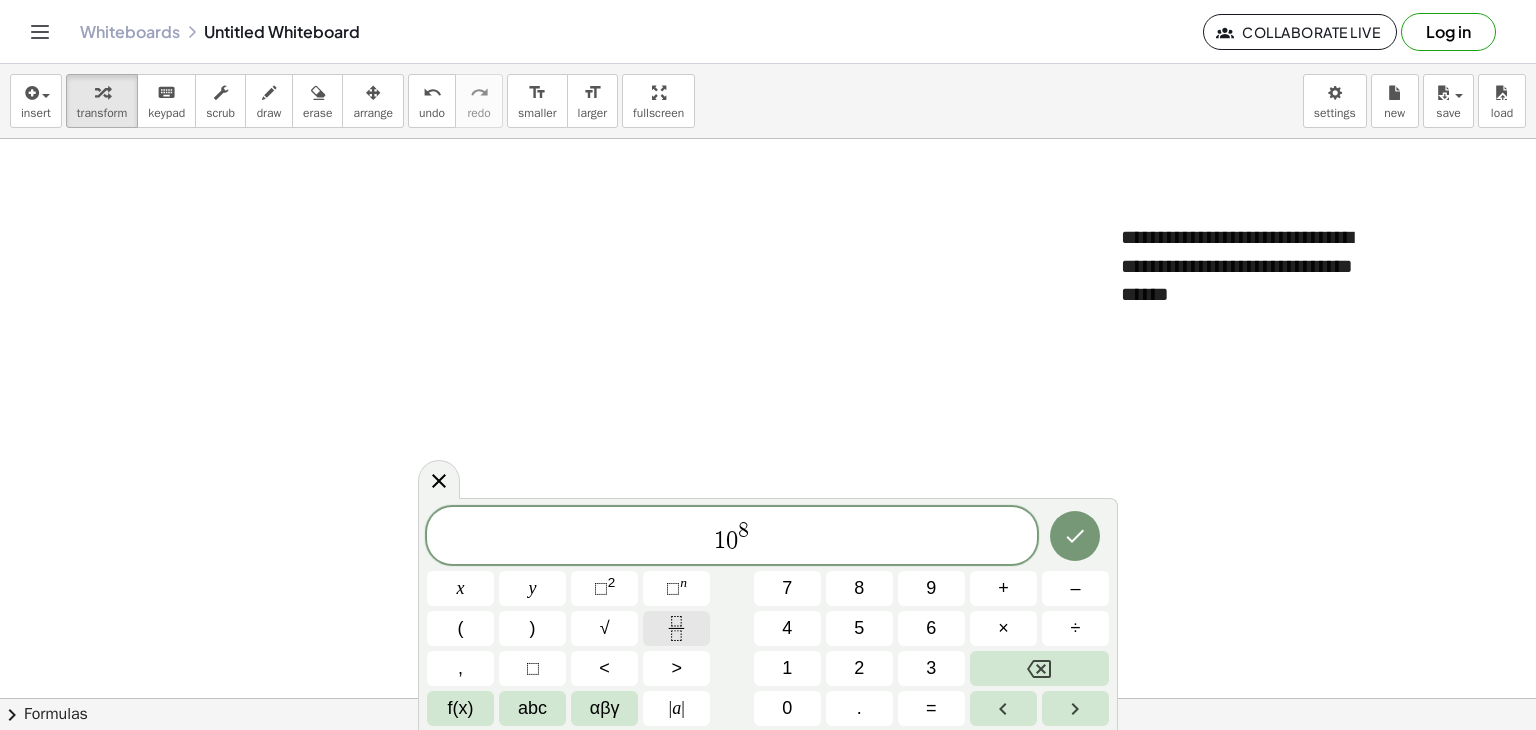 click 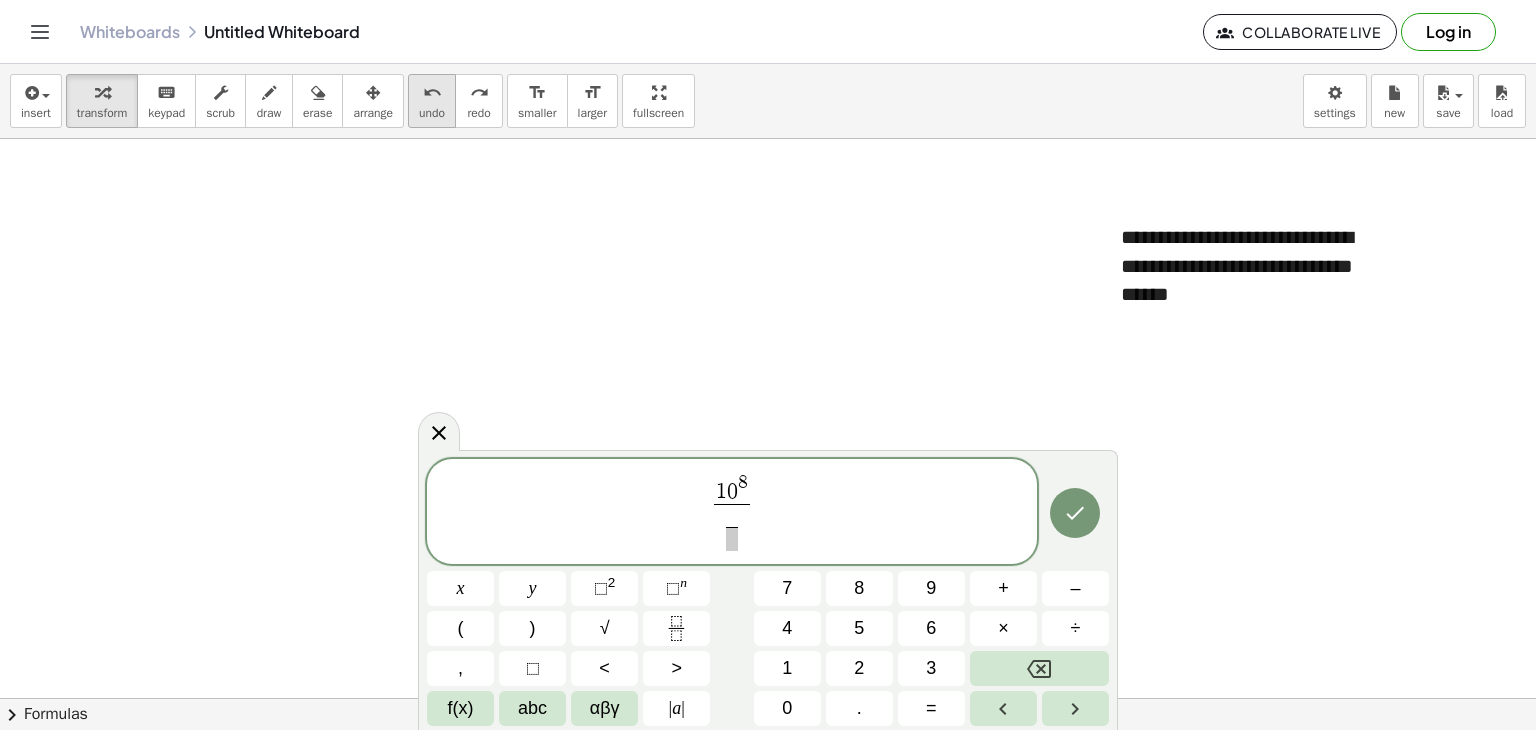 click on "undo" at bounding box center (432, 113) 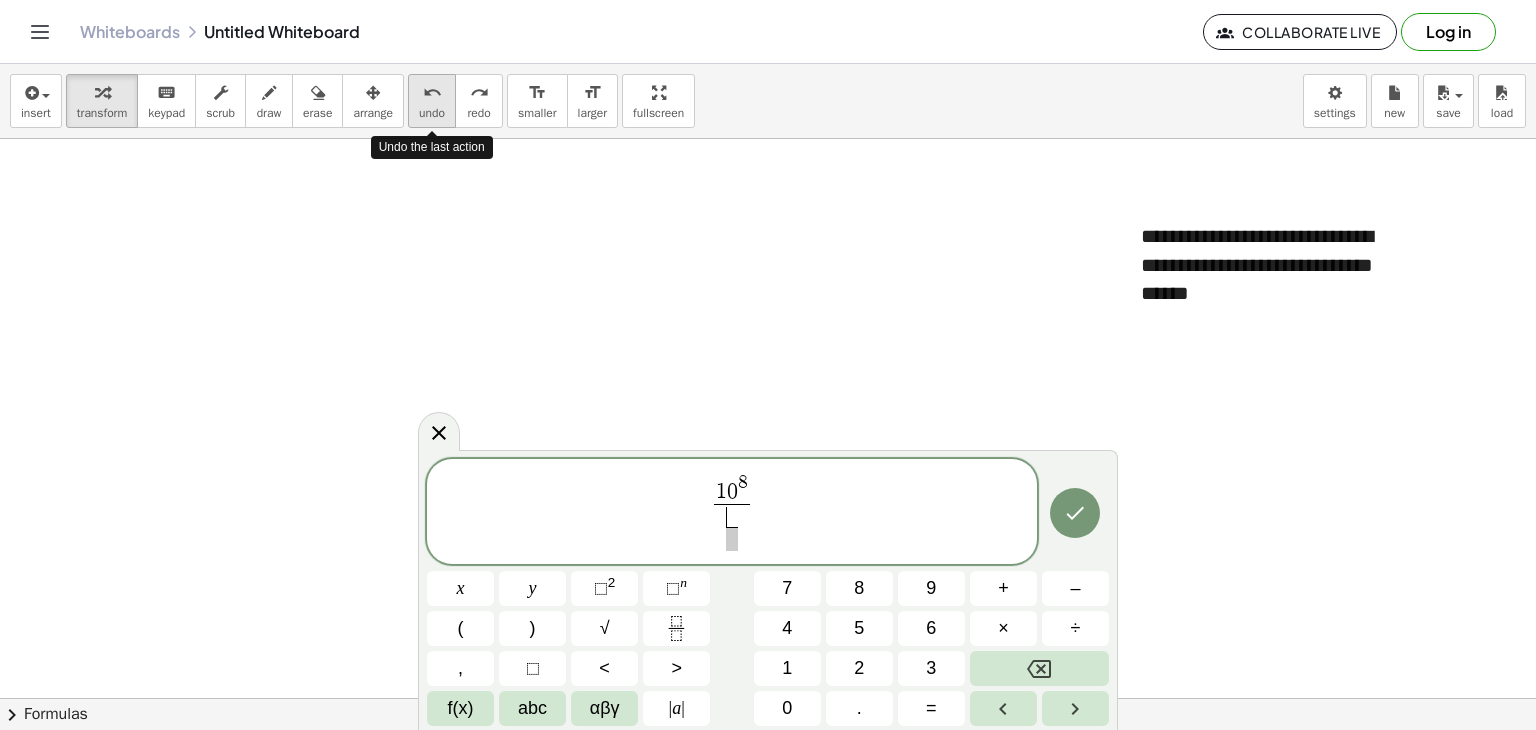 click on "undo" at bounding box center [432, 113] 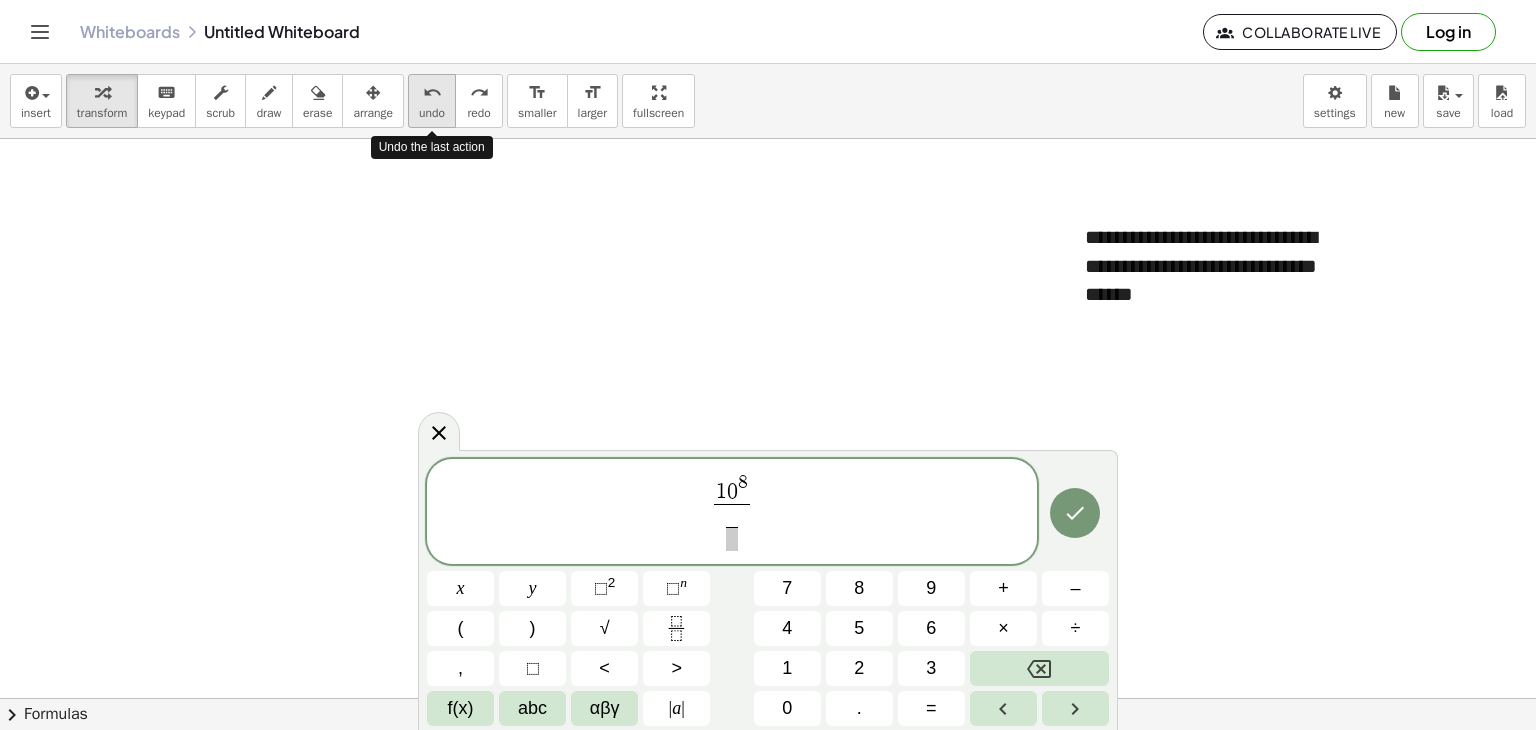 click on "undo" at bounding box center [432, 113] 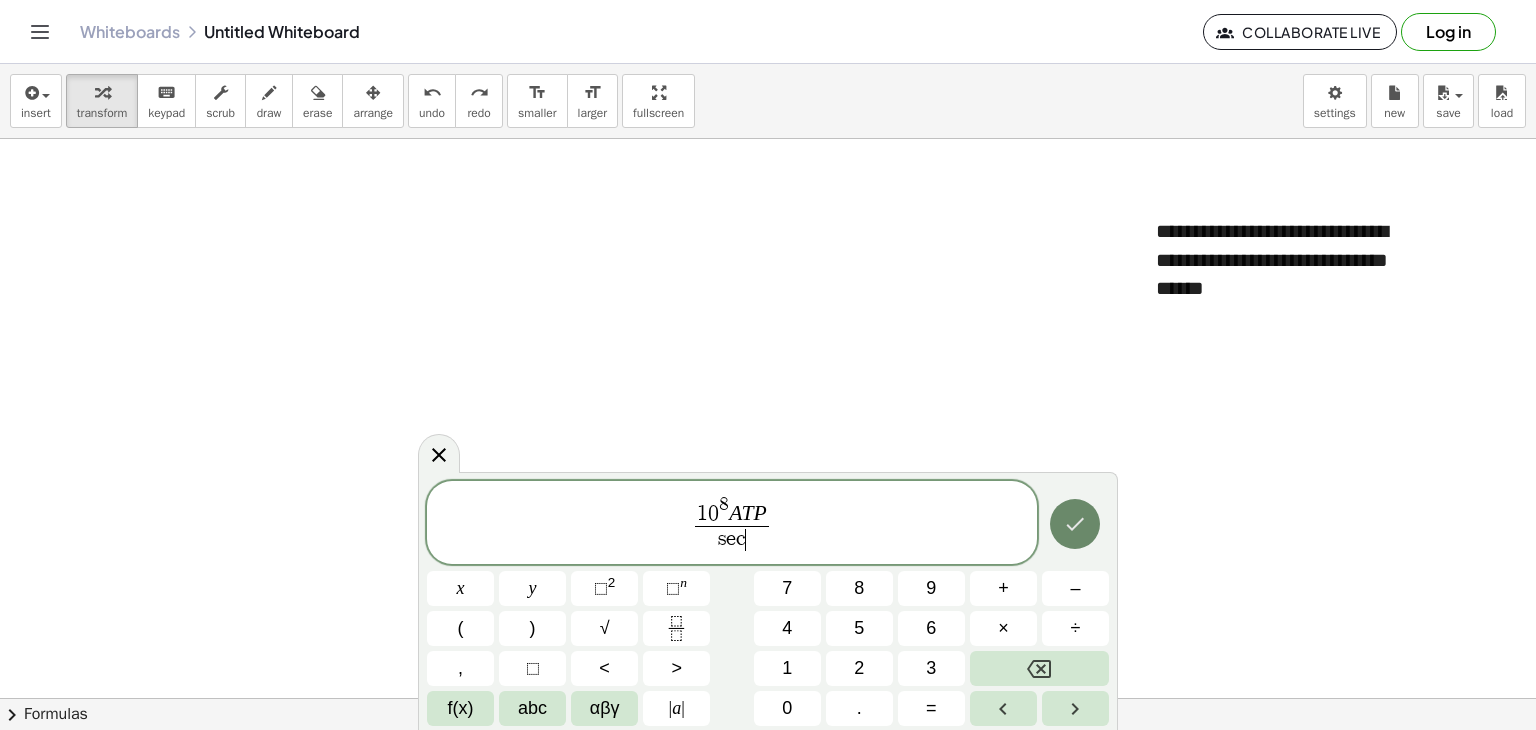 click at bounding box center (1075, 524) 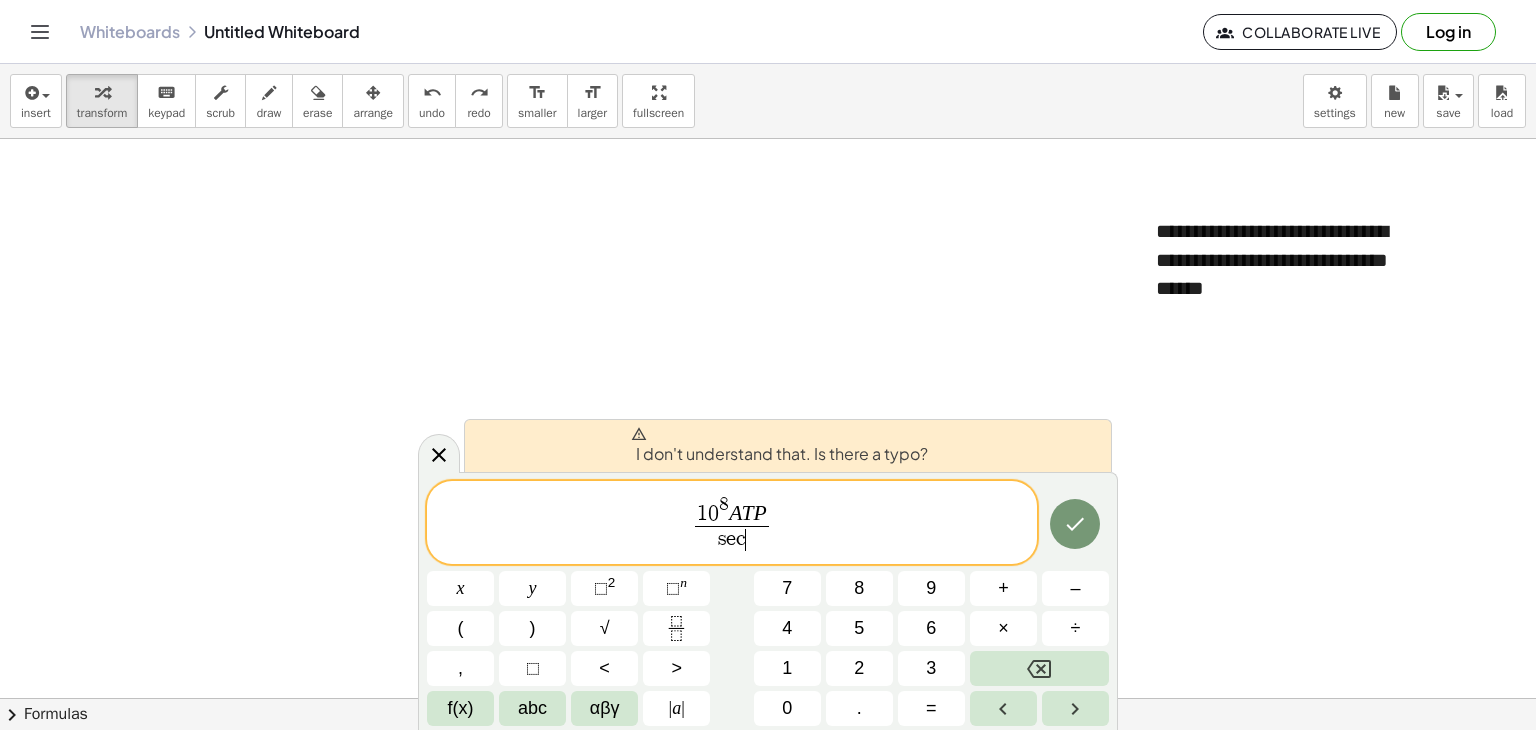 click on "1 0 8 A T P" at bounding box center [732, 510] 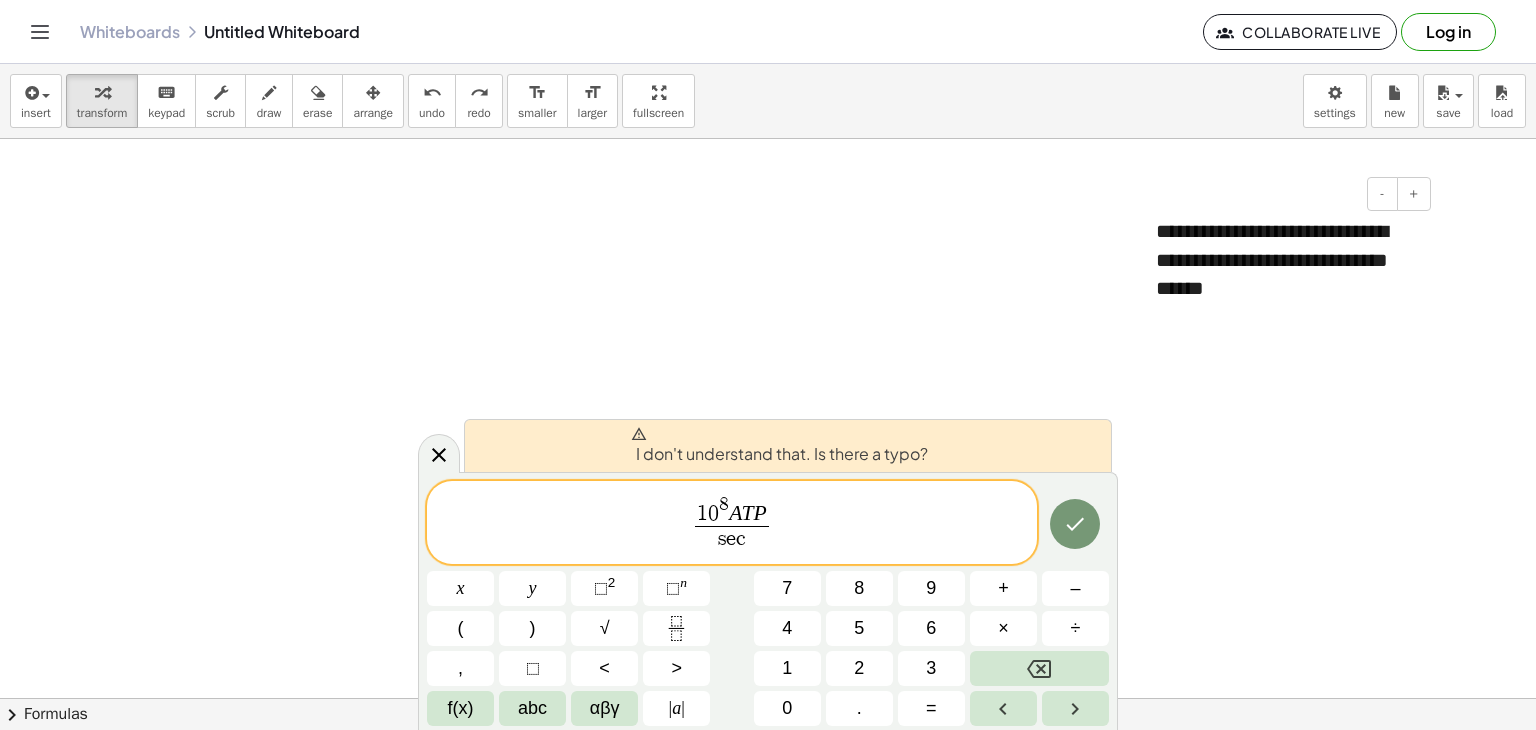 click on "**********" at bounding box center [1286, 260] 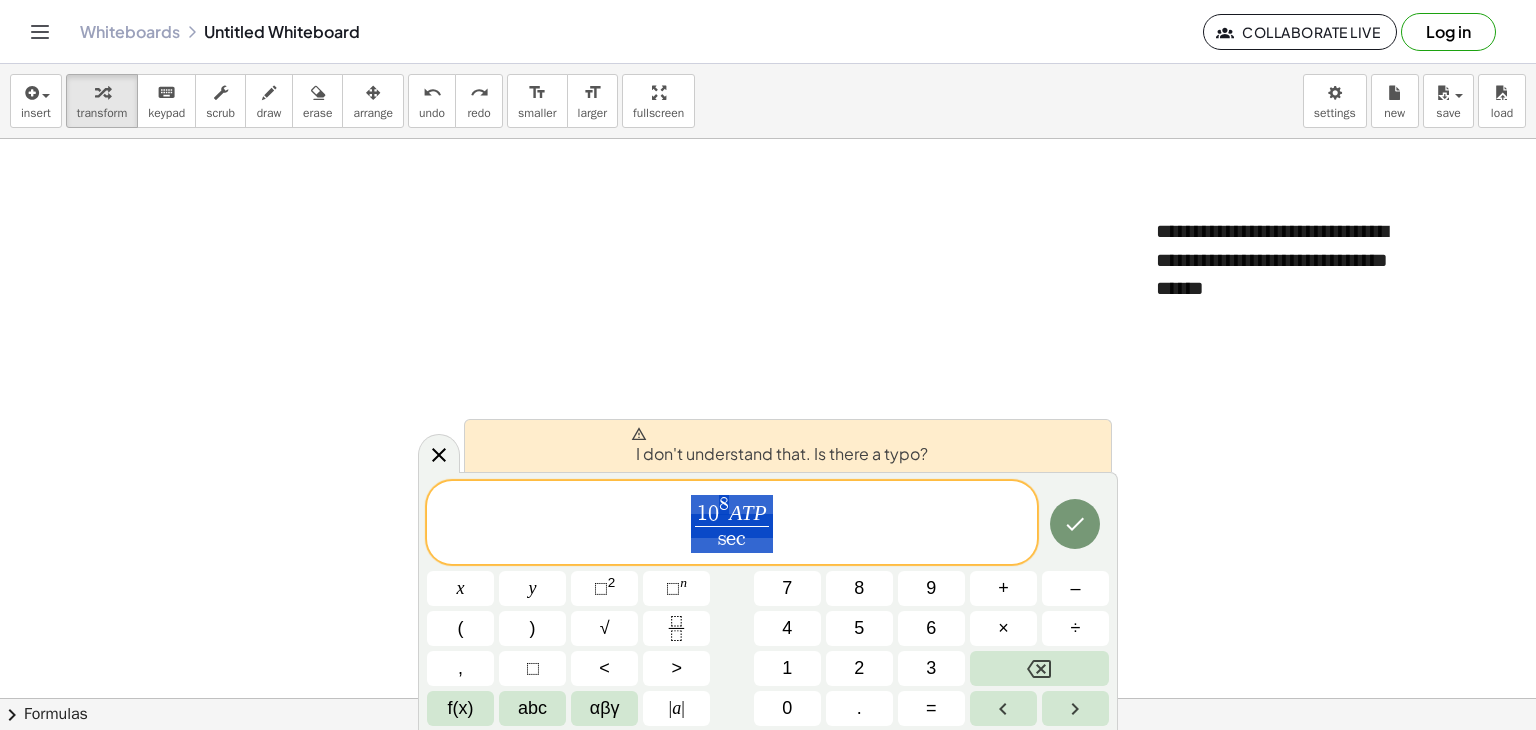 drag, startPoint x: 774, startPoint y: 528, endPoint x: 744, endPoint y: 521, distance: 30.805843 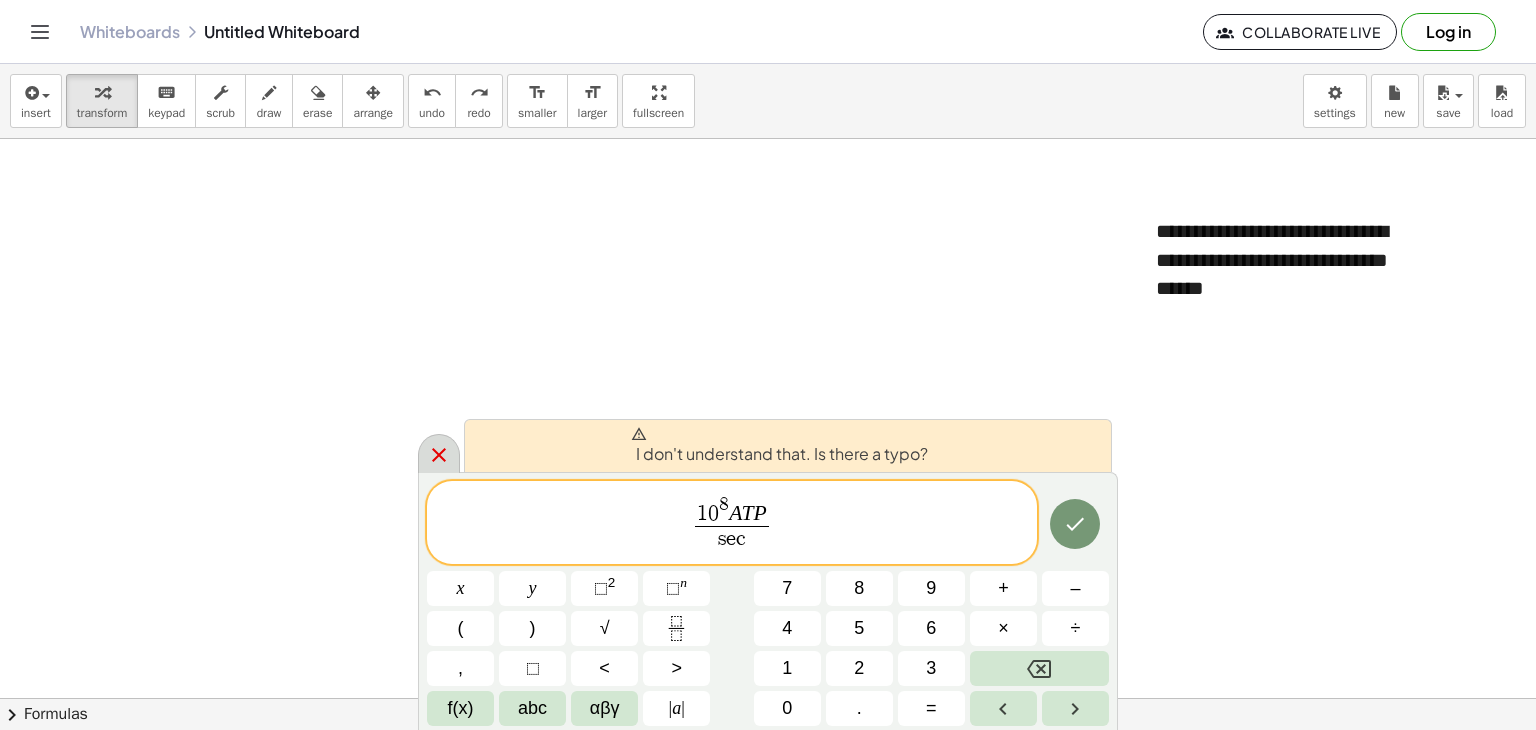 click 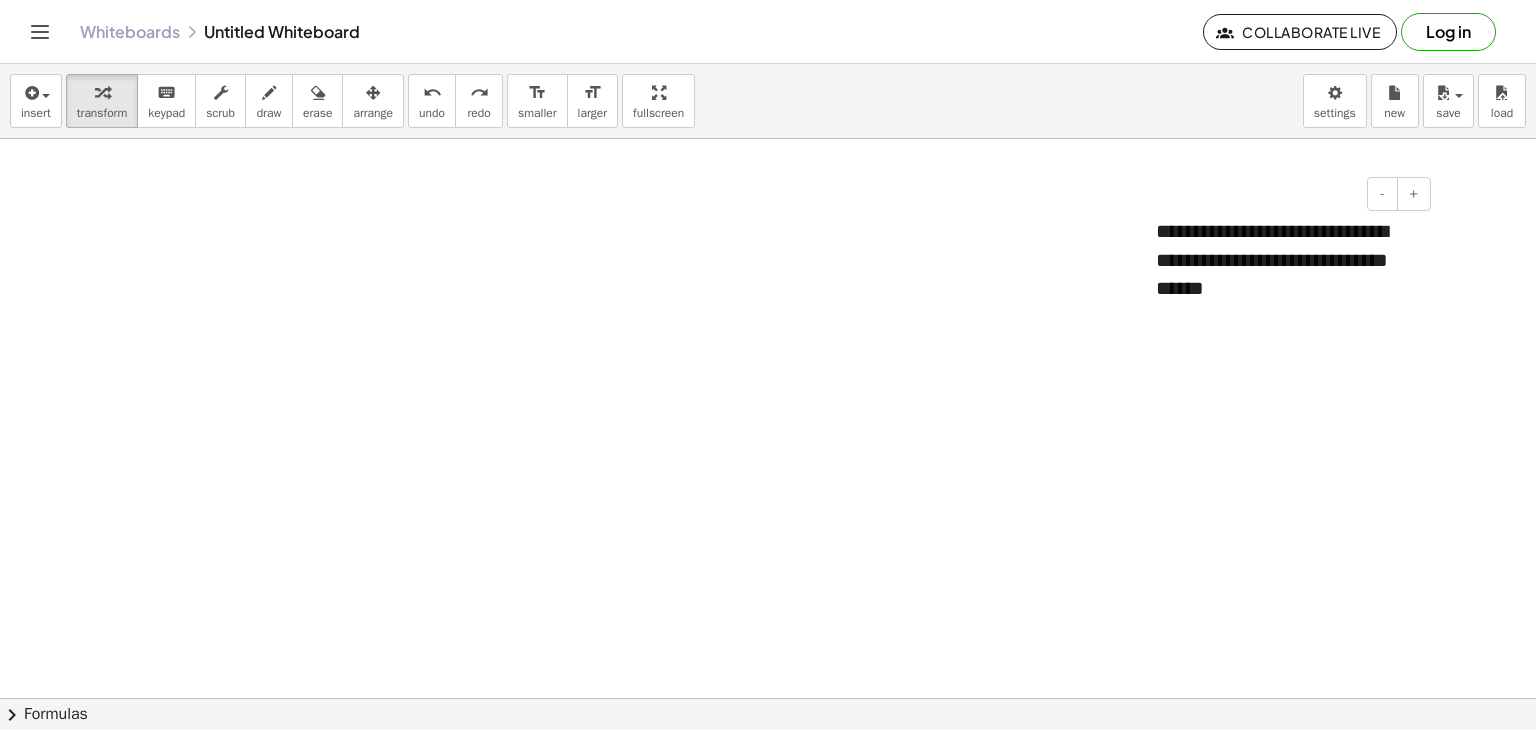 click on "**********" at bounding box center [1286, 260] 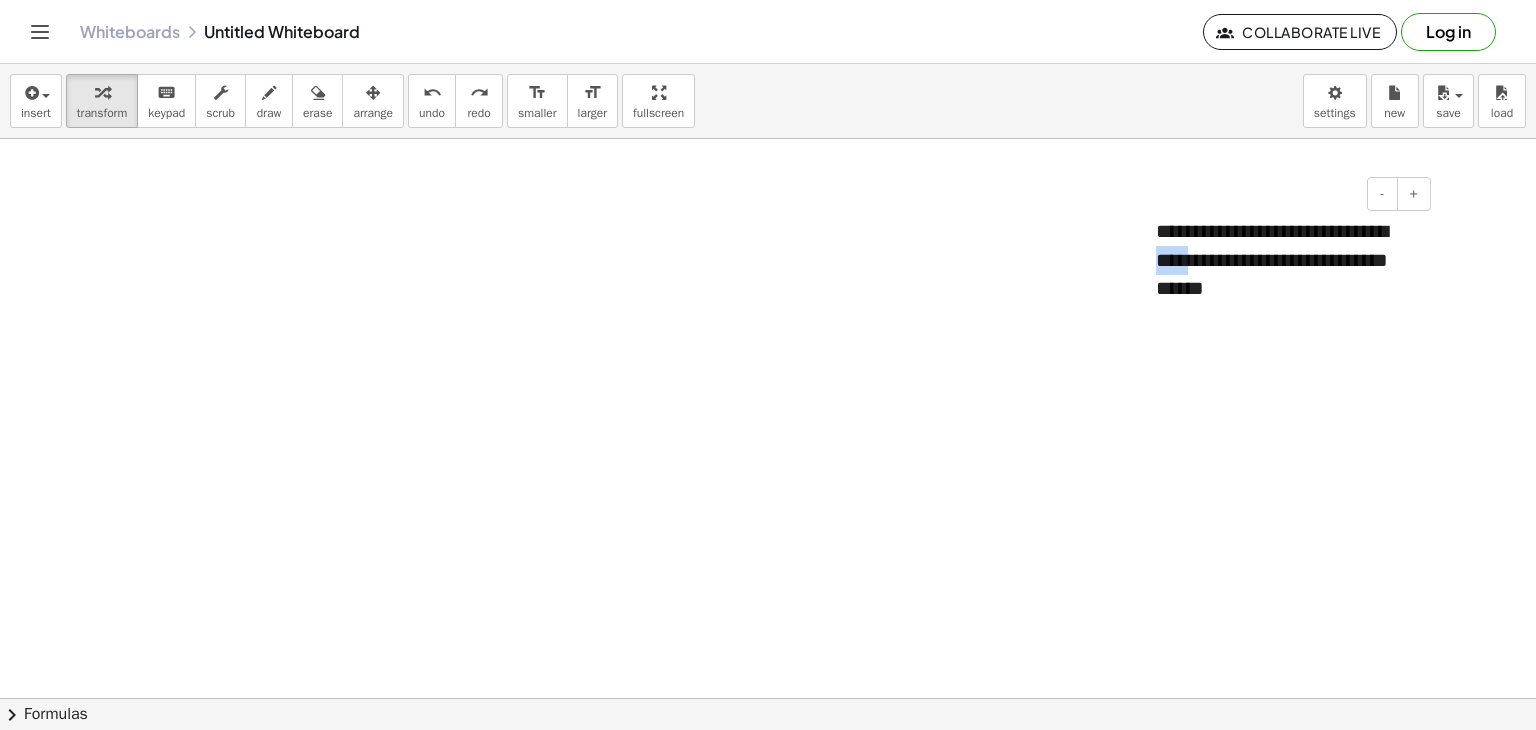 click on "**********" at bounding box center (1286, 260) 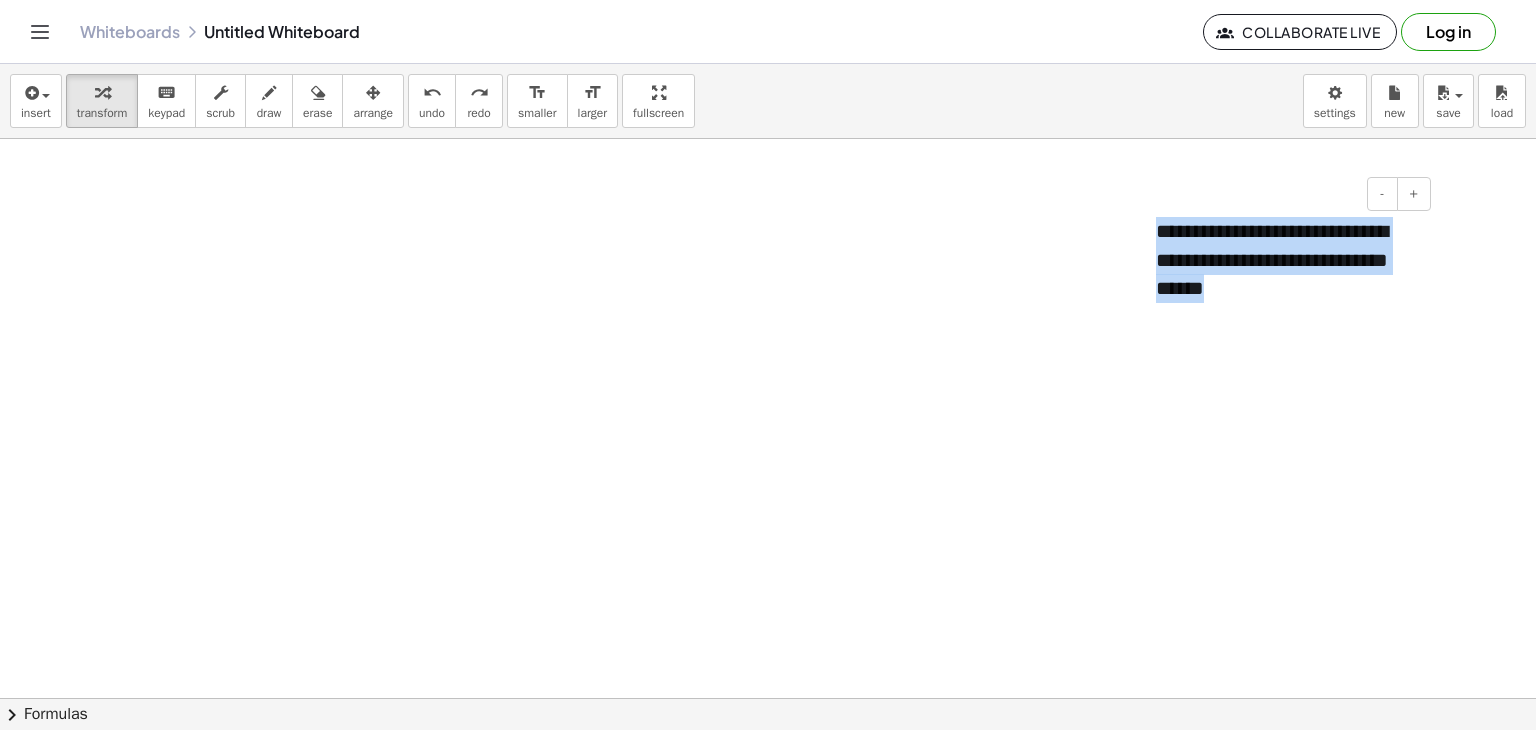 click on "**********" at bounding box center [1286, 260] 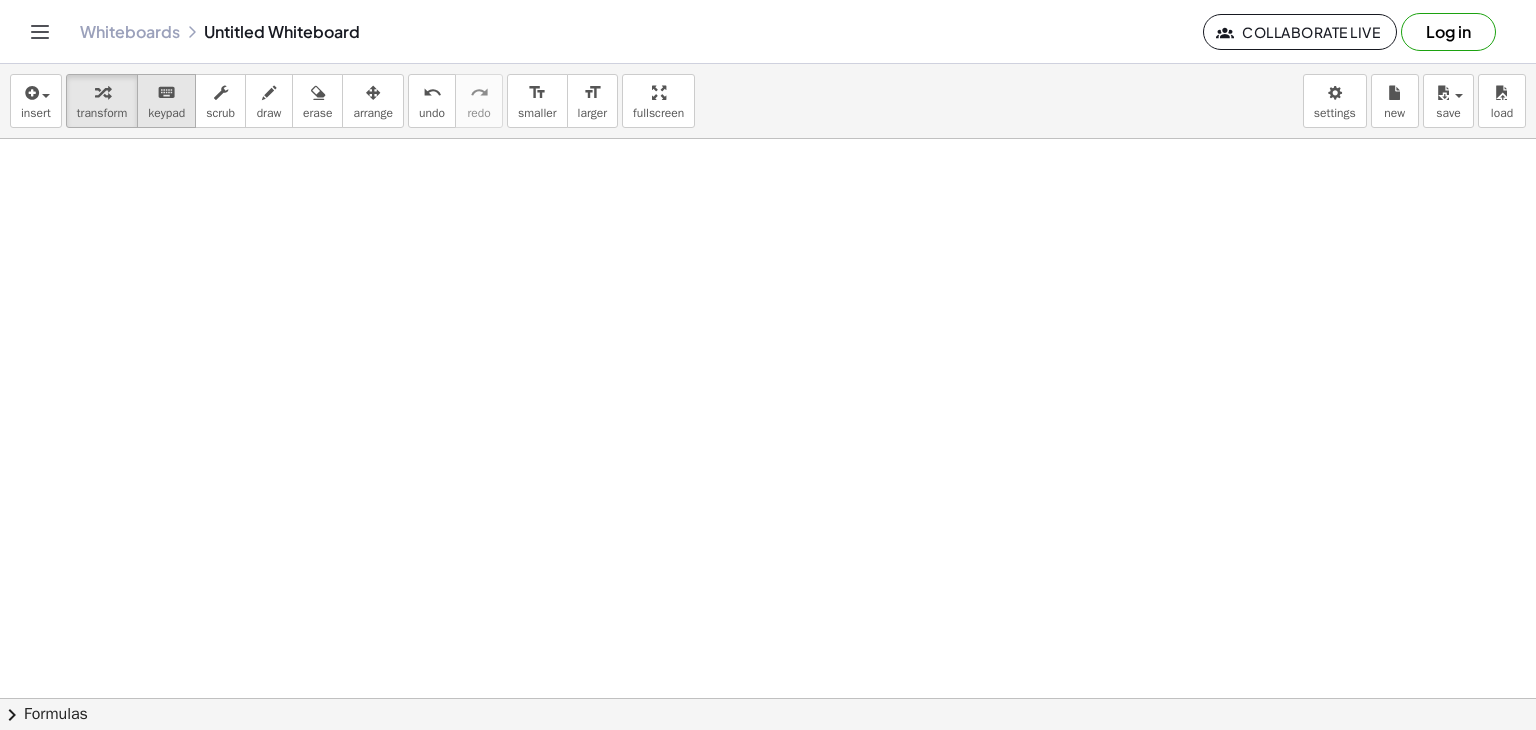 click on "keypad" at bounding box center [166, 113] 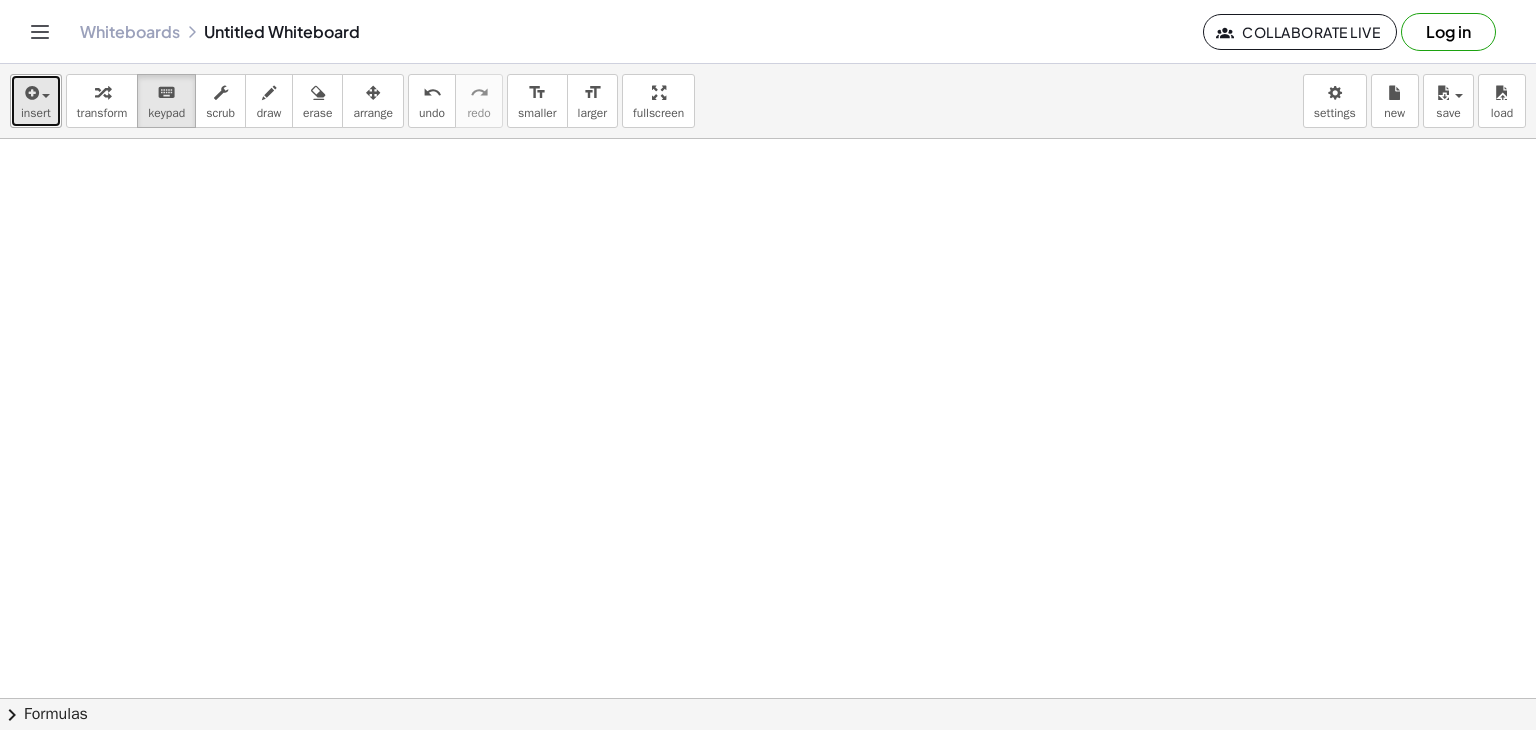 click on "insert" at bounding box center (36, 101) 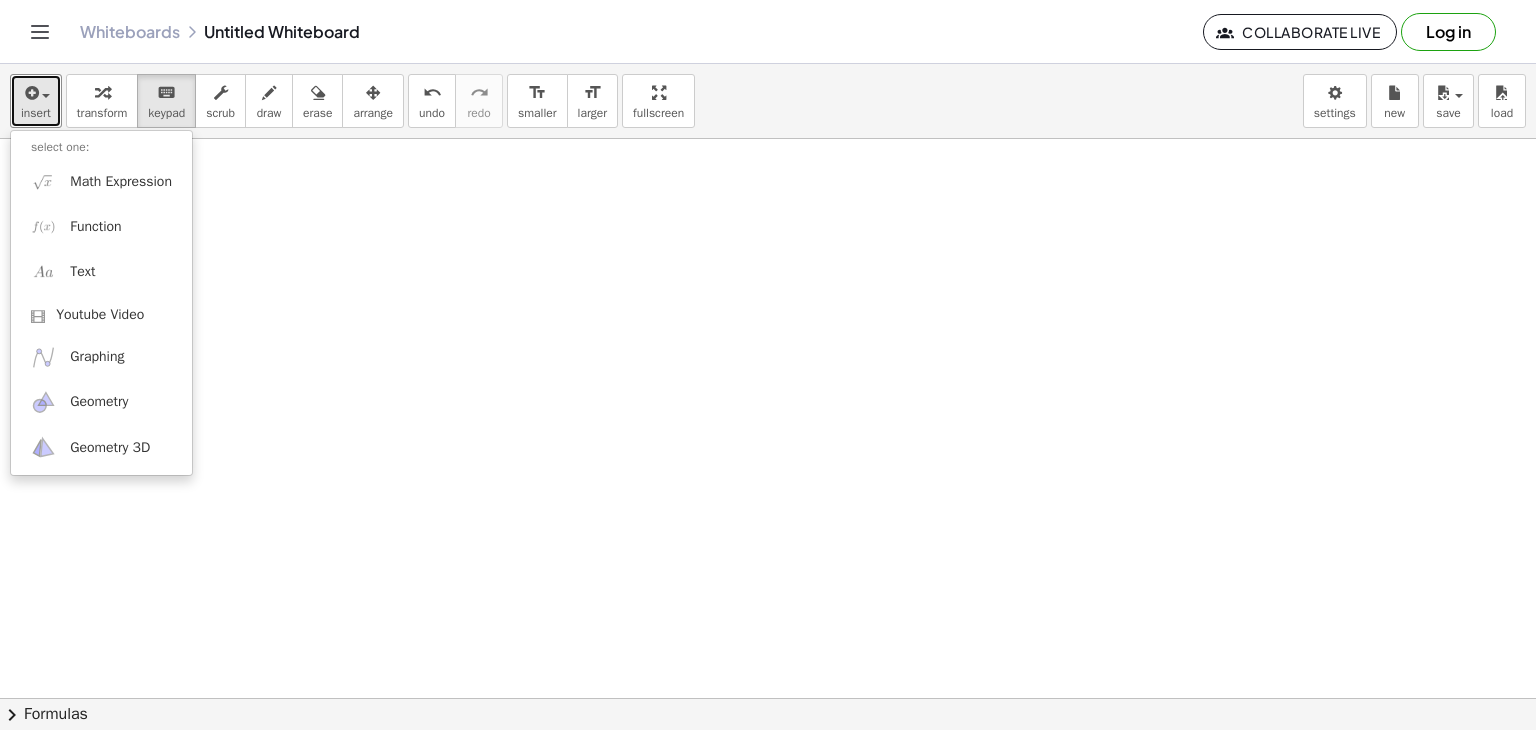 click at bounding box center [768, 698] 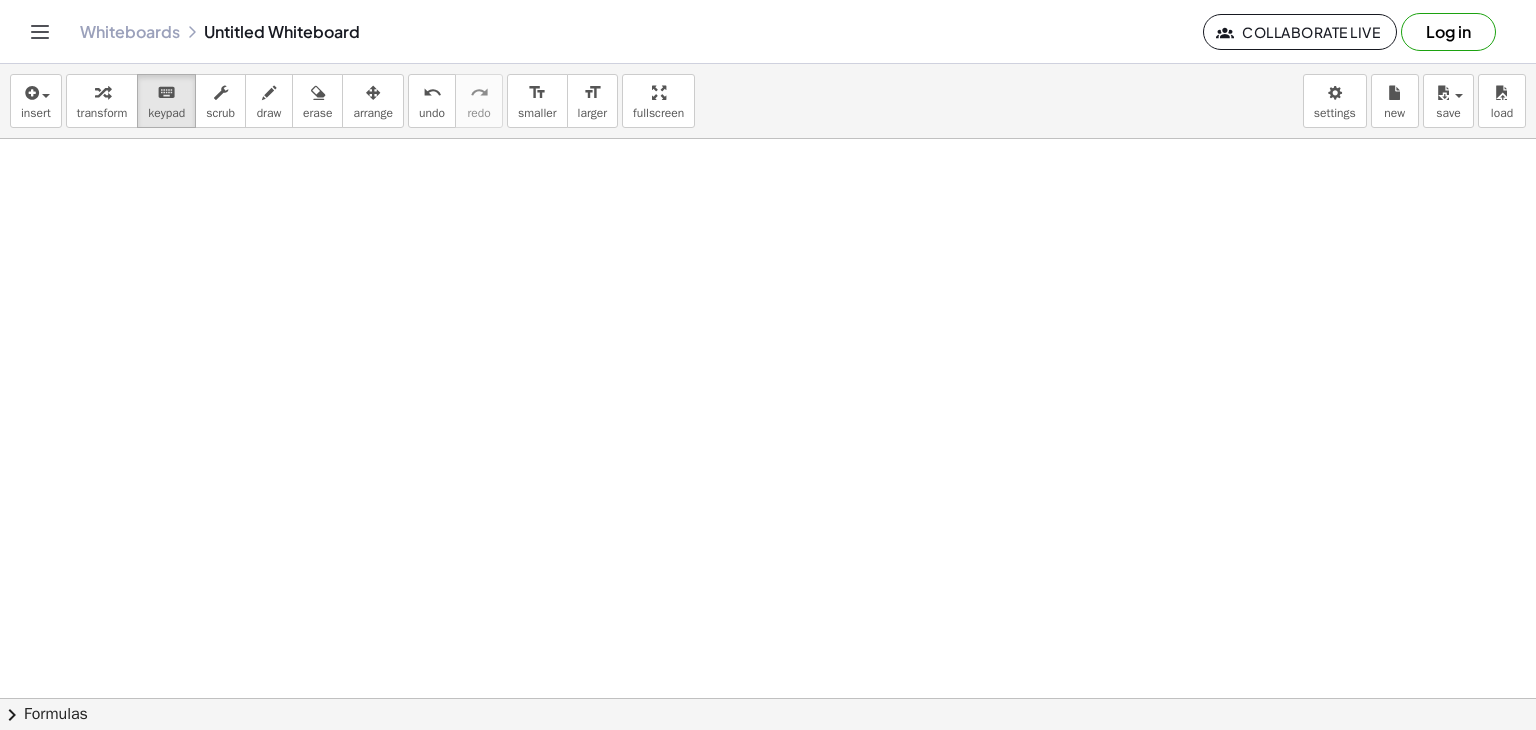 click at bounding box center (1286, 231) 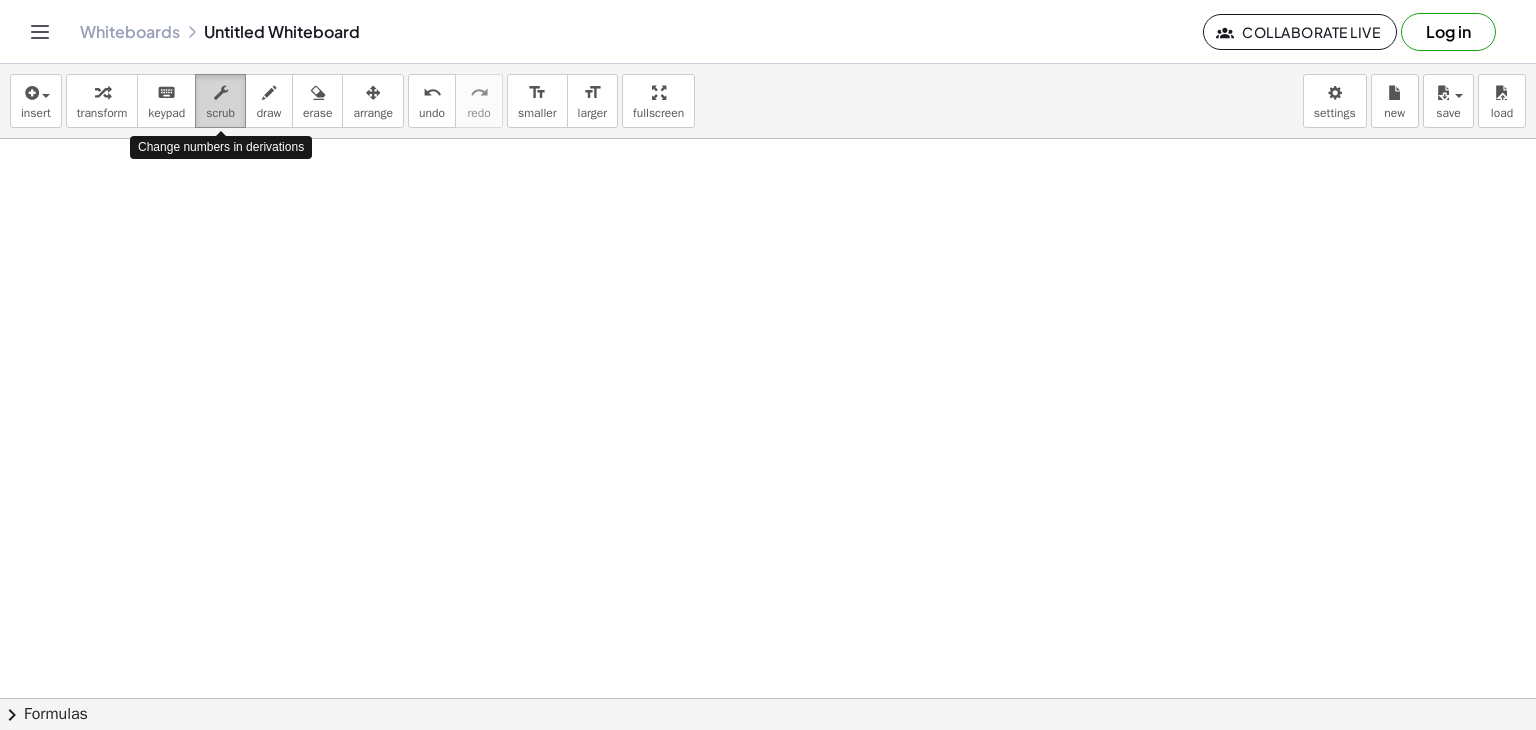 click on "scrub" at bounding box center (220, 113) 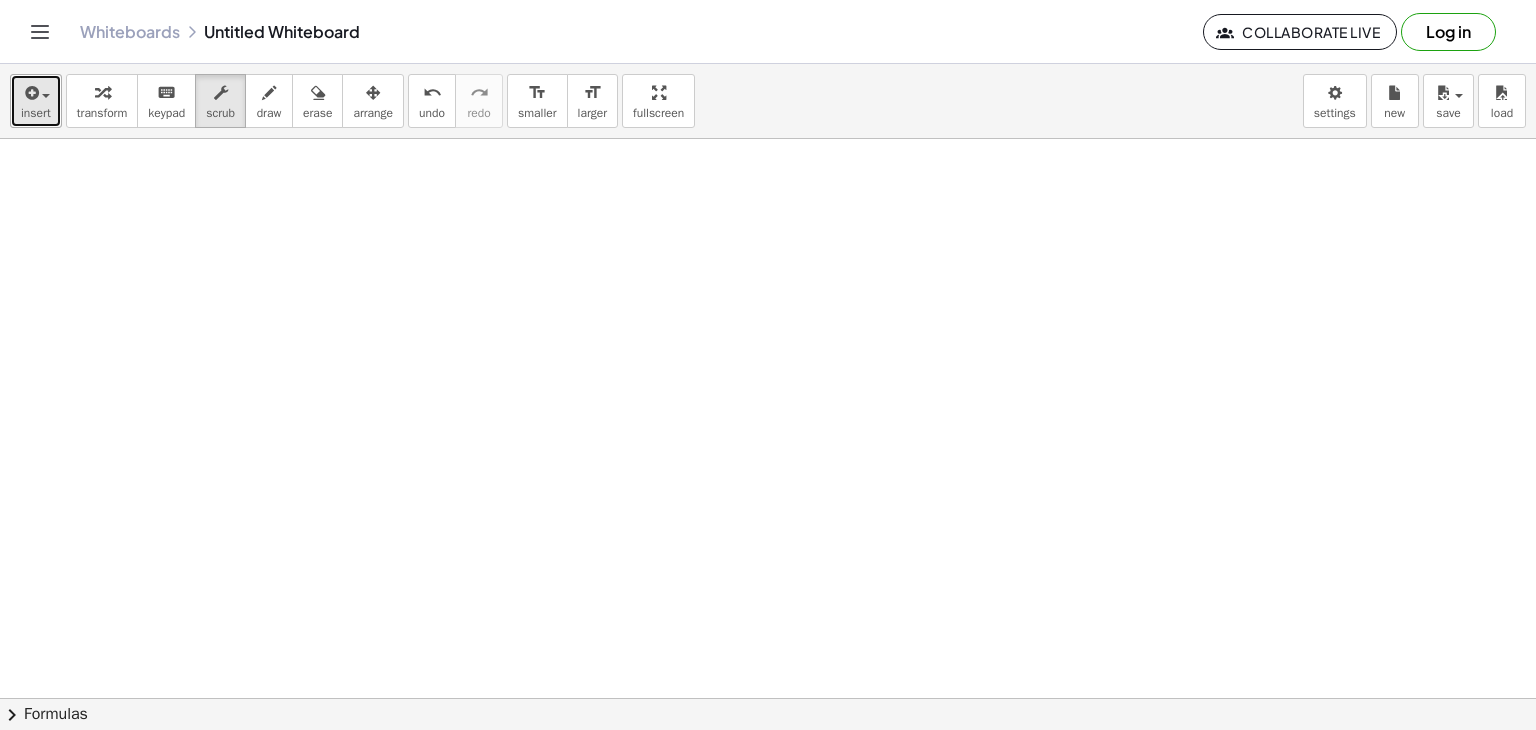 click on "insert" at bounding box center [36, 101] 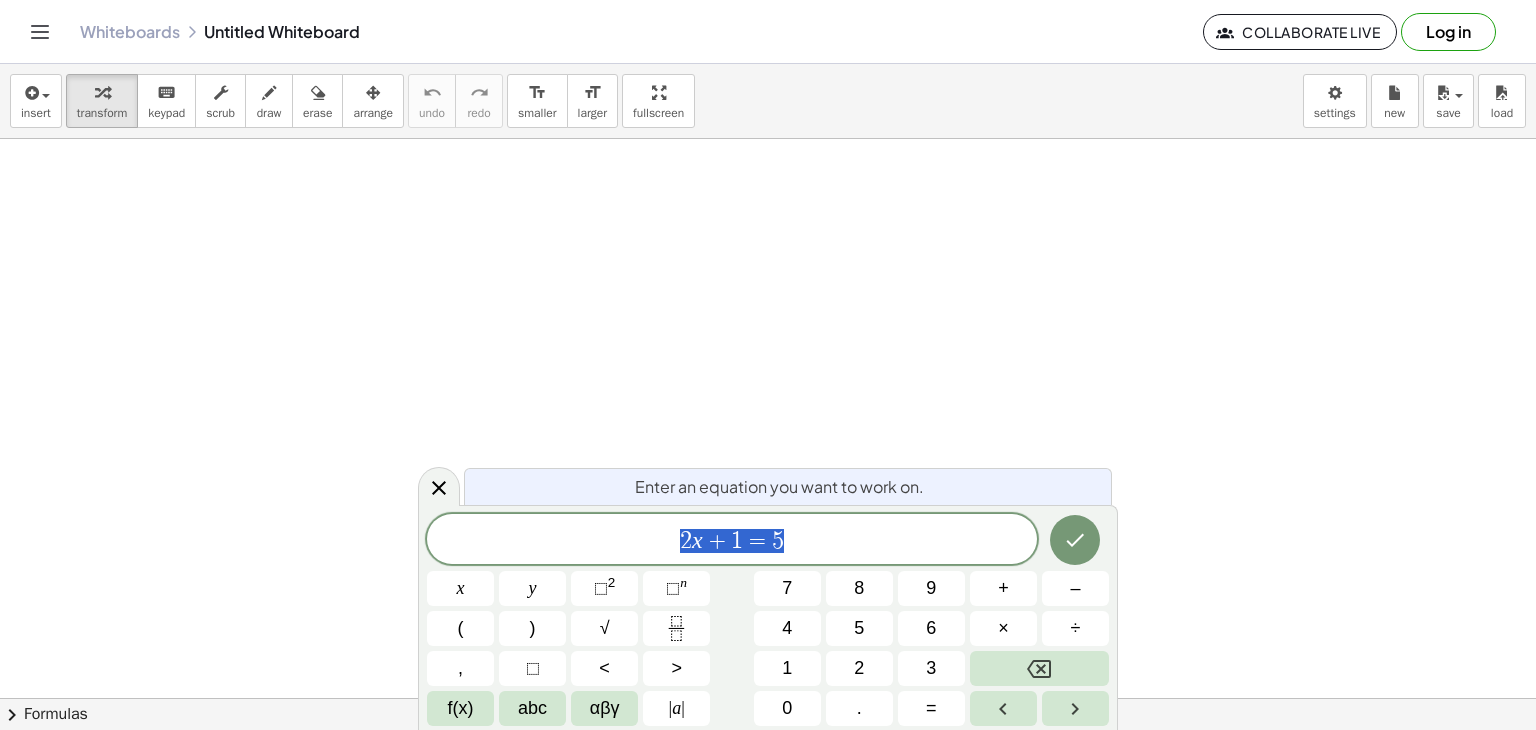 scroll, scrollTop: 0, scrollLeft: 0, axis: both 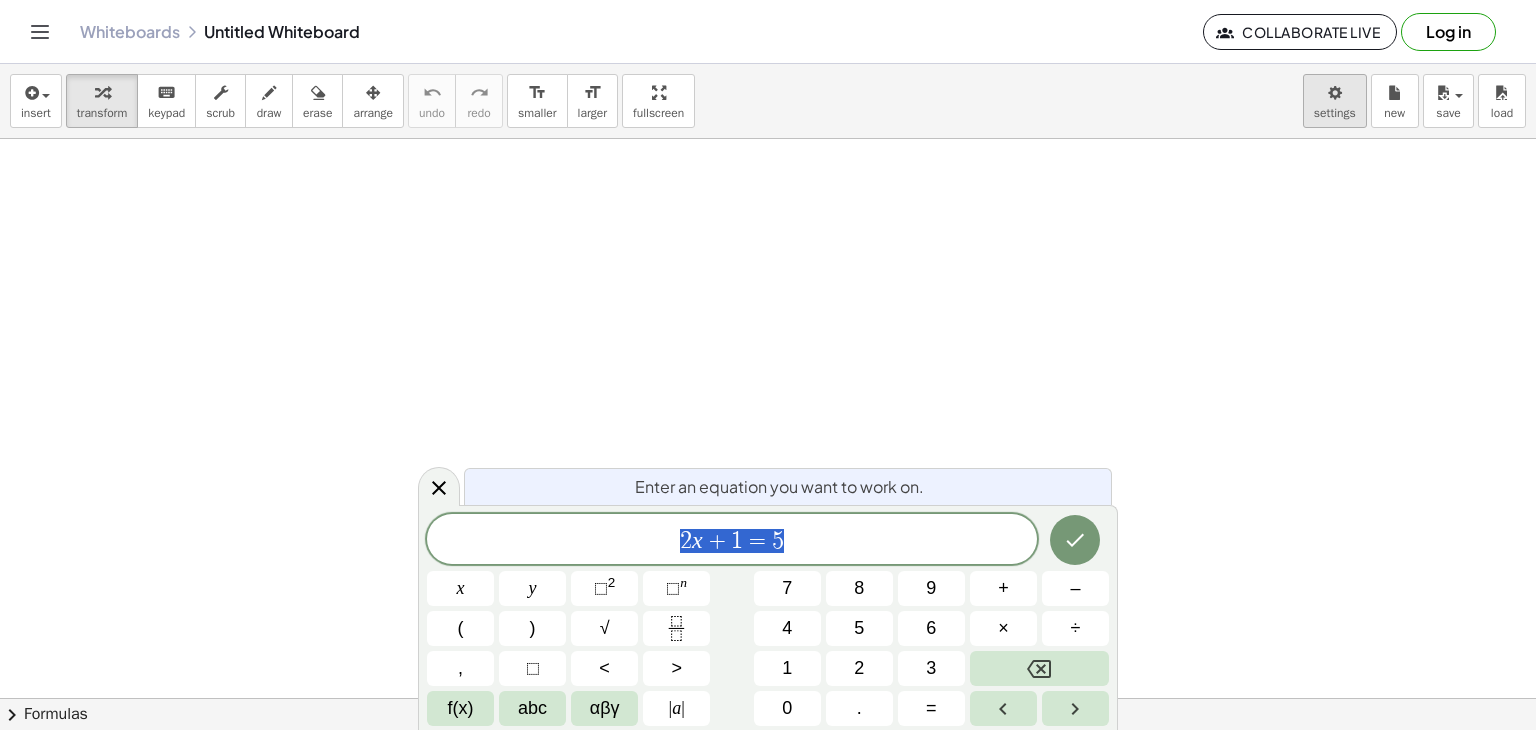 click on "Graspable Math Activities Get Started Activity Bank Assigned Work Classes Whiteboards Reference v1.26.3 | Privacy policy © 2025 | Graspable, Inc. Whiteboards Untitled Whiteboard Collaborate Live  Log in    insert select one: Math Expression Function Text Youtube Video Graphing Geometry Geometry 3D transform keyboard keypad scrub draw erase arrange undo undo redo redo format_size smaller format_size larger fullscreen load   save new settings × chevron_right  Formulas
Drag one side of a formula onto a highlighted expression on the canvas to apply it.
Quadratic Formula
+ · a · x 2 + · b · x + c = 0
⇔
x = · ( − b ± 2 √ ( + b 2 − · 4 · a · c ) ) · 2 · a
+ x 2 + · p · x + q = 0
⇔
x = − ·" at bounding box center [768, 365] 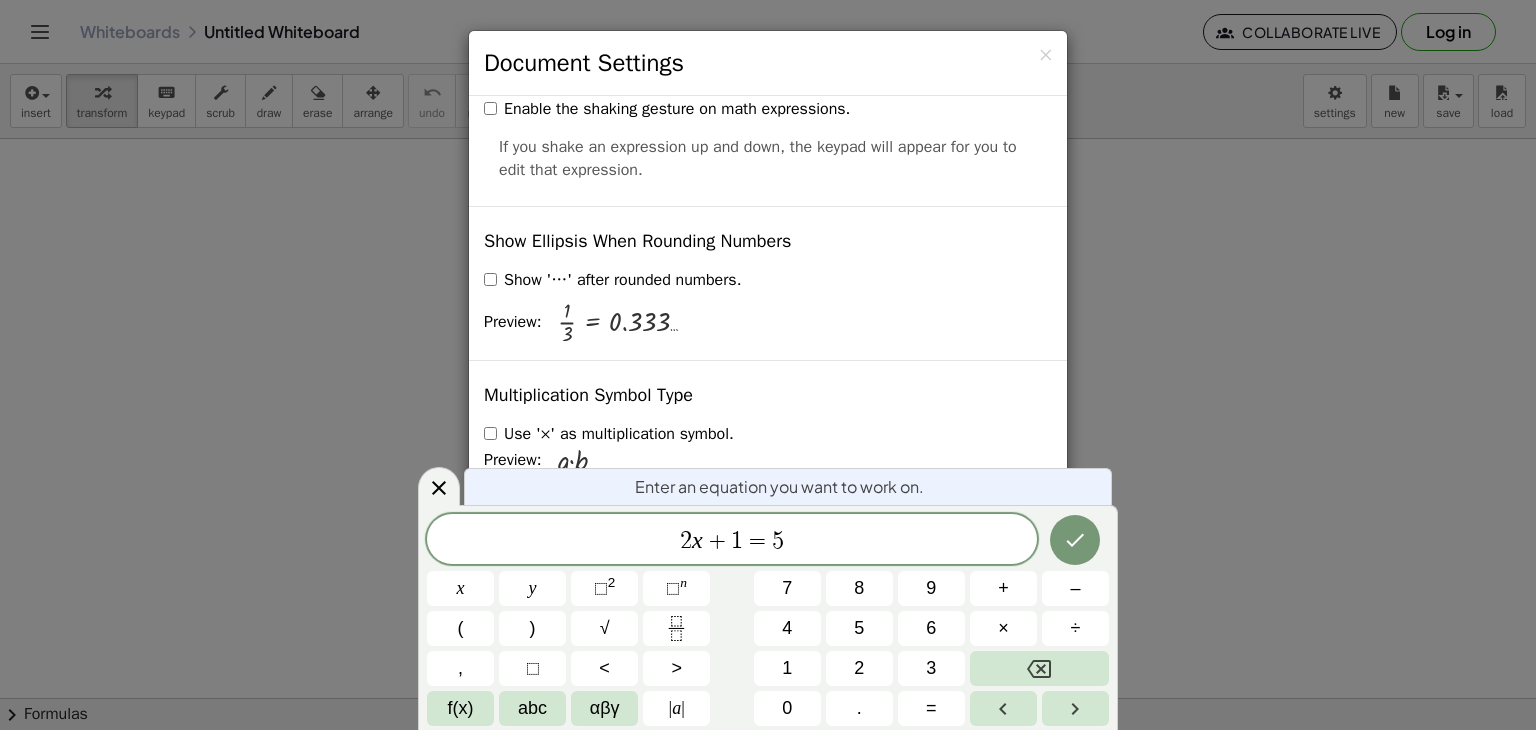scroll, scrollTop: 4820, scrollLeft: 0, axis: vertical 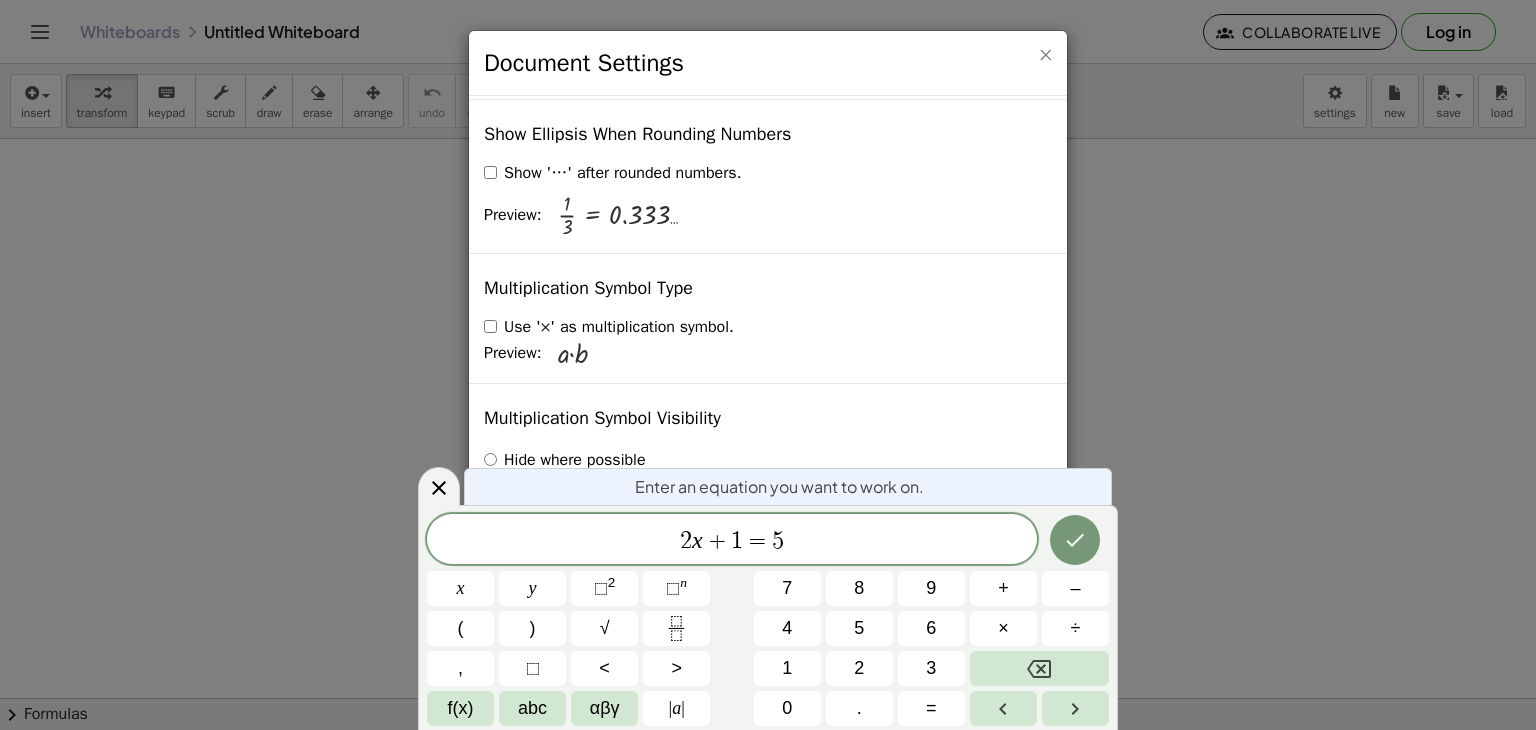 click on "×" at bounding box center [1045, 54] 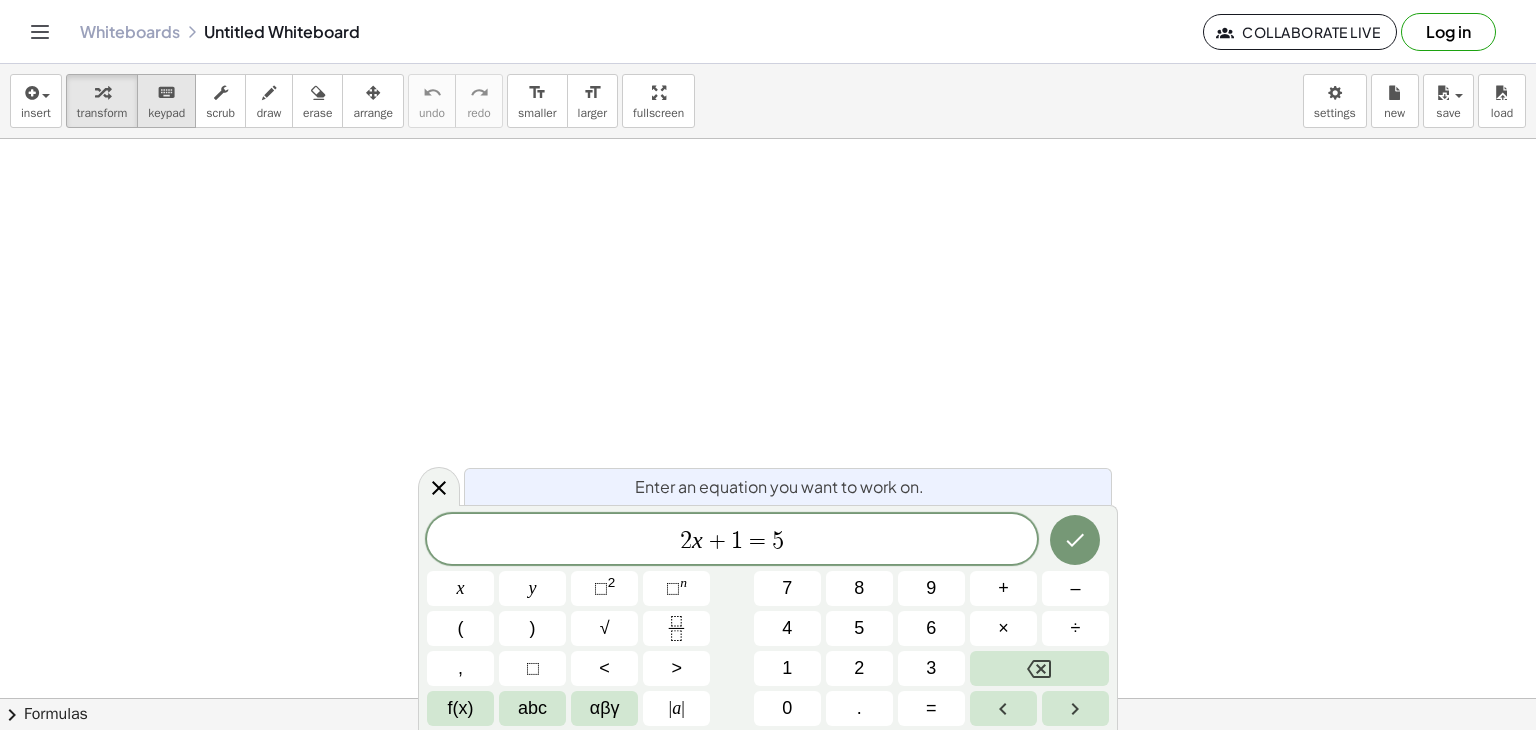 click on "keyboard keypad" at bounding box center [166, 101] 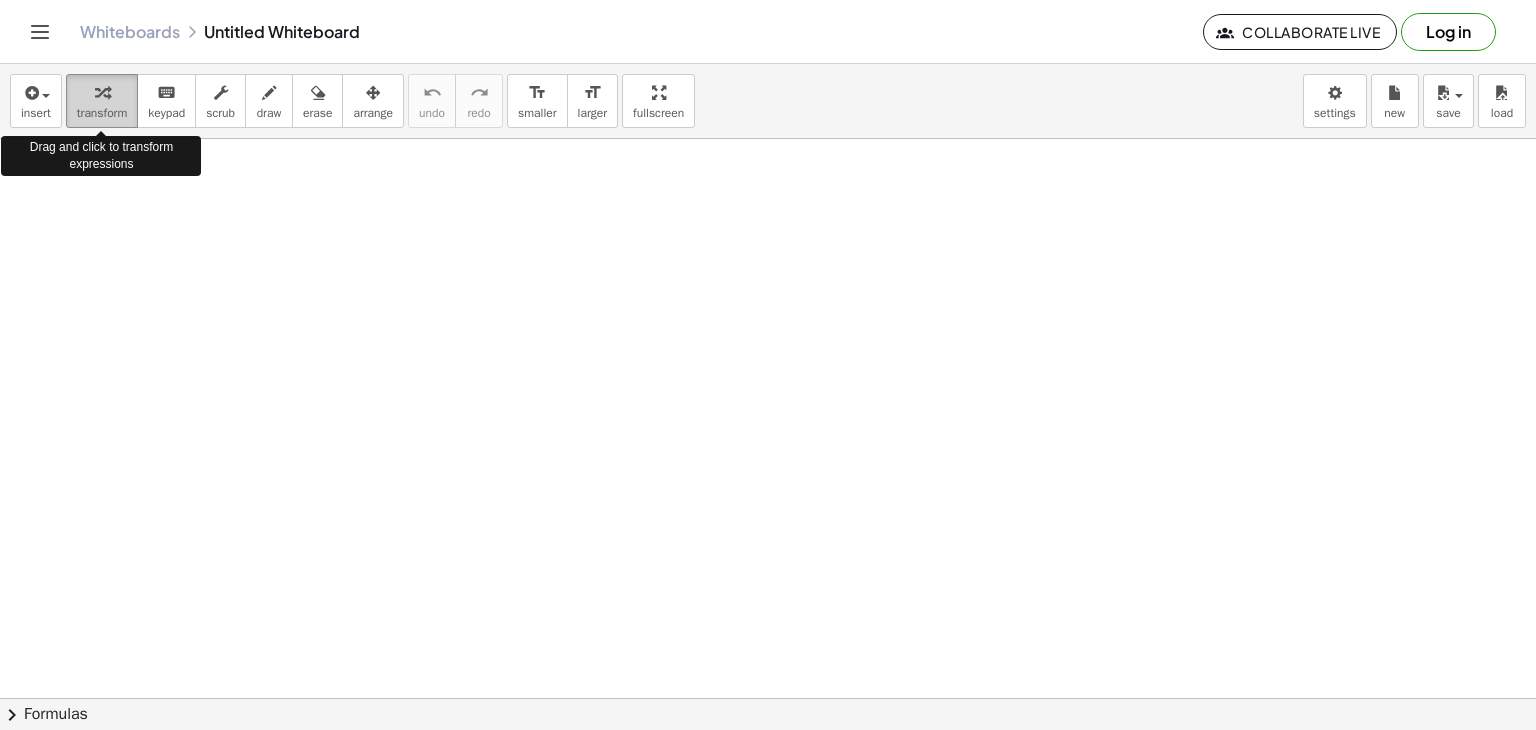 click on "transform" at bounding box center [102, 101] 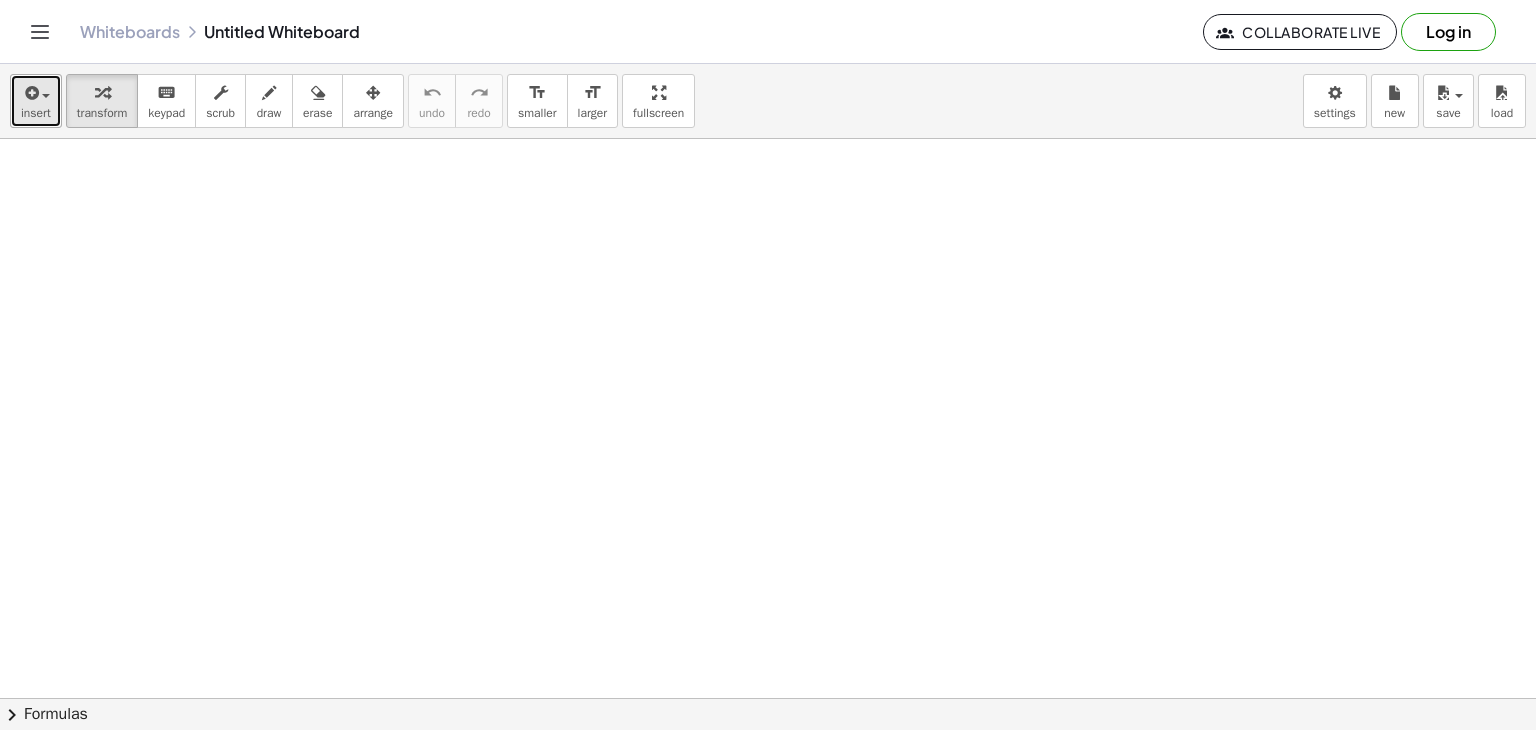 click on "insert" at bounding box center [36, 101] 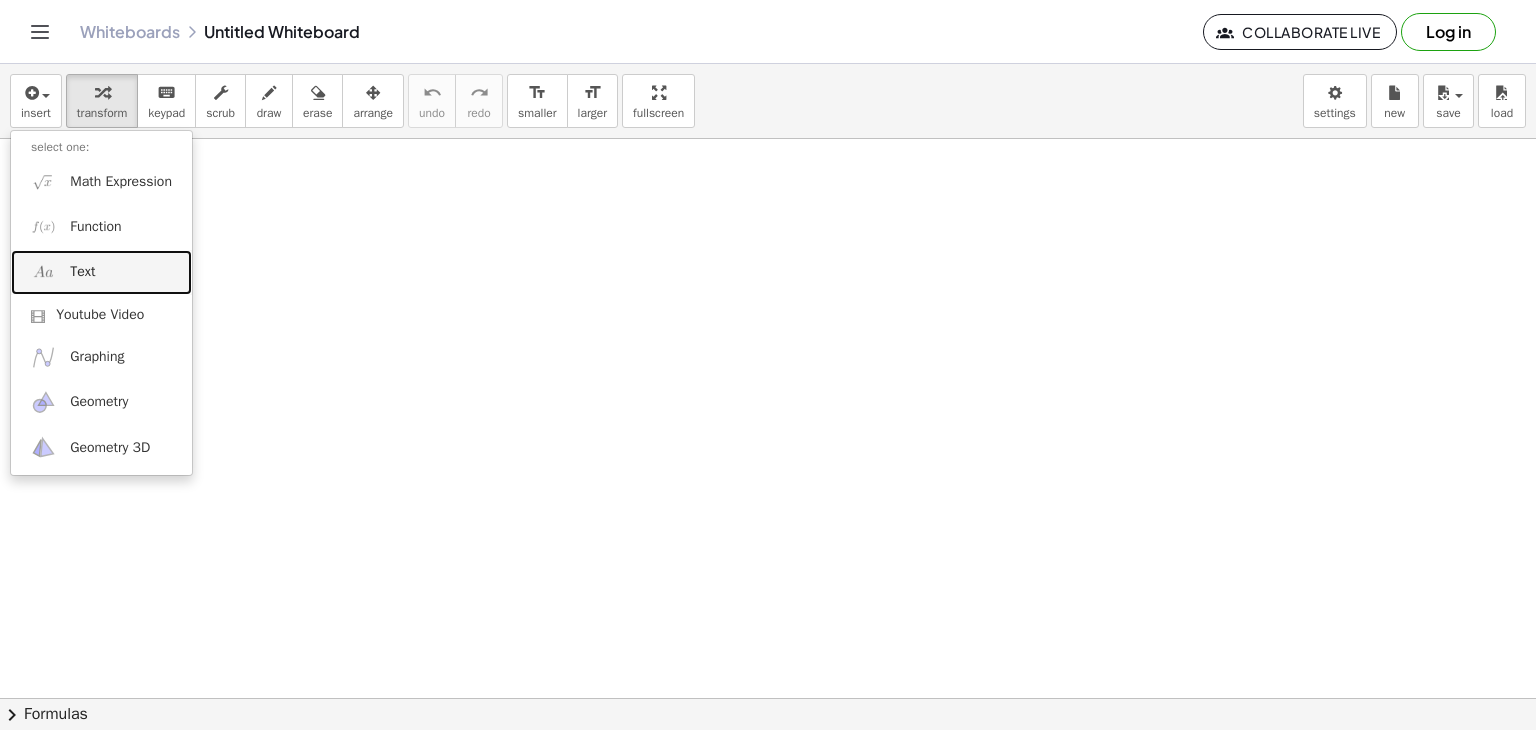 click on "Text" at bounding box center [101, 272] 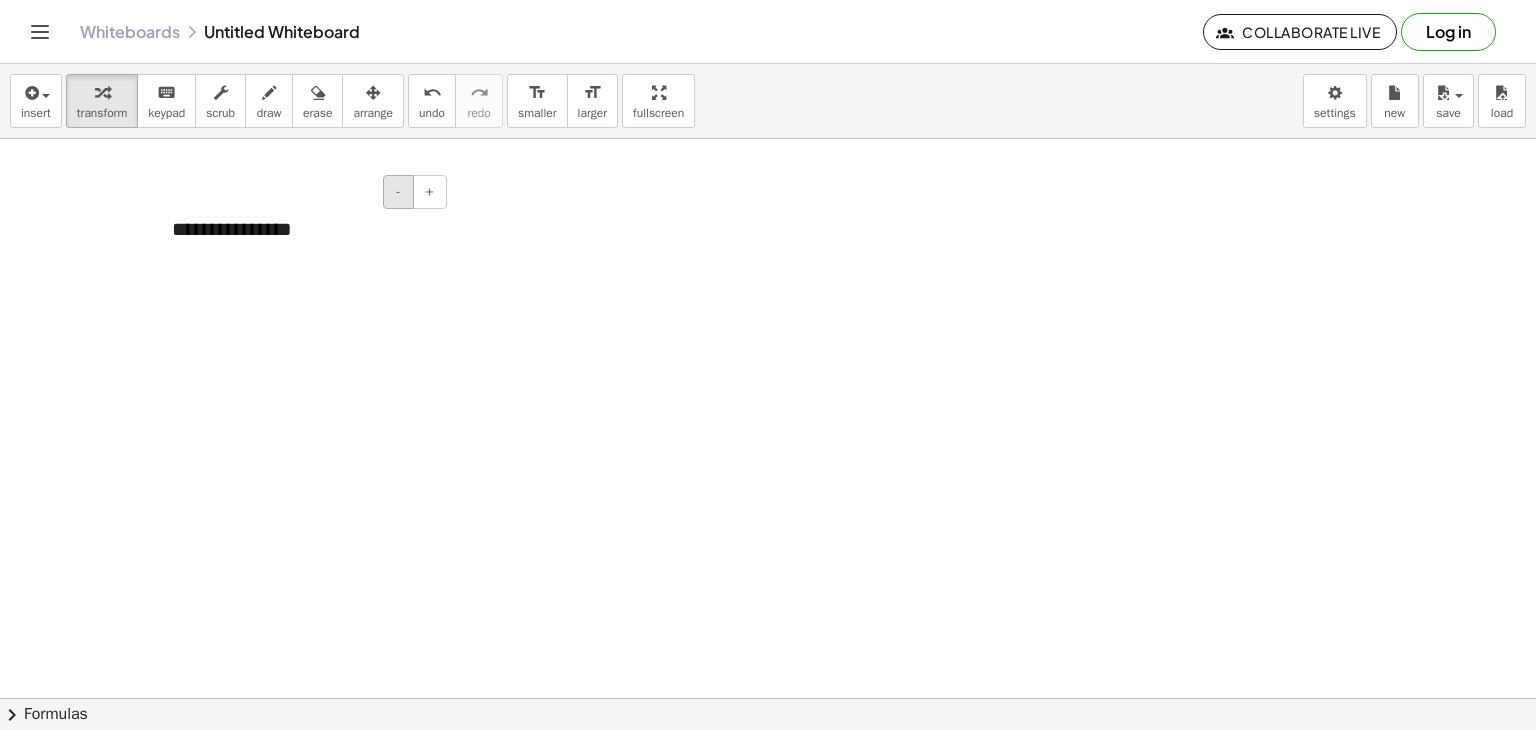 type 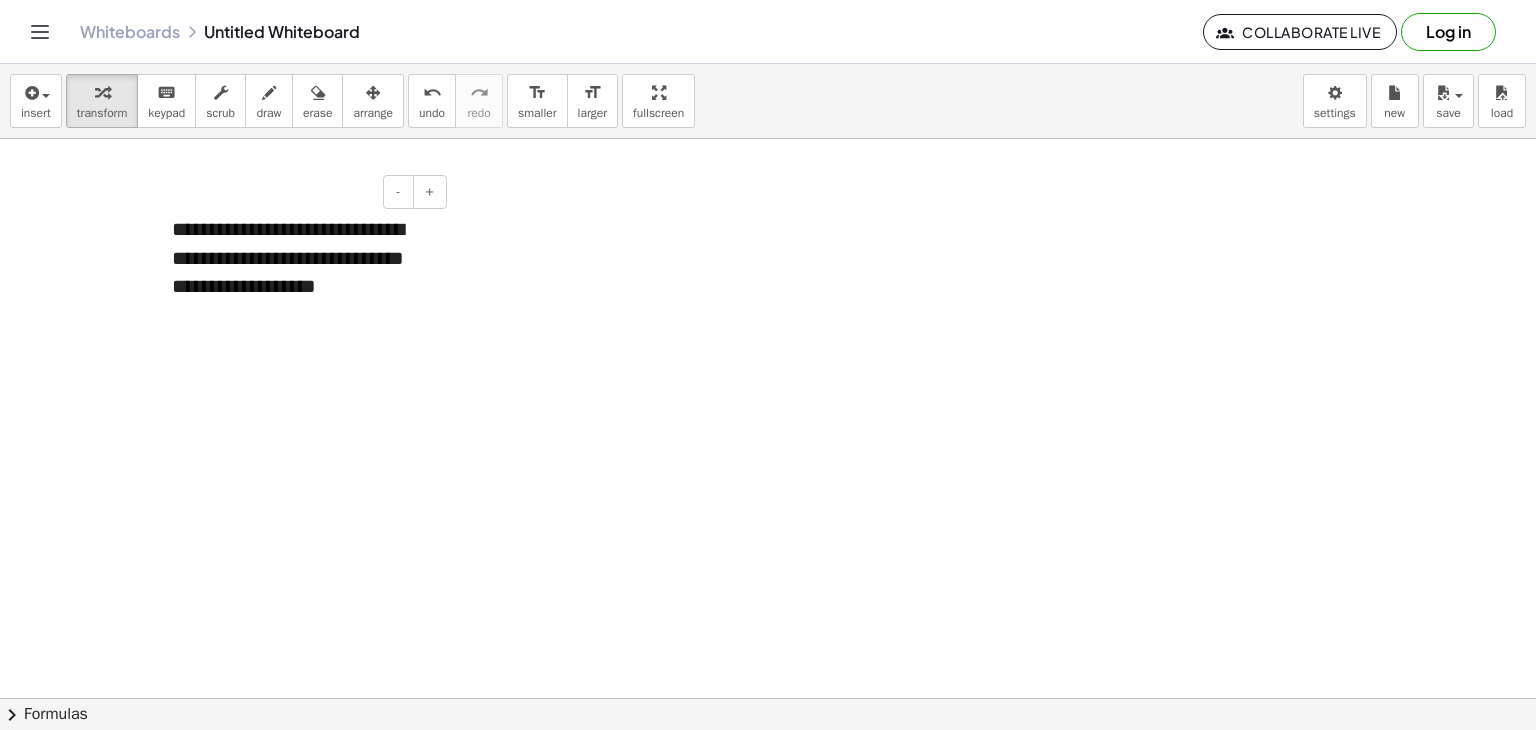 click on "**********" at bounding box center [302, 258] 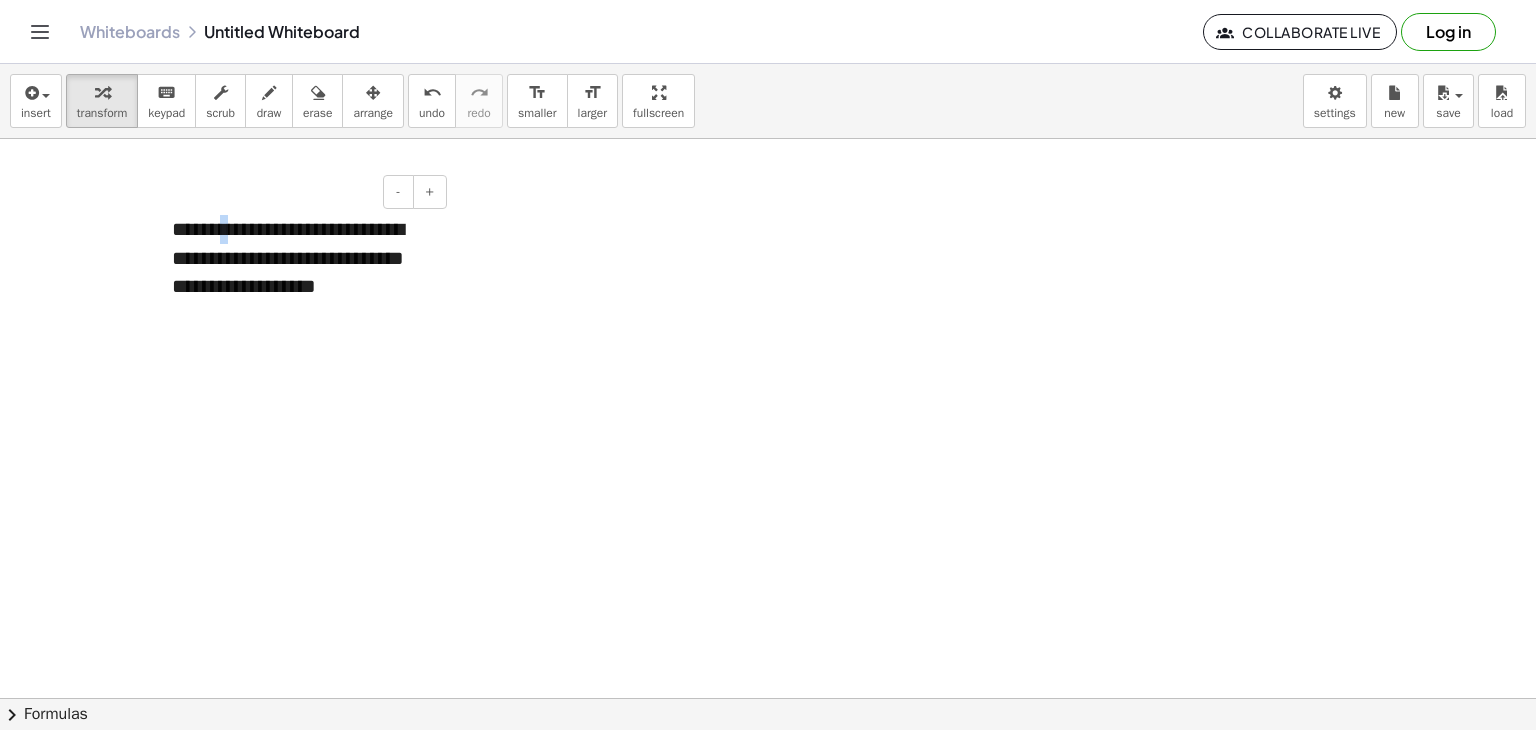 click on "**********" at bounding box center (302, 258) 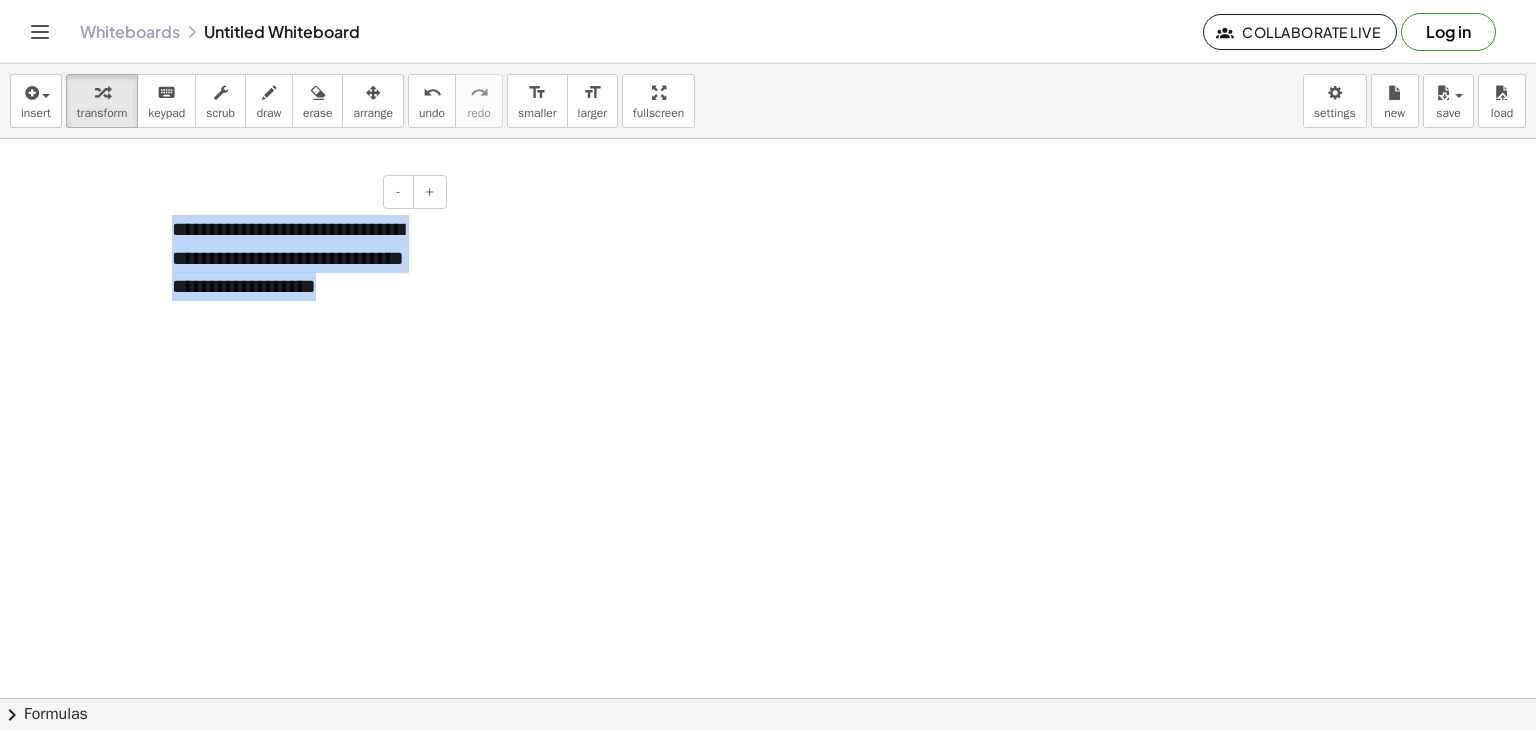 click on "**********" at bounding box center (302, 258) 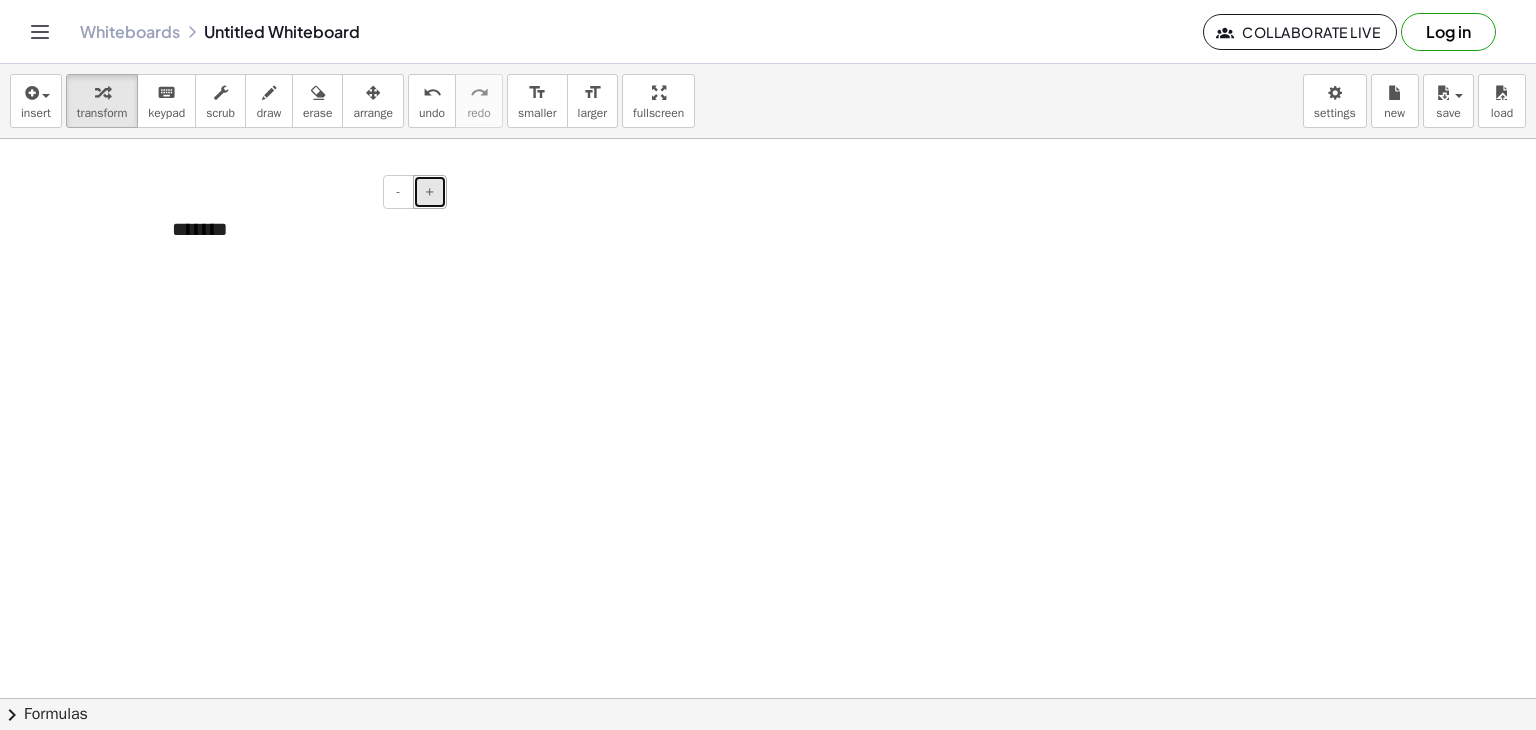 click on "+" at bounding box center (430, 192) 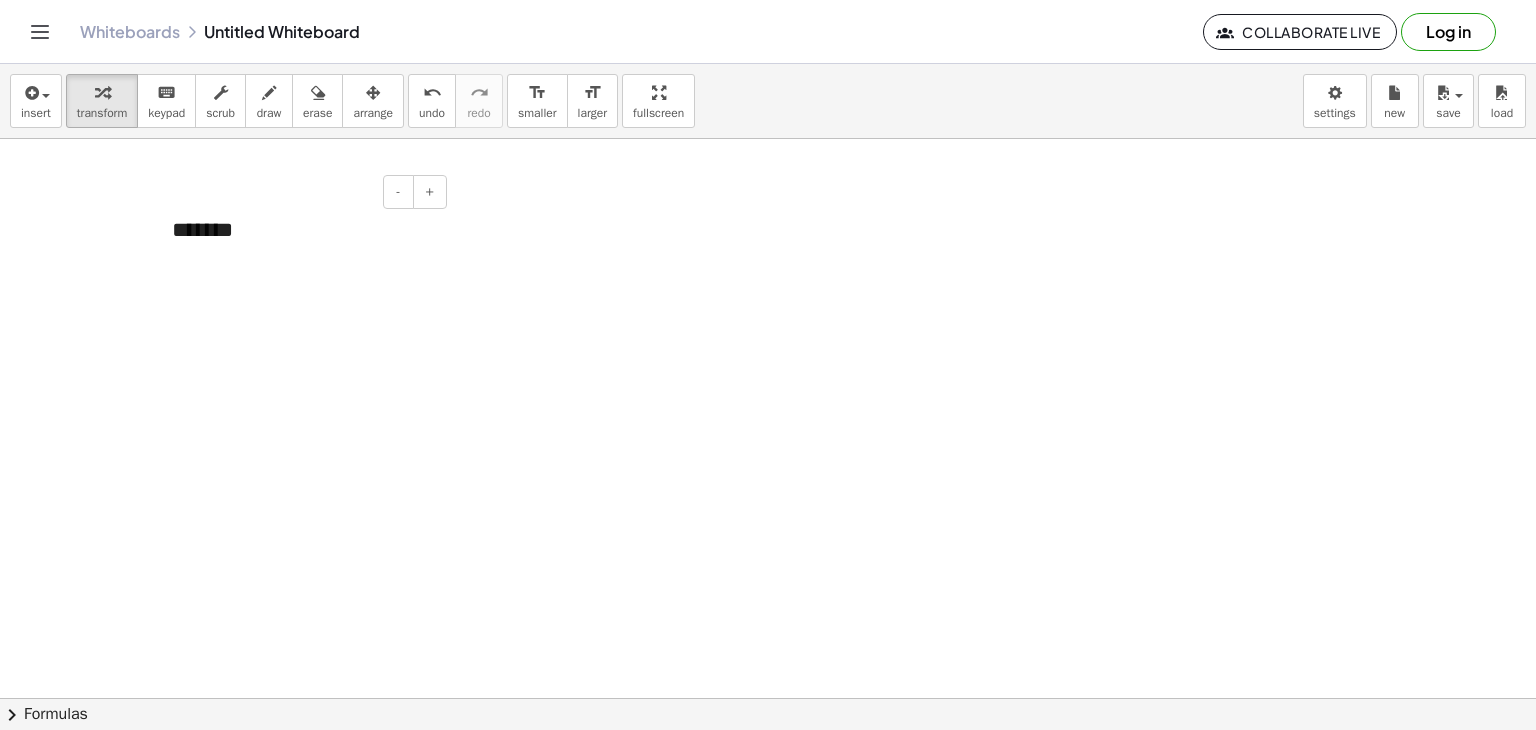 drag, startPoint x: 414, startPoint y: 197, endPoint x: 463, endPoint y: 224, distance: 55.946404 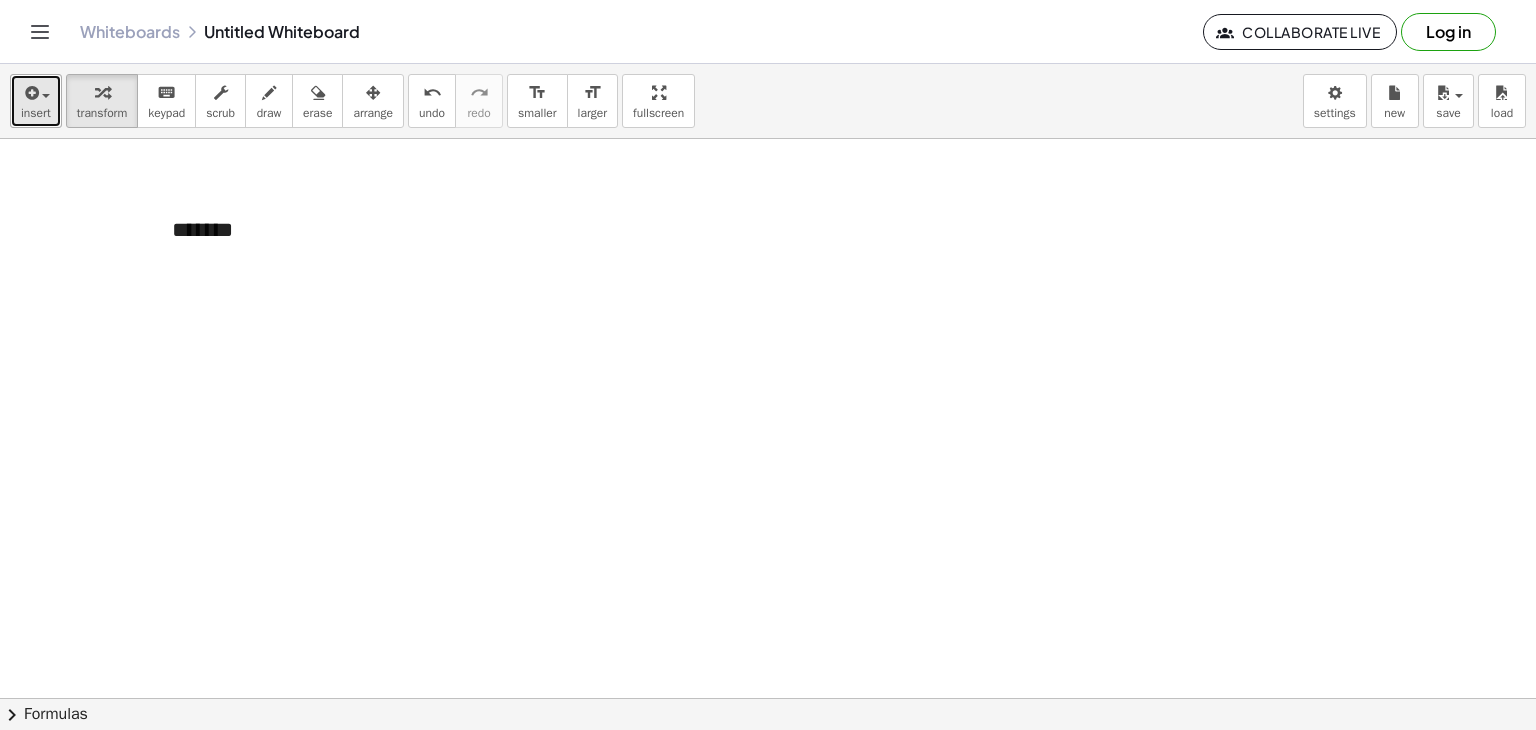 click at bounding box center [30, 93] 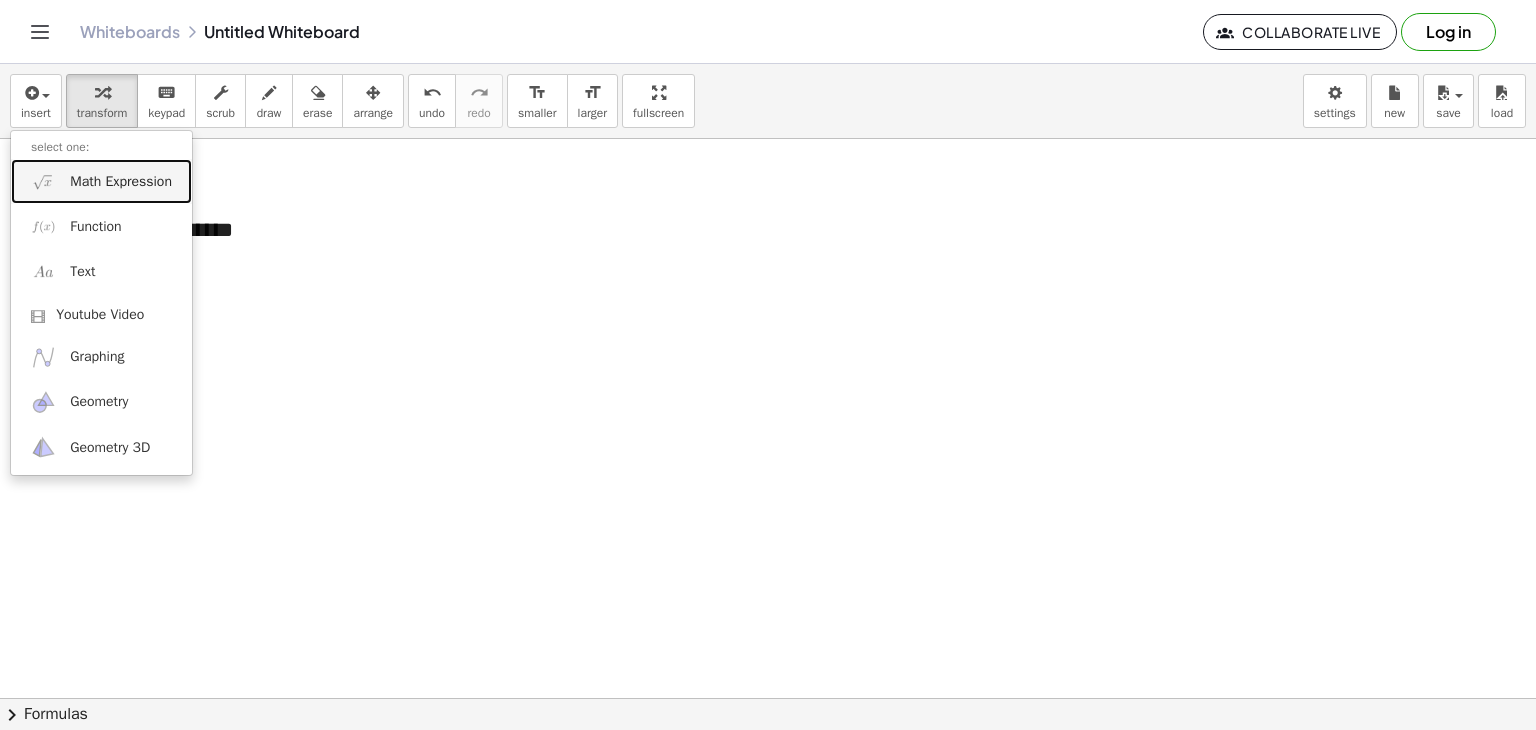 click on "Math Expression" at bounding box center [121, 182] 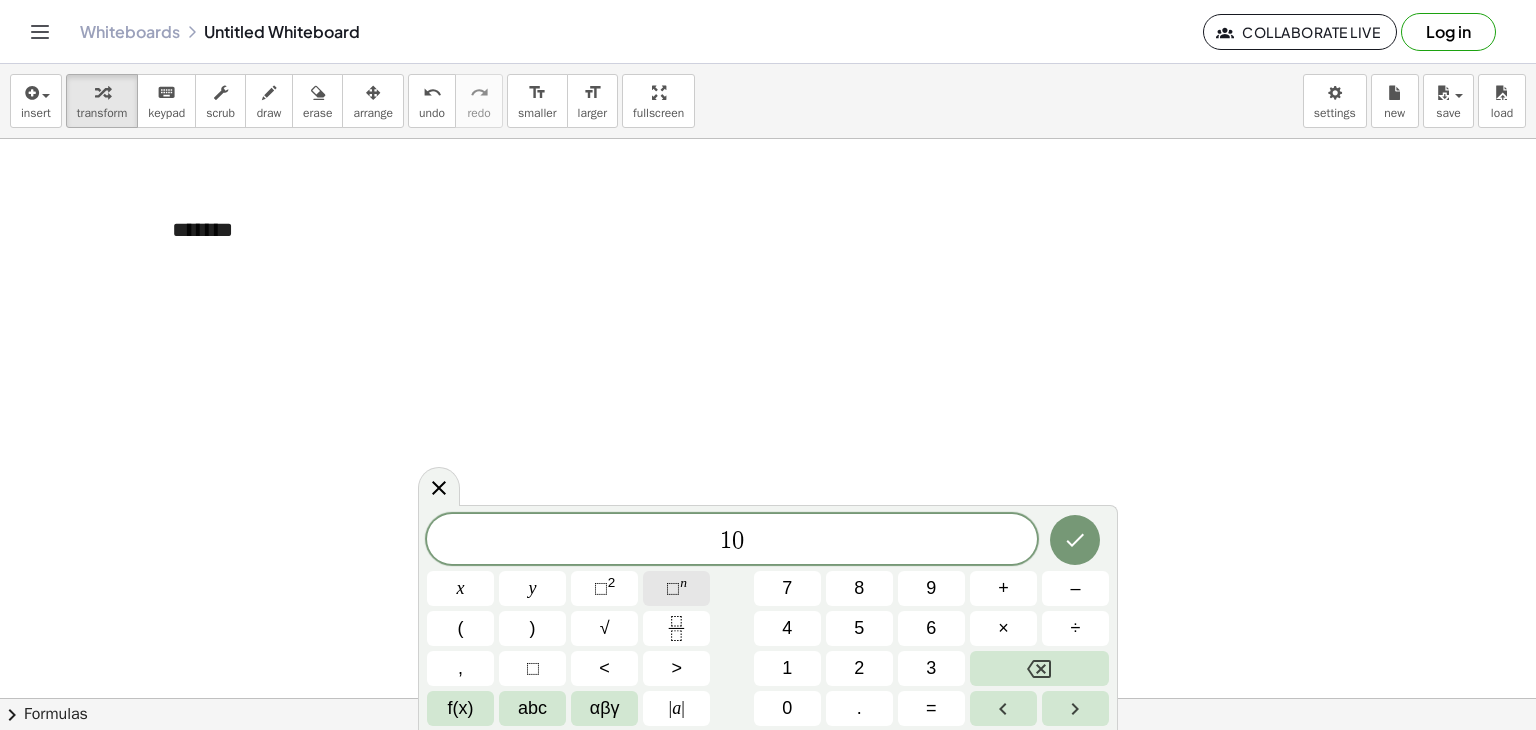click on "⬚ n" at bounding box center [676, 588] 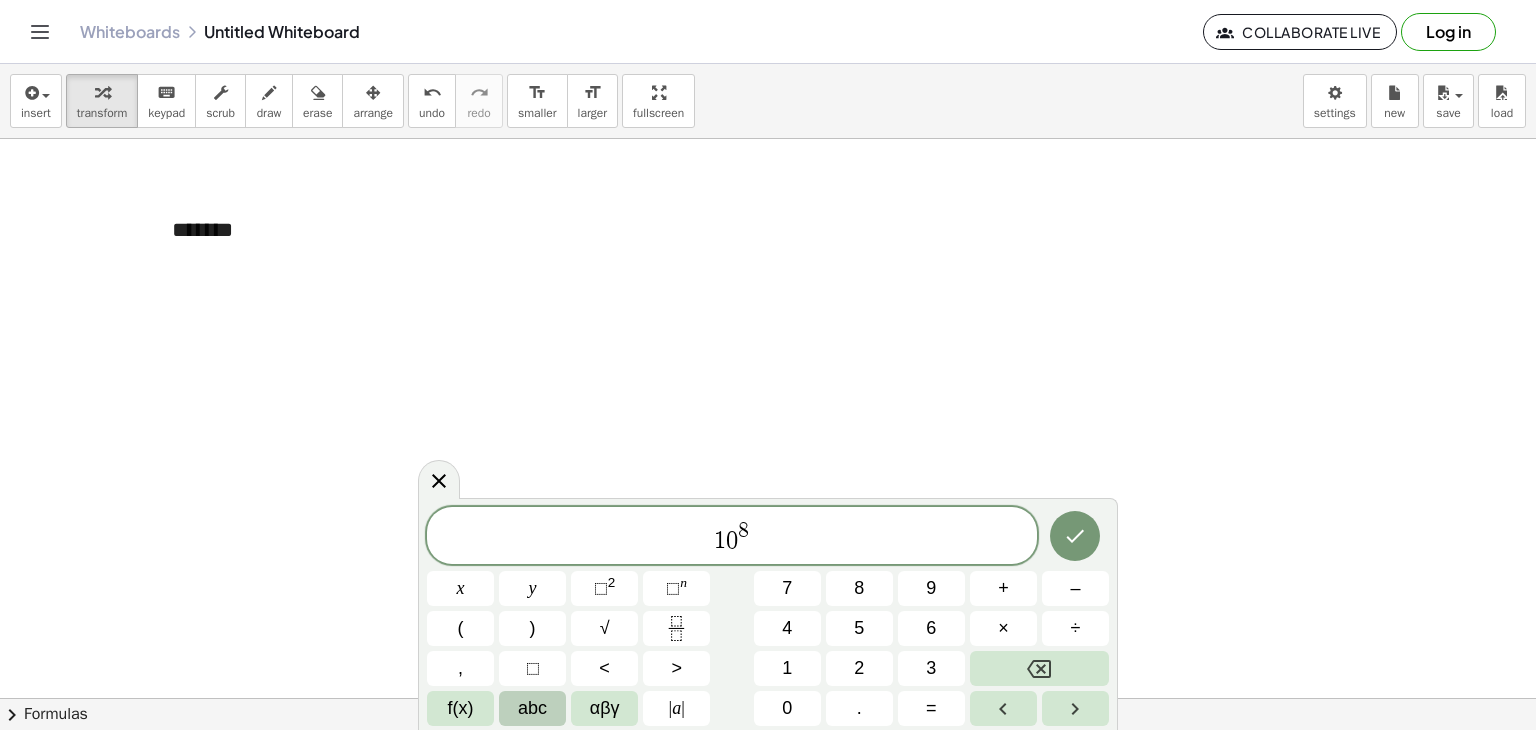 click on "abc" at bounding box center (532, 708) 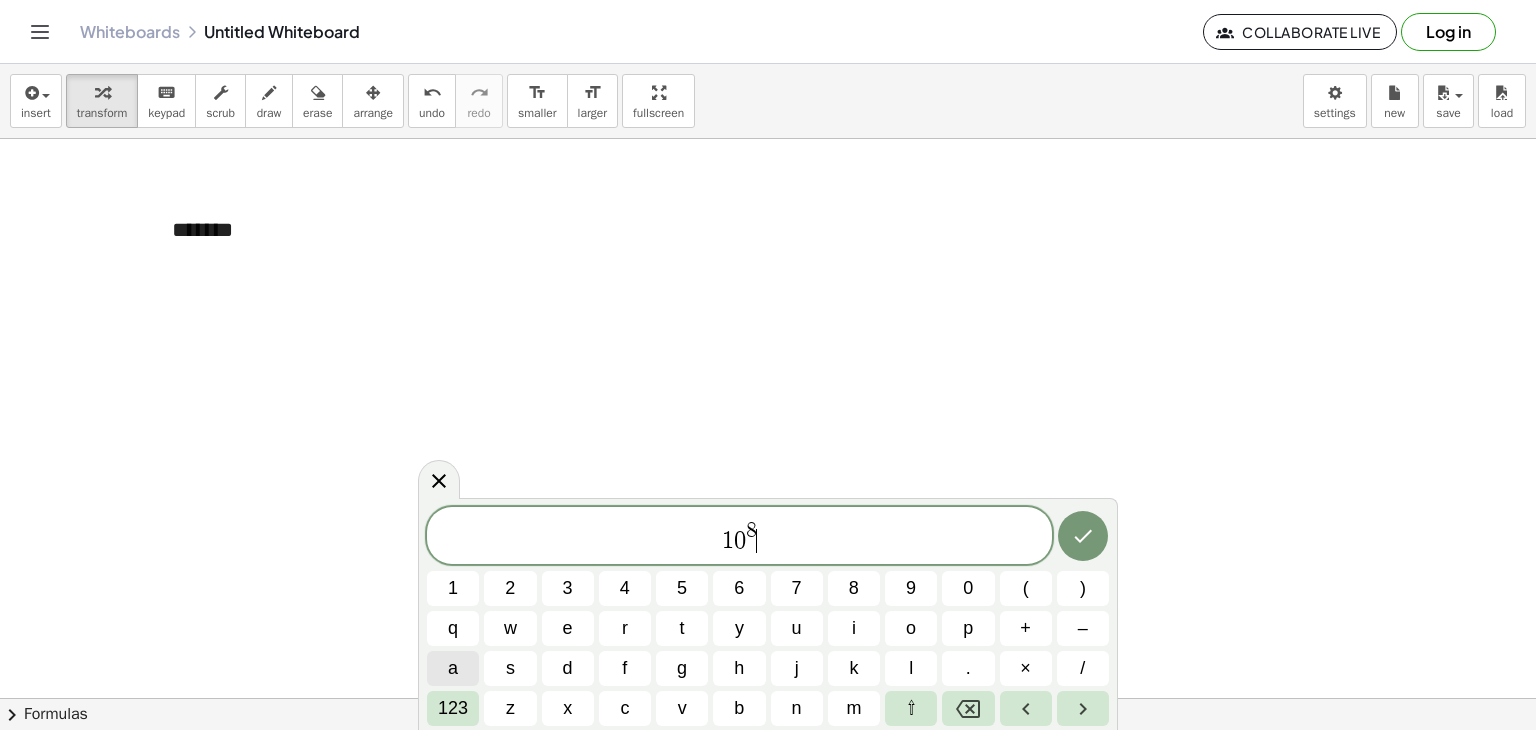 click on "a" at bounding box center [453, 668] 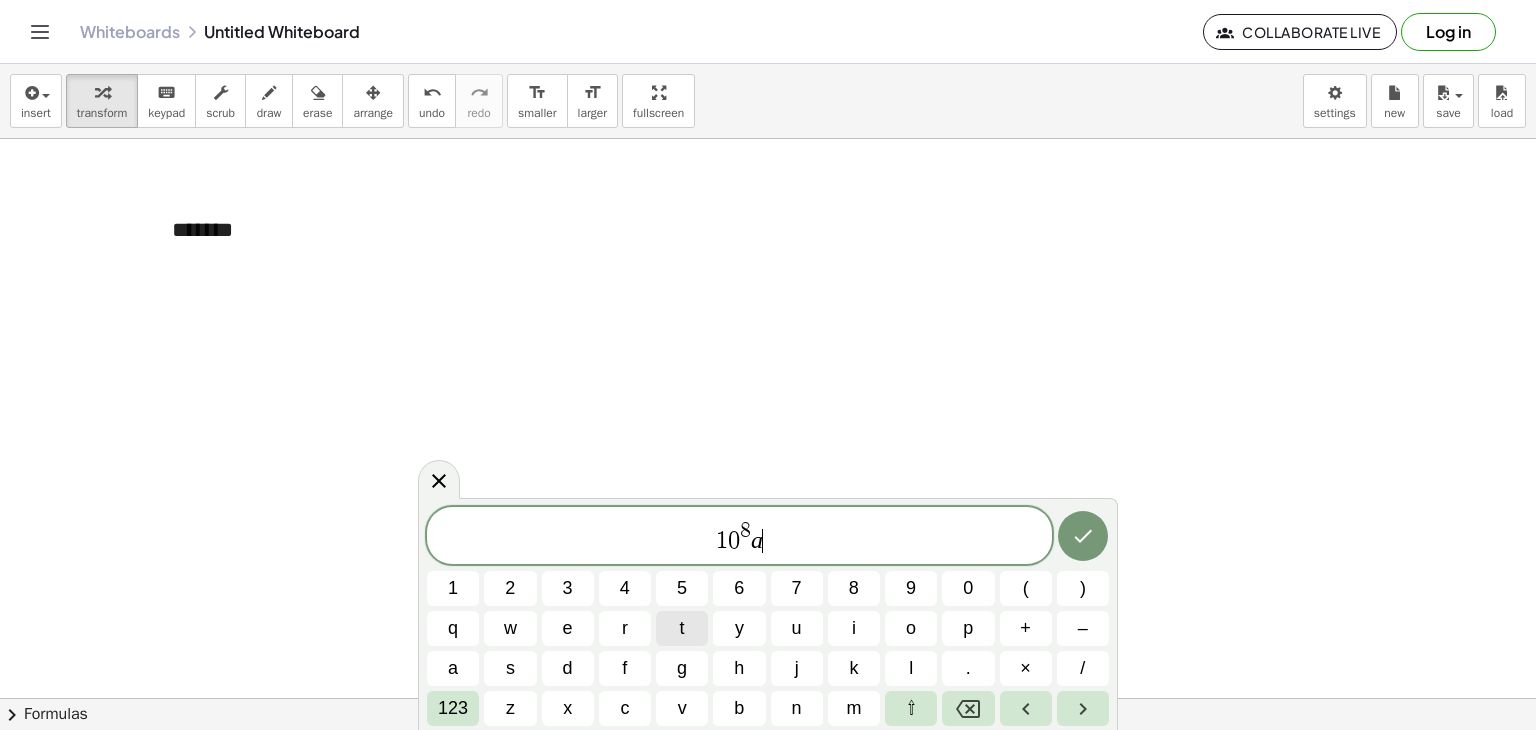 click on "t" at bounding box center (682, 628) 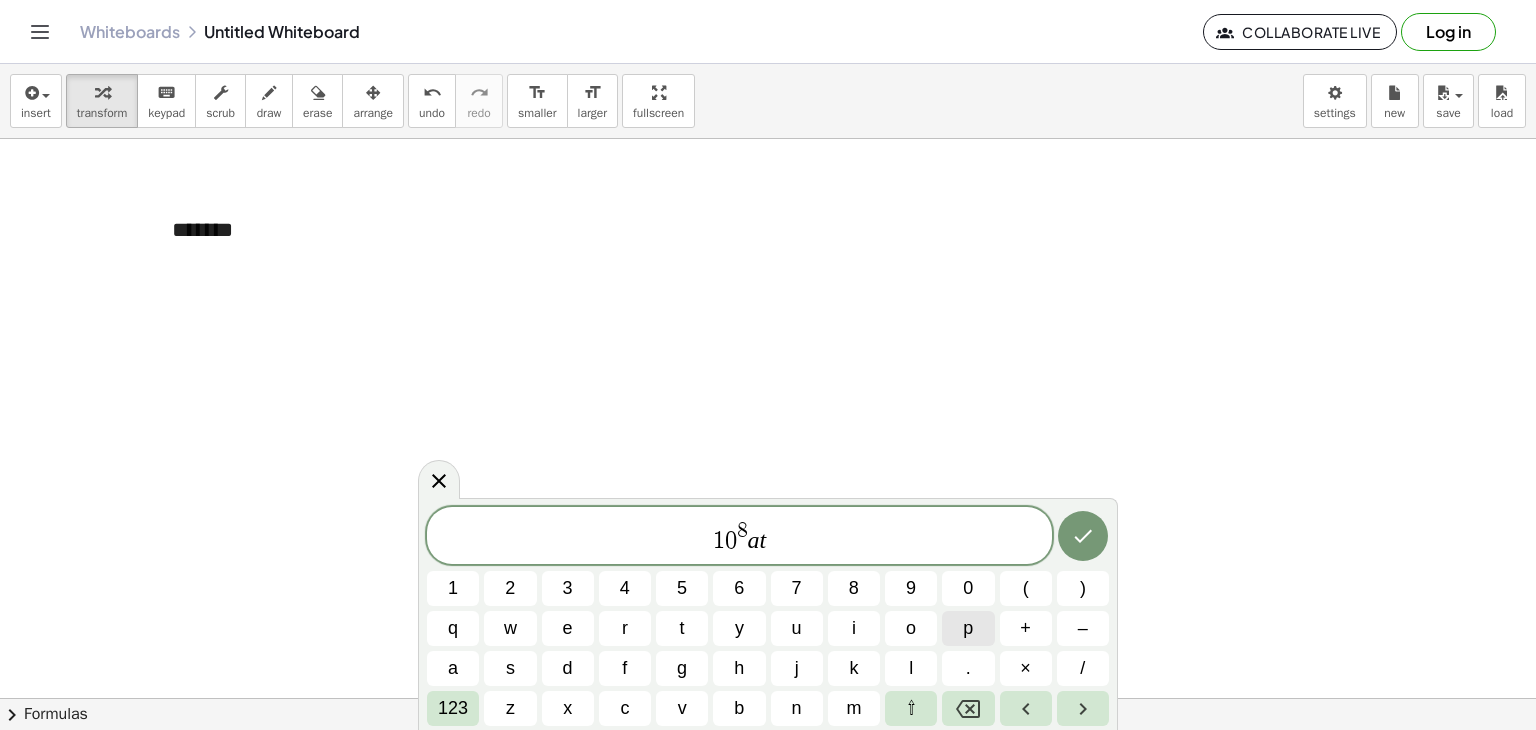 click on "p" at bounding box center [968, 628] 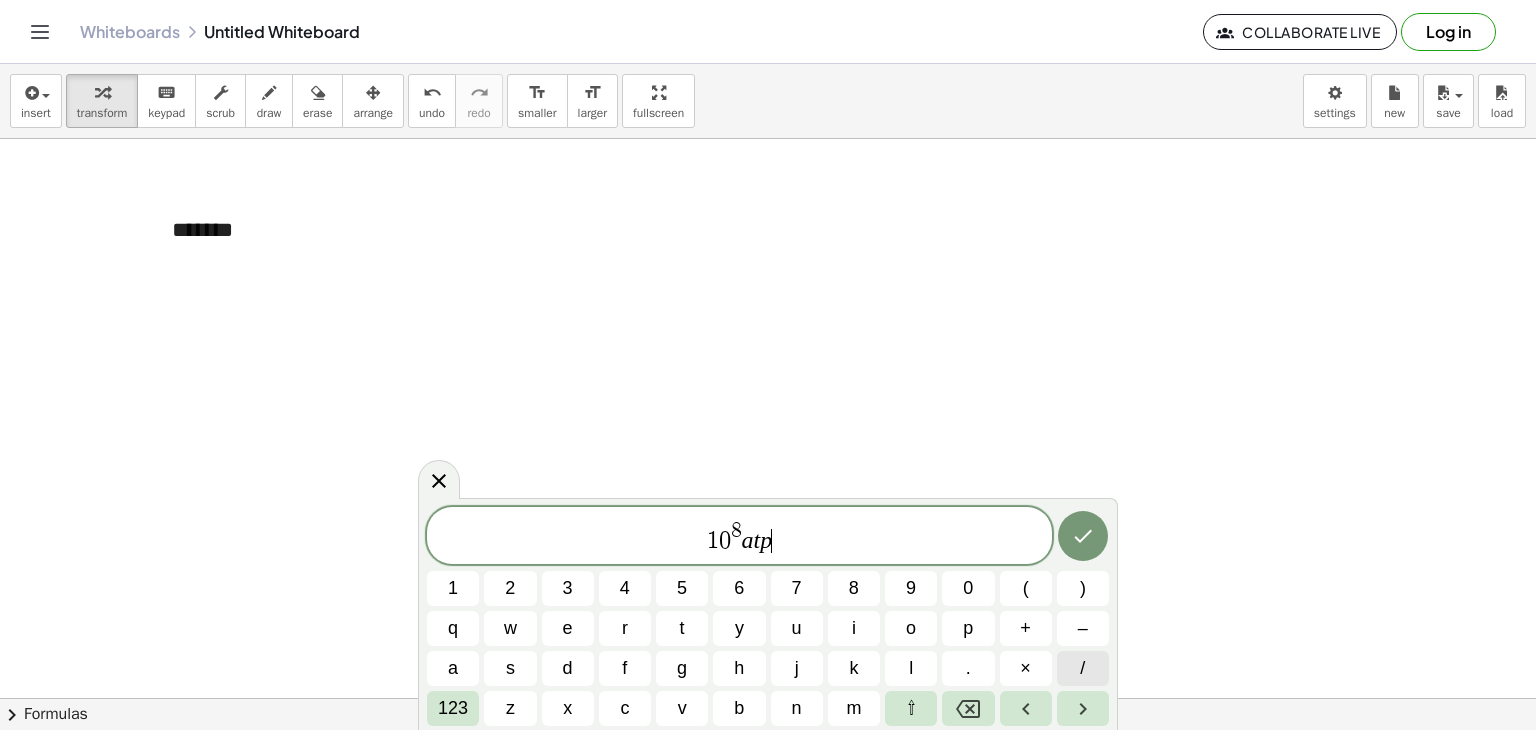 click on "/" at bounding box center [1083, 668] 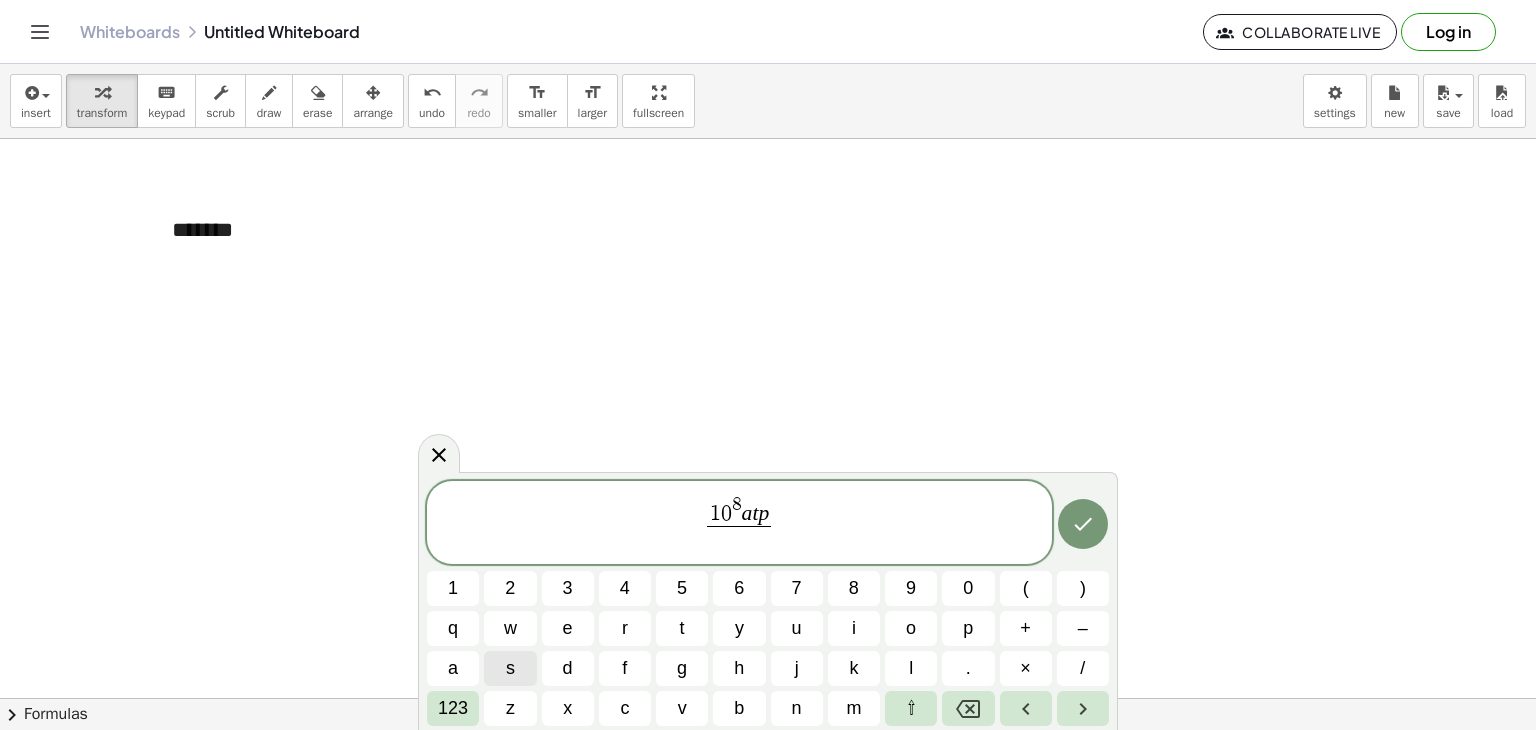 click on "s" at bounding box center [510, 668] 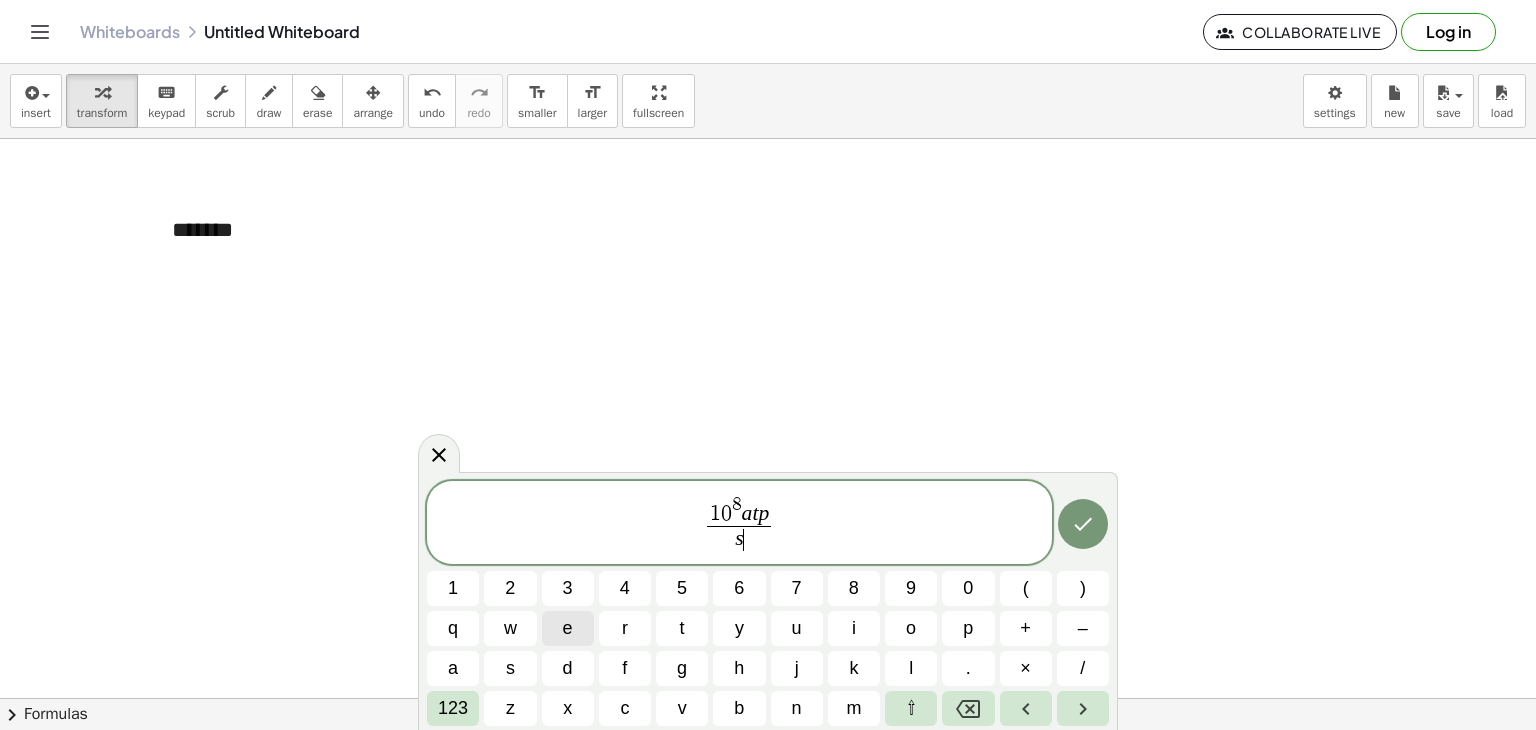 click on "e" at bounding box center (568, 628) 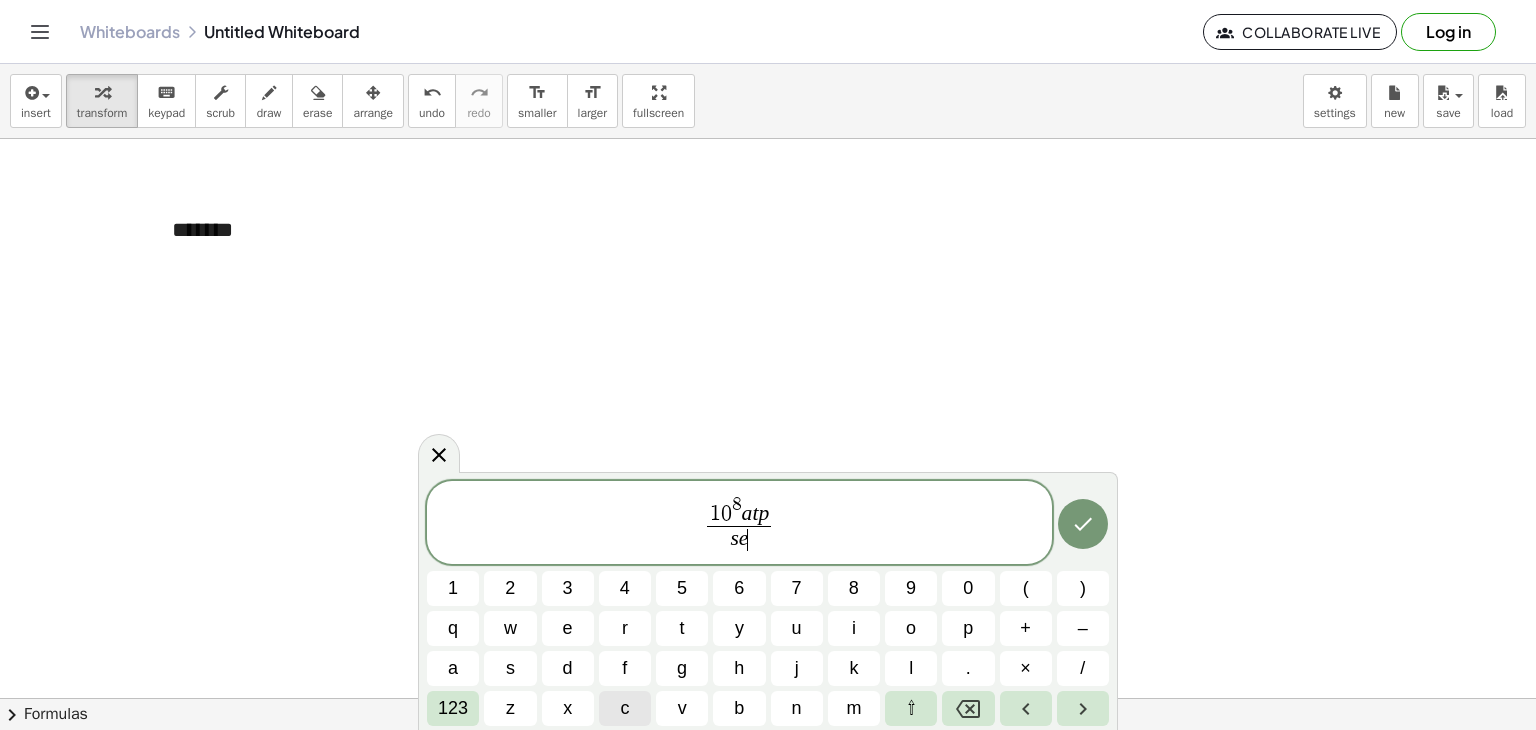 click on "c" at bounding box center (625, 708) 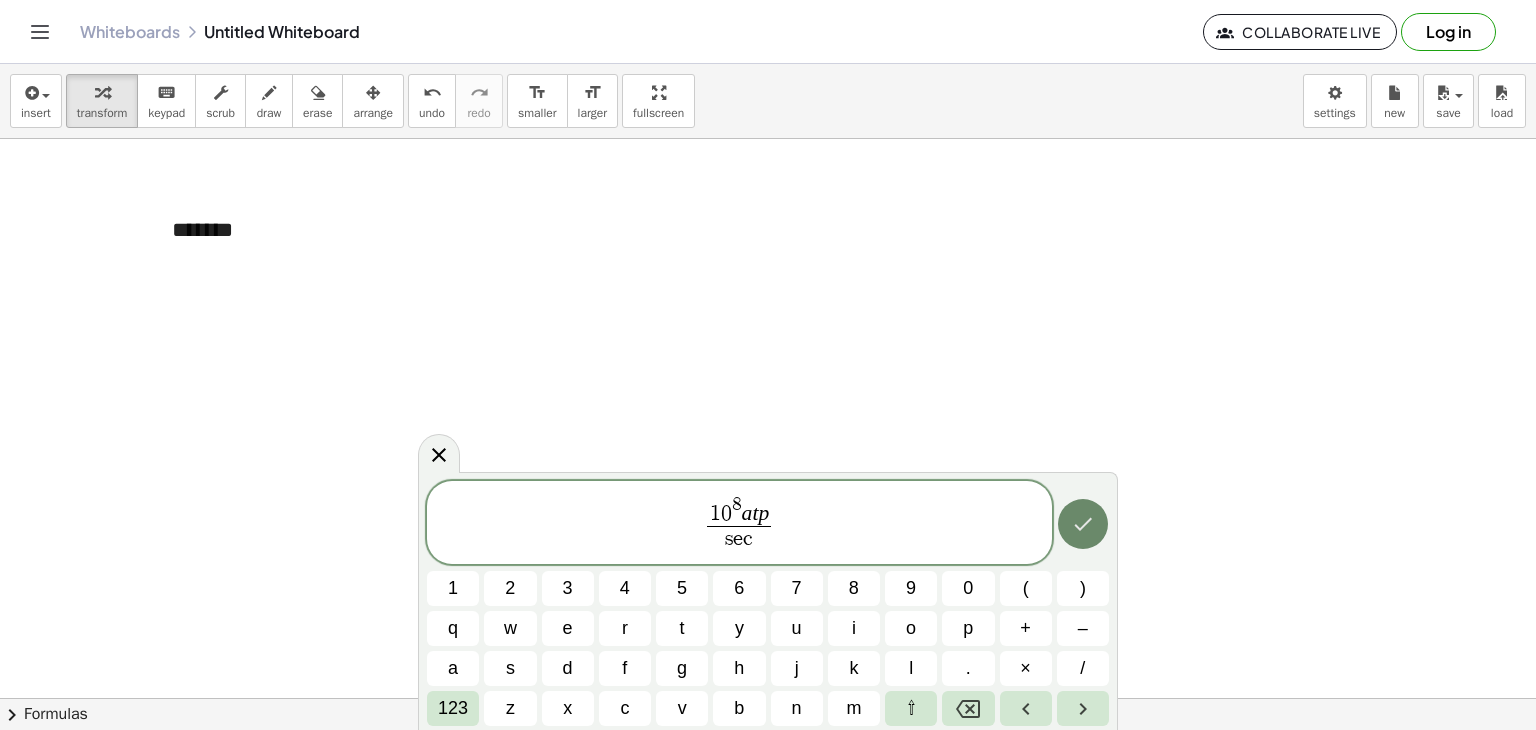 click 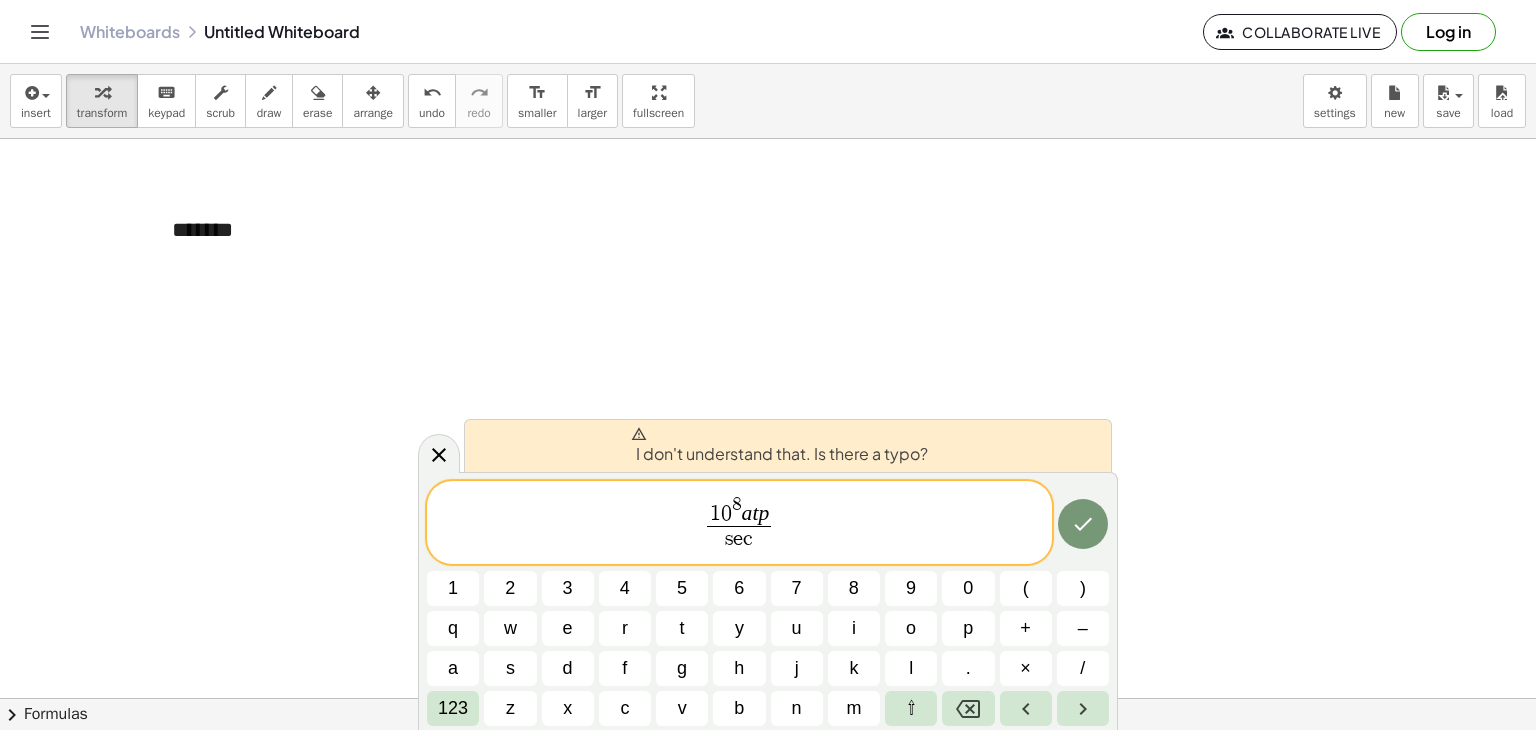 click on "I don't understand that. Is there a typo?" at bounding box center (779, 446) 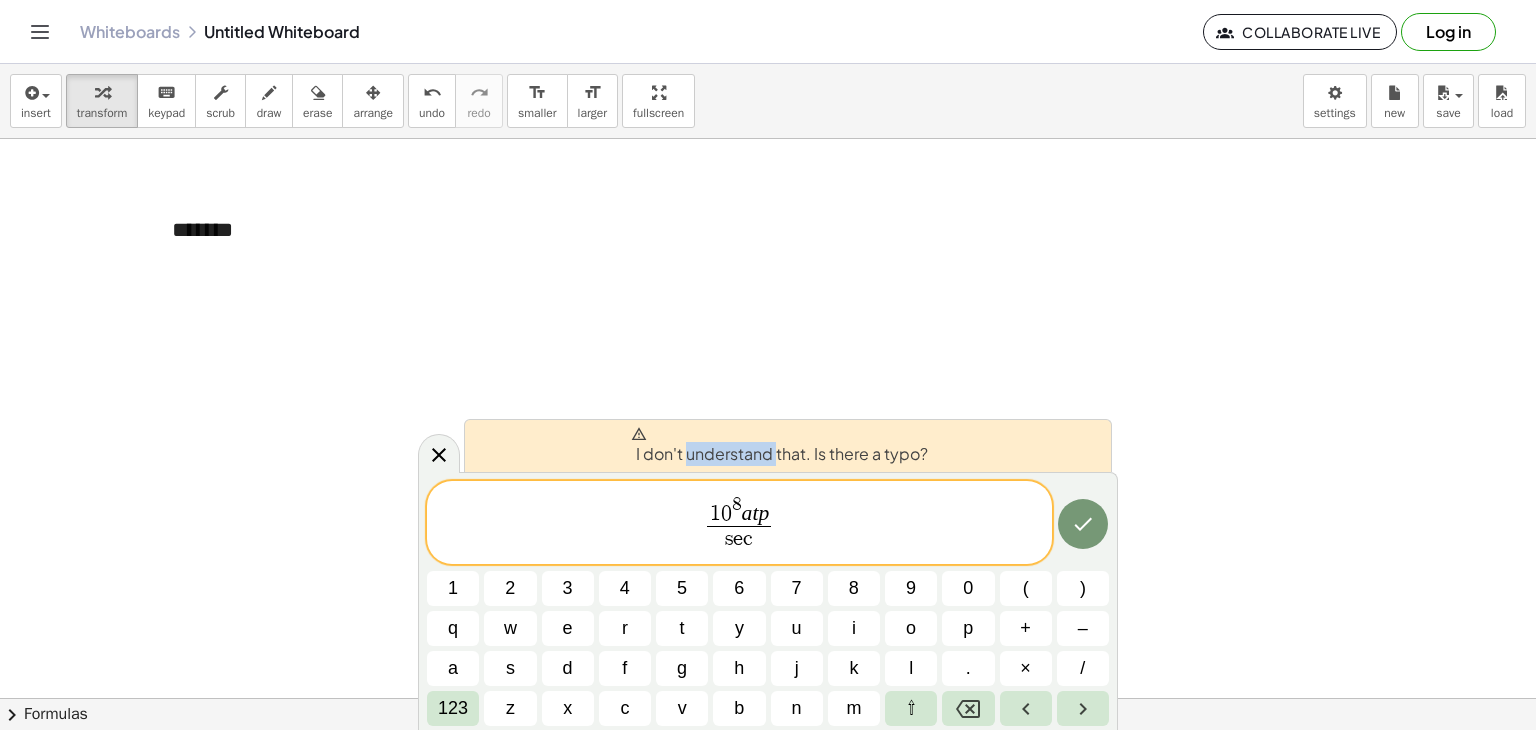 click on "I don't understand that. Is there a typo?" at bounding box center [779, 446] 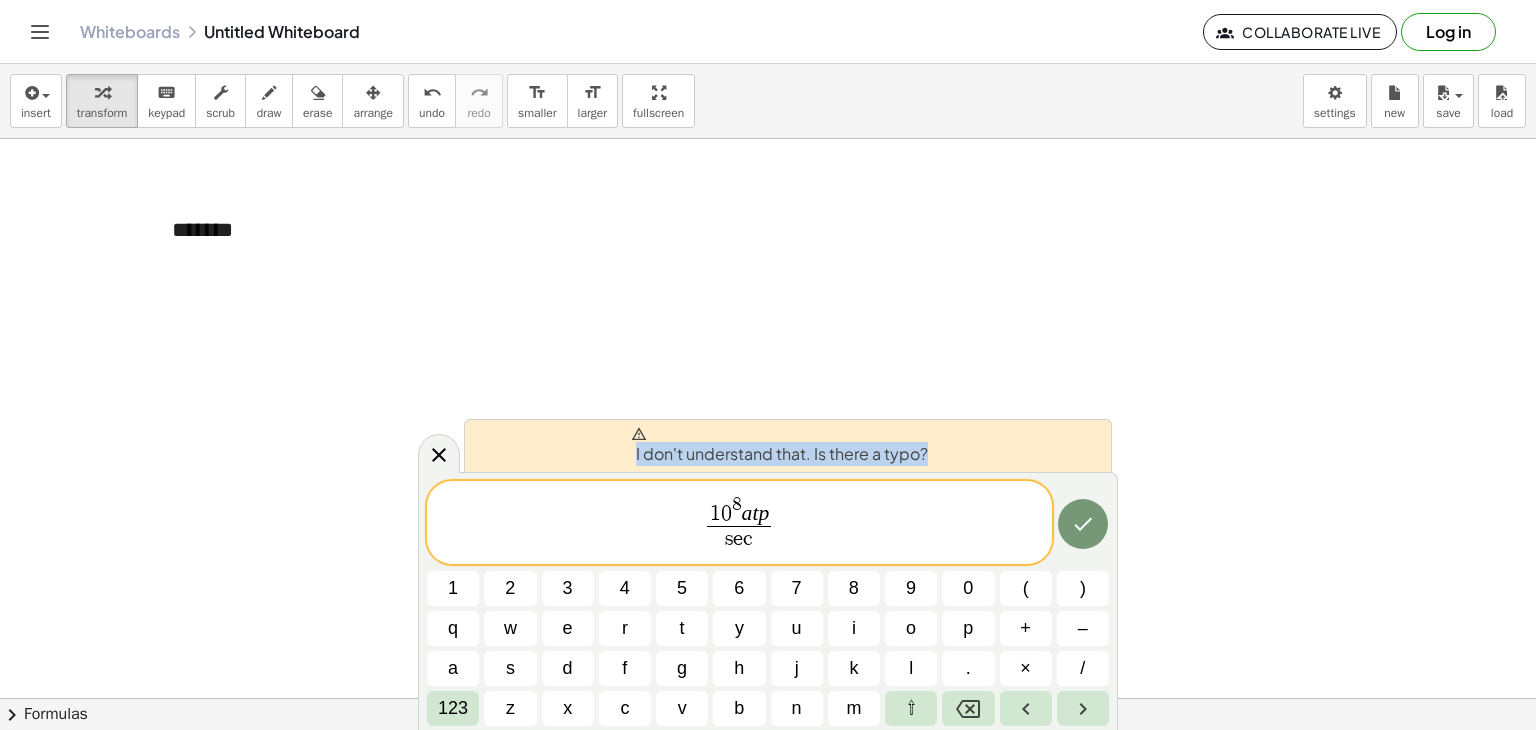 click on "I don't understand that. Is there a typo?" at bounding box center [779, 446] 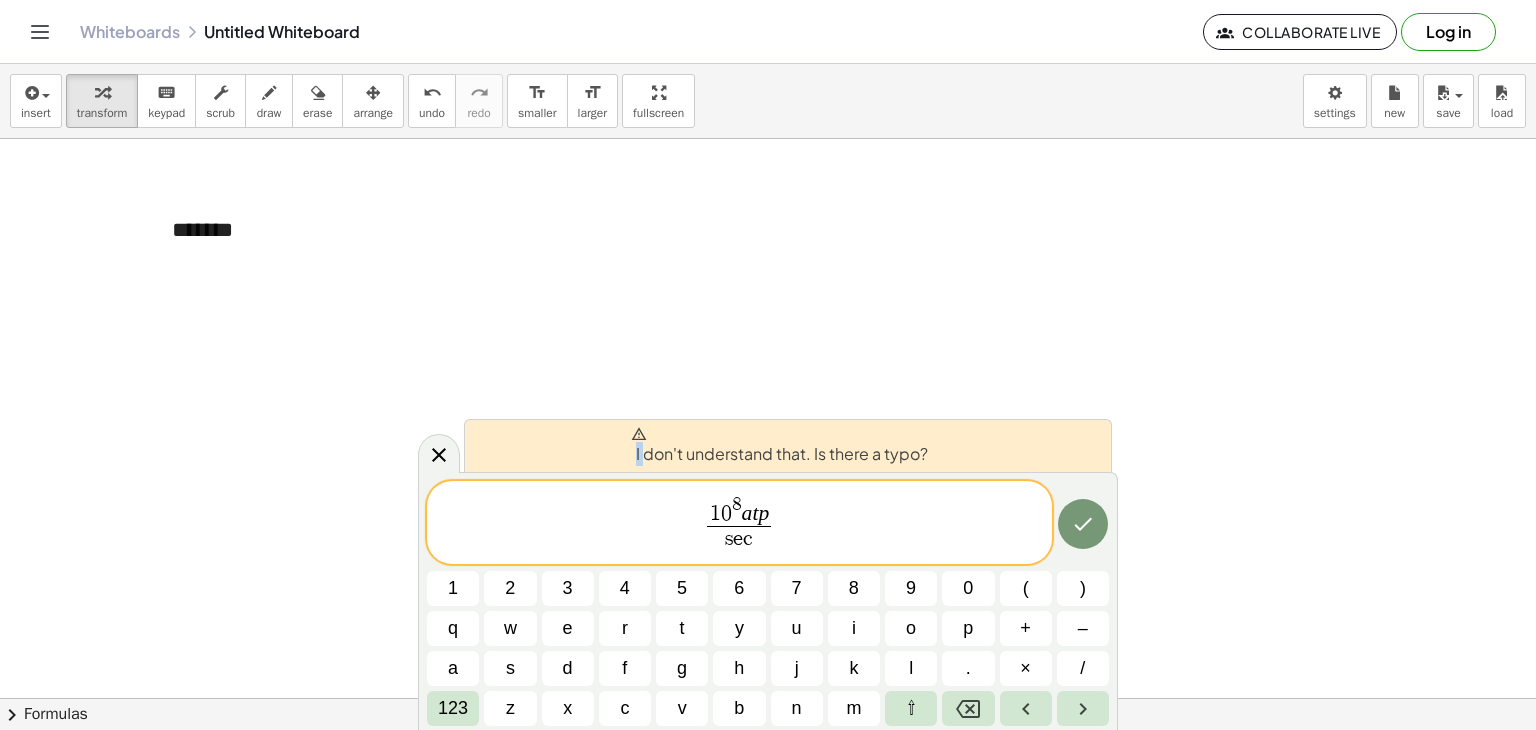 drag, startPoint x: 719, startPoint y: 453, endPoint x: 640, endPoint y: 442, distance: 79.762146 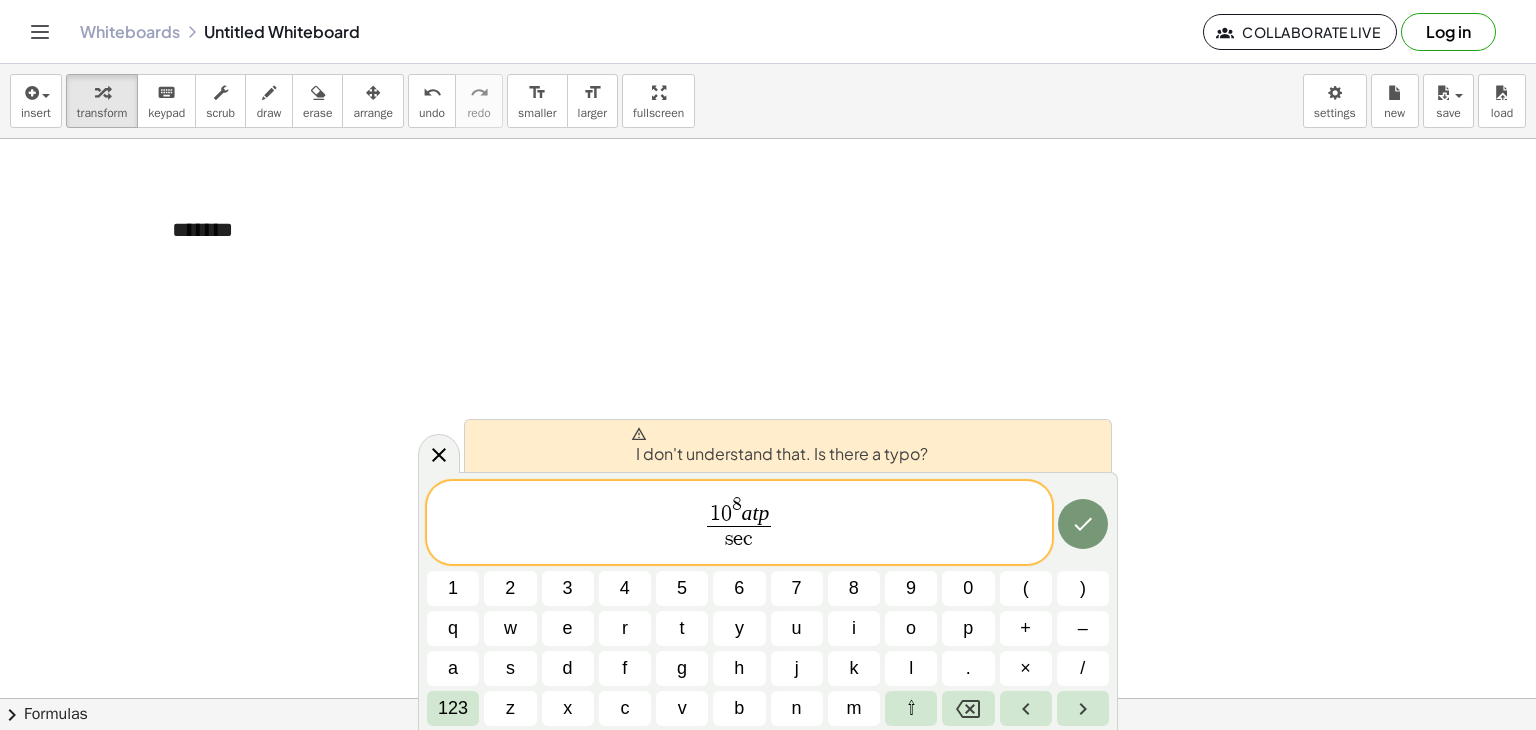 click 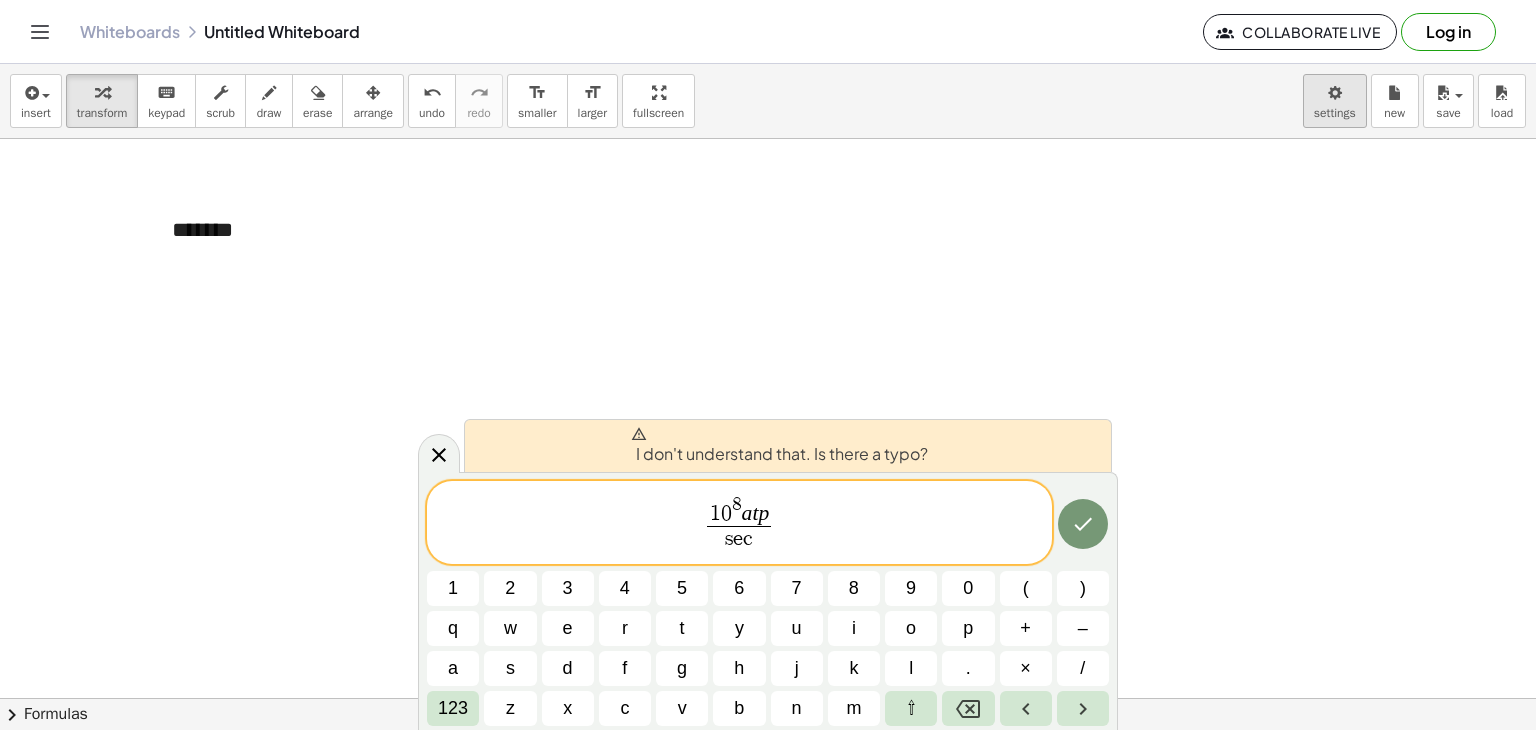 click on "Graspable Math Activities Get Started Activity Bank Assigned Work Classes Whiteboards Reference v1.26.3 | Privacy policy © 2025 | Graspable, Inc. Whiteboards Untitled Whiteboard Collaborate Live  Log in    insert select one: Math Expression Function Text Youtube Video Graphing Geometry Geometry 3D transform keyboard keypad scrub draw erase arrange undo undo redo redo format_size smaller format_size larger fullscreen load   save new settings - + ******* × chevron_right  Formulas
Drag one side of a formula onto a highlighted expression on the canvas to apply it.
Quadratic Formula
+ · a · x 2 + · b · x + c = 0
⇔
x = · ( − b ± 2 √ ( + b 2 − · 4 · a · c ) ) · 2 · a
+ x 2 + · p · x + q = 0
⇔" at bounding box center [768, 365] 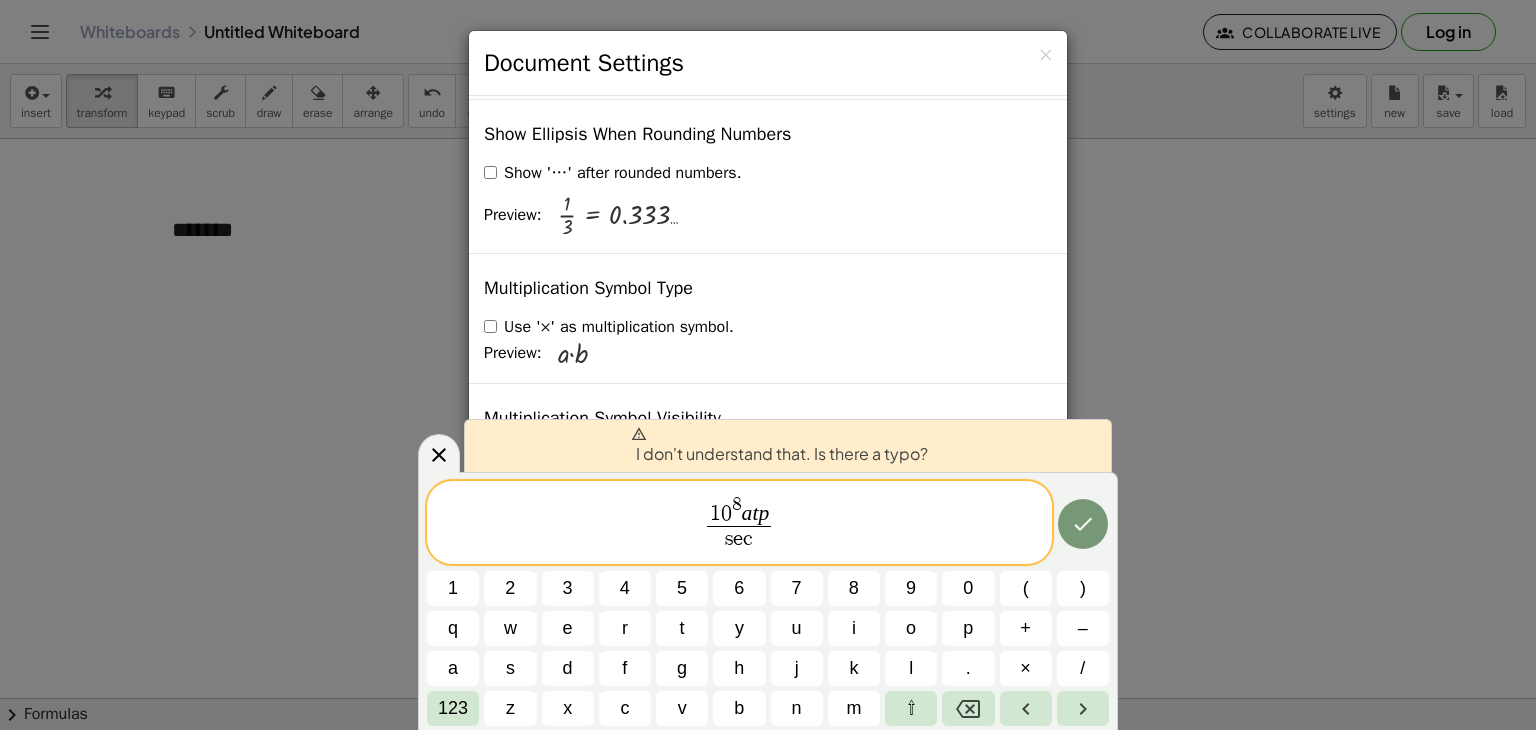 click 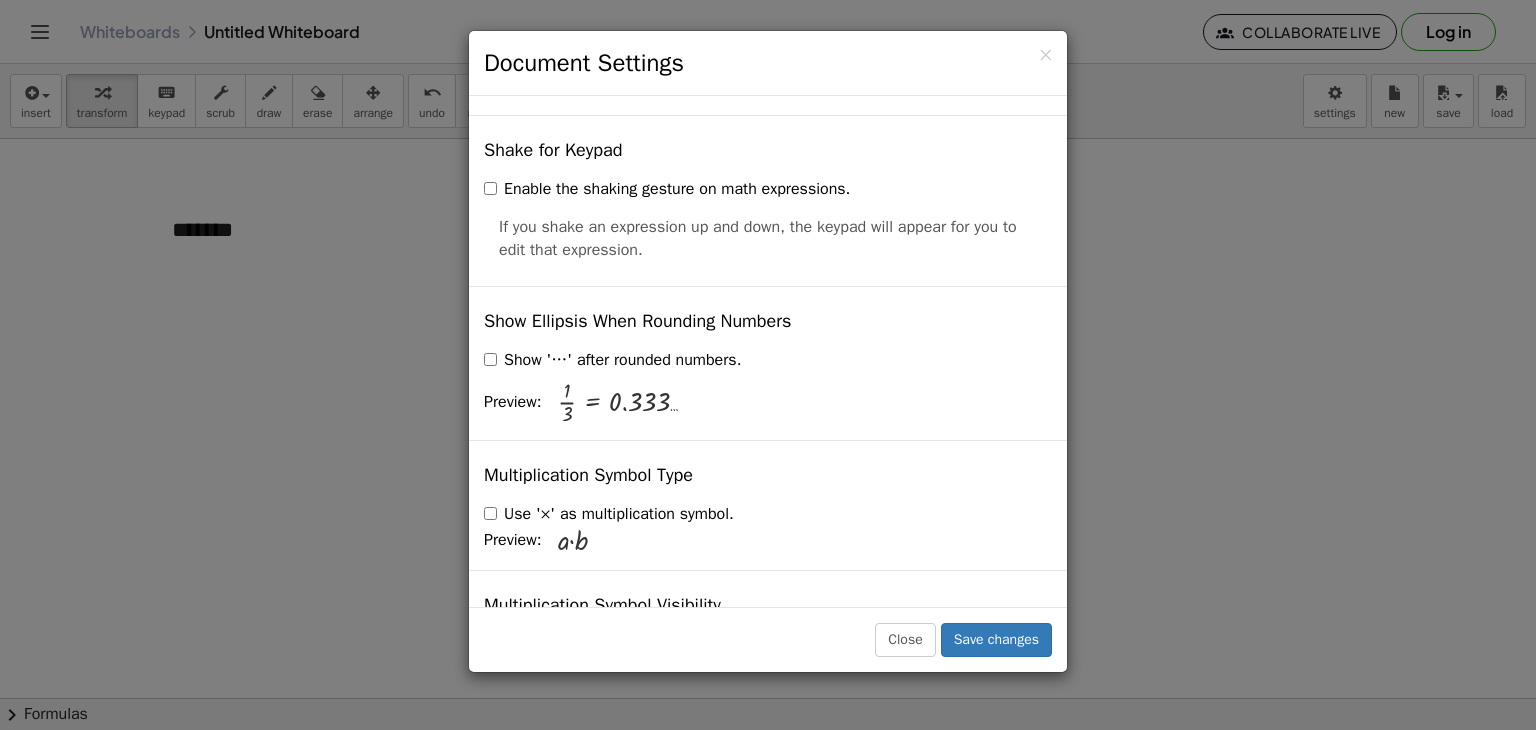 scroll, scrollTop: 4820, scrollLeft: 0, axis: vertical 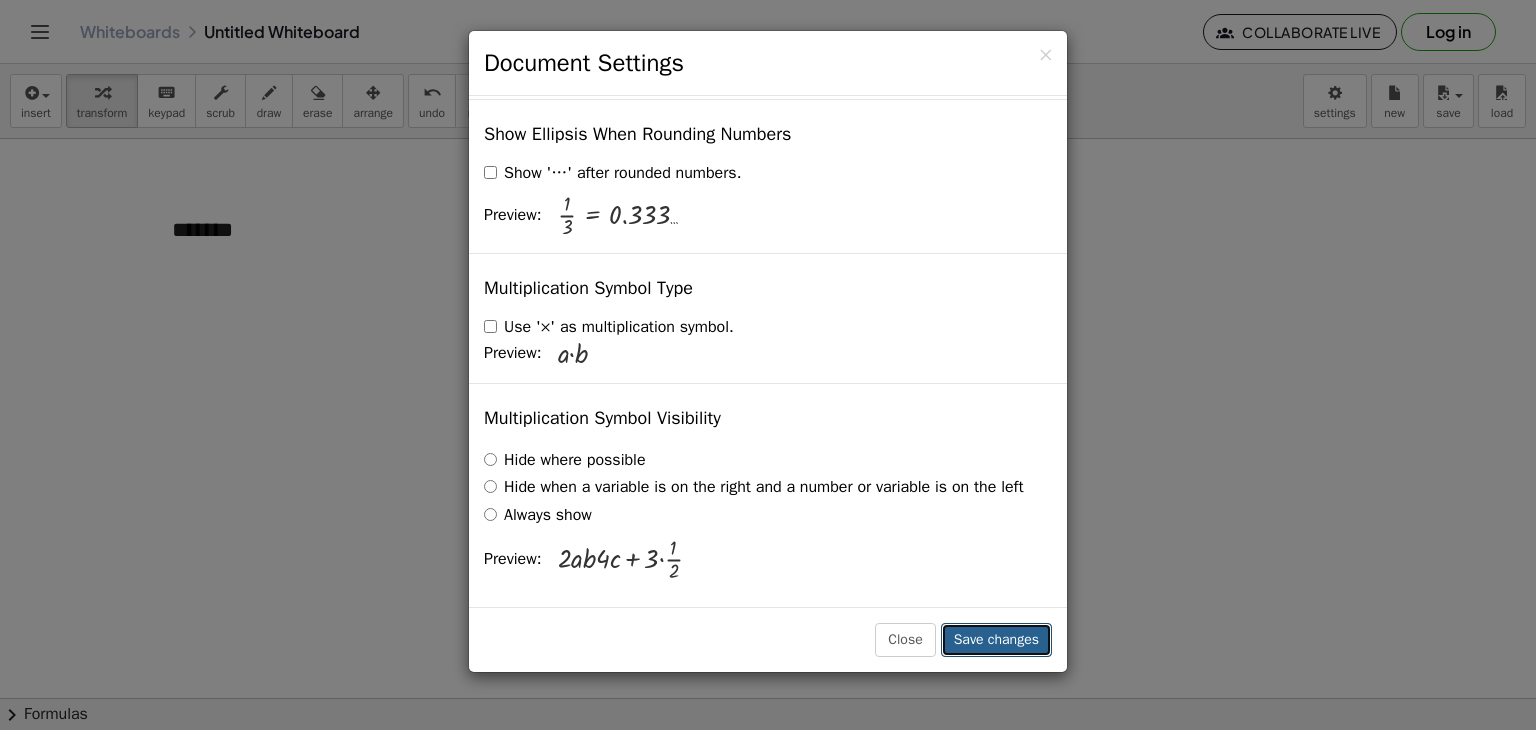click on "Save changes" at bounding box center (996, 640) 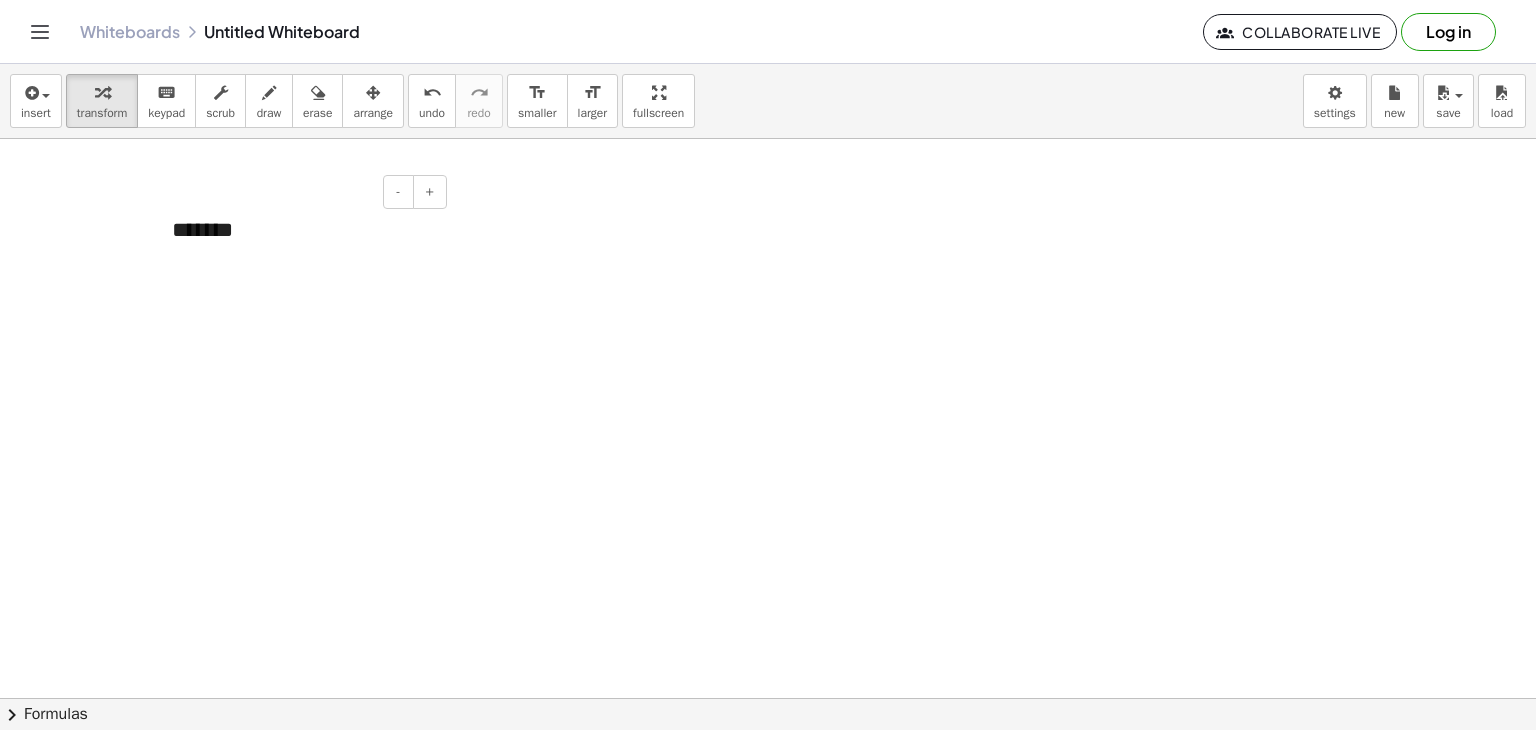 click on "*******" at bounding box center [302, 230] 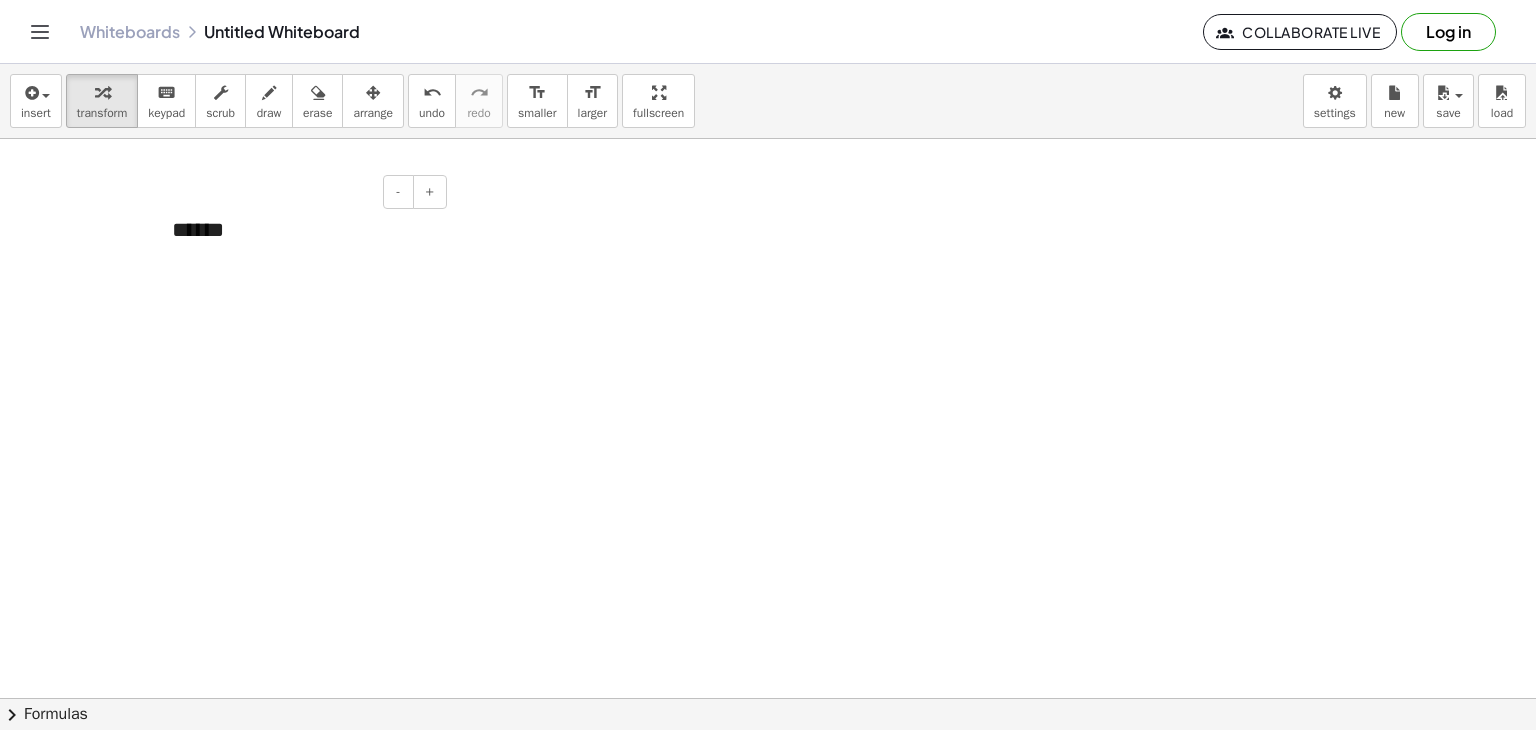click on "******" at bounding box center [302, 230] 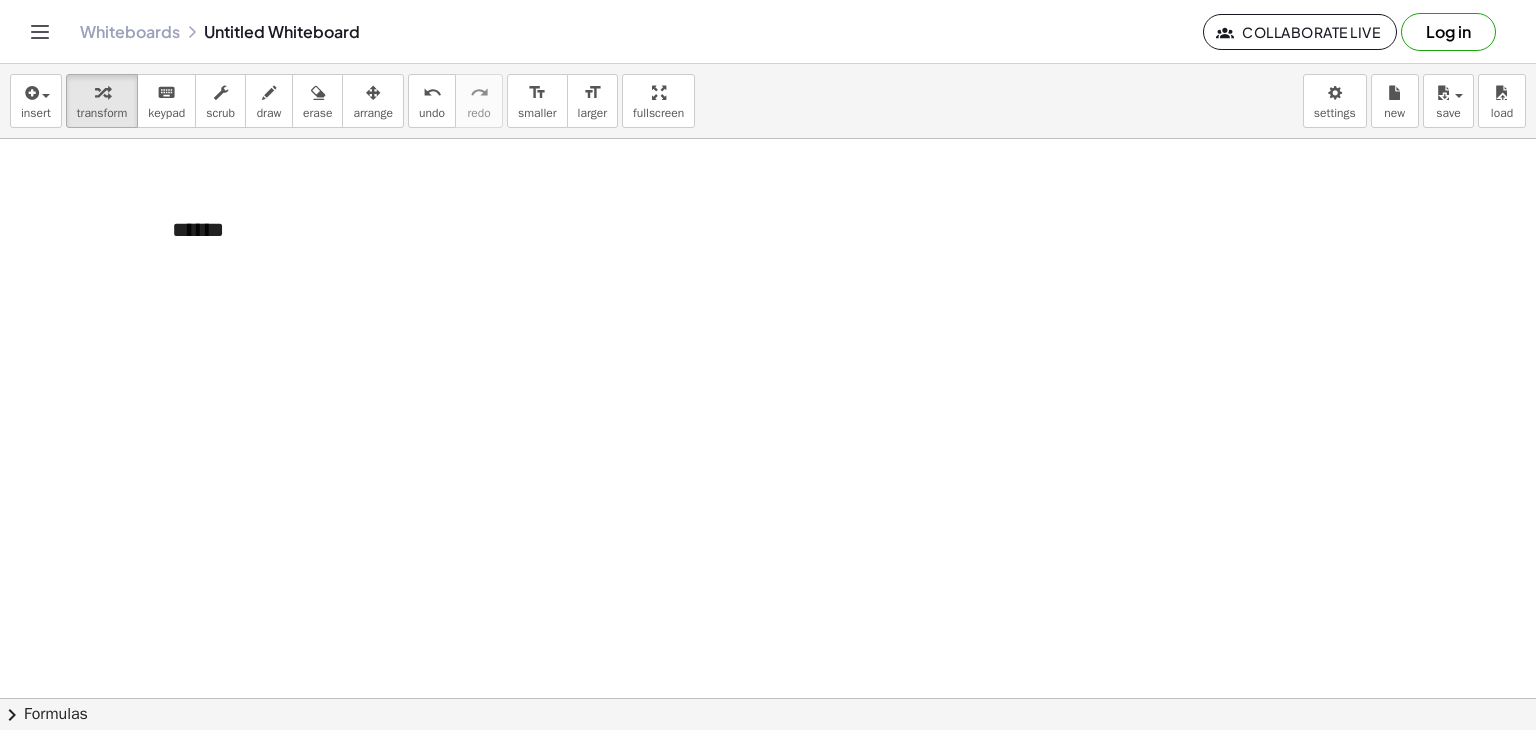 drag, startPoint x: 448, startPoint y: 265, endPoint x: 95, endPoint y: 278, distance: 353.2393 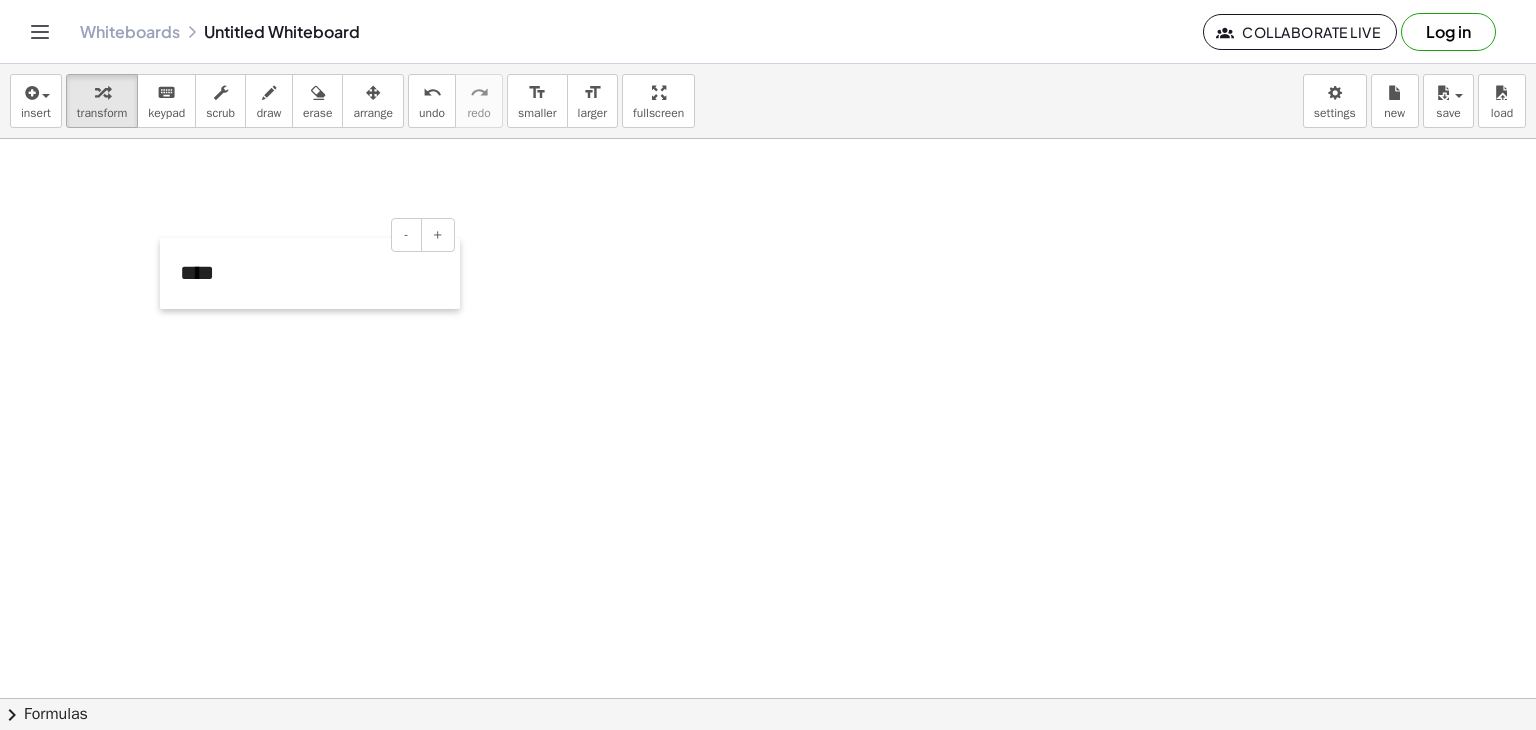 drag, startPoint x: 154, startPoint y: 261, endPoint x: 162, endPoint y: 304, distance: 43.737854 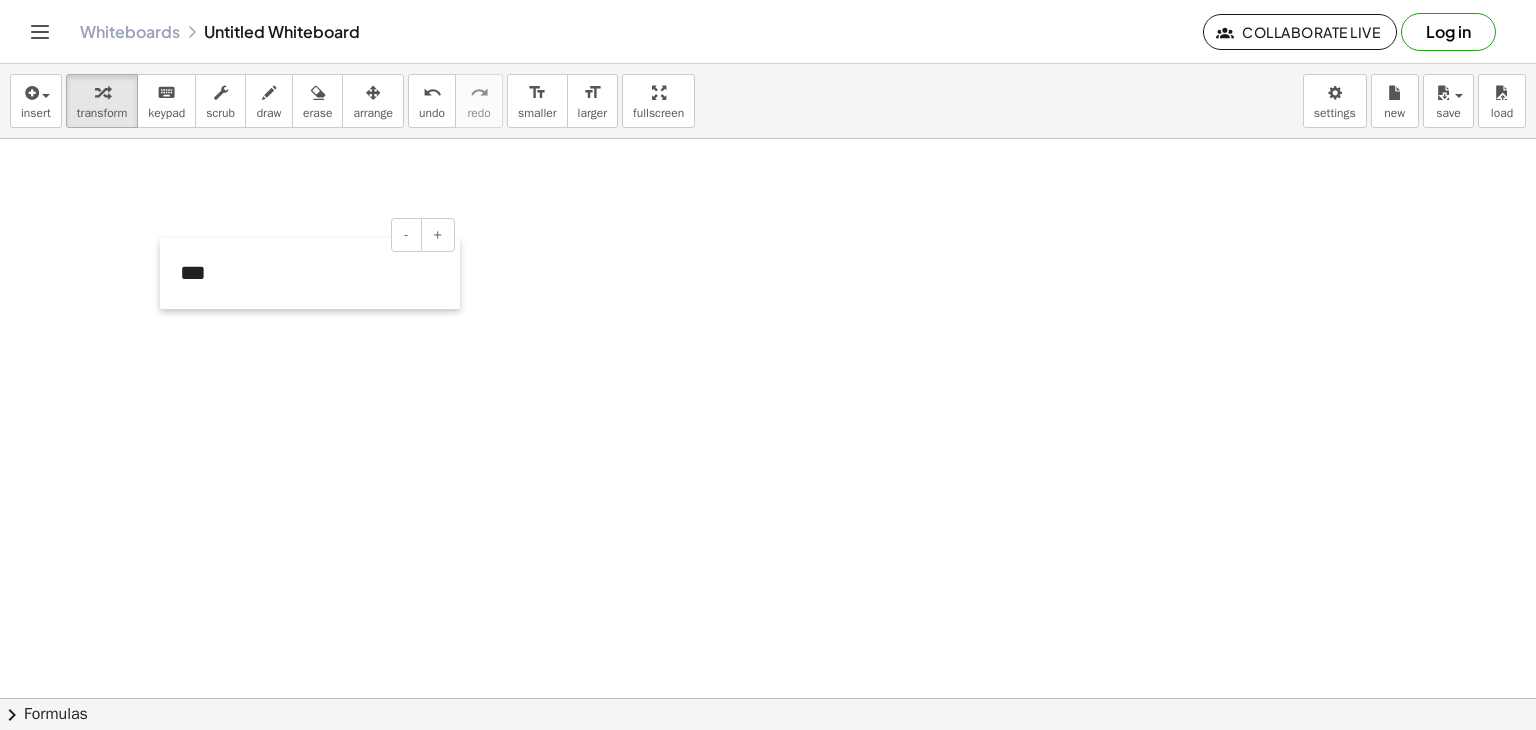 click at bounding box center [170, 273] 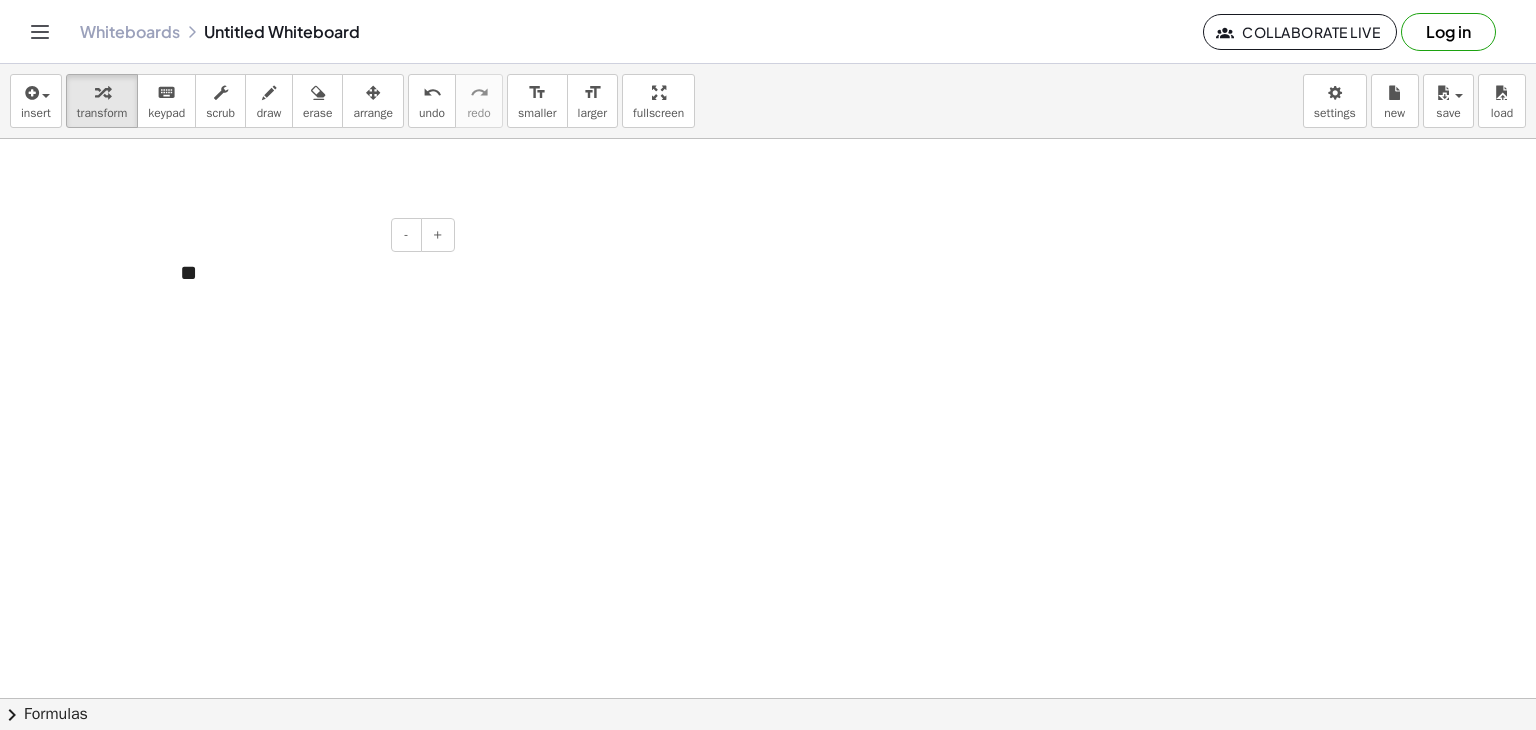 click at bounding box center [170, 273] 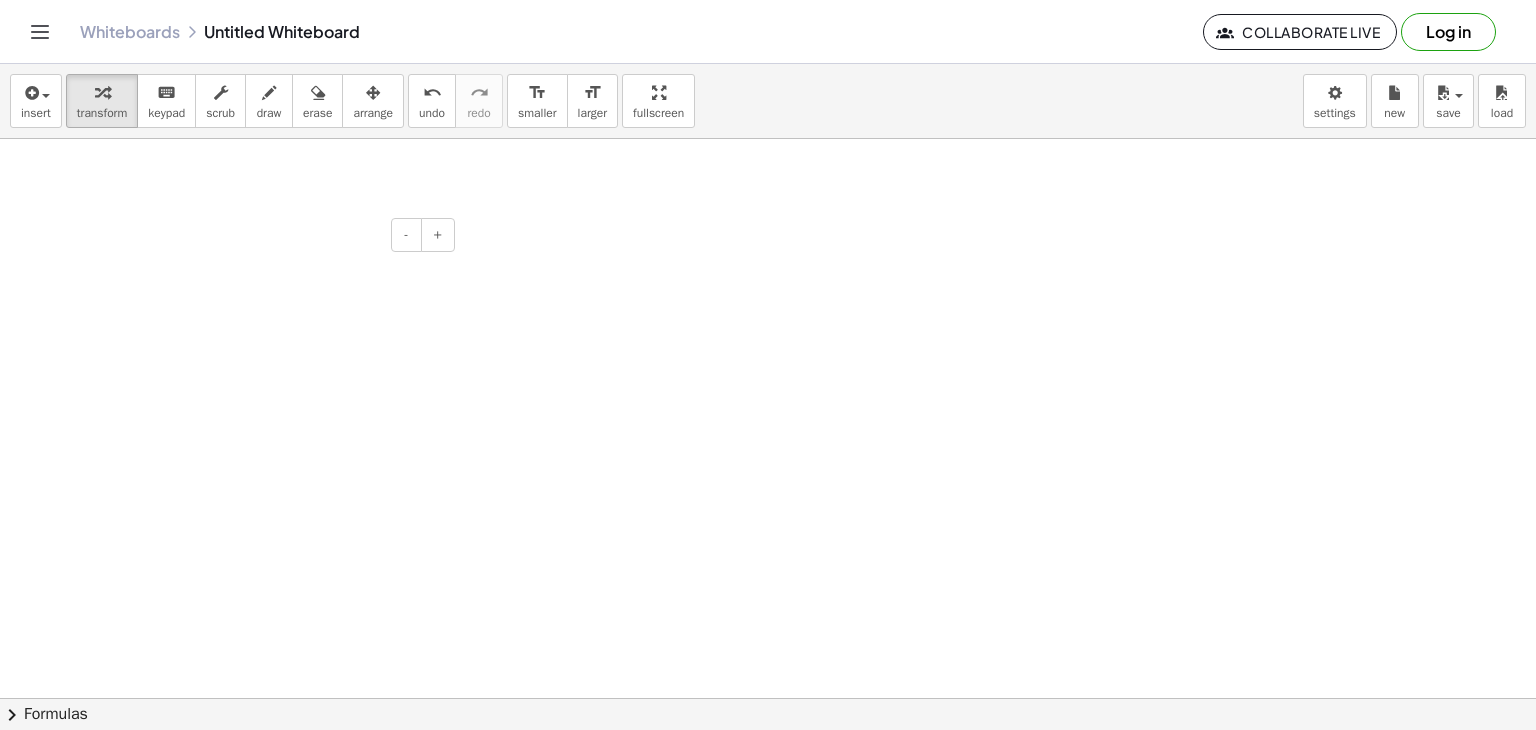 click at bounding box center [170, 273] 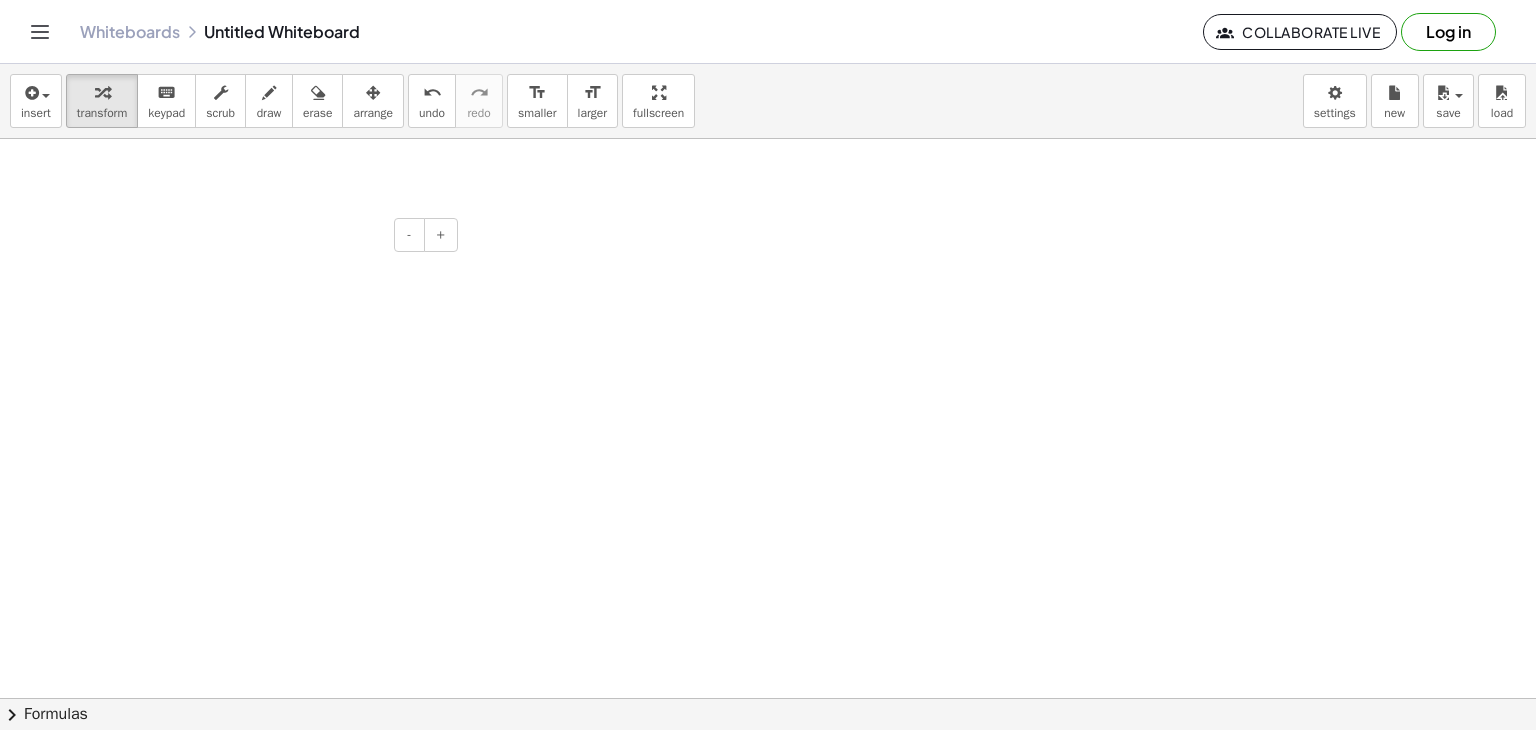click at bounding box center [173, 273] 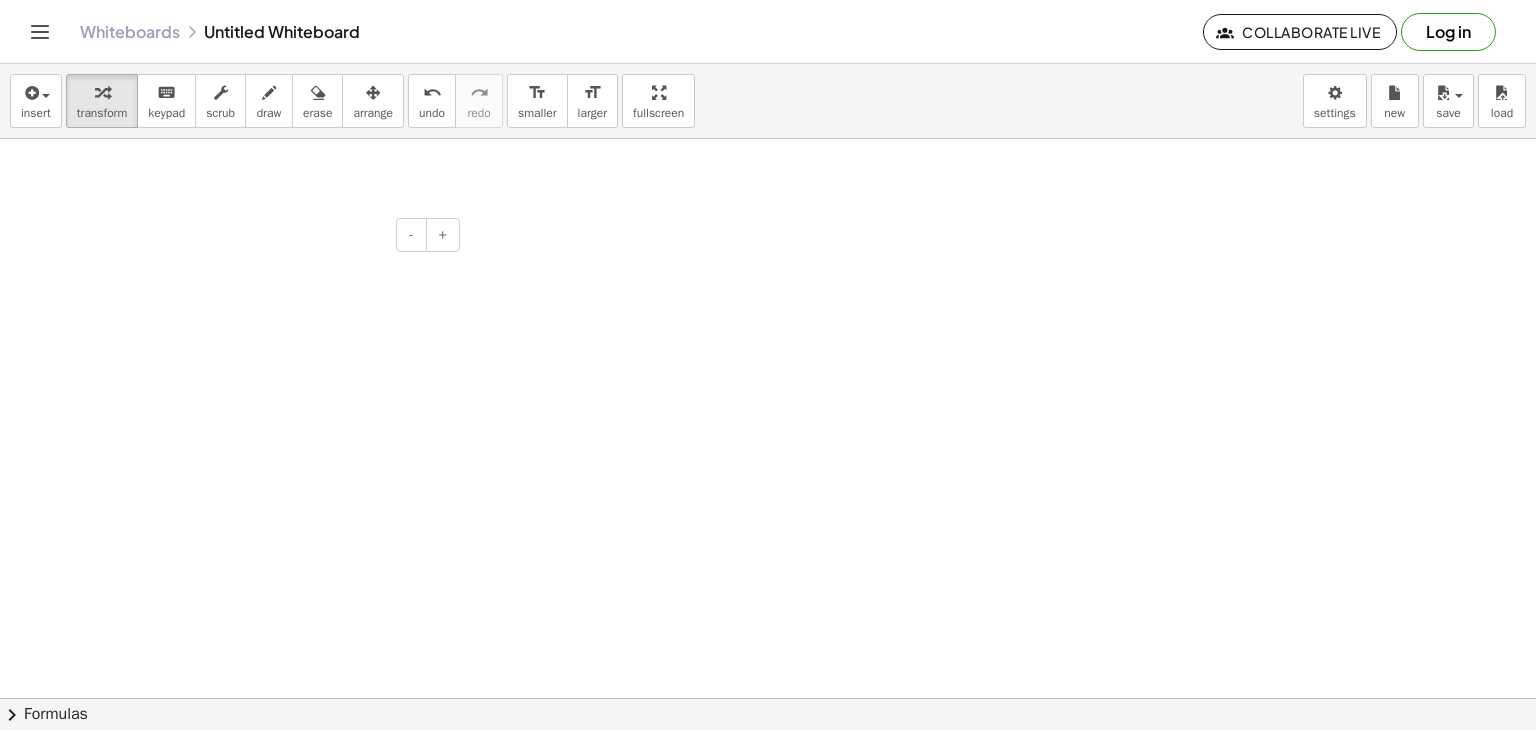 click at bounding box center (175, 273) 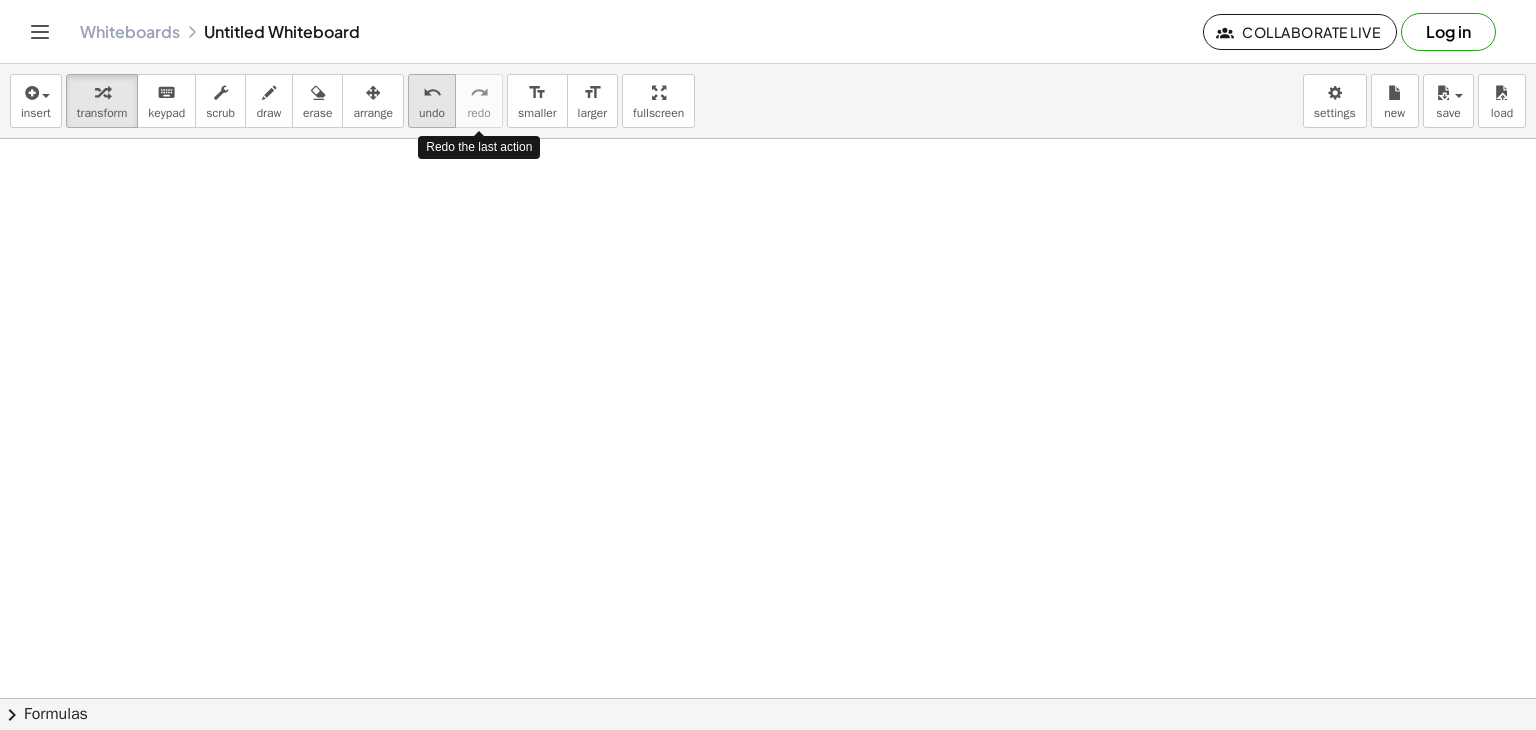 click on "undo" at bounding box center [432, 113] 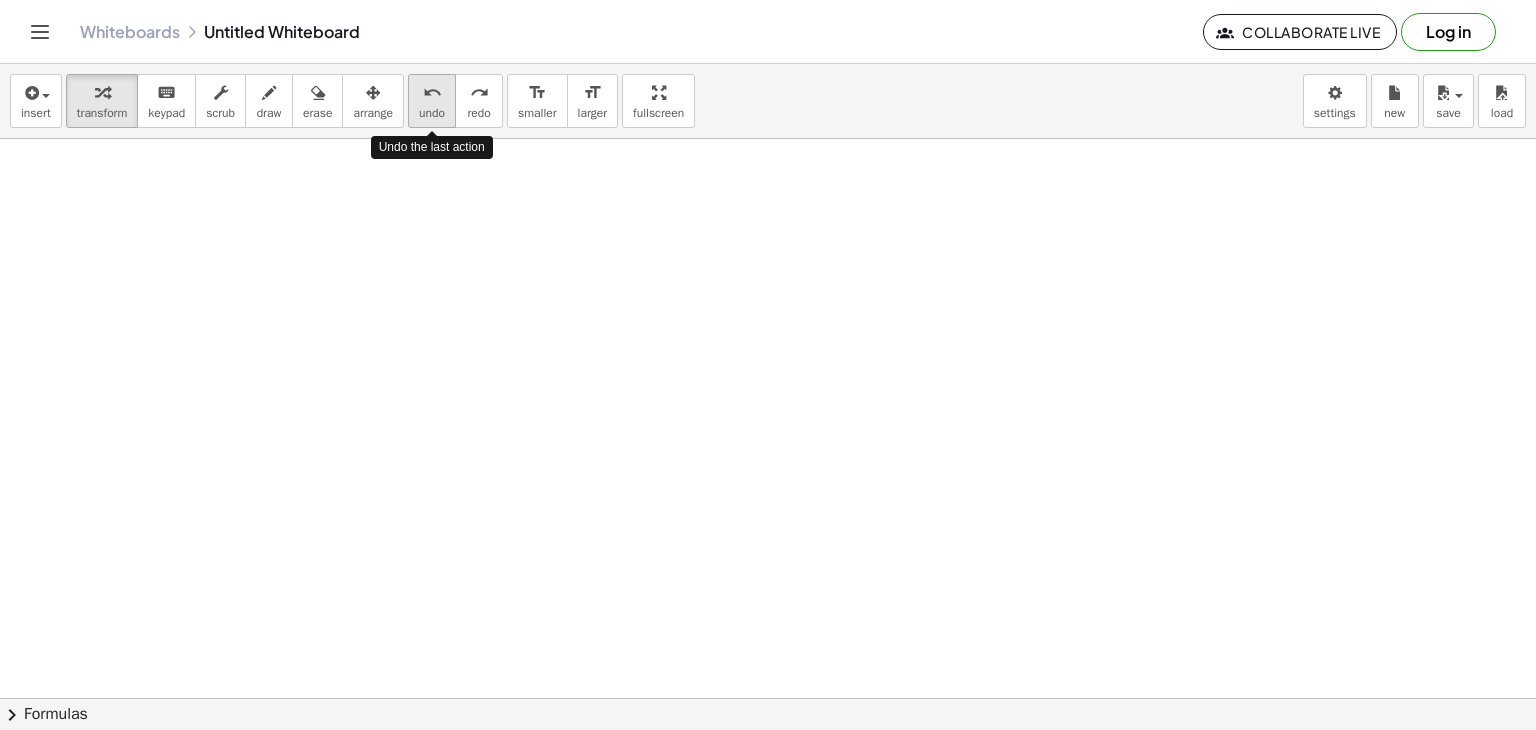 click on "undo" at bounding box center [432, 113] 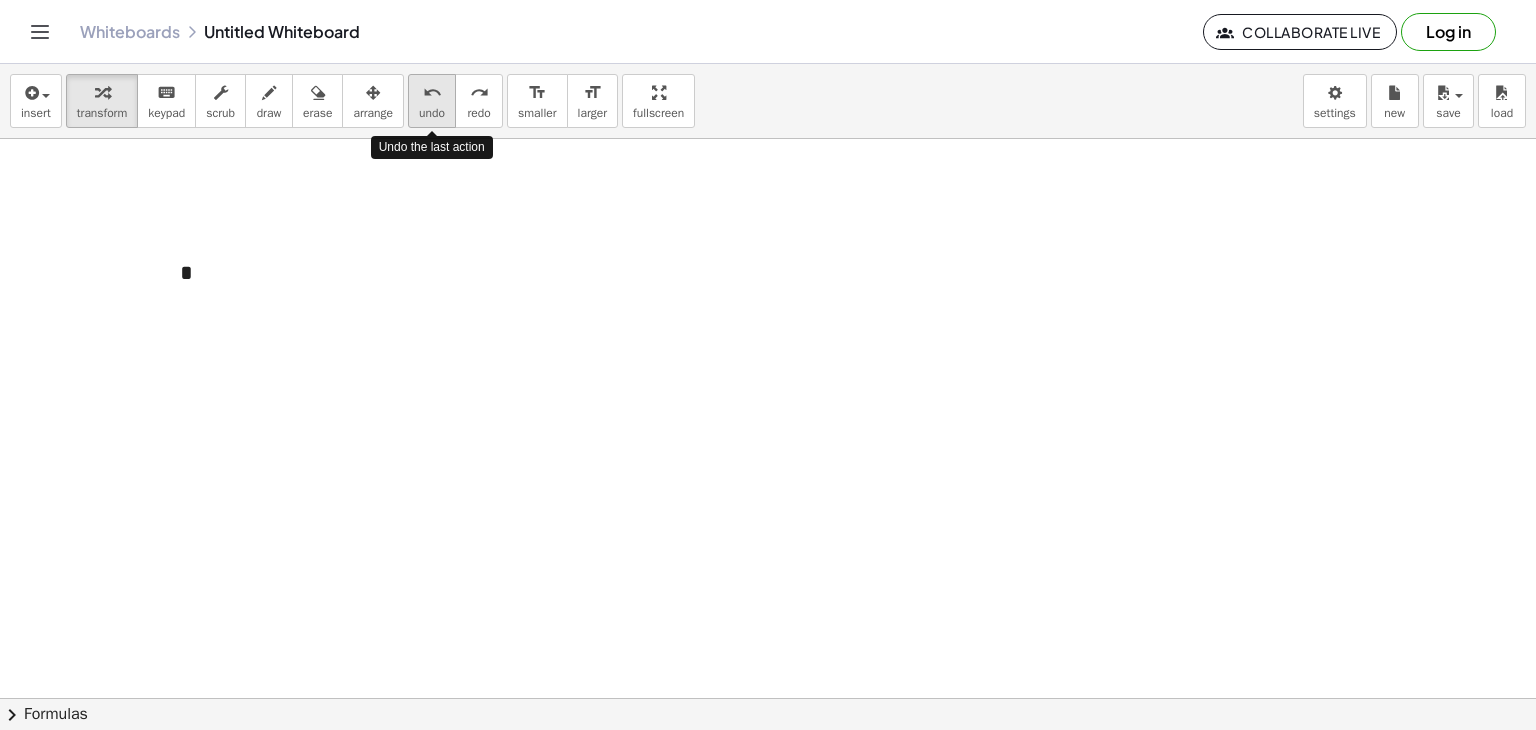 click on "undo" at bounding box center (432, 113) 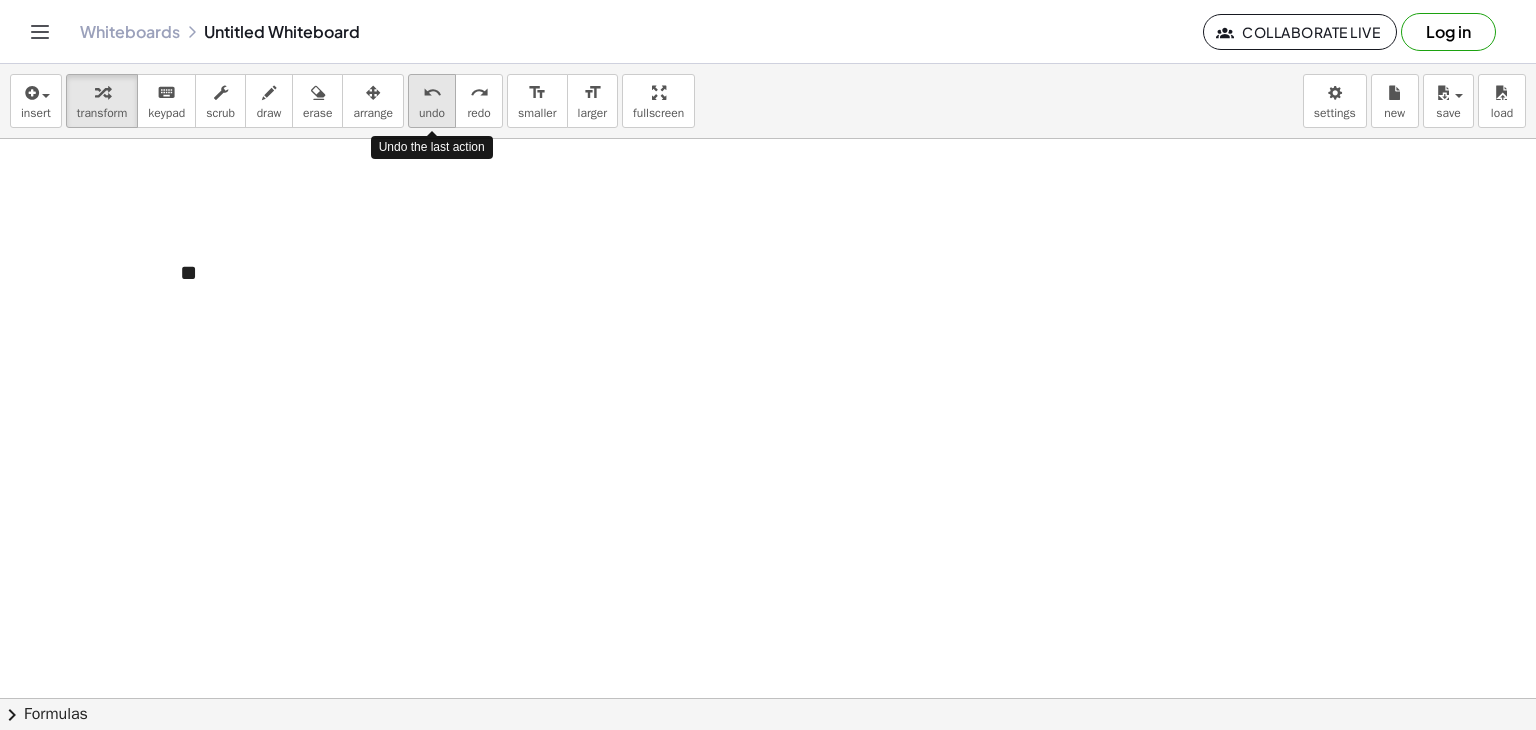 click on "undo" at bounding box center (432, 113) 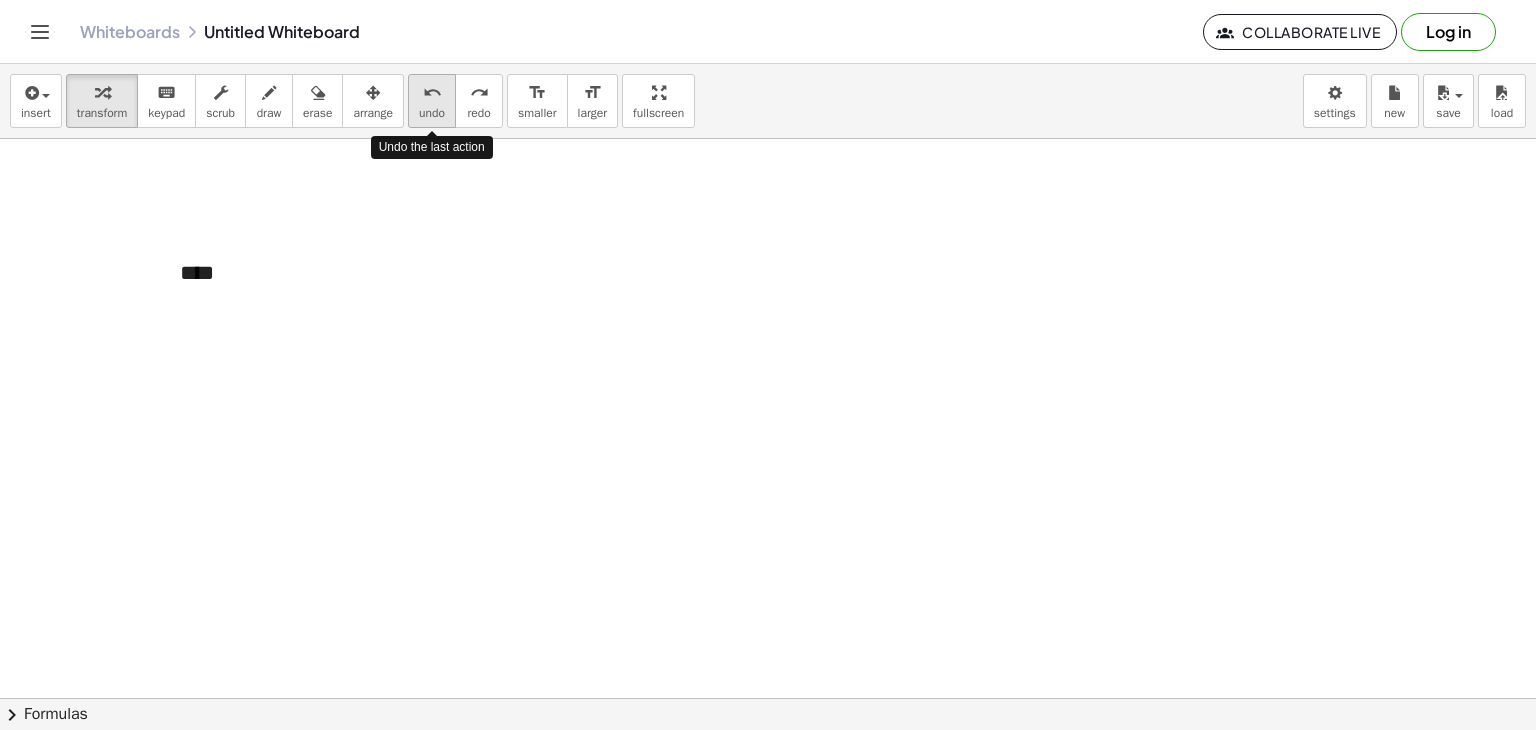 click on "undo" at bounding box center [432, 113] 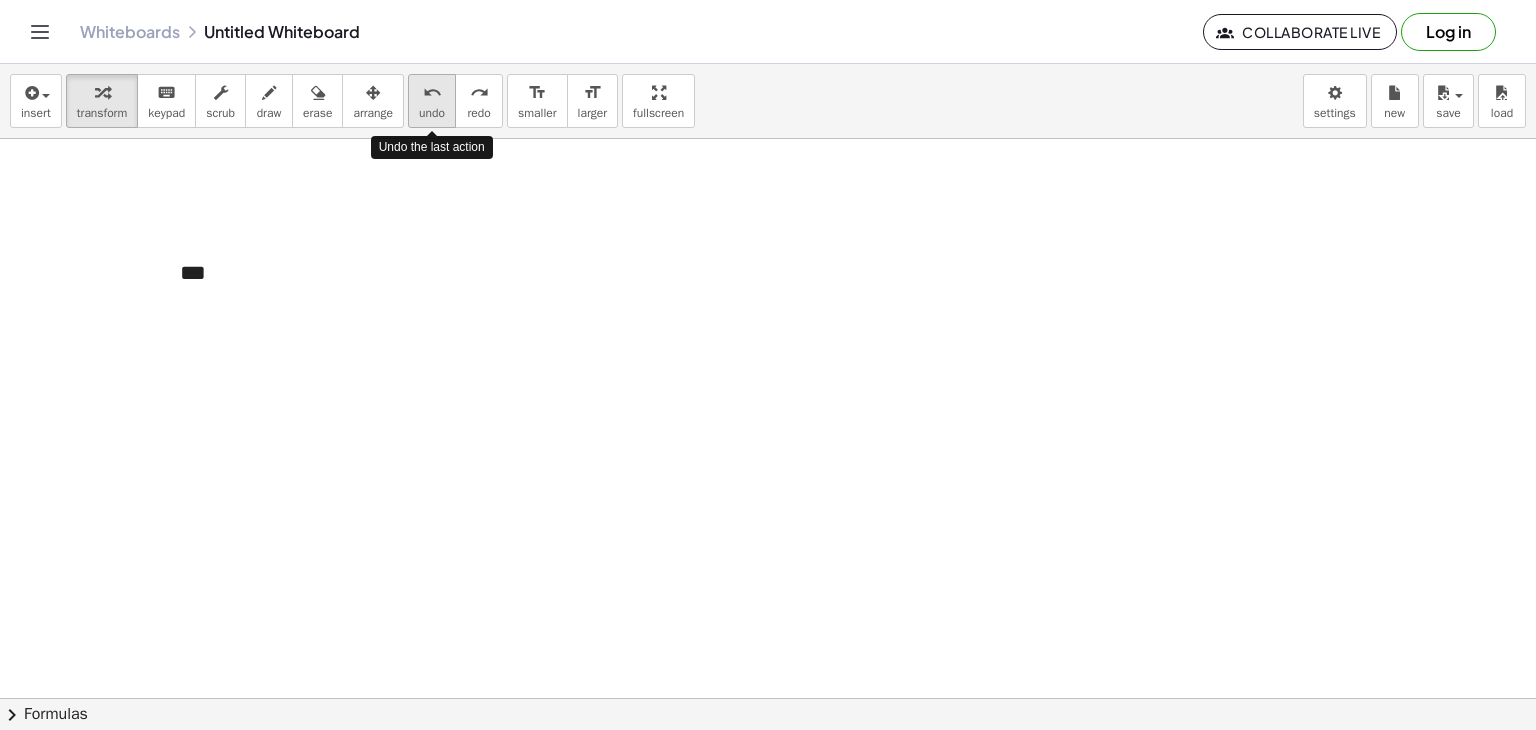 click on "undo" at bounding box center (432, 113) 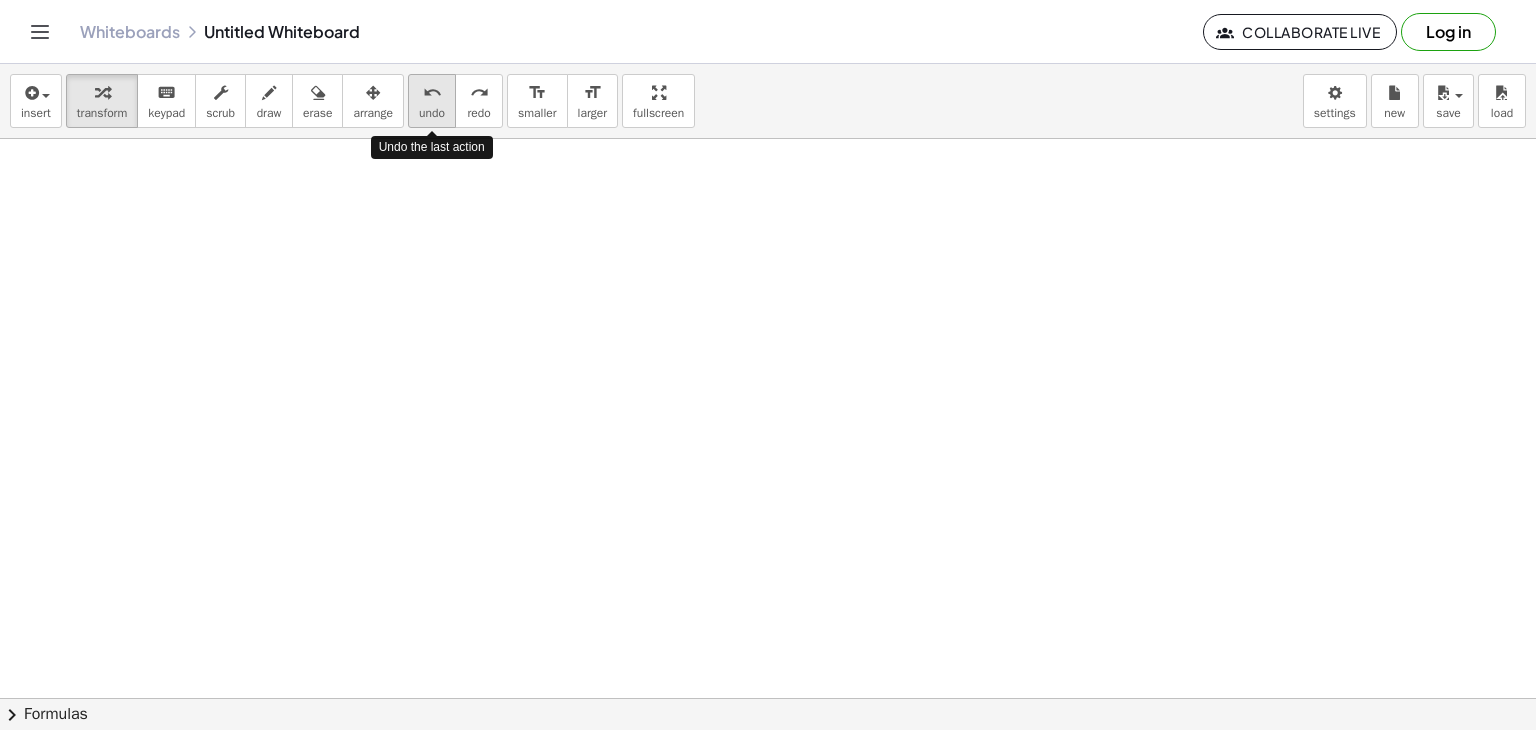 click on "undo" at bounding box center (432, 113) 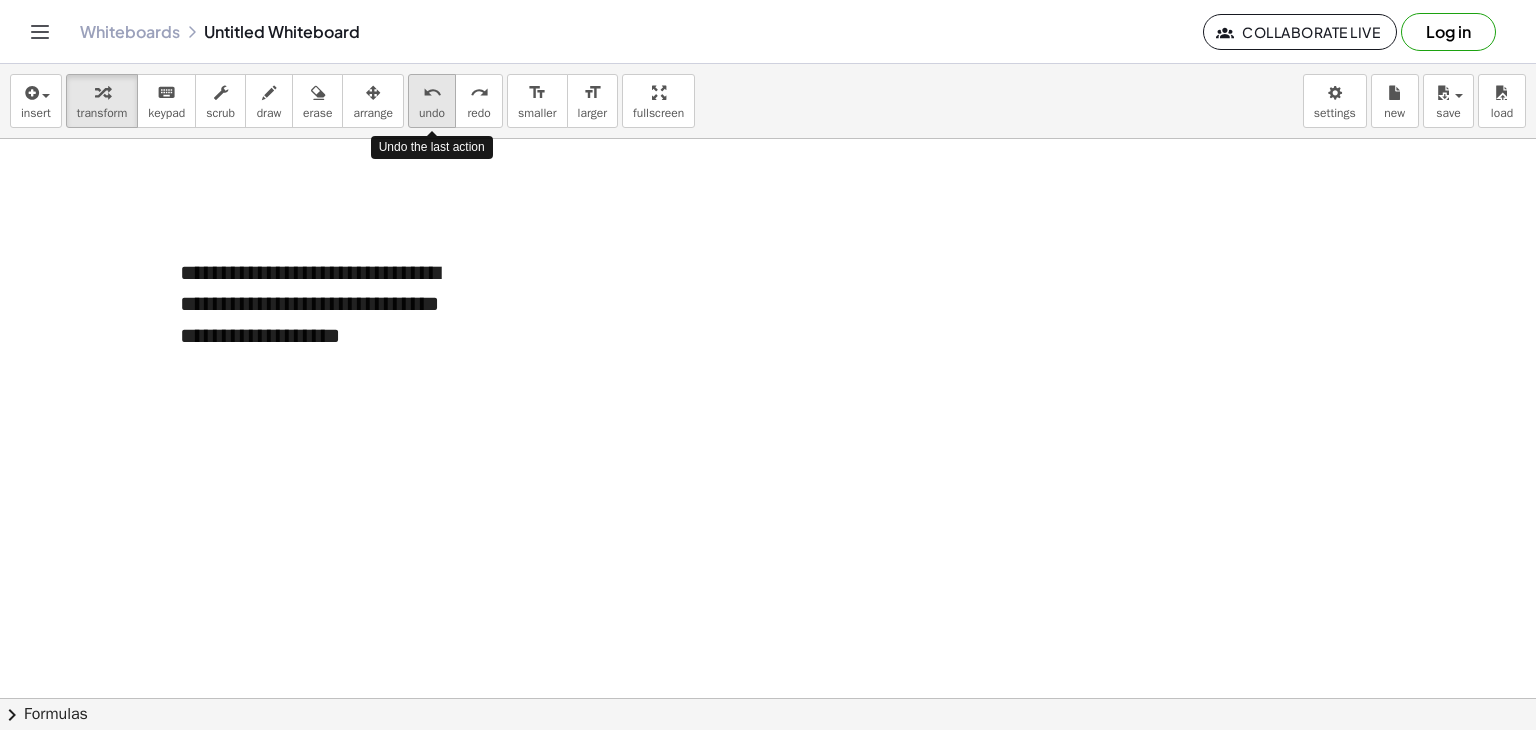 click on "undo" at bounding box center (432, 113) 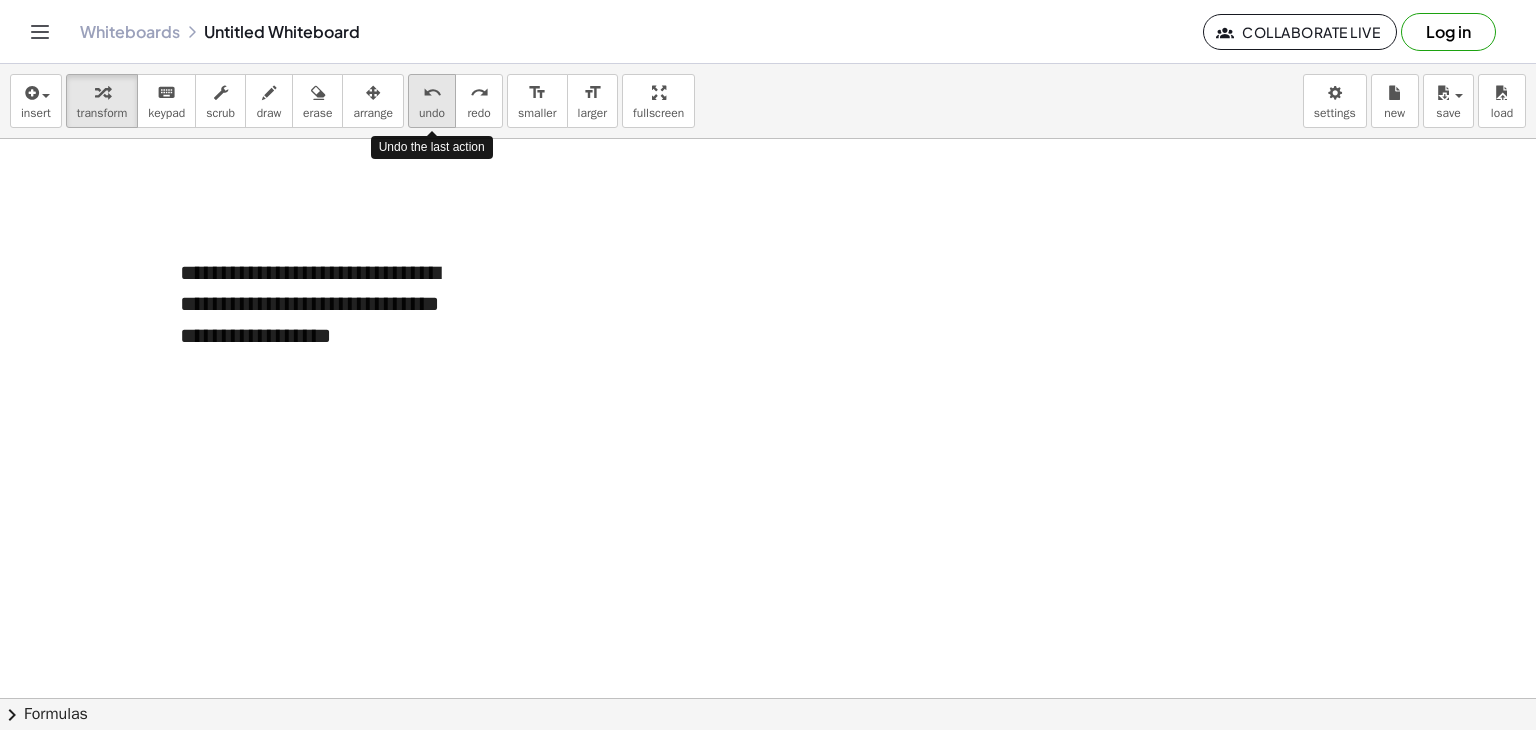 click on "undo undo" at bounding box center (432, 101) 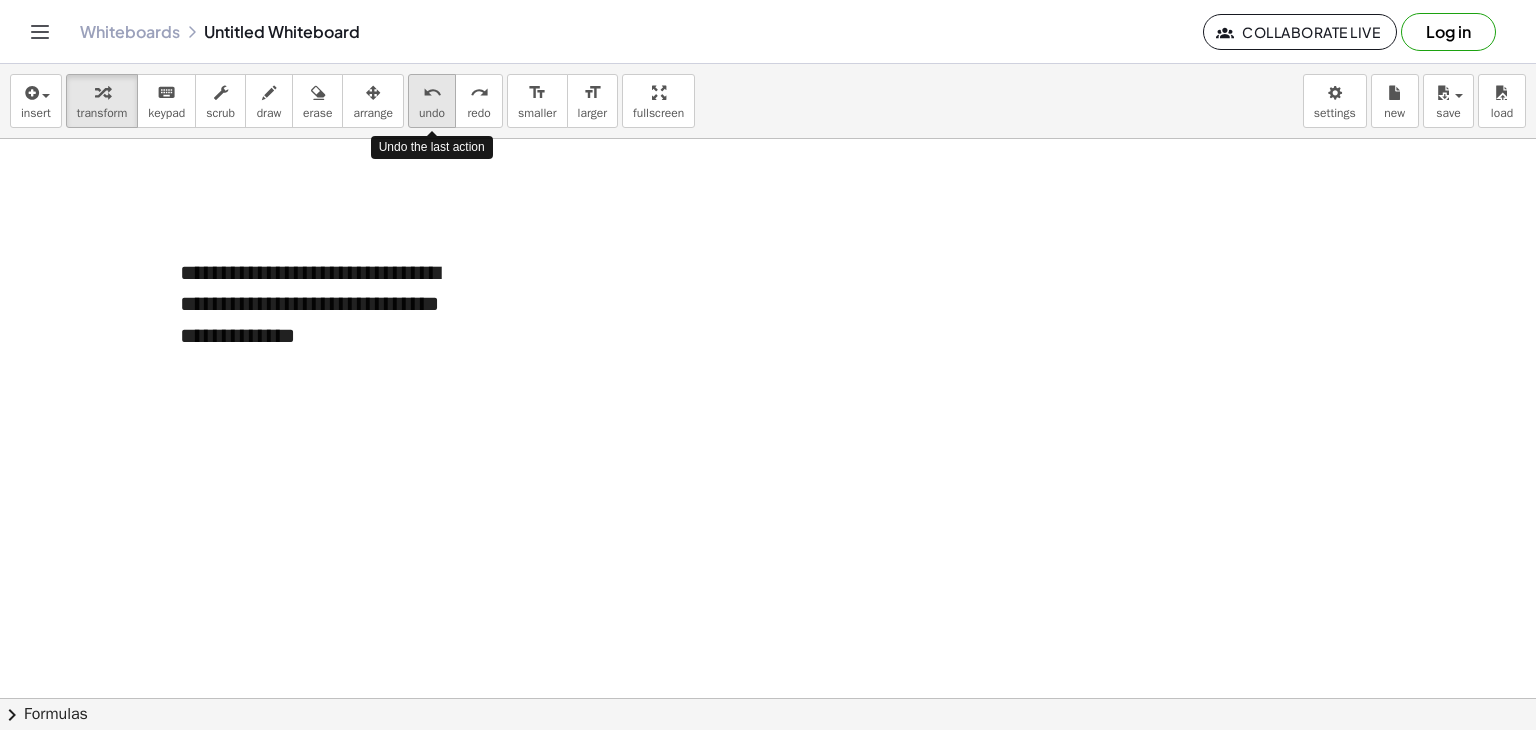 click on "undo undo" at bounding box center (432, 101) 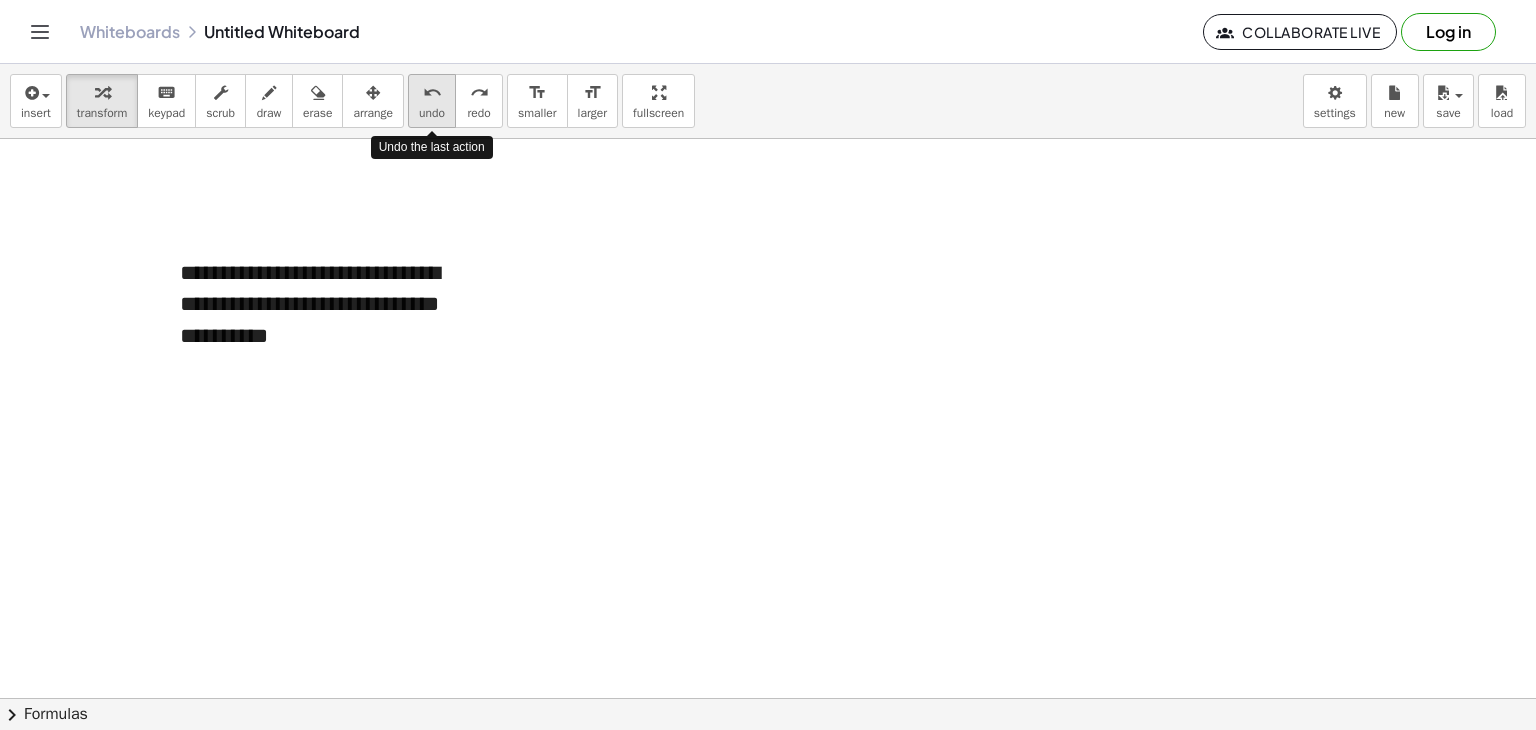 click on "undo undo" at bounding box center [432, 101] 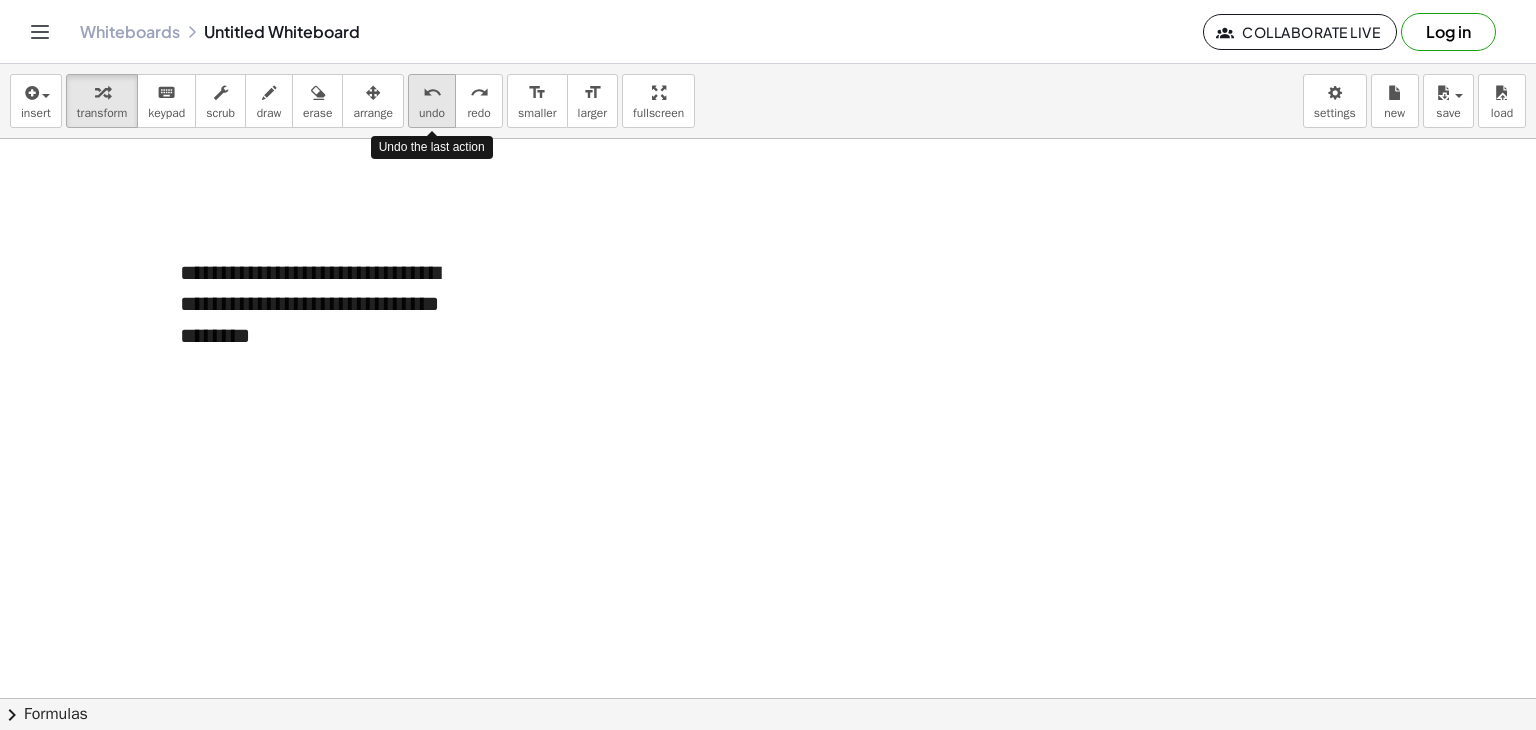 click on "undo undo" at bounding box center [432, 101] 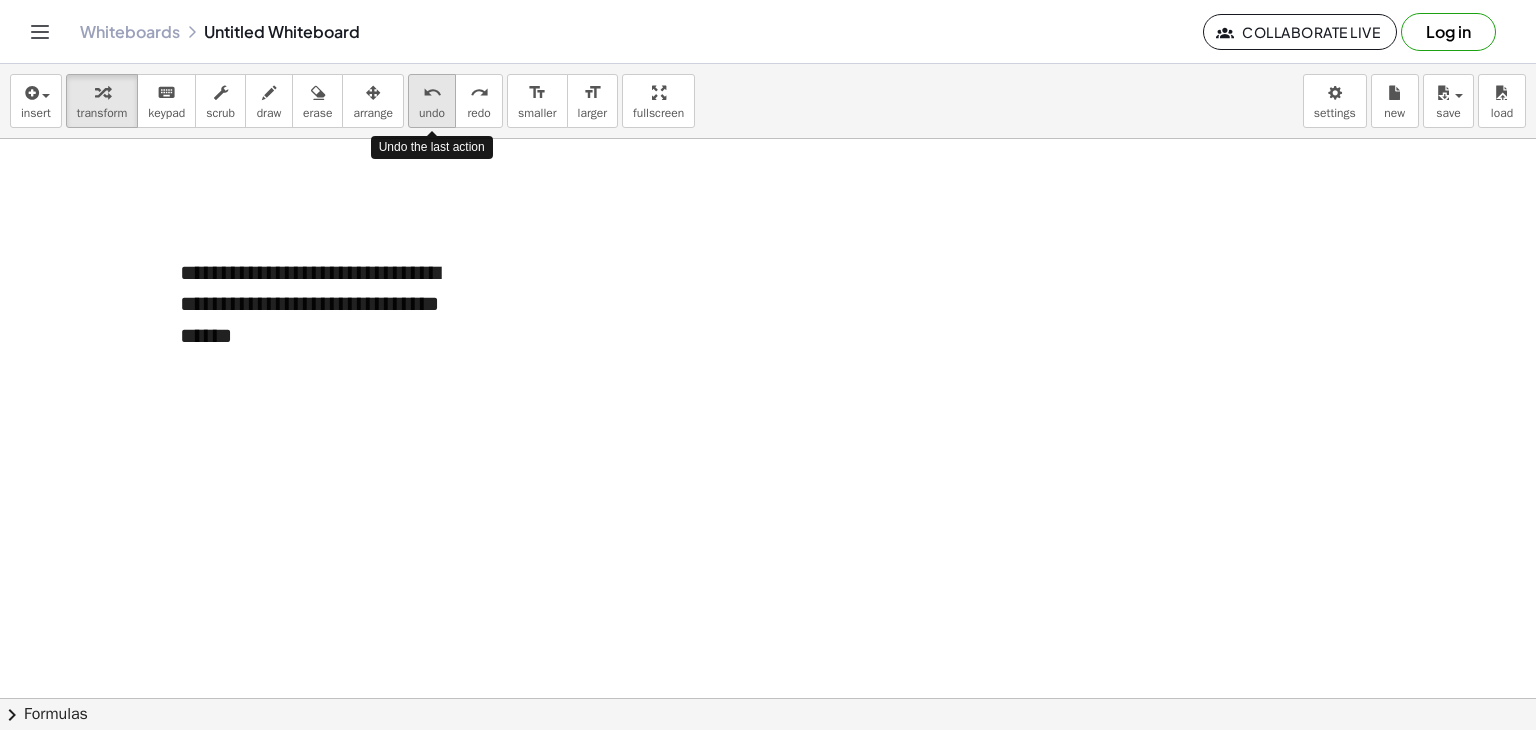 click on "undo undo" at bounding box center [432, 101] 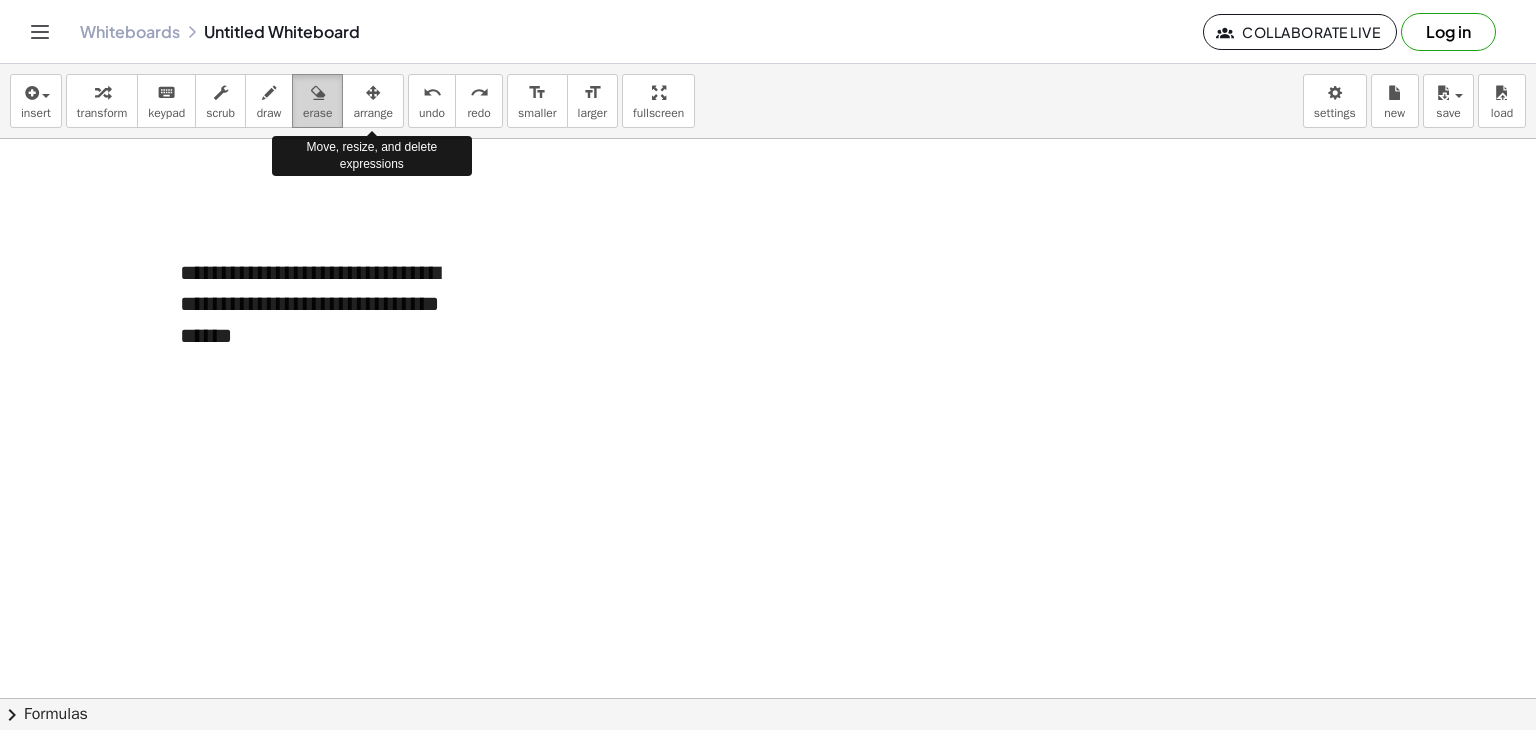 click on "erase" at bounding box center [317, 113] 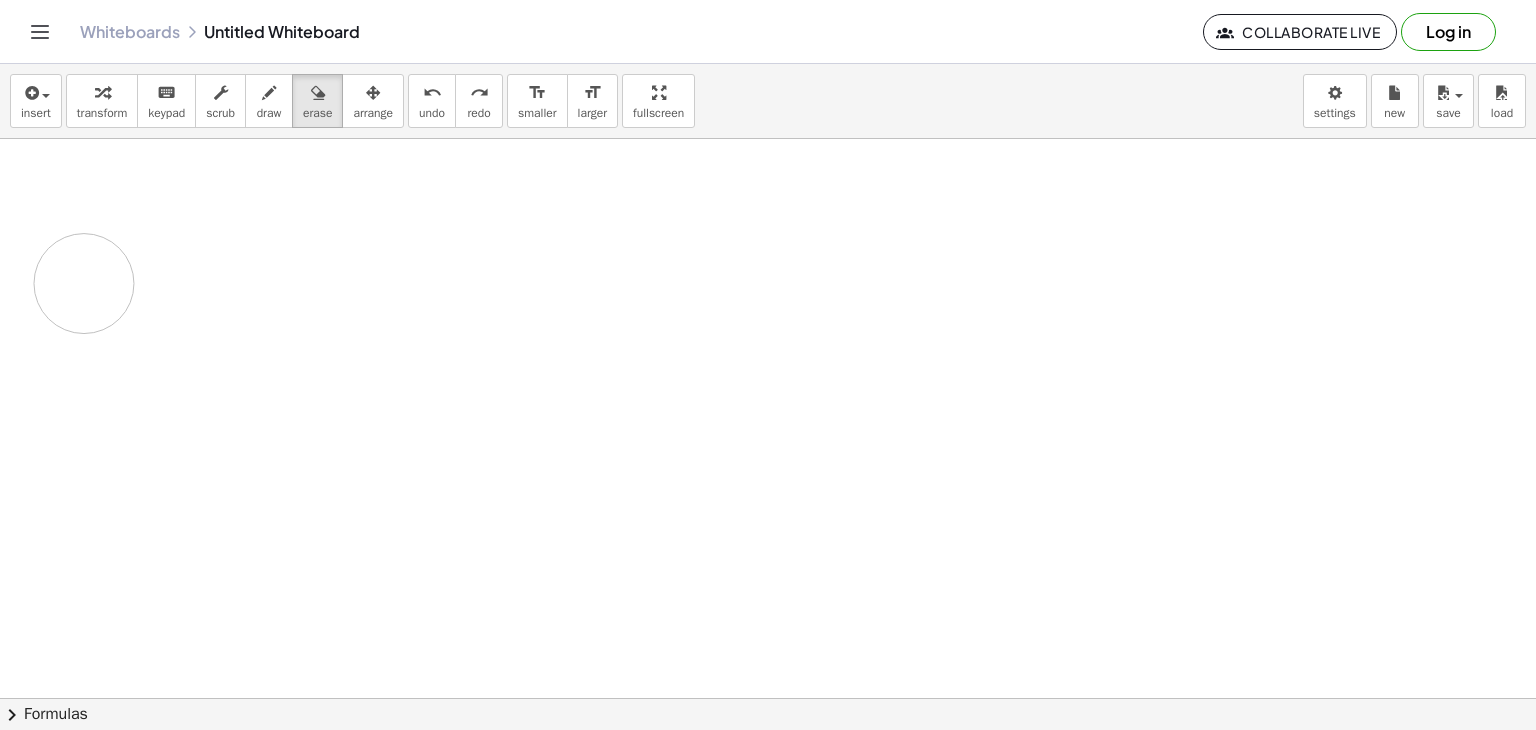 drag, startPoint x: 172, startPoint y: 254, endPoint x: 420, endPoint y: 175, distance: 260.2787 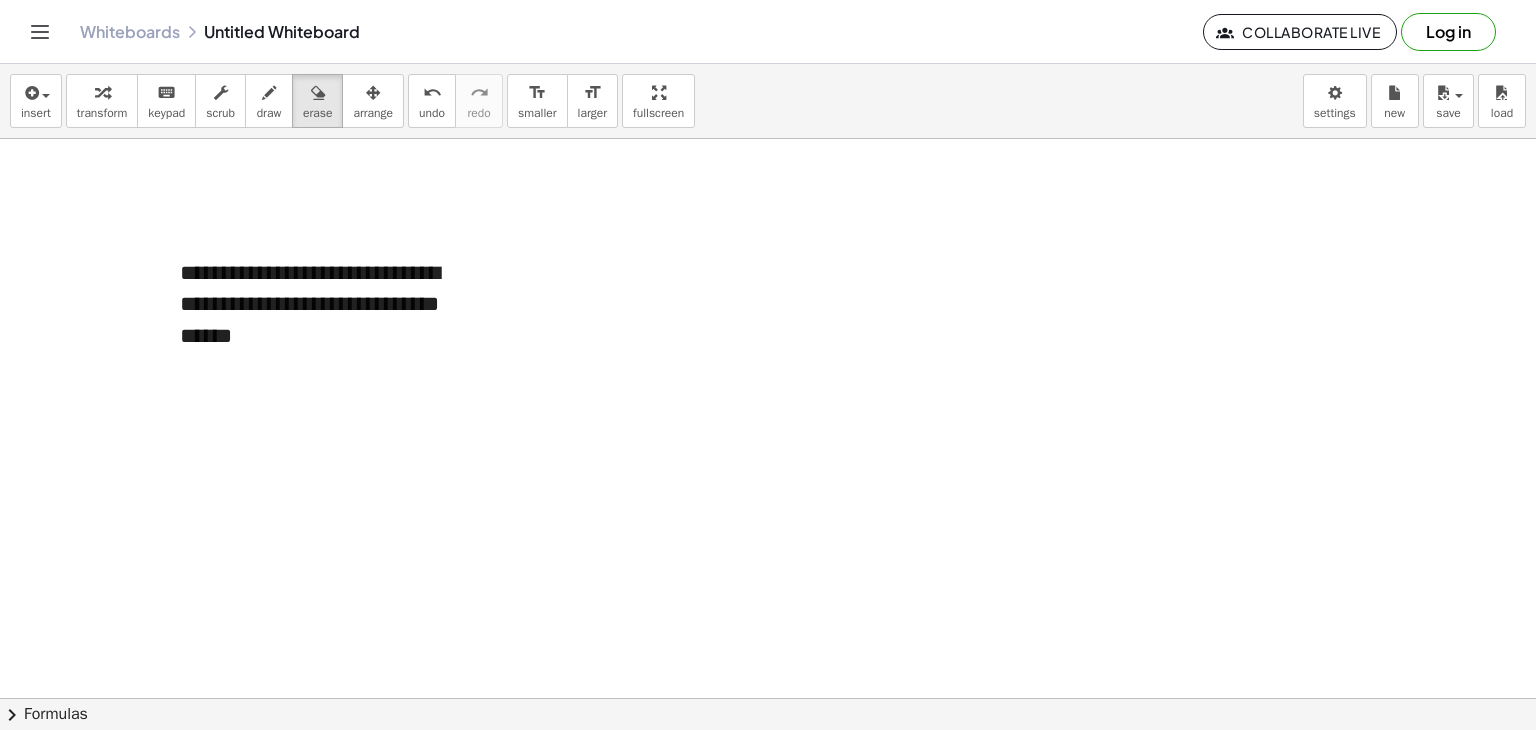 click at bounding box center [768, 698] 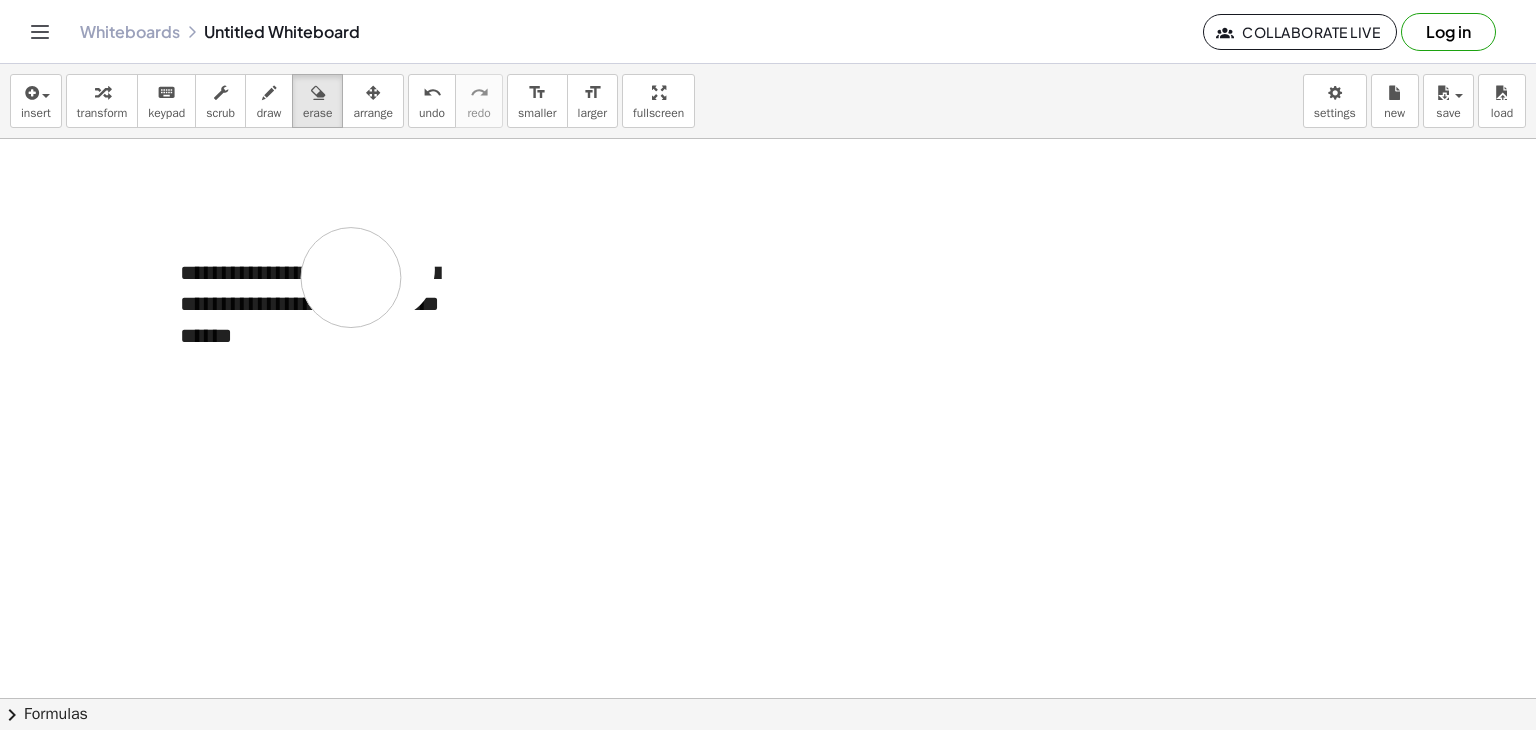 drag, startPoint x: 385, startPoint y: 269, endPoint x: 387, endPoint y: 357, distance: 88.02273 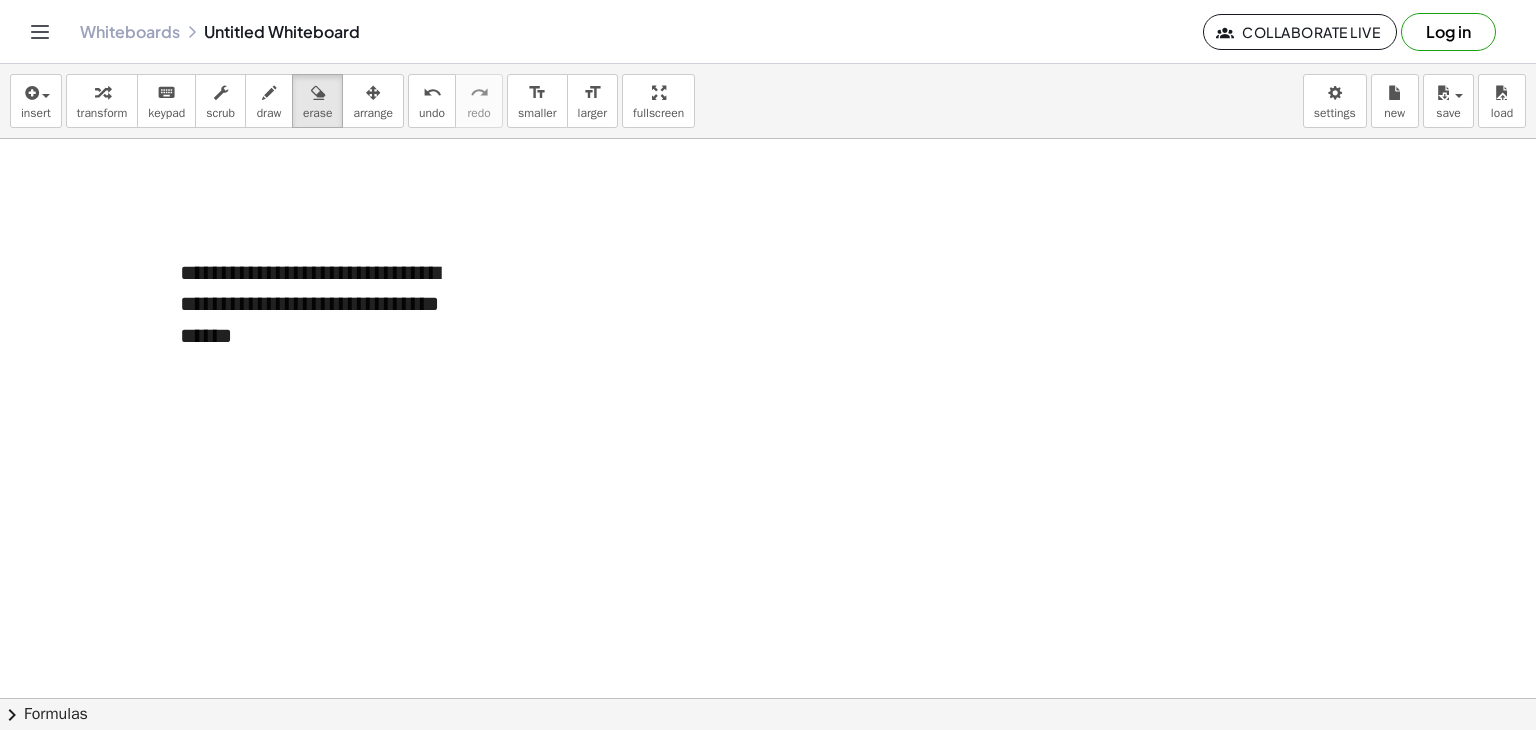 click at bounding box center [768, 698] 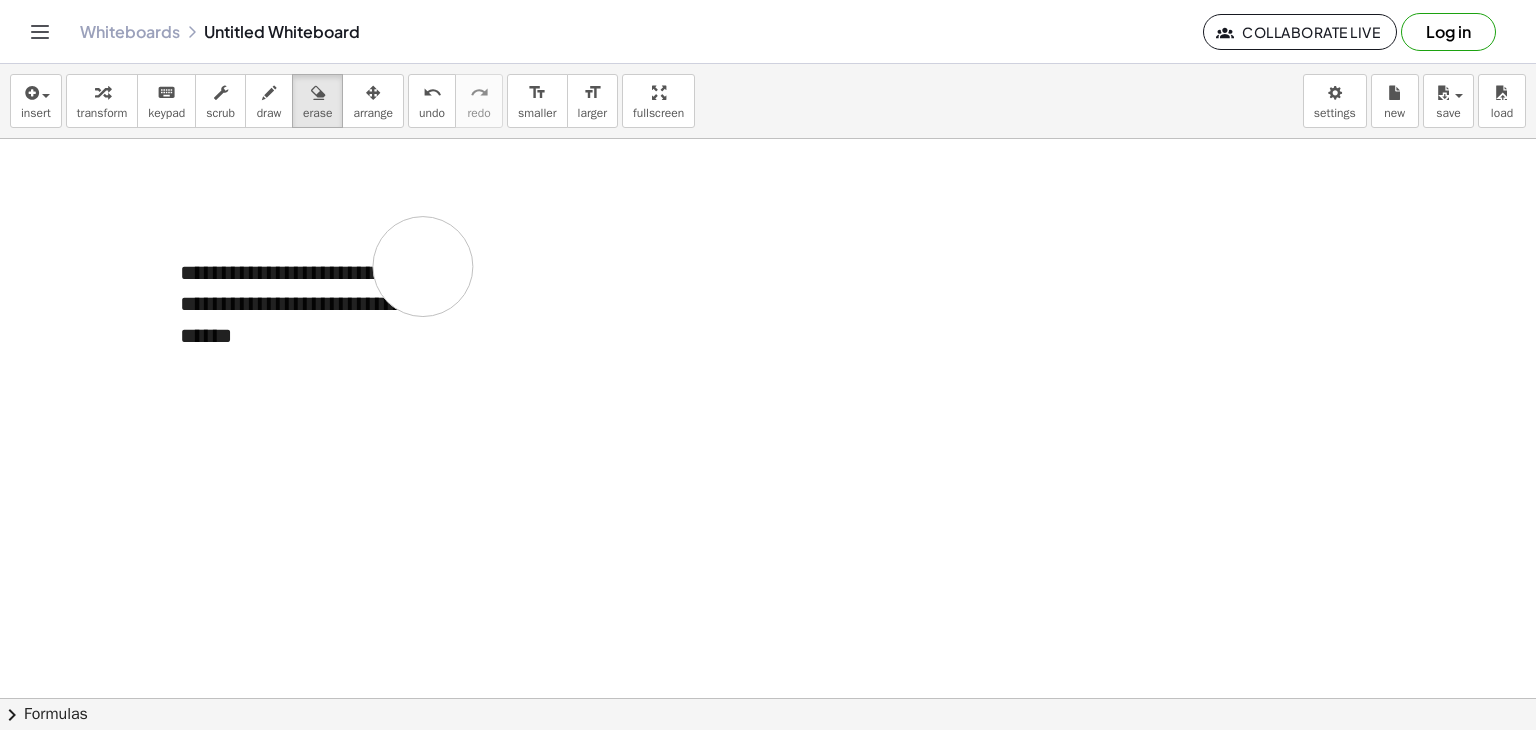 drag, startPoint x: 423, startPoint y: 266, endPoint x: 363, endPoint y: 212, distance: 80.72174 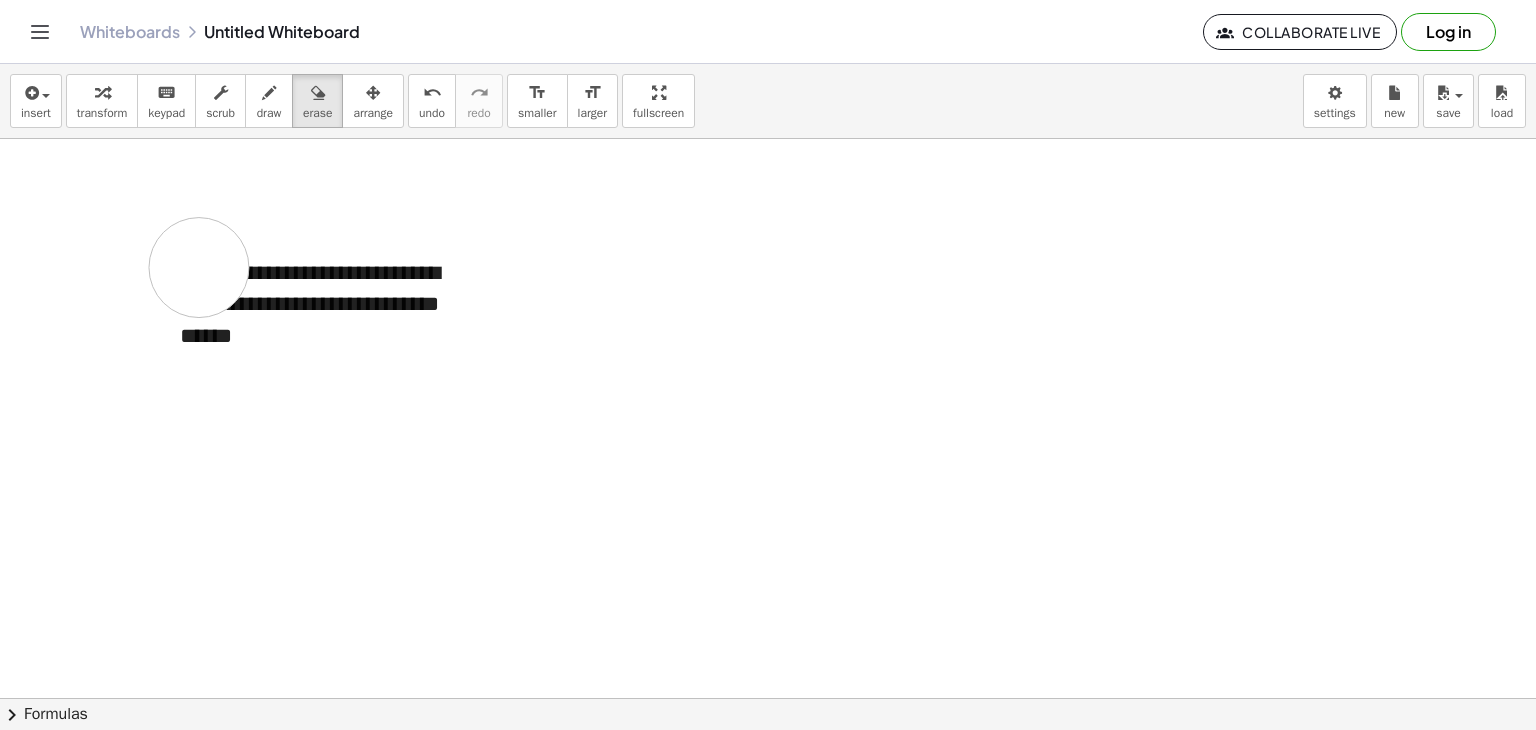 drag, startPoint x: 194, startPoint y: 249, endPoint x: 211, endPoint y: 305, distance: 58.5235 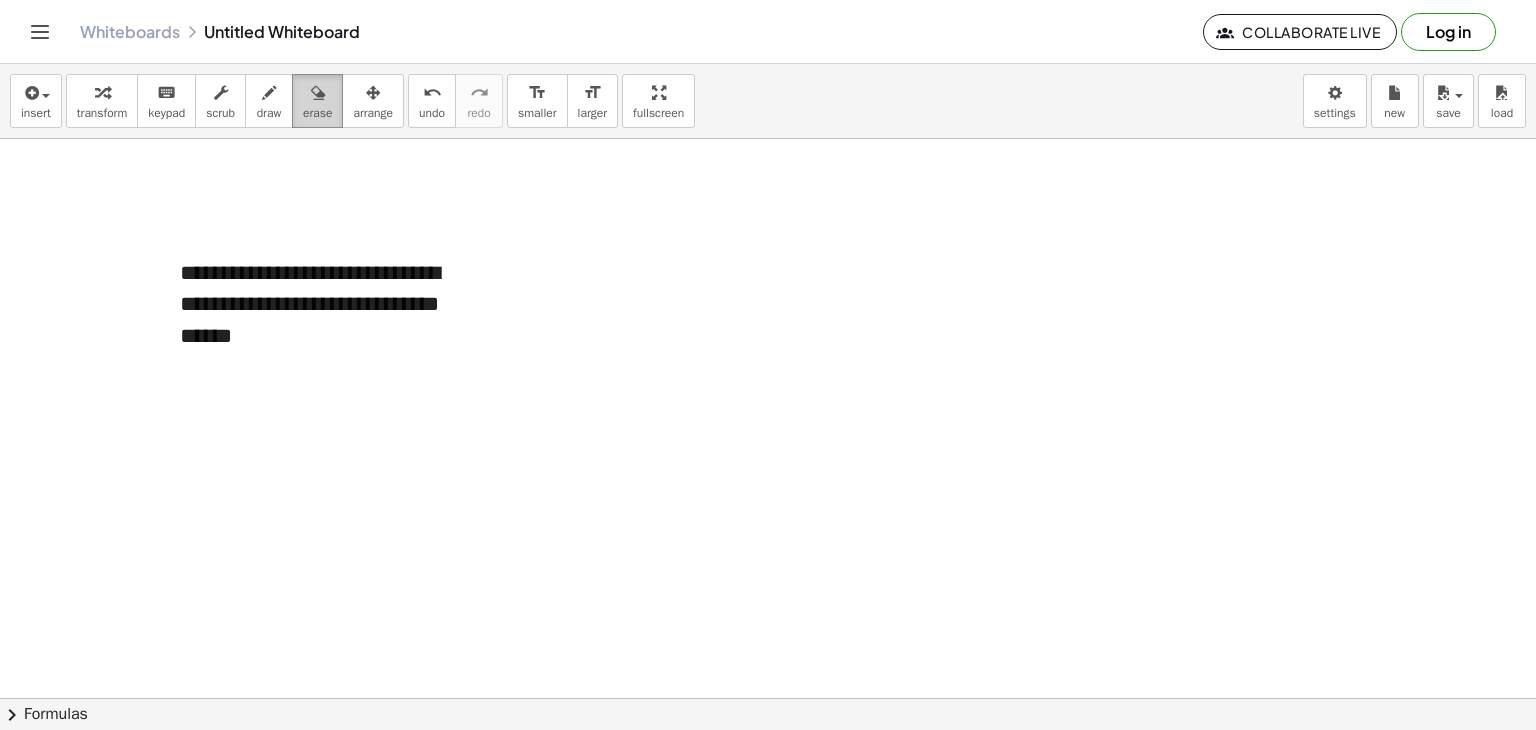 click at bounding box center (318, 93) 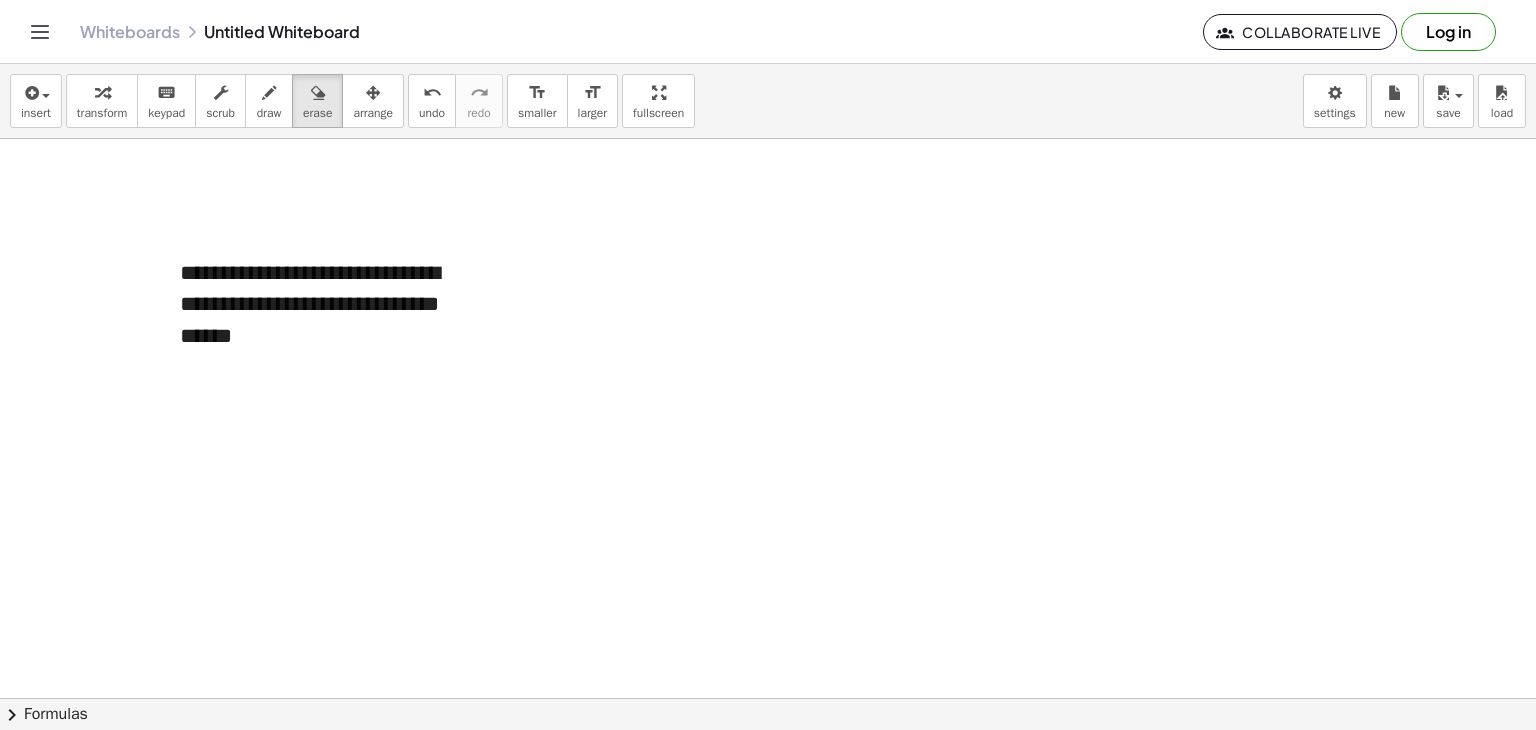 click at bounding box center (768, 698) 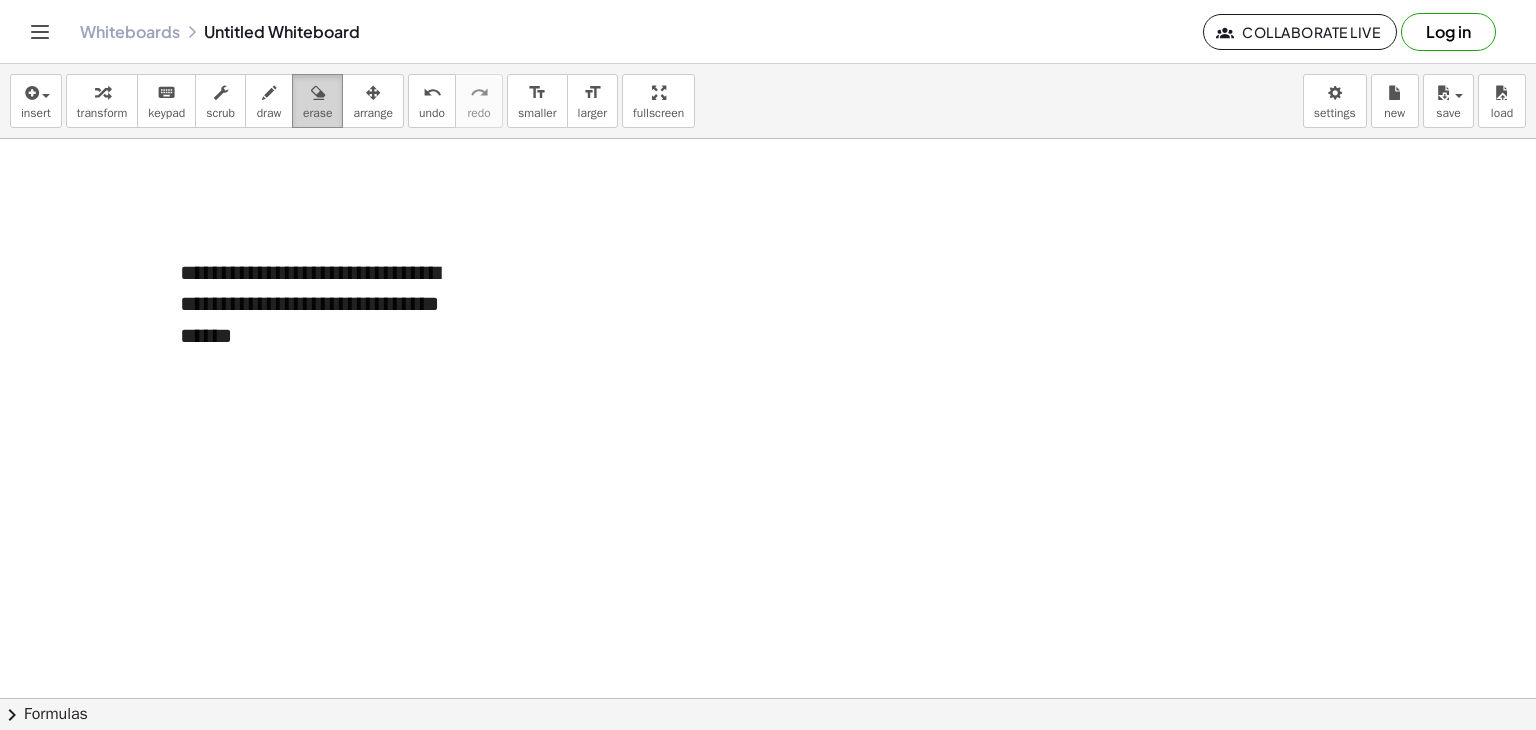click at bounding box center [317, 92] 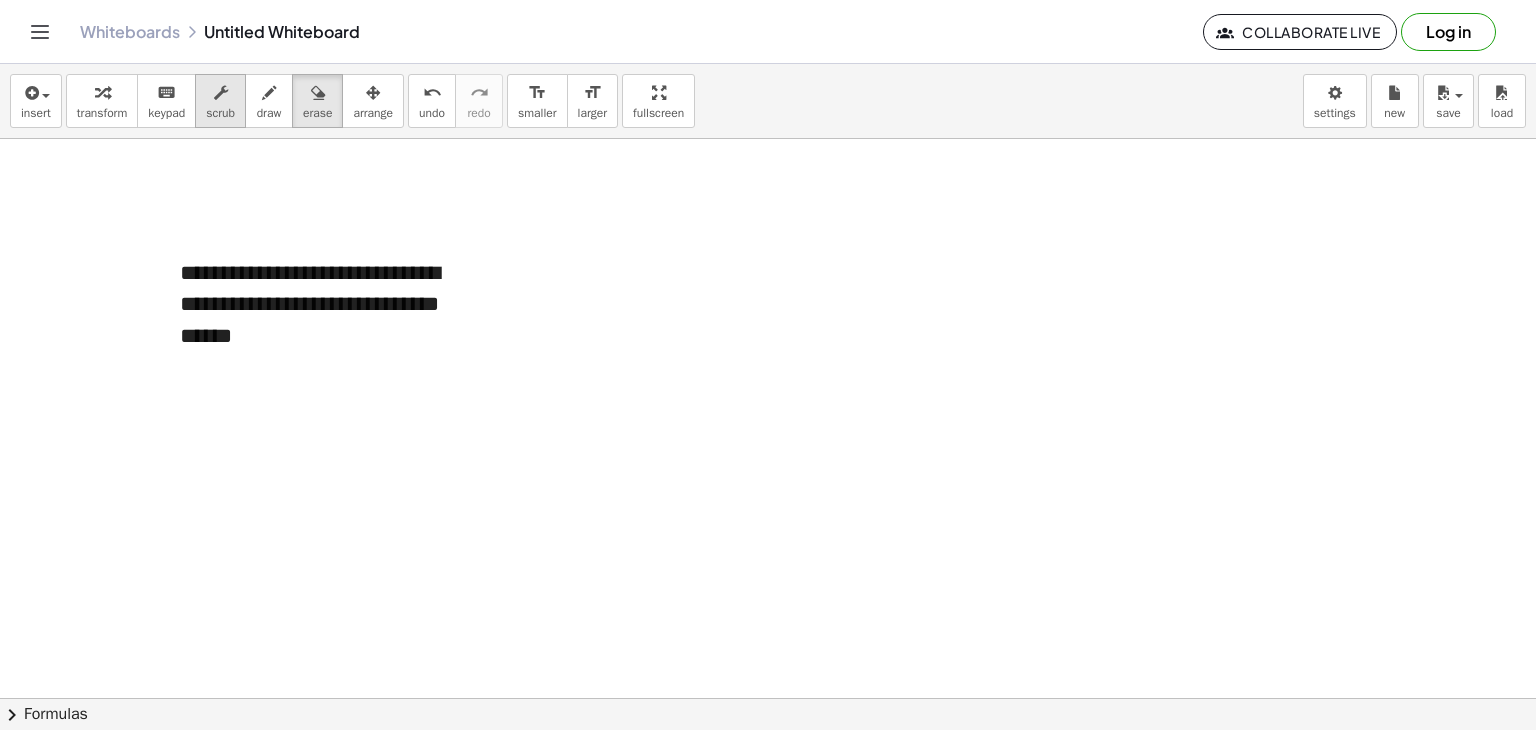 click on "scrub" at bounding box center [220, 113] 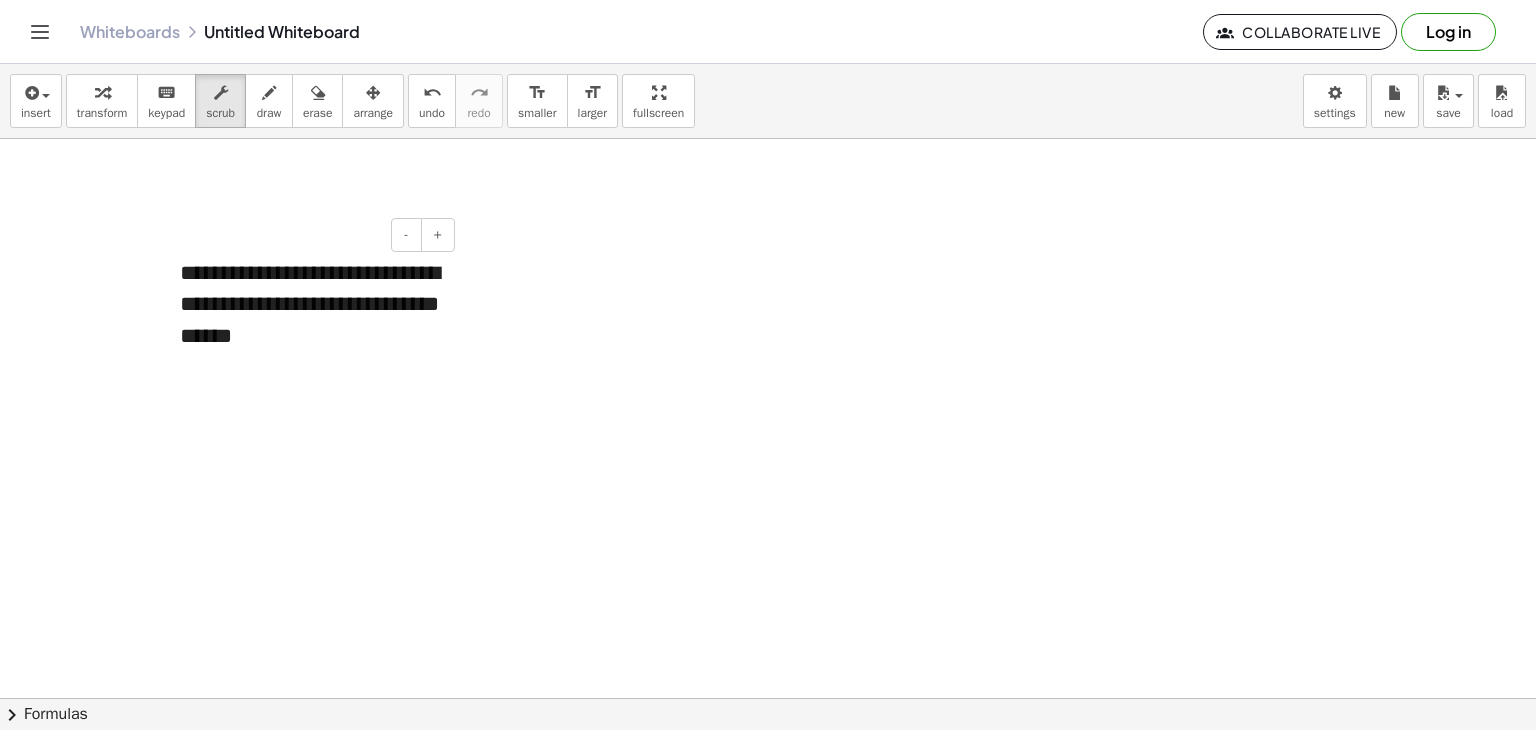 click on "**********" at bounding box center (310, 305) 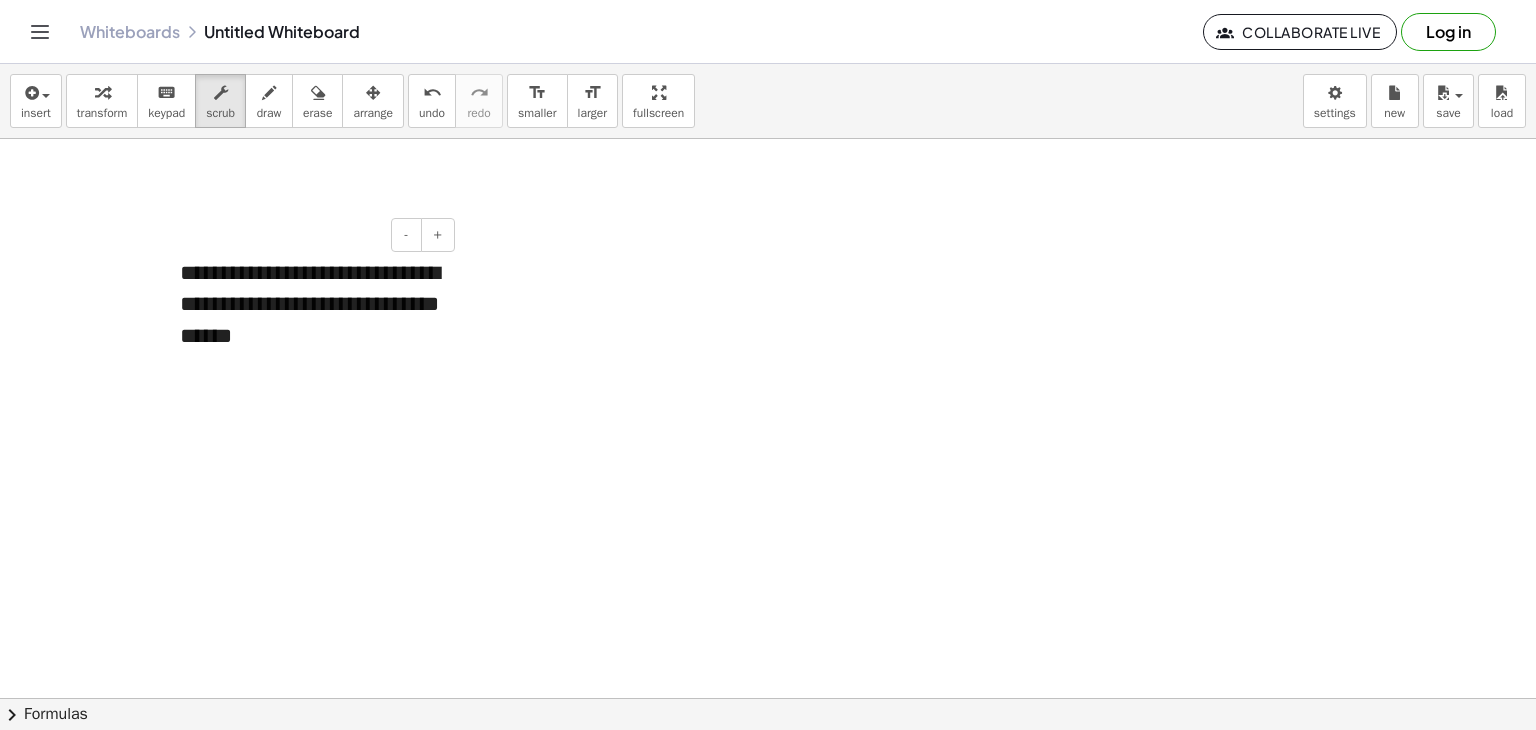 click on "- +" at bounding box center (305, 235) 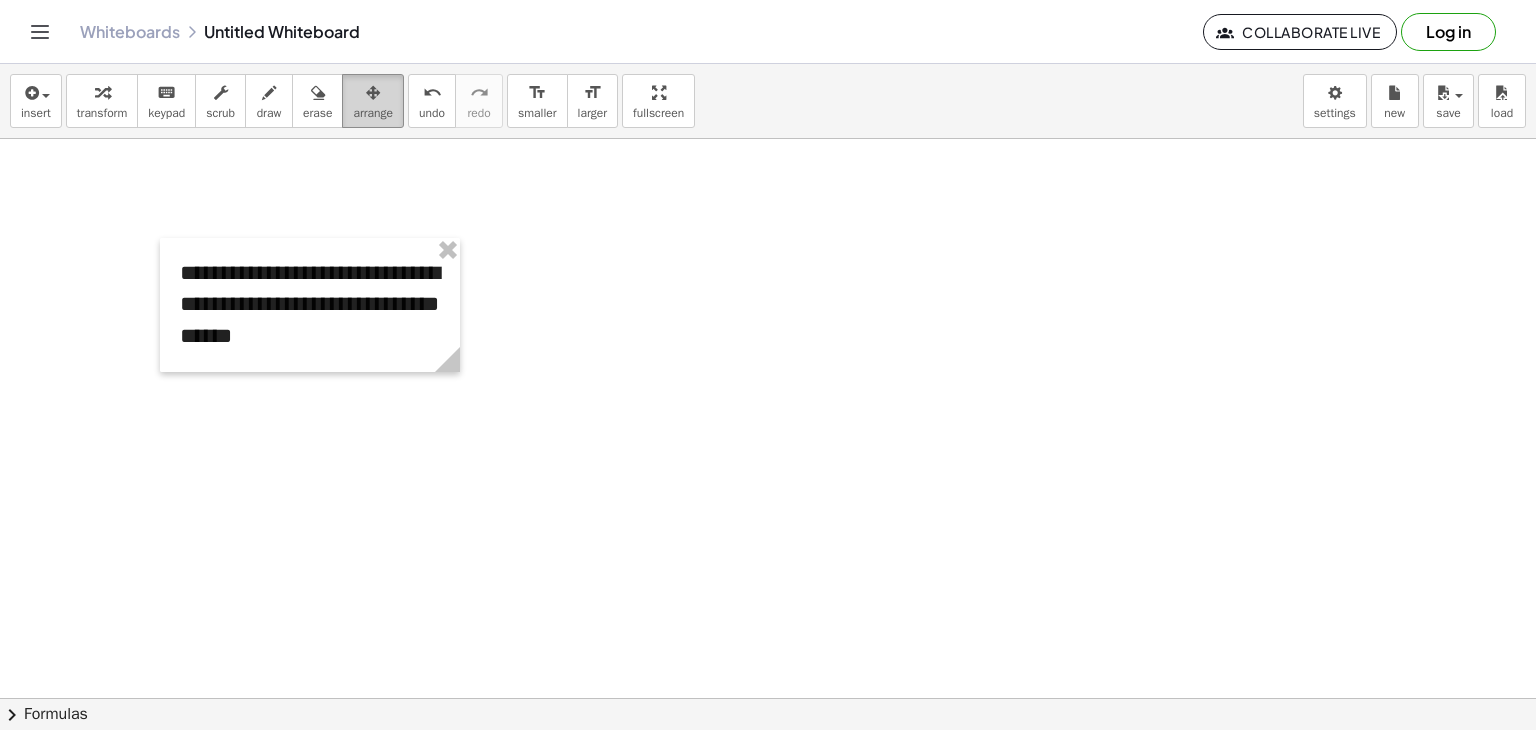 click on "arrange" at bounding box center [373, 113] 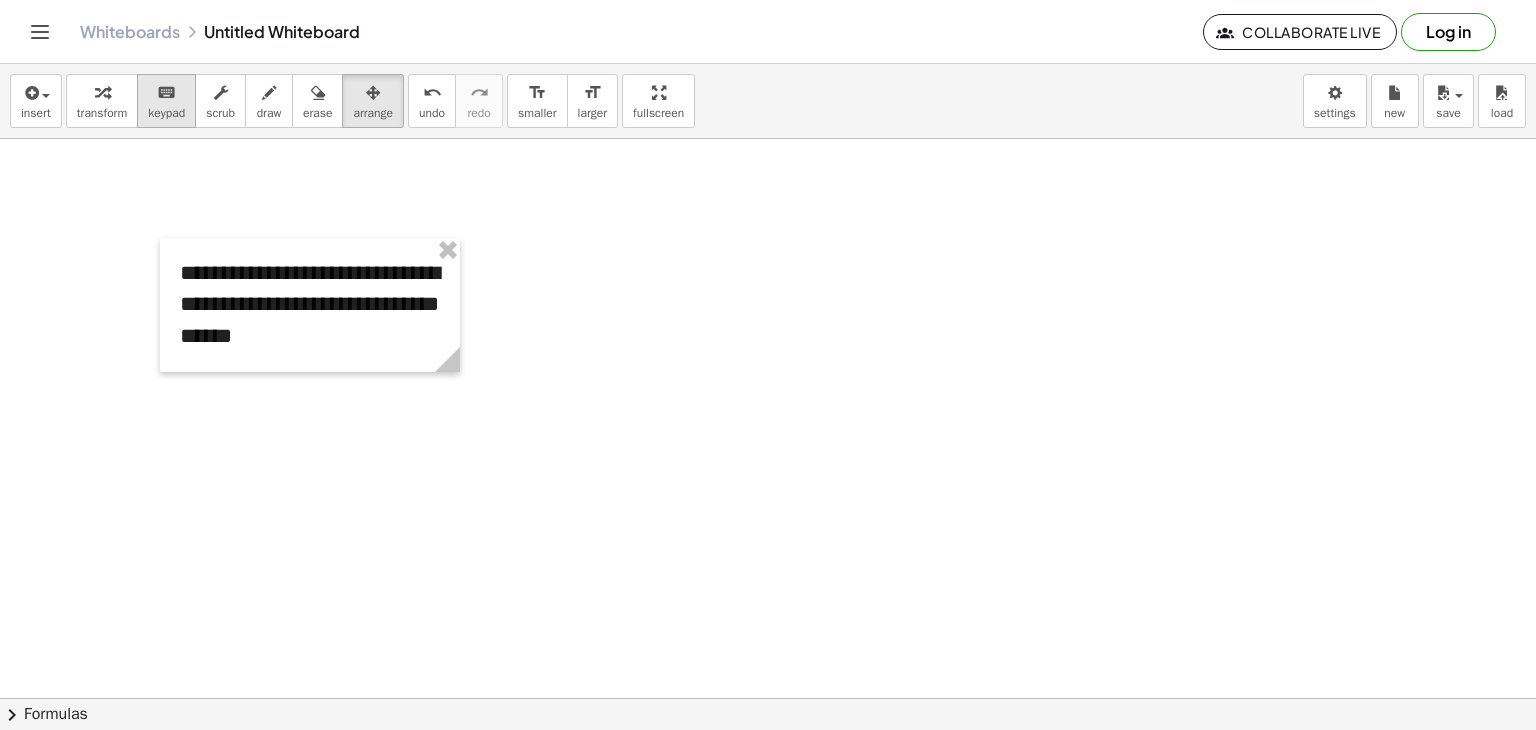 click on "keypad" at bounding box center (166, 113) 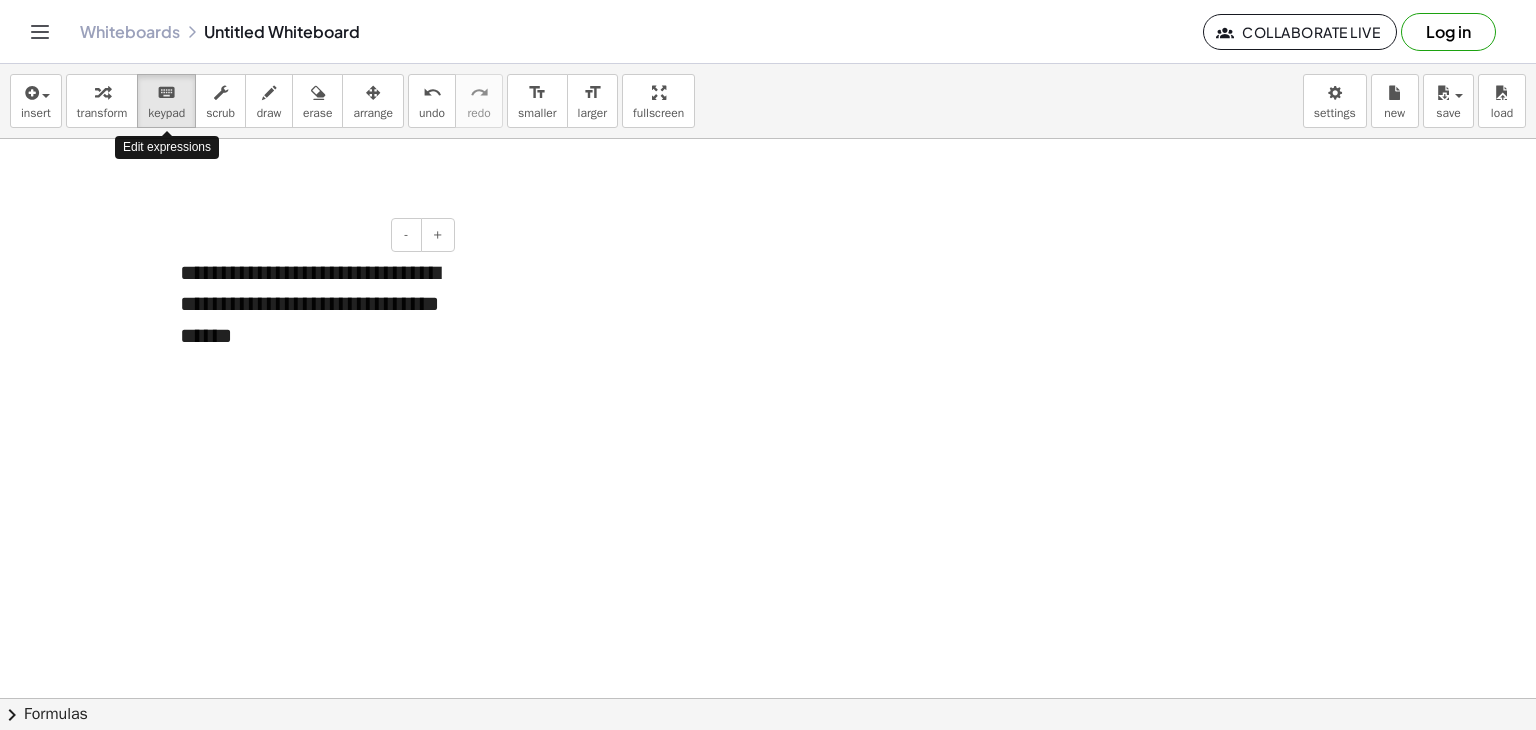 click on "**********" at bounding box center [310, 305] 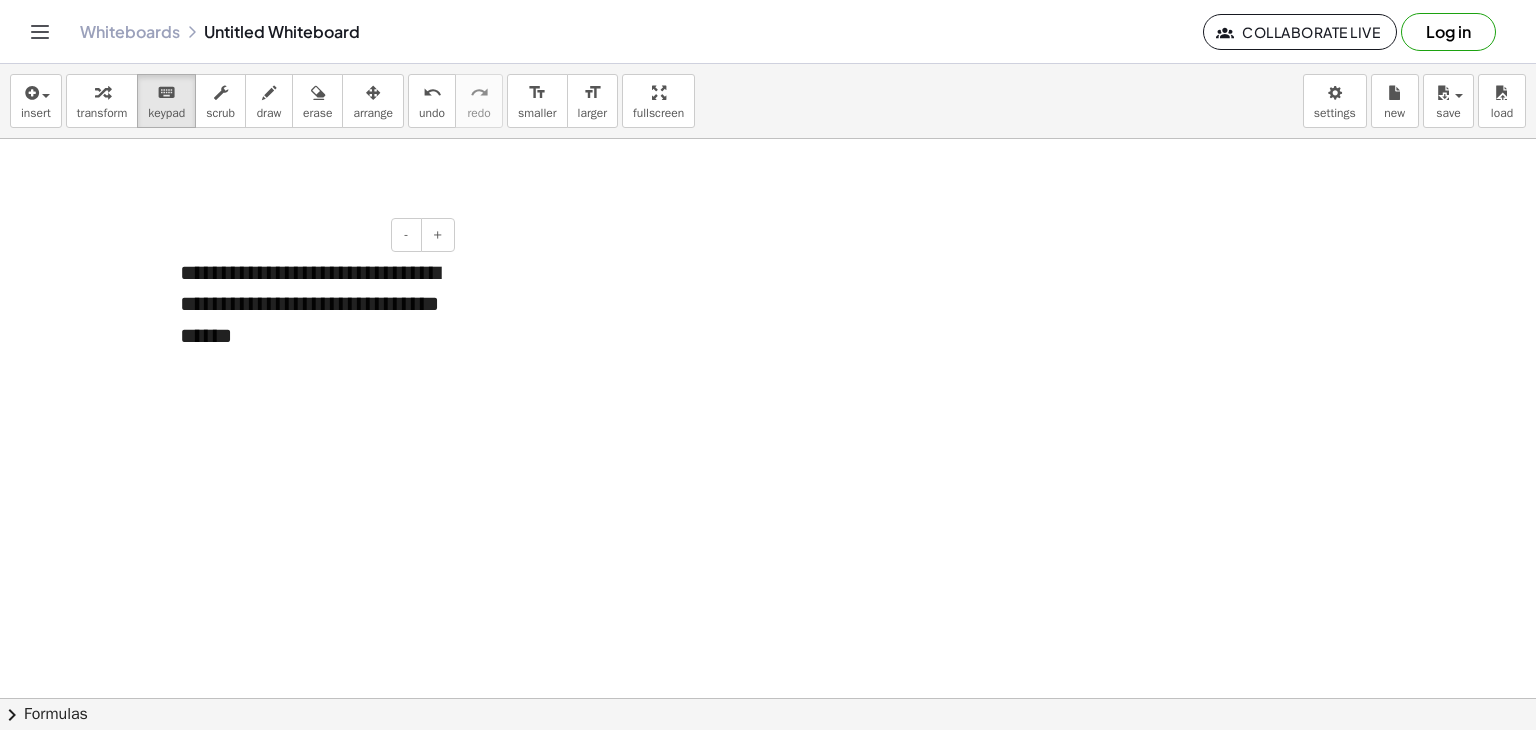 click on "**********" at bounding box center [310, 305] 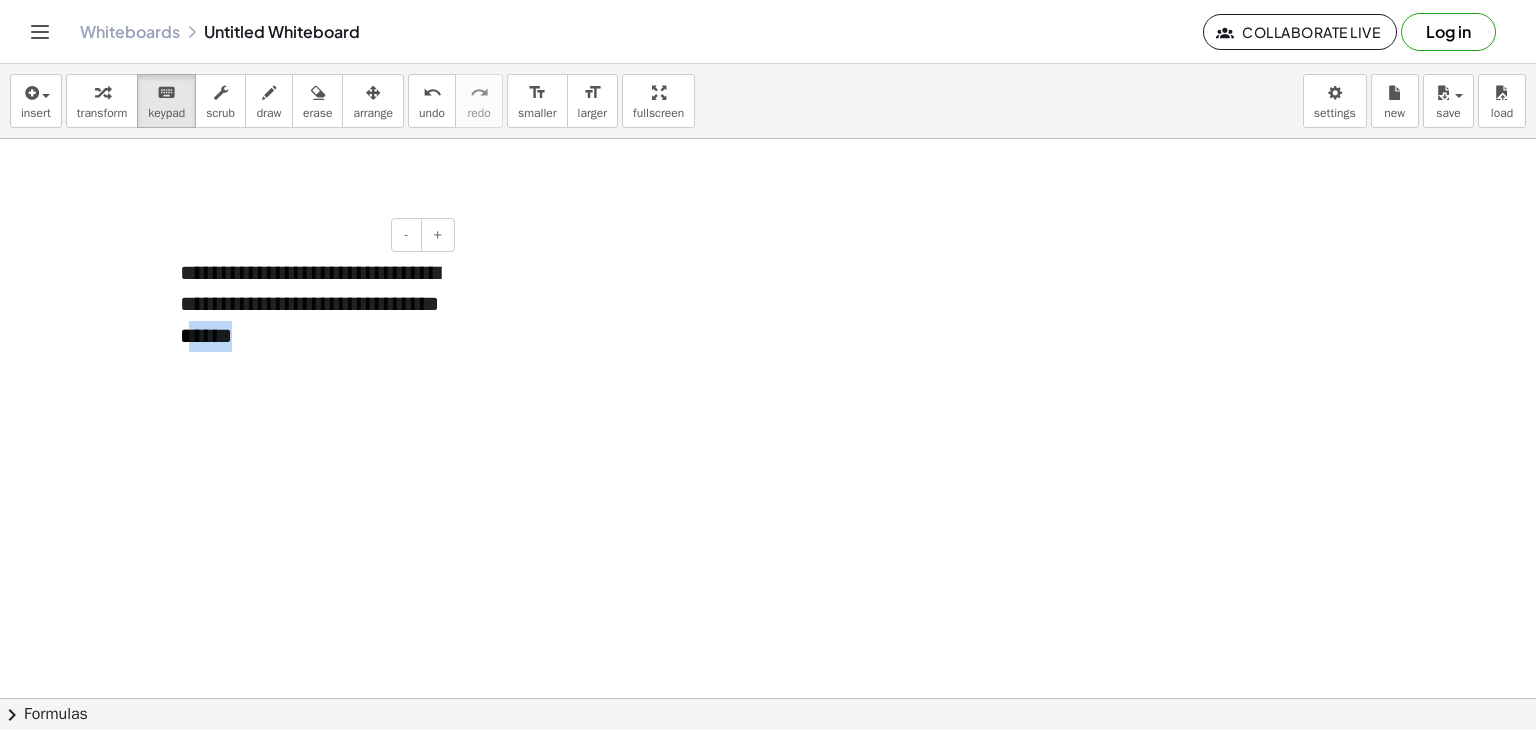 click on "**********" at bounding box center (310, 305) 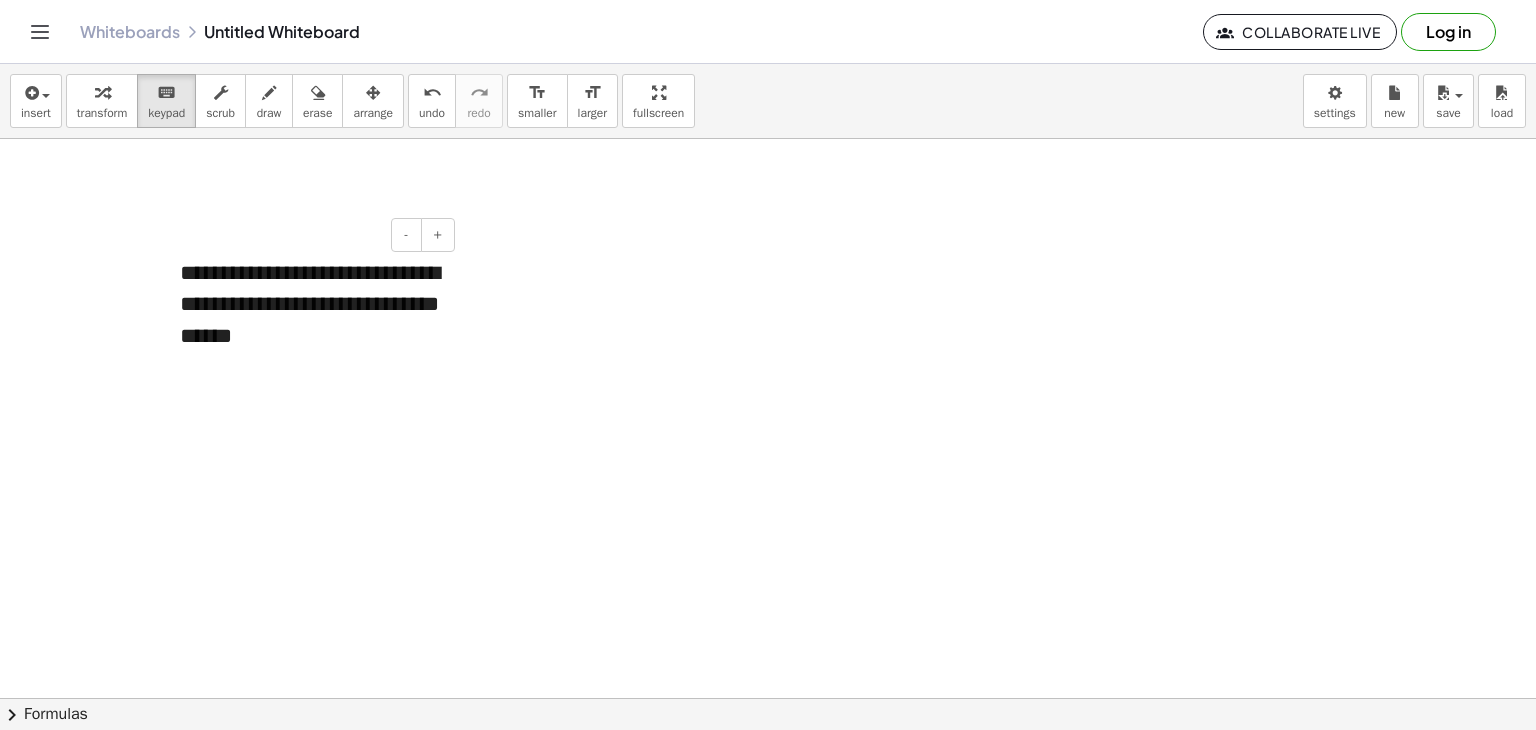 click on "**********" at bounding box center (310, 305) 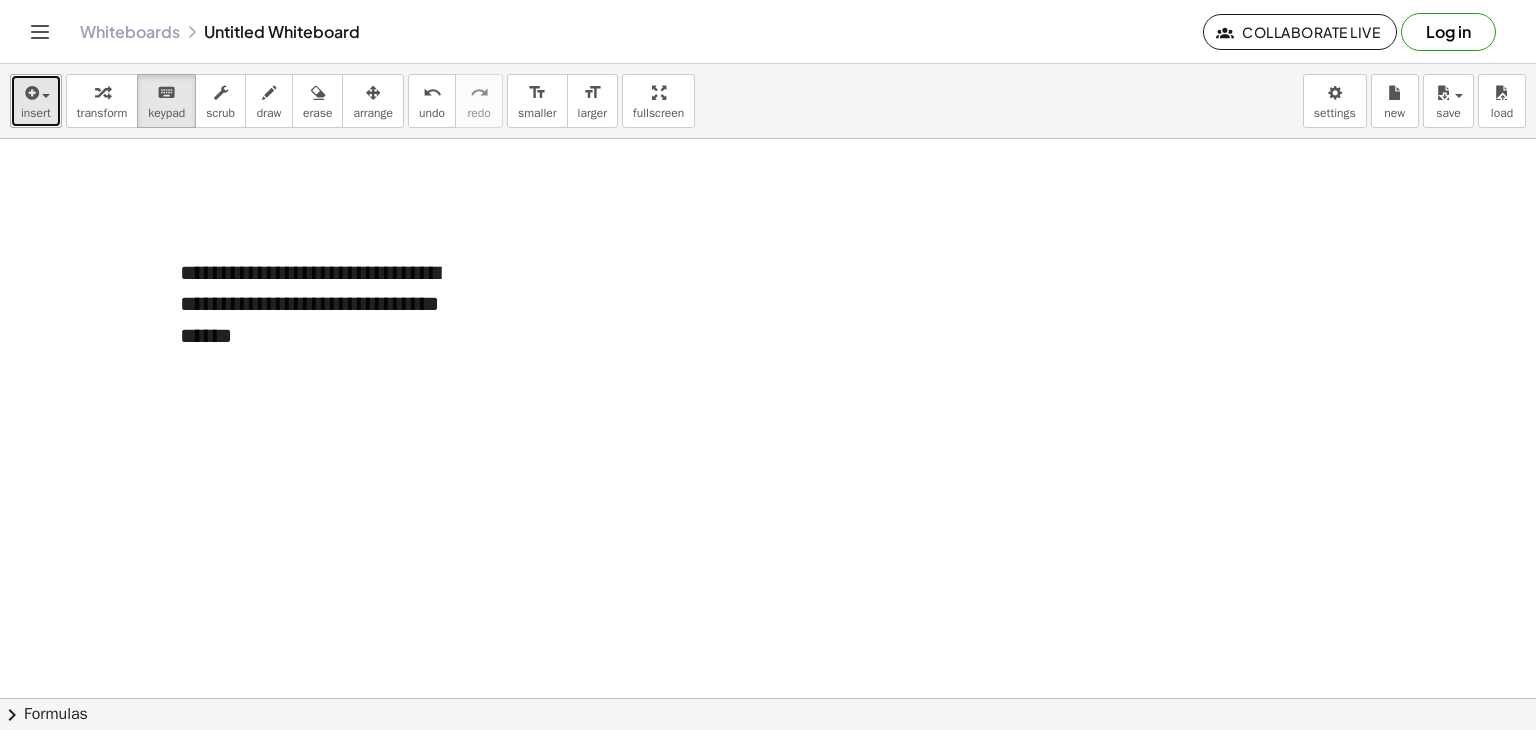 click on "insert" at bounding box center (36, 113) 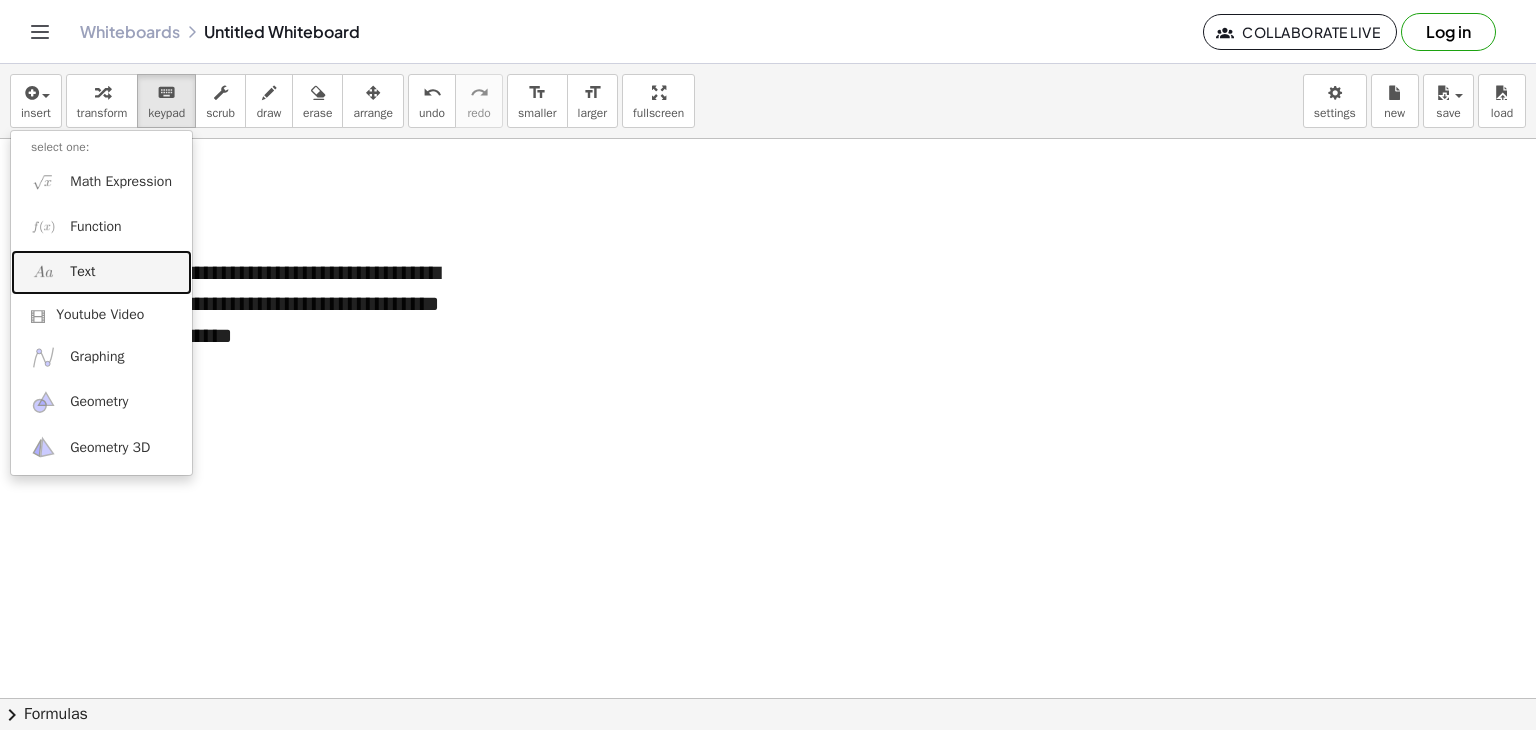 click on "Text" at bounding box center [101, 272] 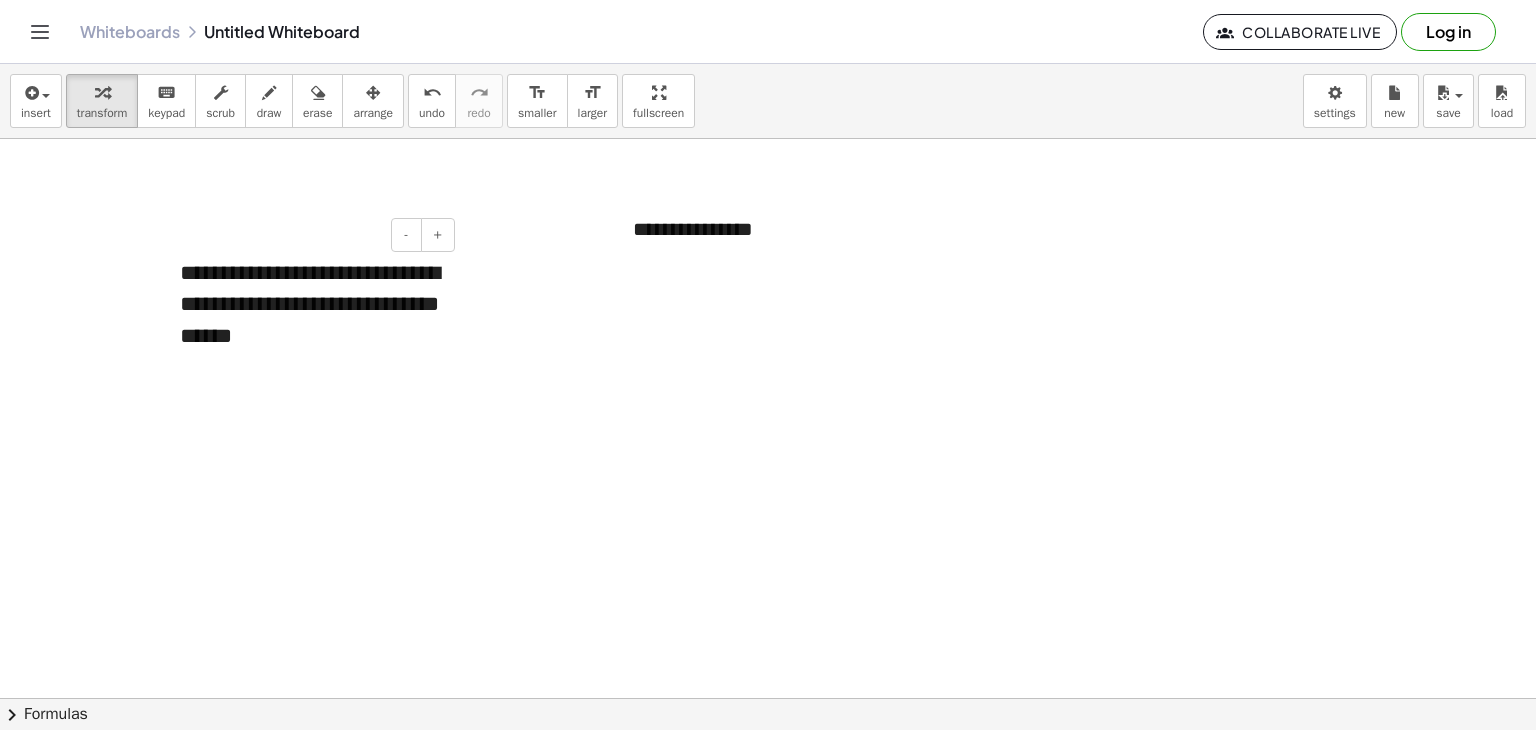 click on "**********" at bounding box center (310, 305) 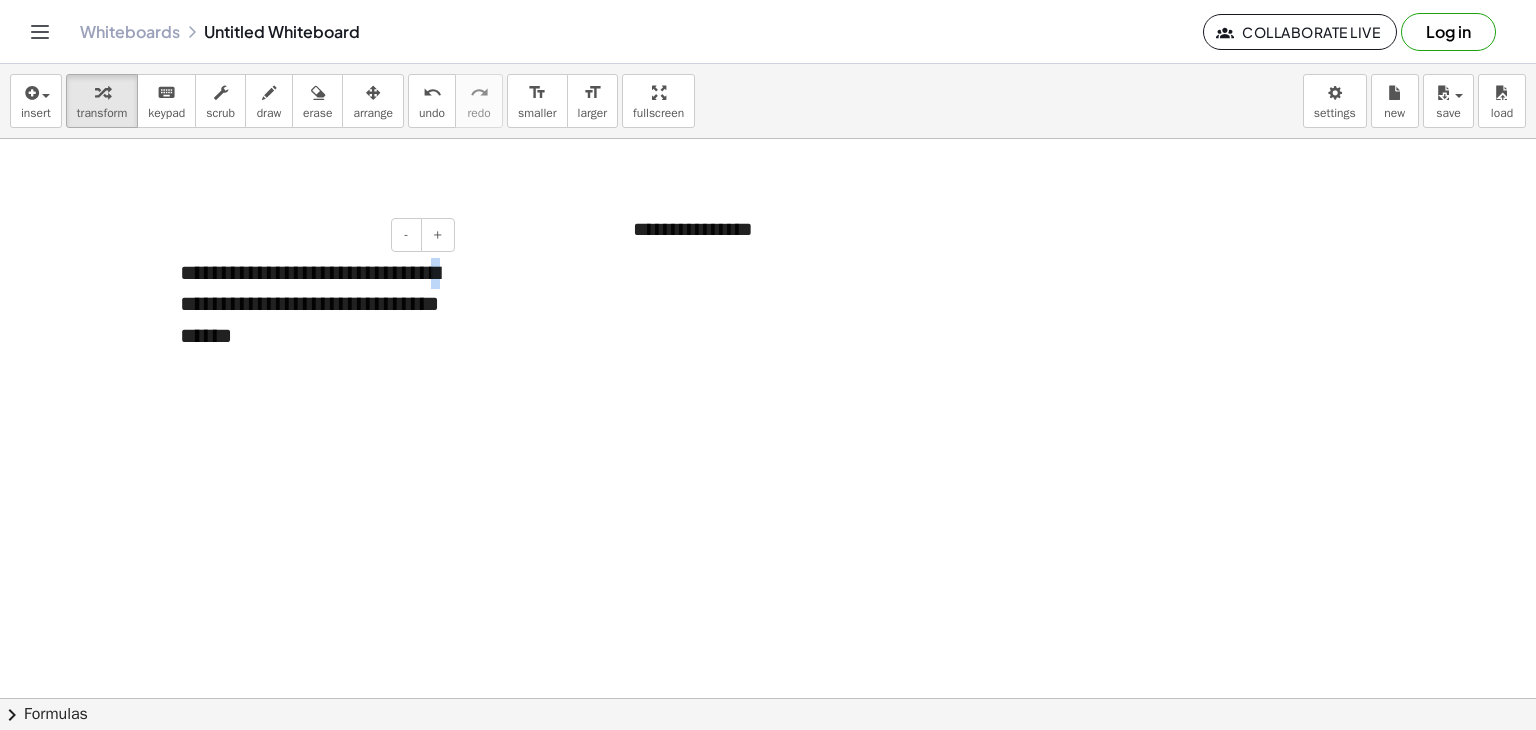 click on "**********" at bounding box center [310, 305] 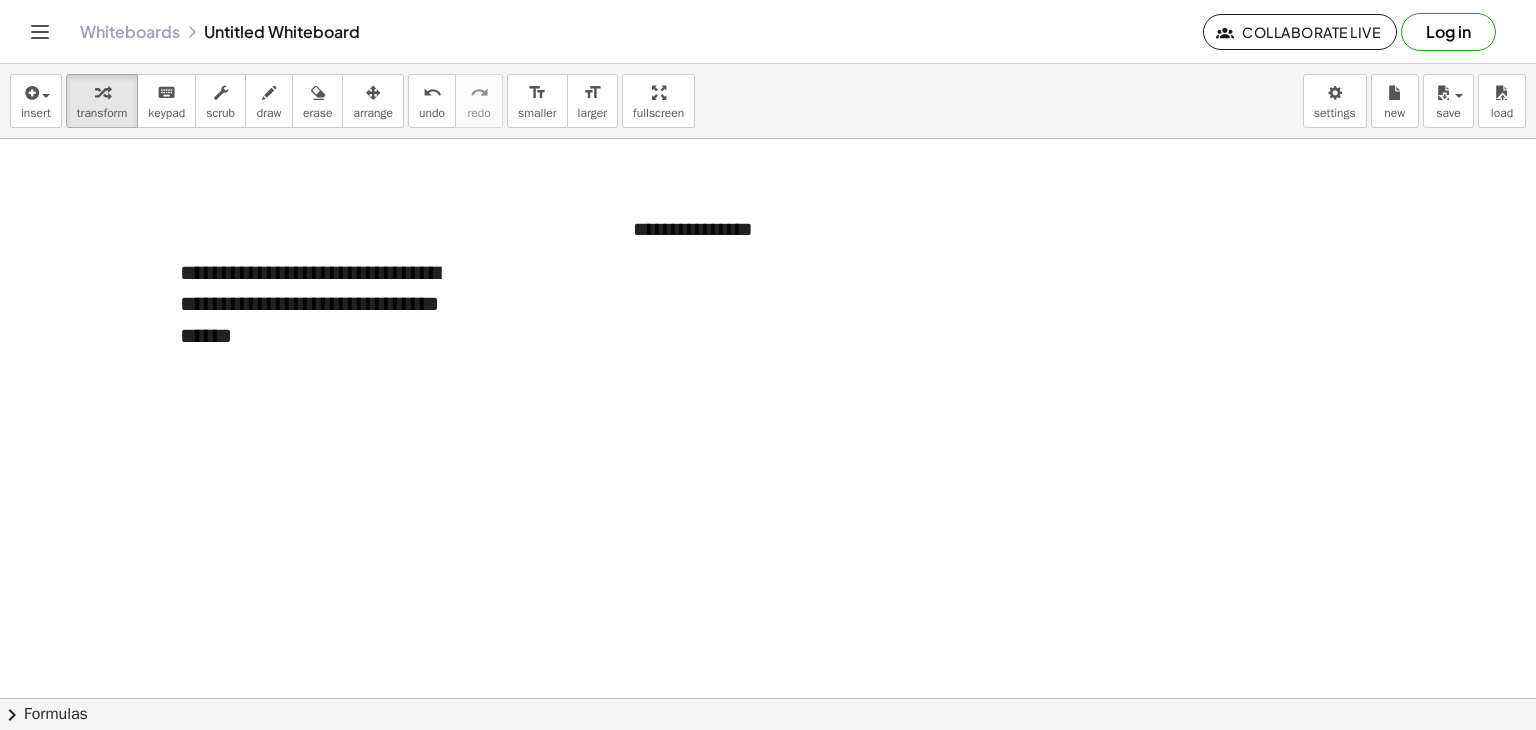 click on "**********" at bounding box center [310, 305] 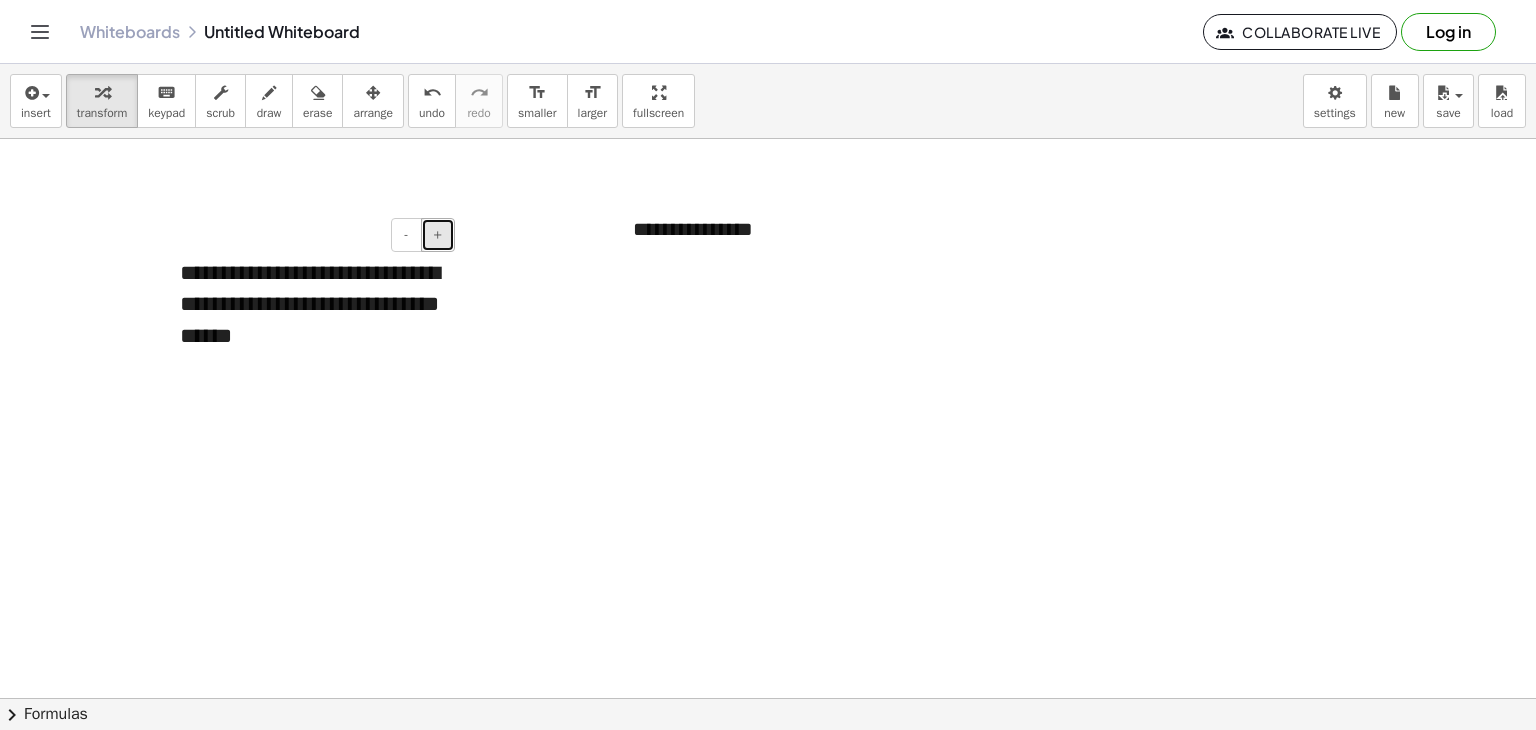click on "+" at bounding box center [438, 235] 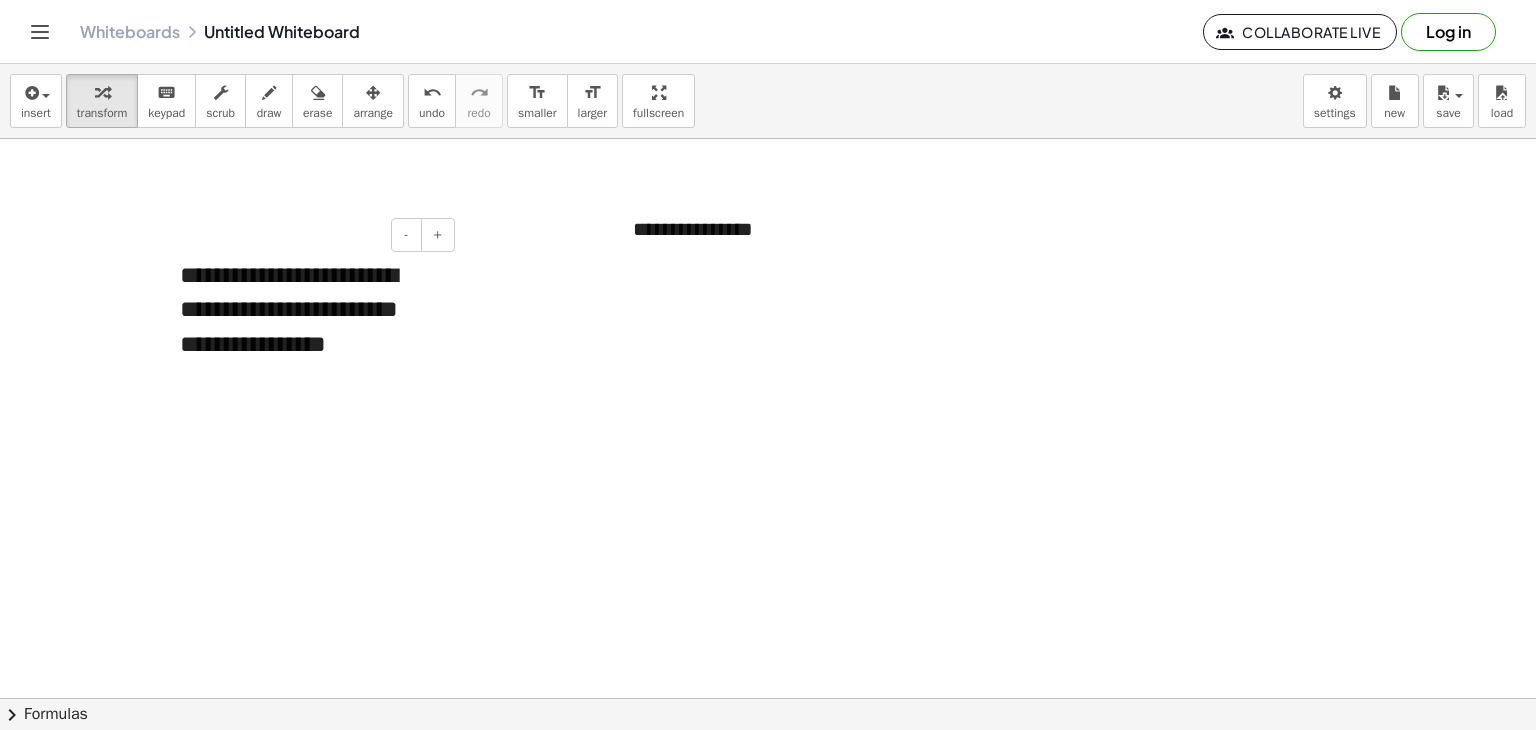 click on "**********" at bounding box center (310, 326) 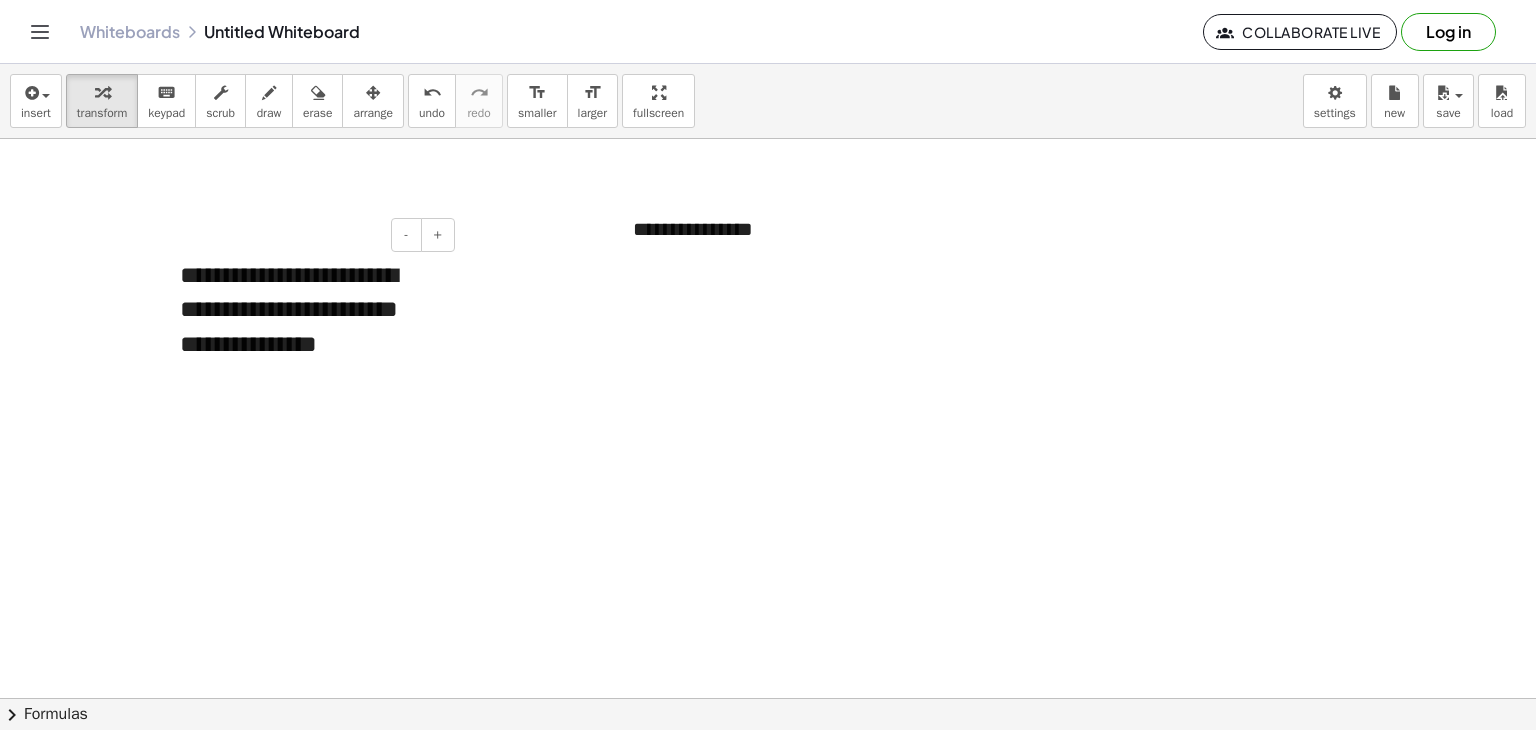 click on "- +" at bounding box center [305, 235] 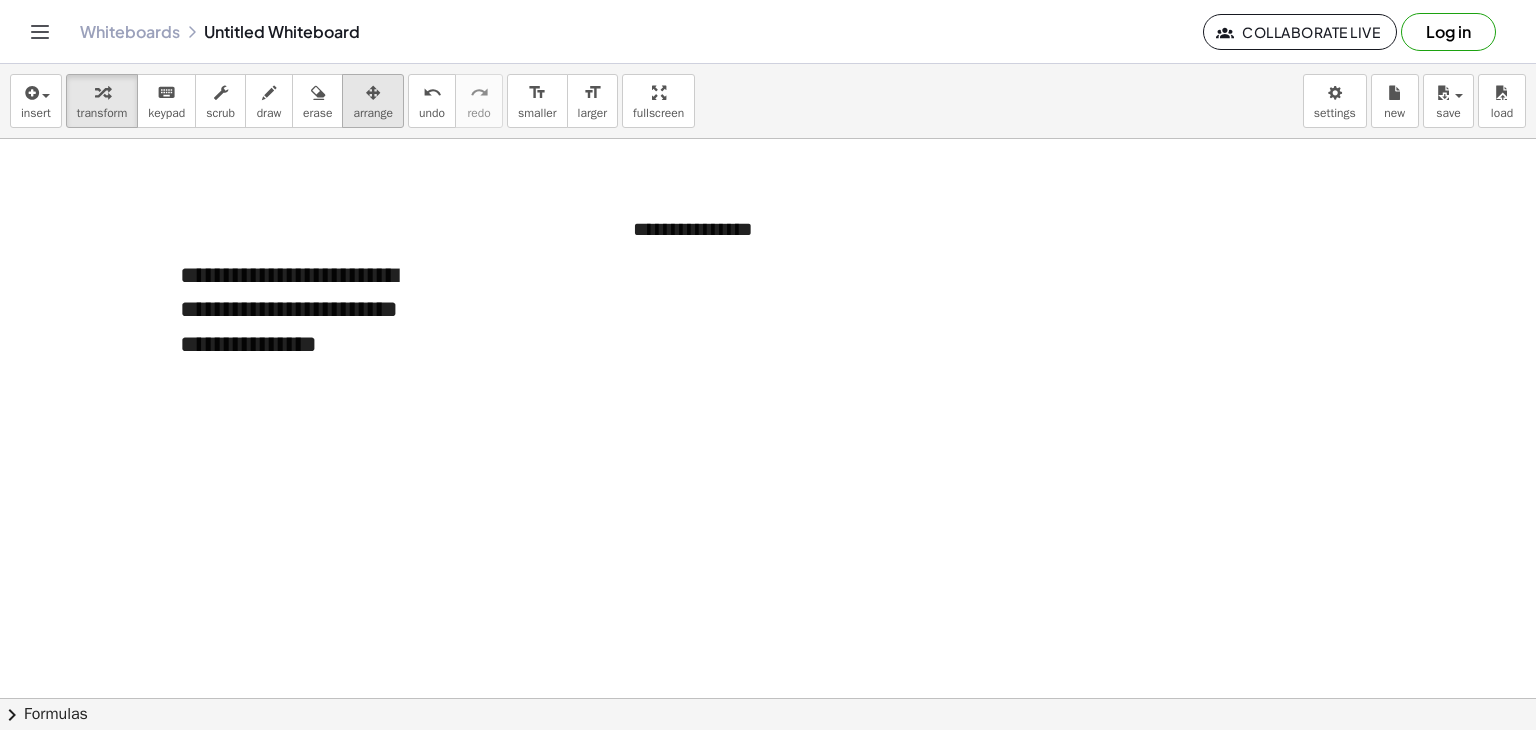 click on "arrange" at bounding box center [373, 101] 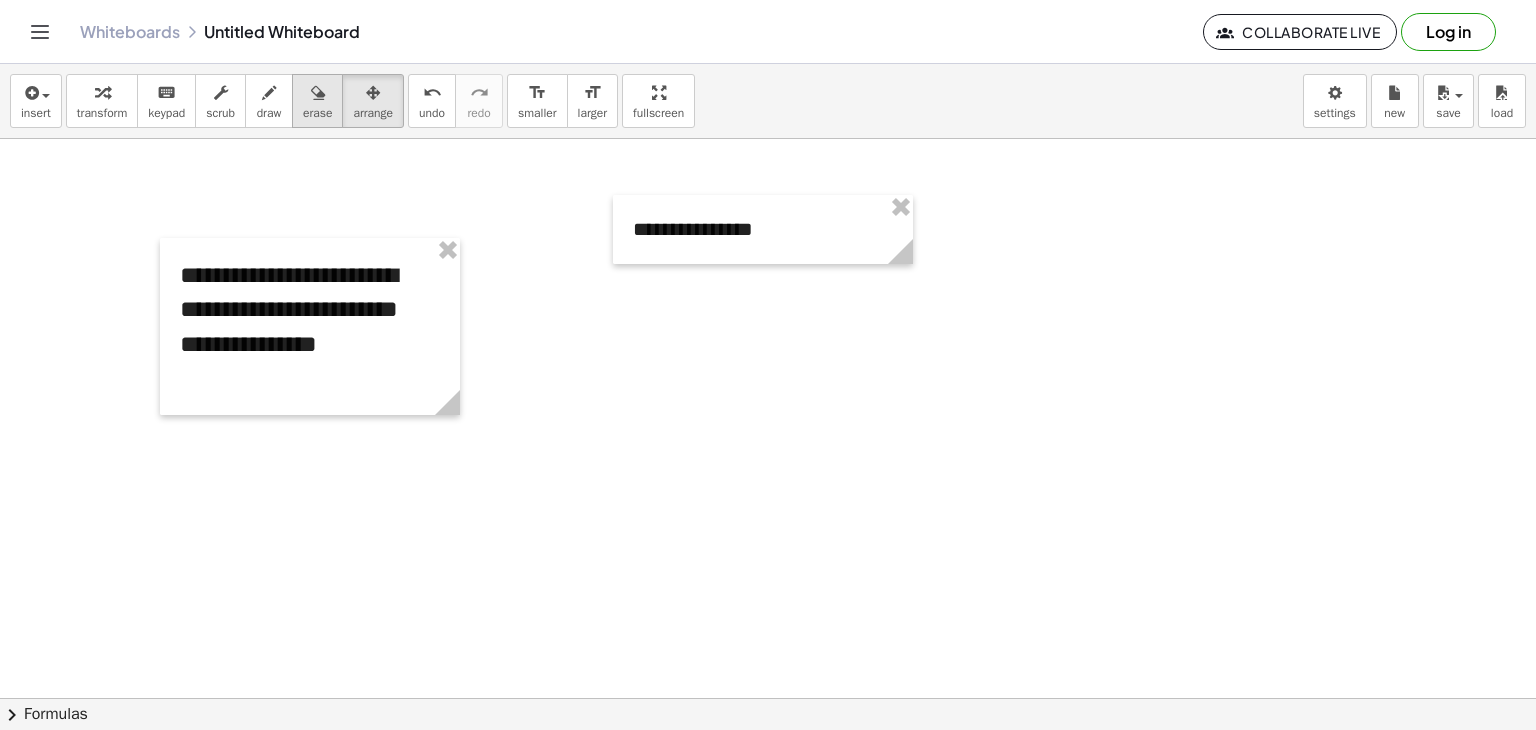 click on "erase" at bounding box center [317, 101] 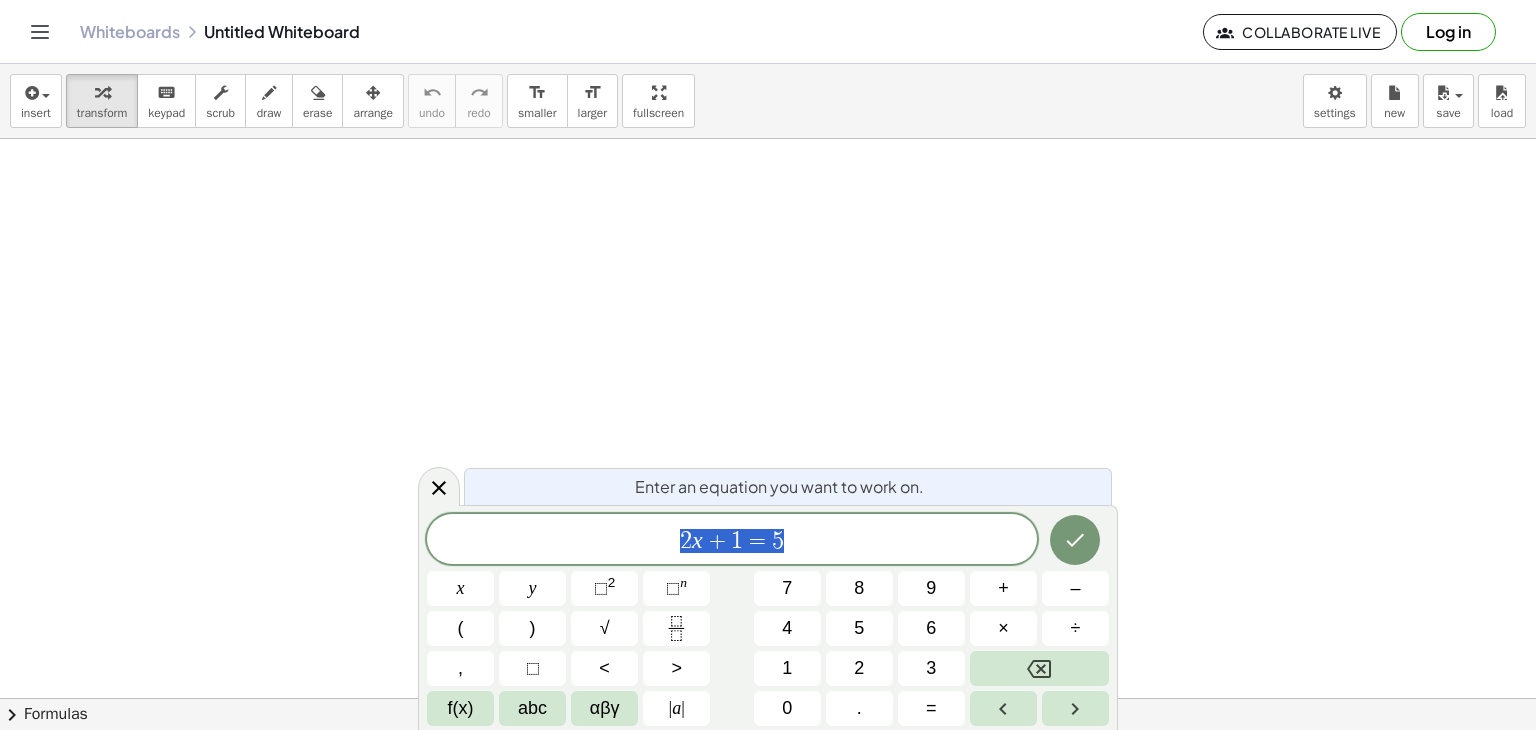scroll, scrollTop: 0, scrollLeft: 0, axis: both 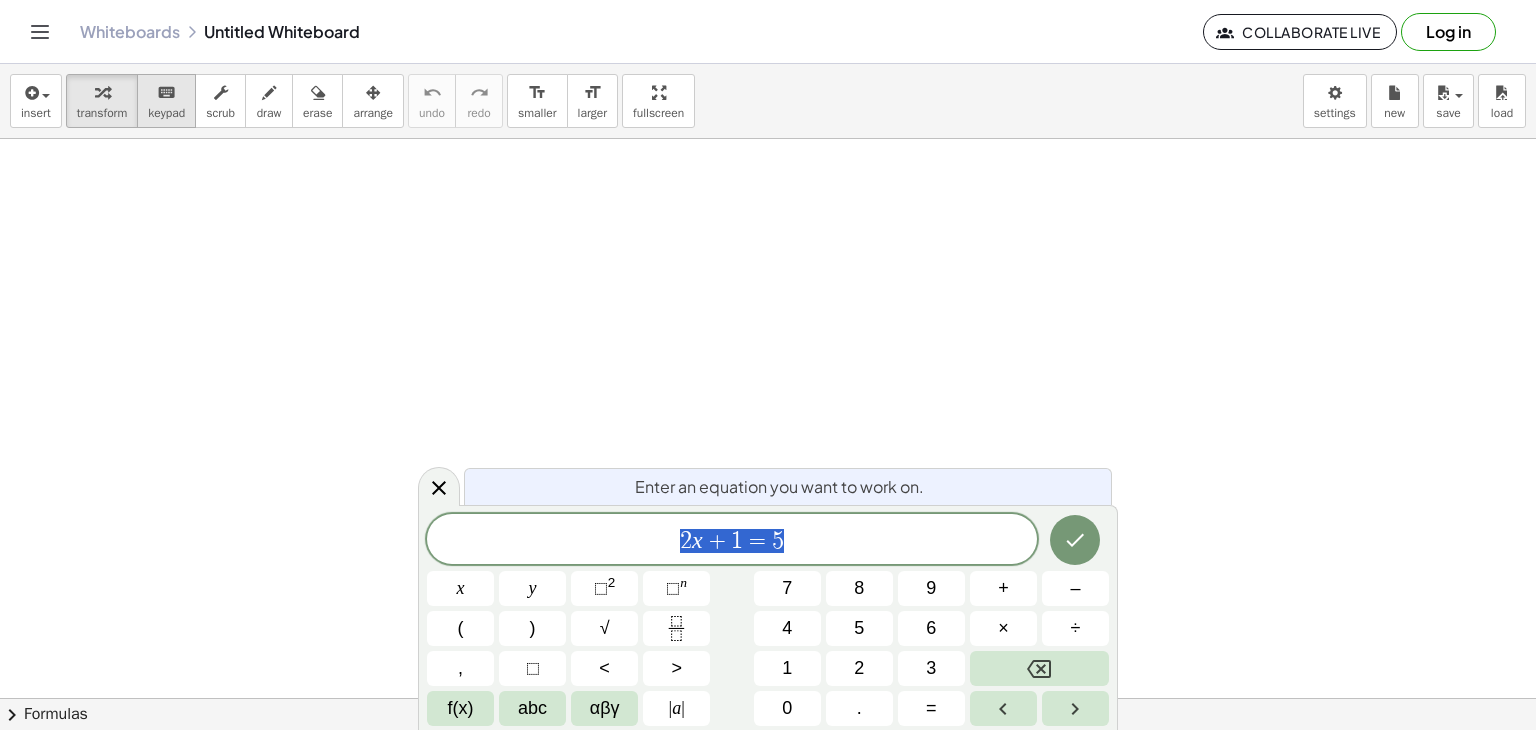 click on "keypad" at bounding box center (166, 113) 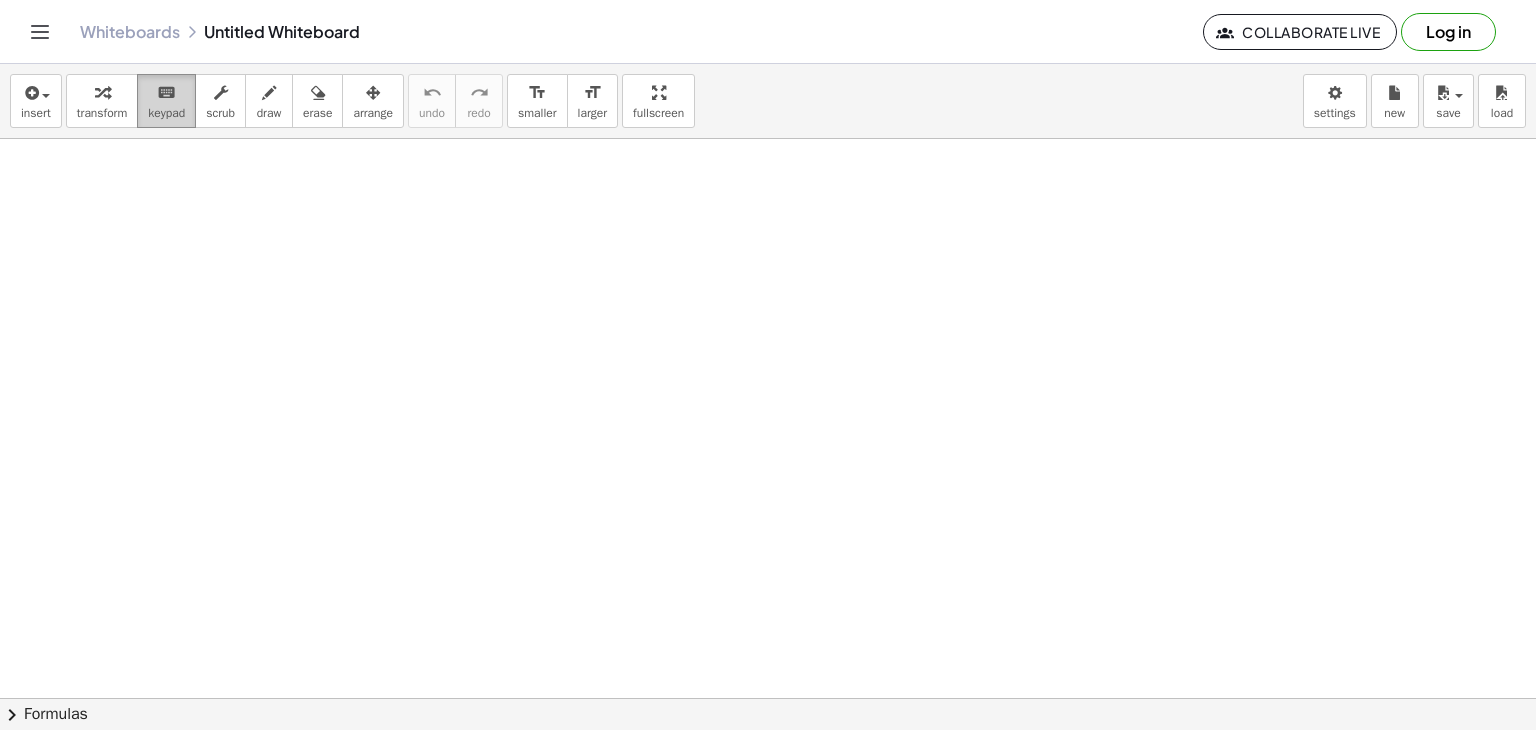 click on "keypad" at bounding box center (166, 113) 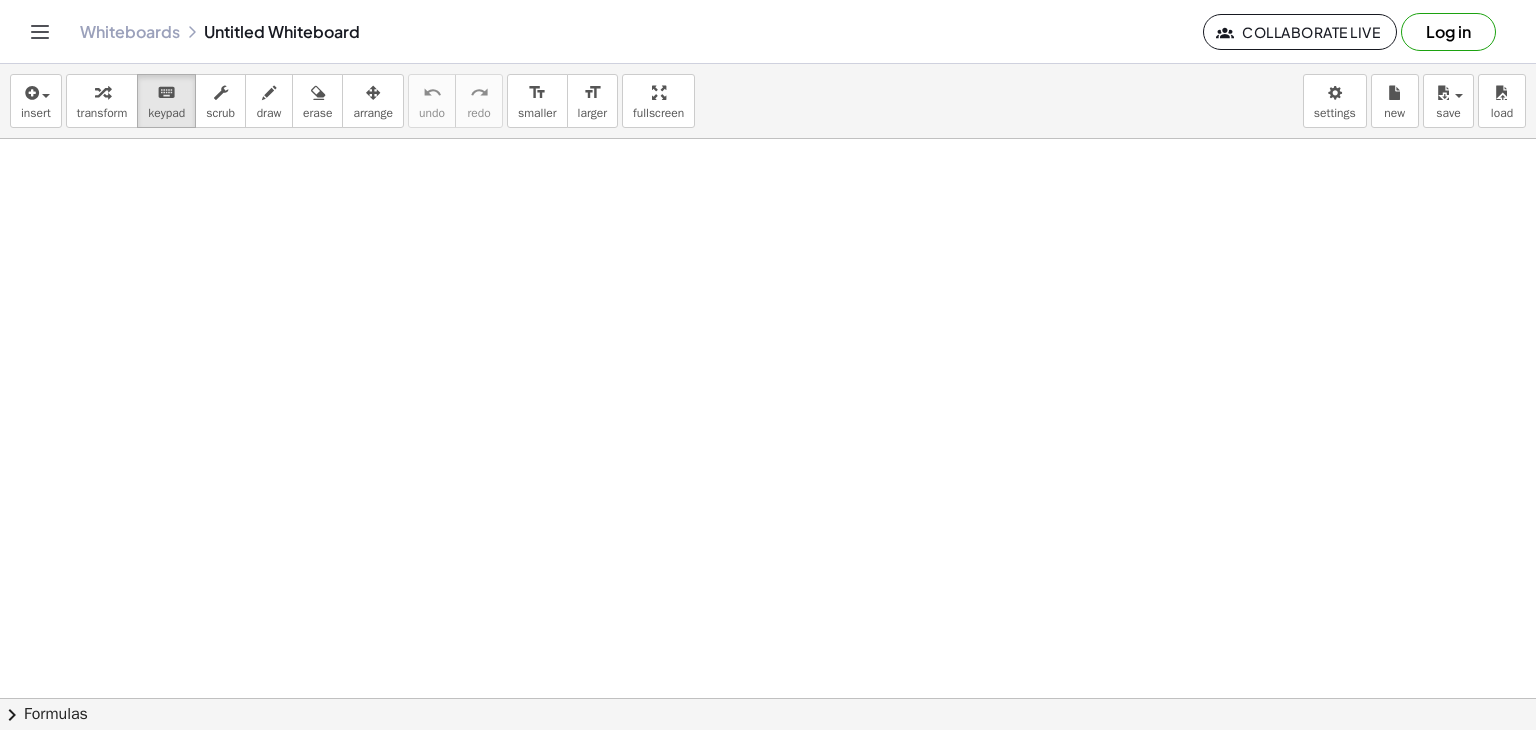 drag, startPoint x: 263, startPoint y: 210, endPoint x: 352, endPoint y: 331, distance: 150.20653 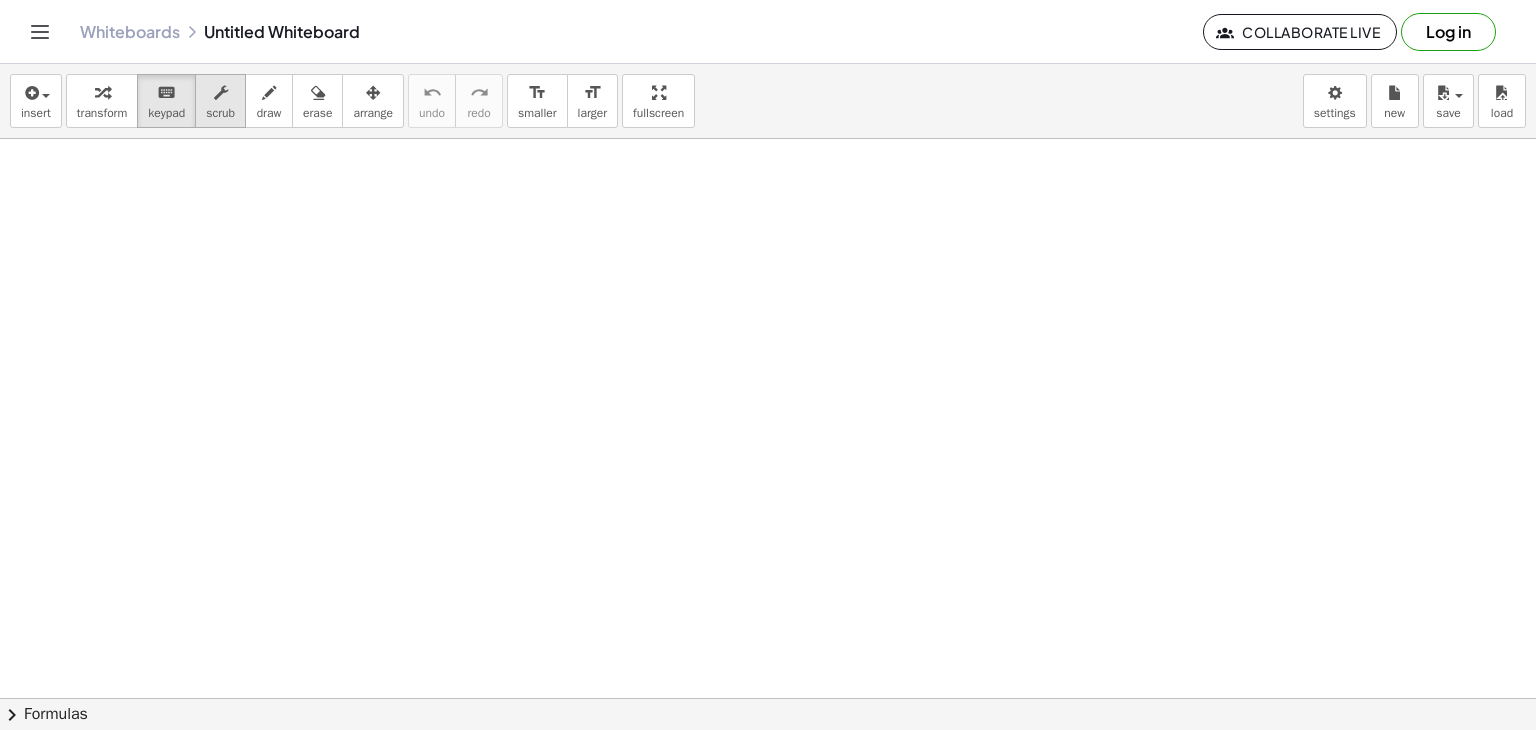 click on "scrub" at bounding box center (220, 113) 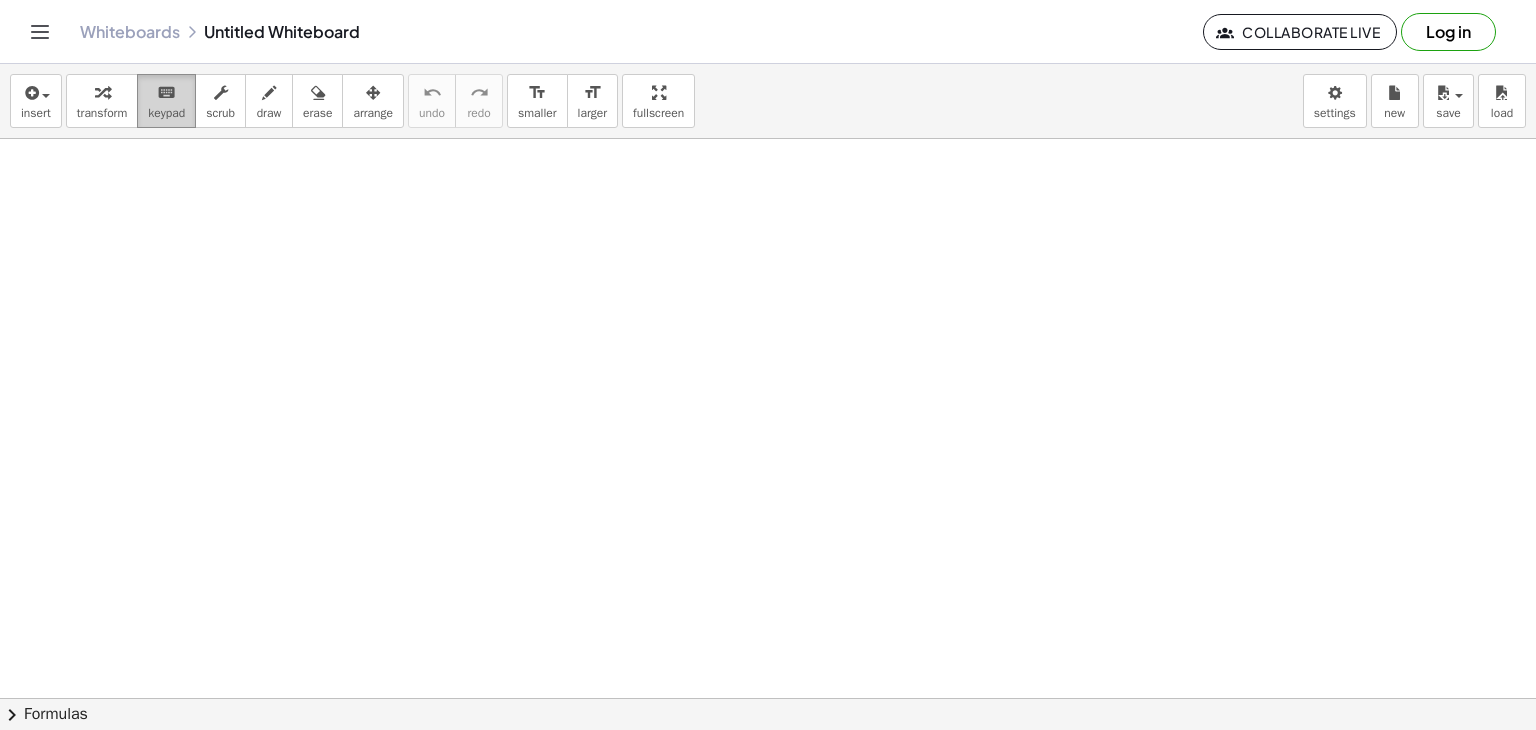 click on "keyboard" at bounding box center [166, 93] 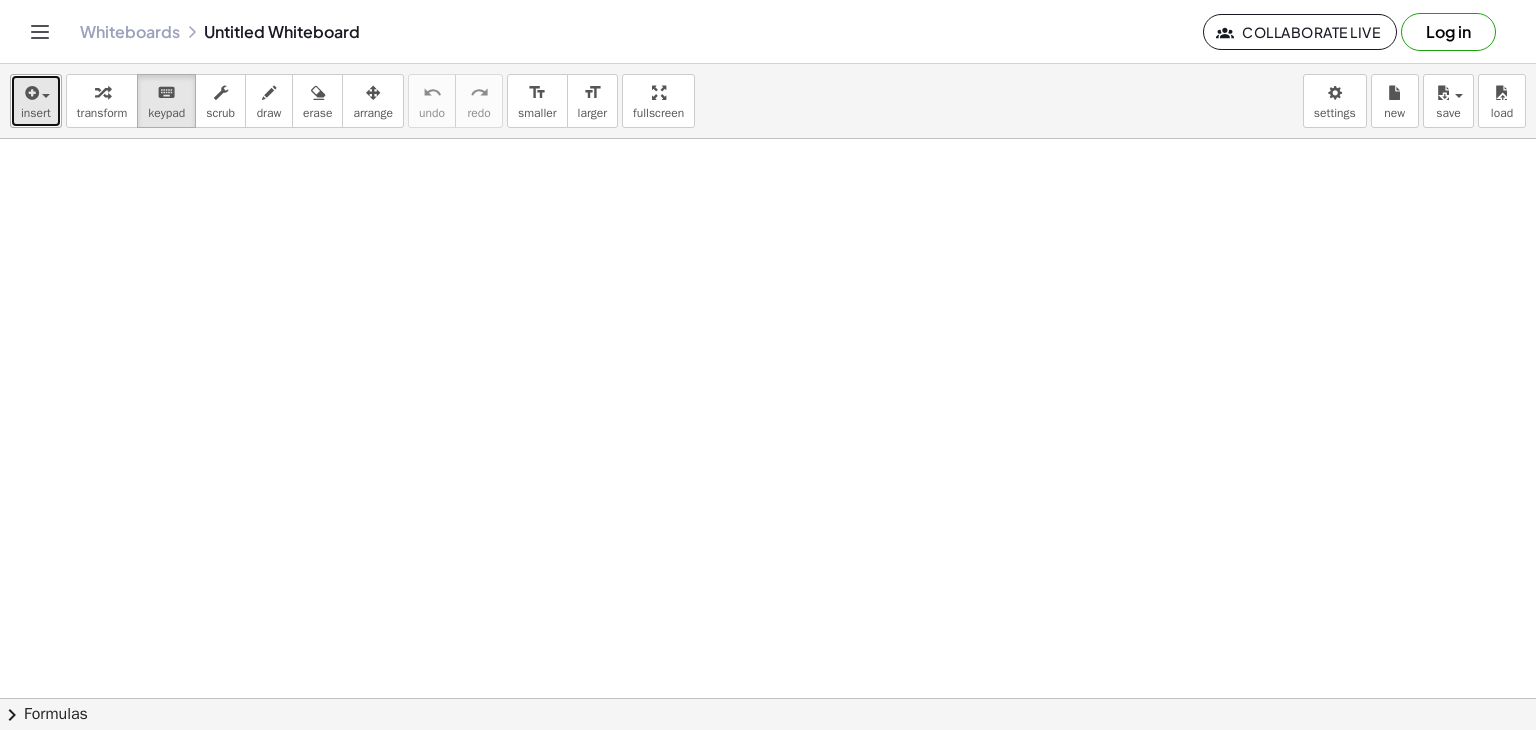 click on "insert" at bounding box center (36, 113) 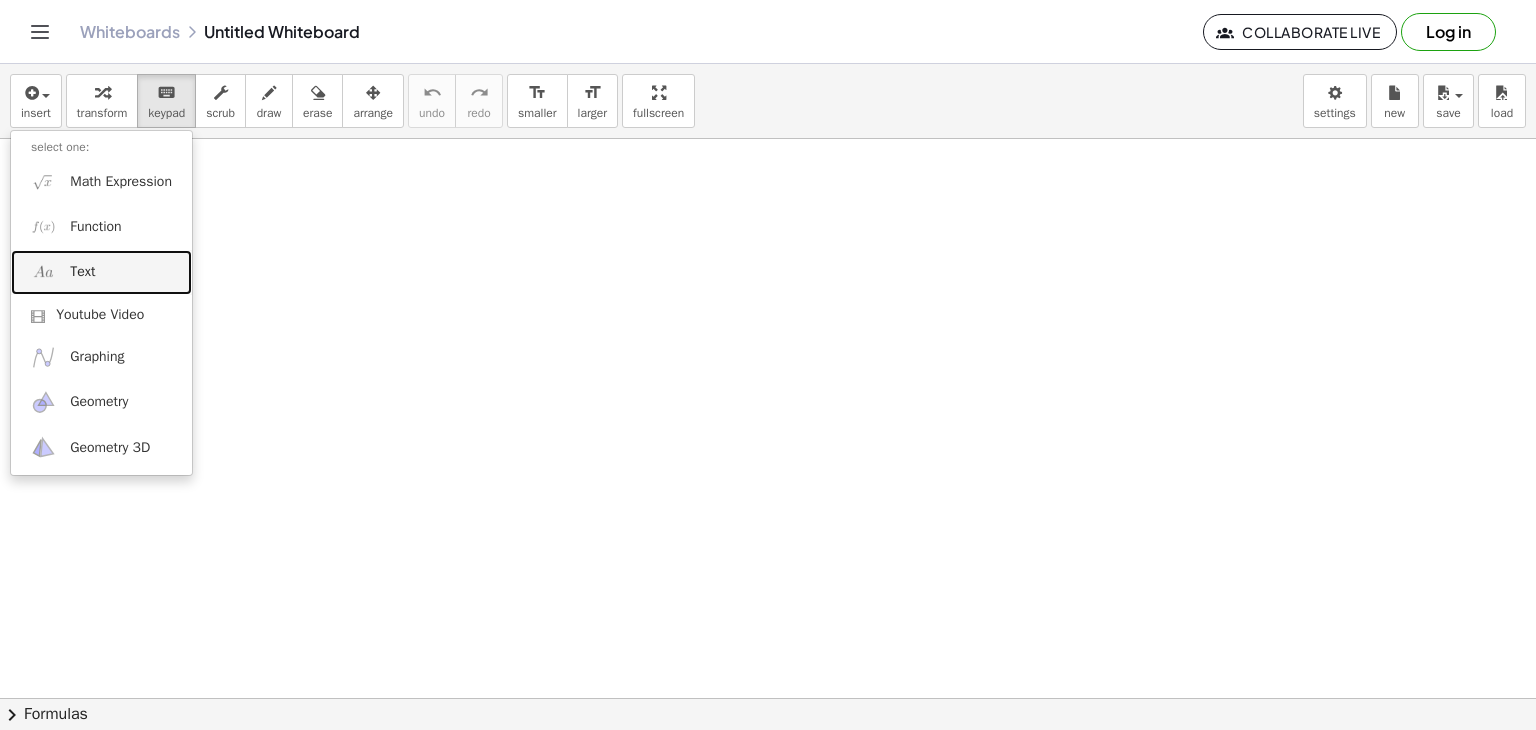 click on "Text" at bounding box center [101, 272] 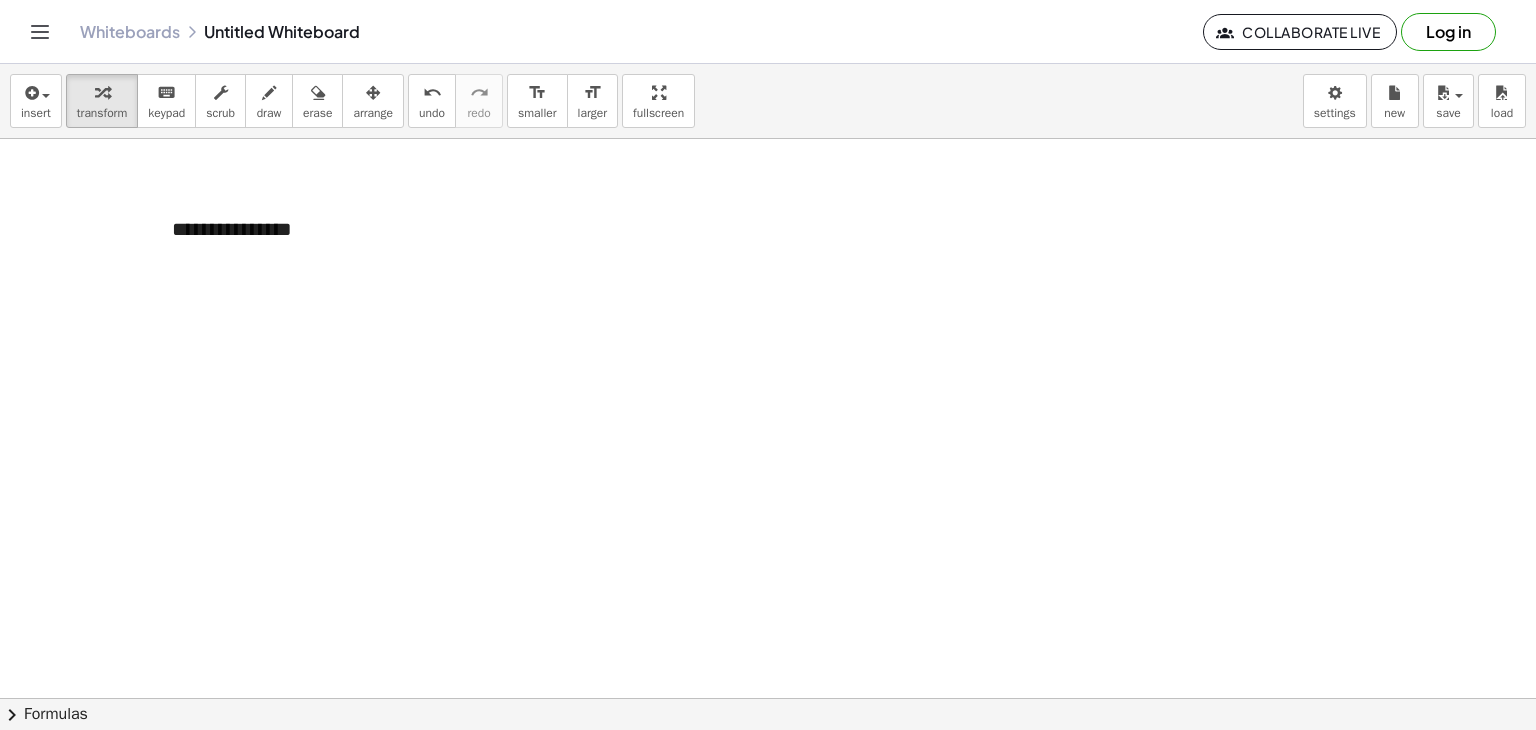 type 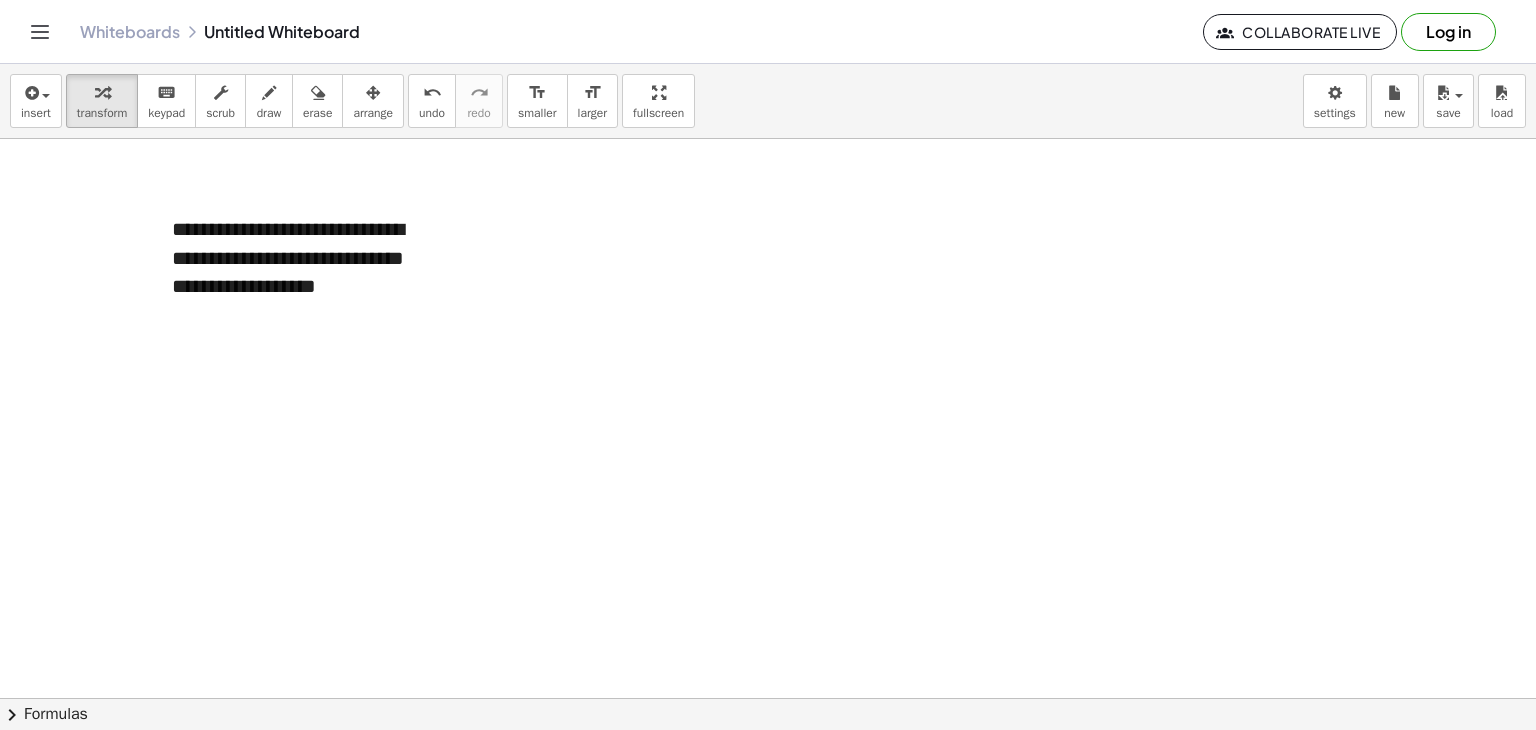 click at bounding box center (768, 698) 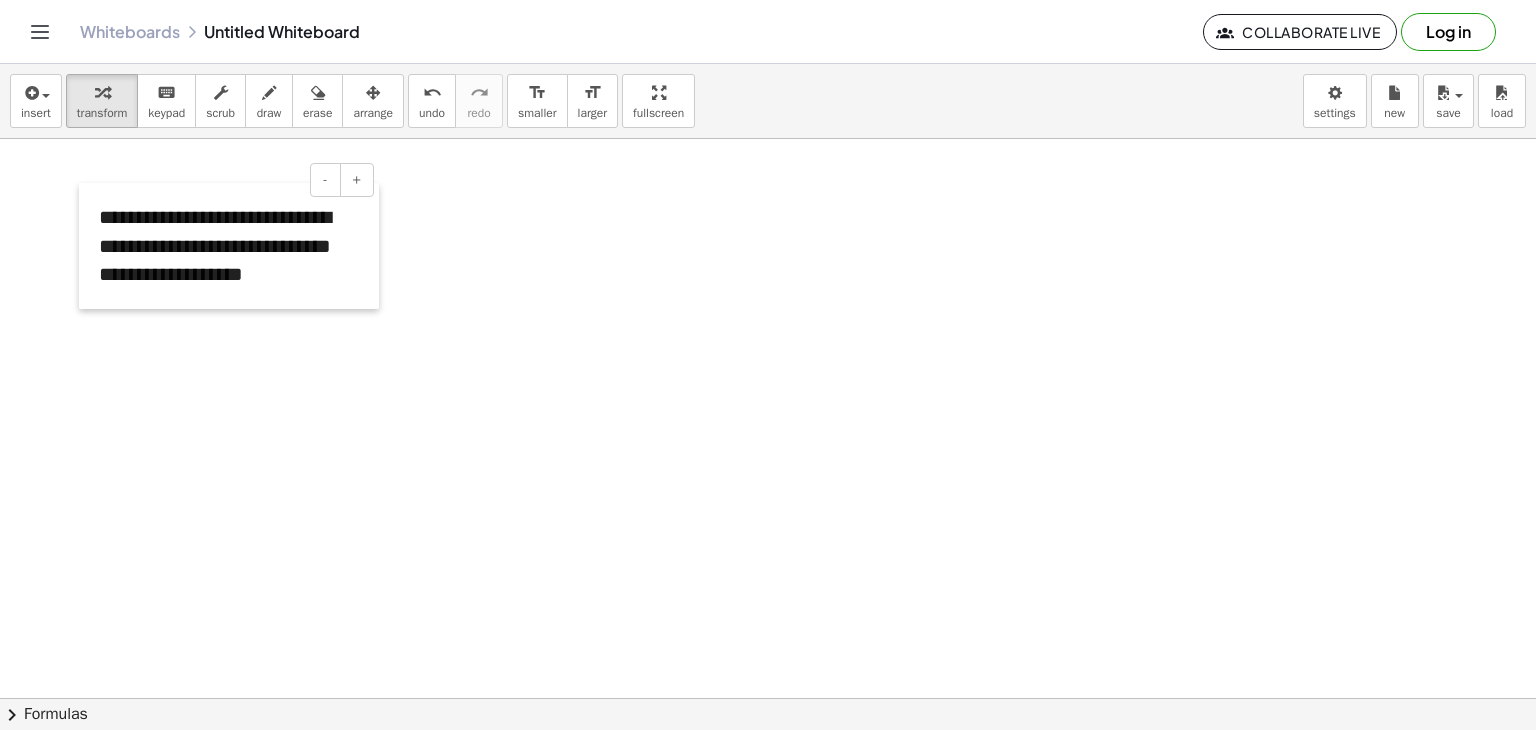 drag, startPoint x: 153, startPoint y: 317, endPoint x: 80, endPoint y: 305, distance: 73.97973 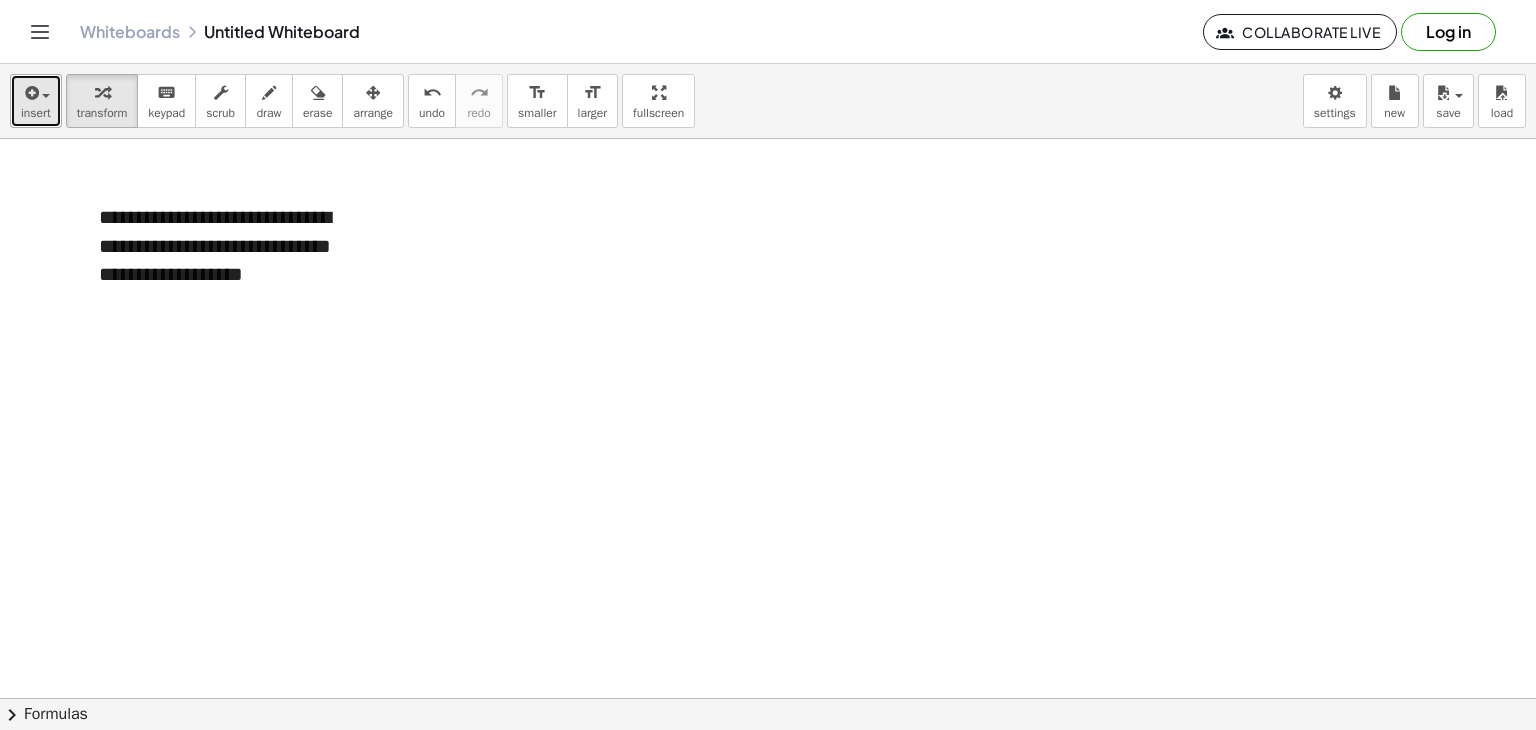 click on "insert" at bounding box center (36, 101) 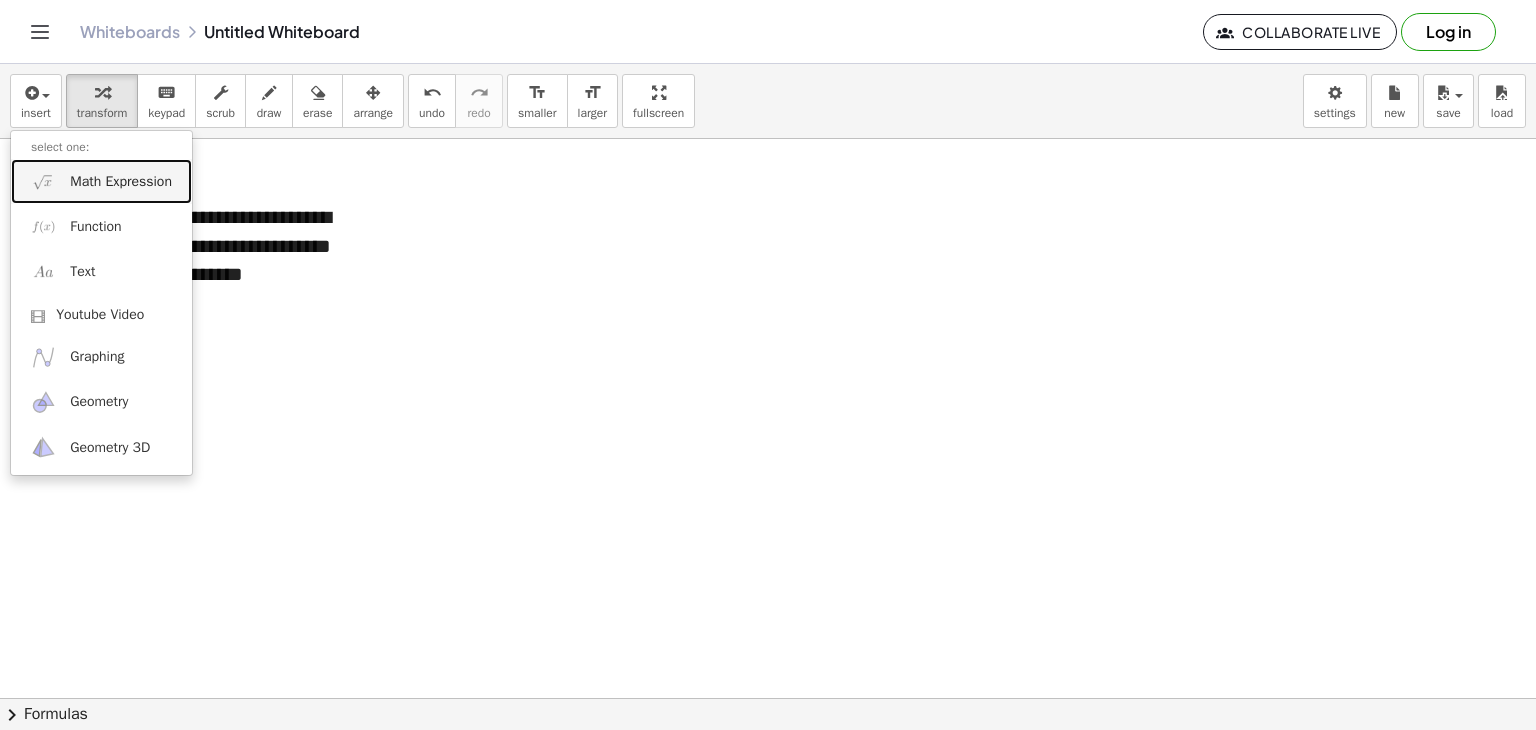 click on "Math Expression" at bounding box center [101, 181] 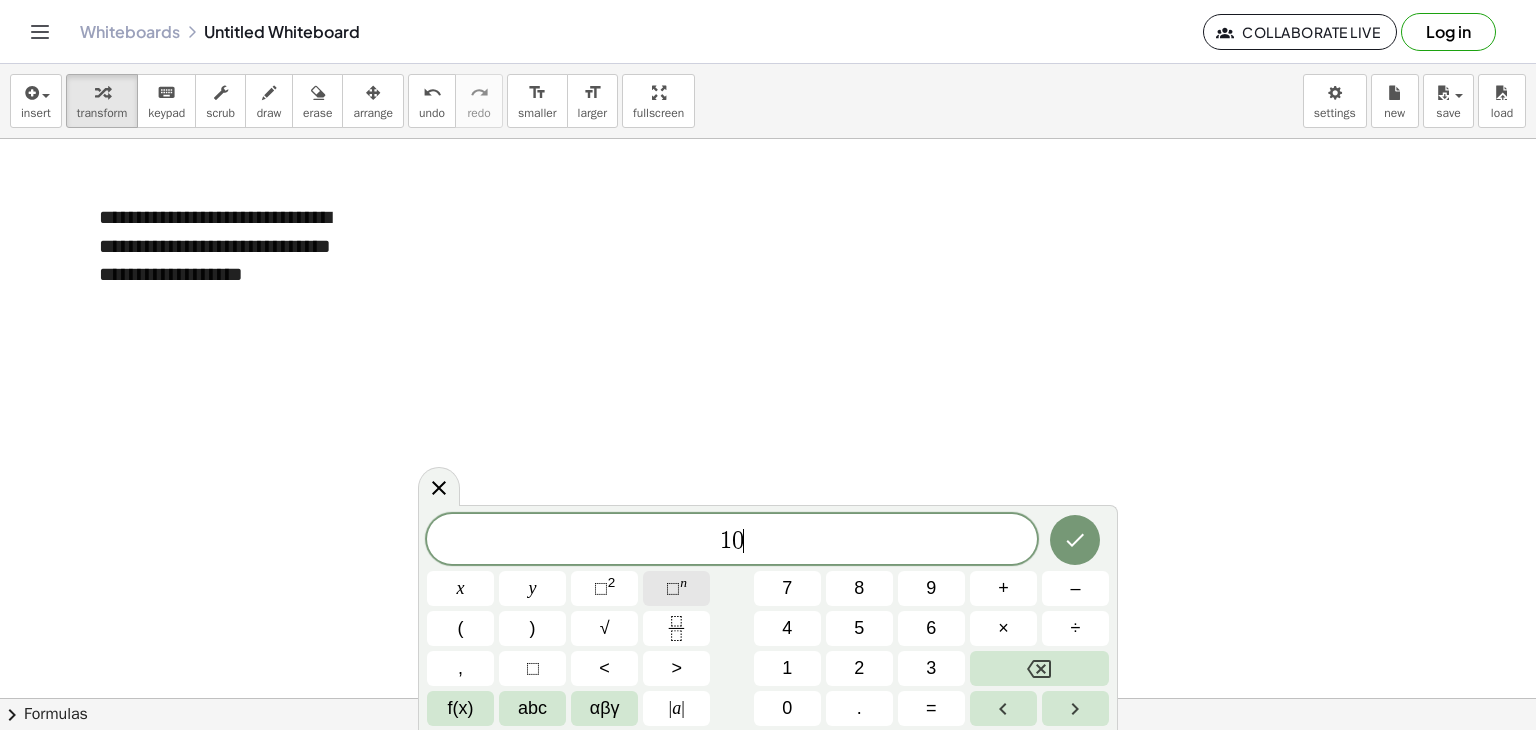 click on "⬚" at bounding box center [673, 588] 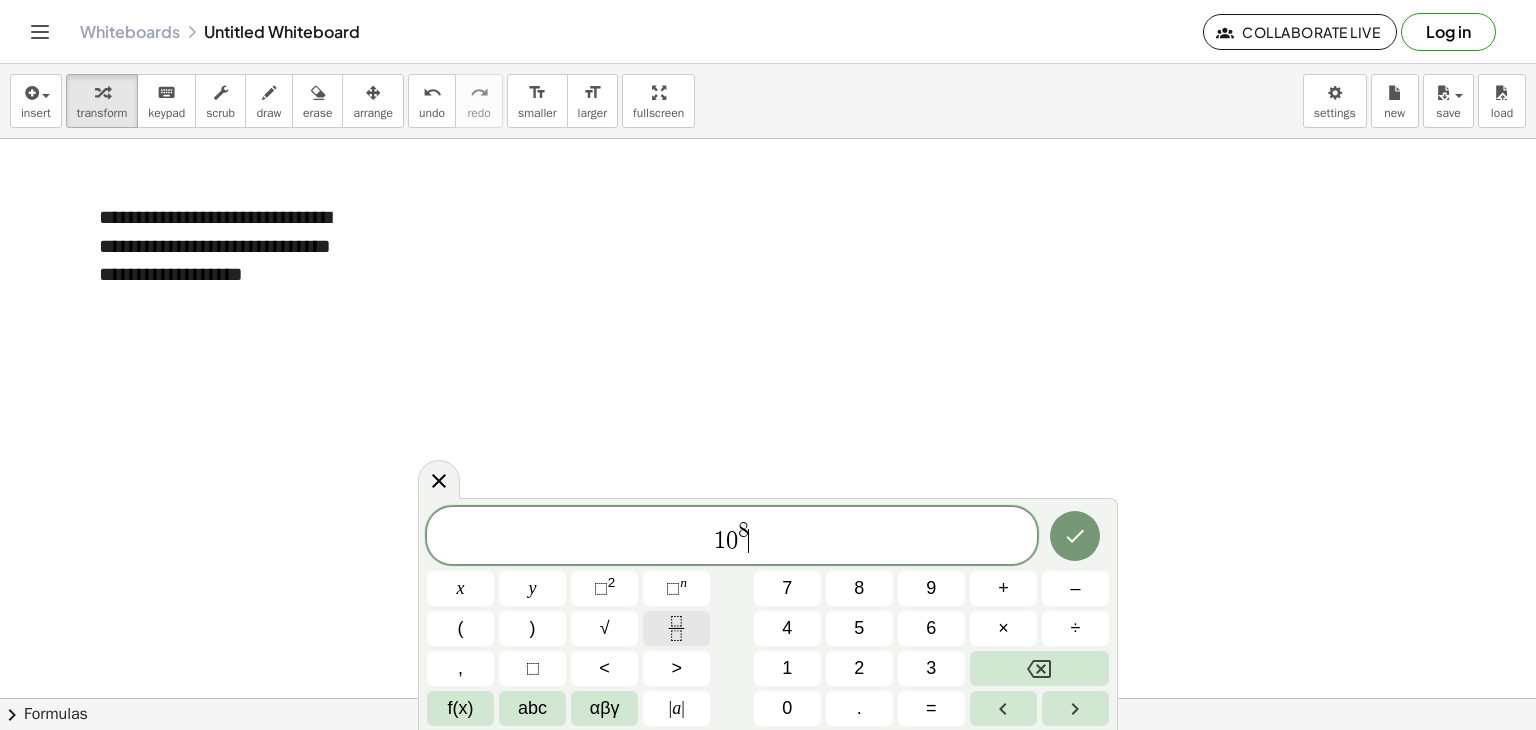 click 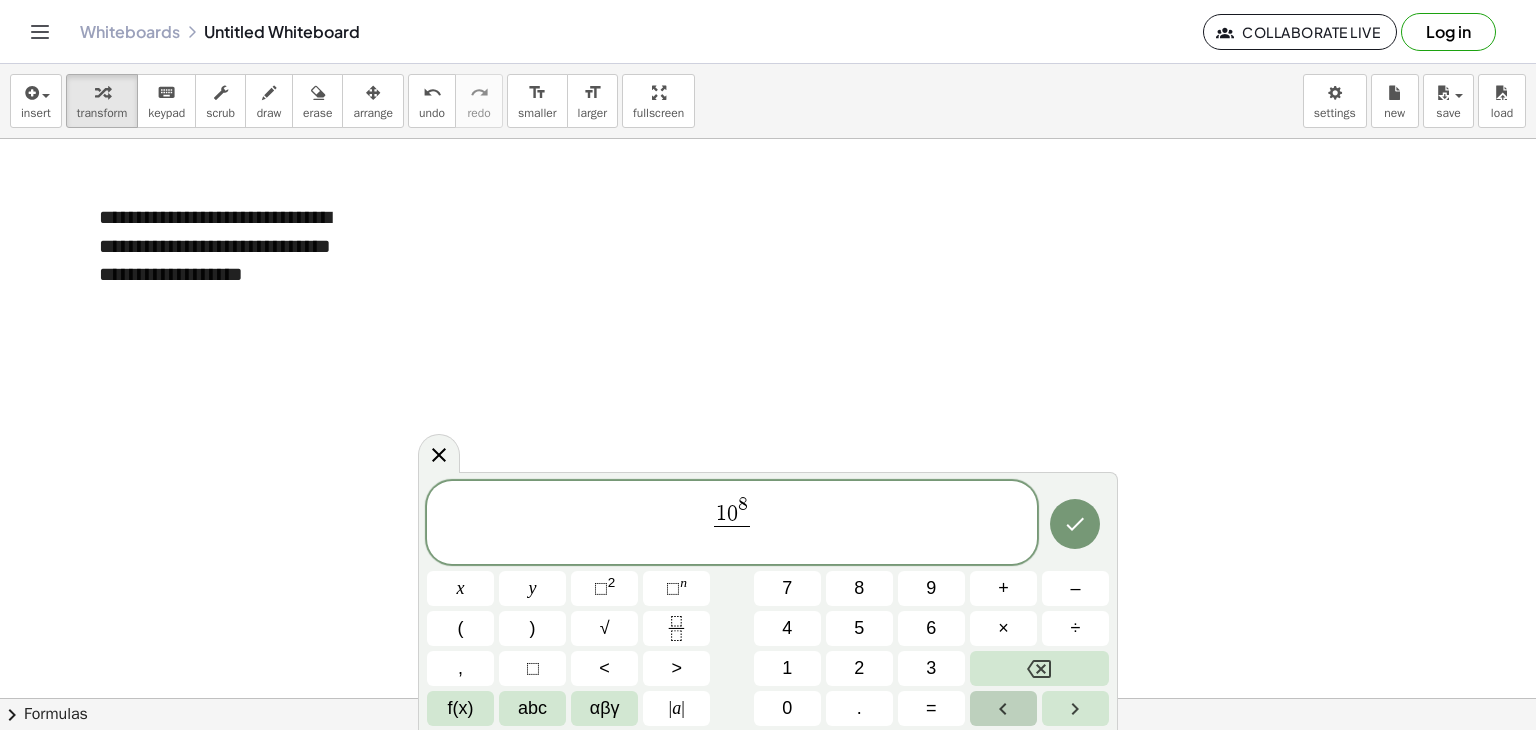 click at bounding box center [1003, 708] 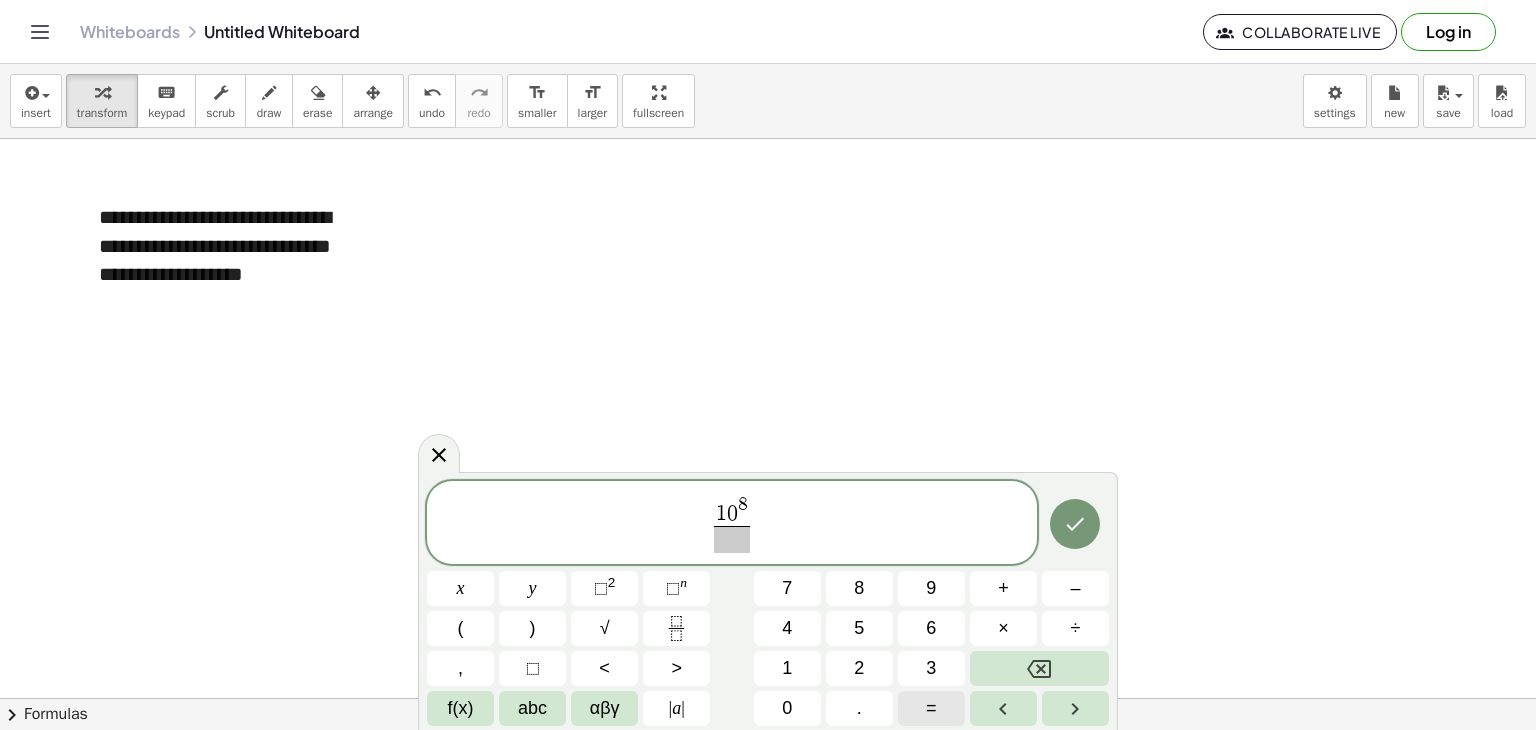 click on "=" at bounding box center (931, 708) 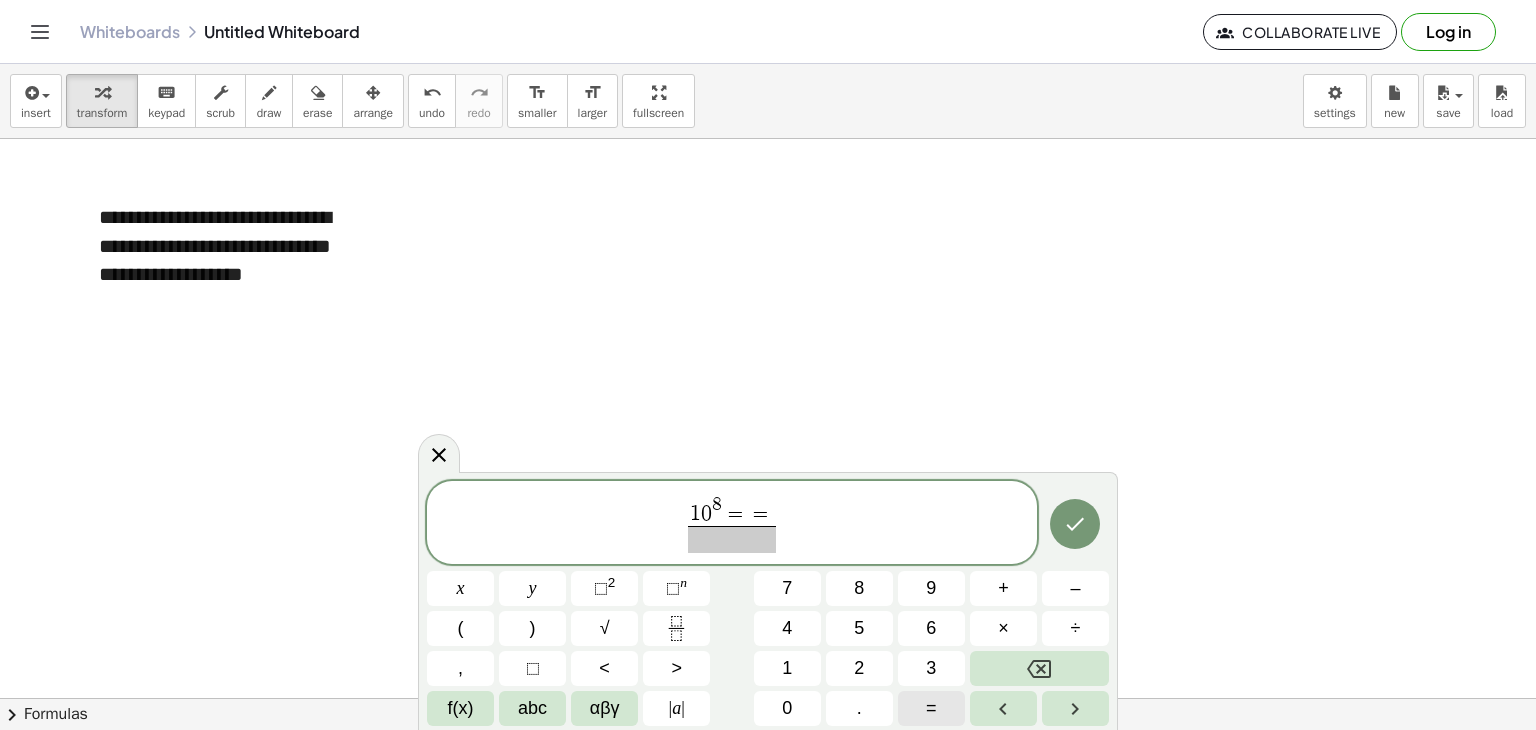 click on "=" at bounding box center (931, 708) 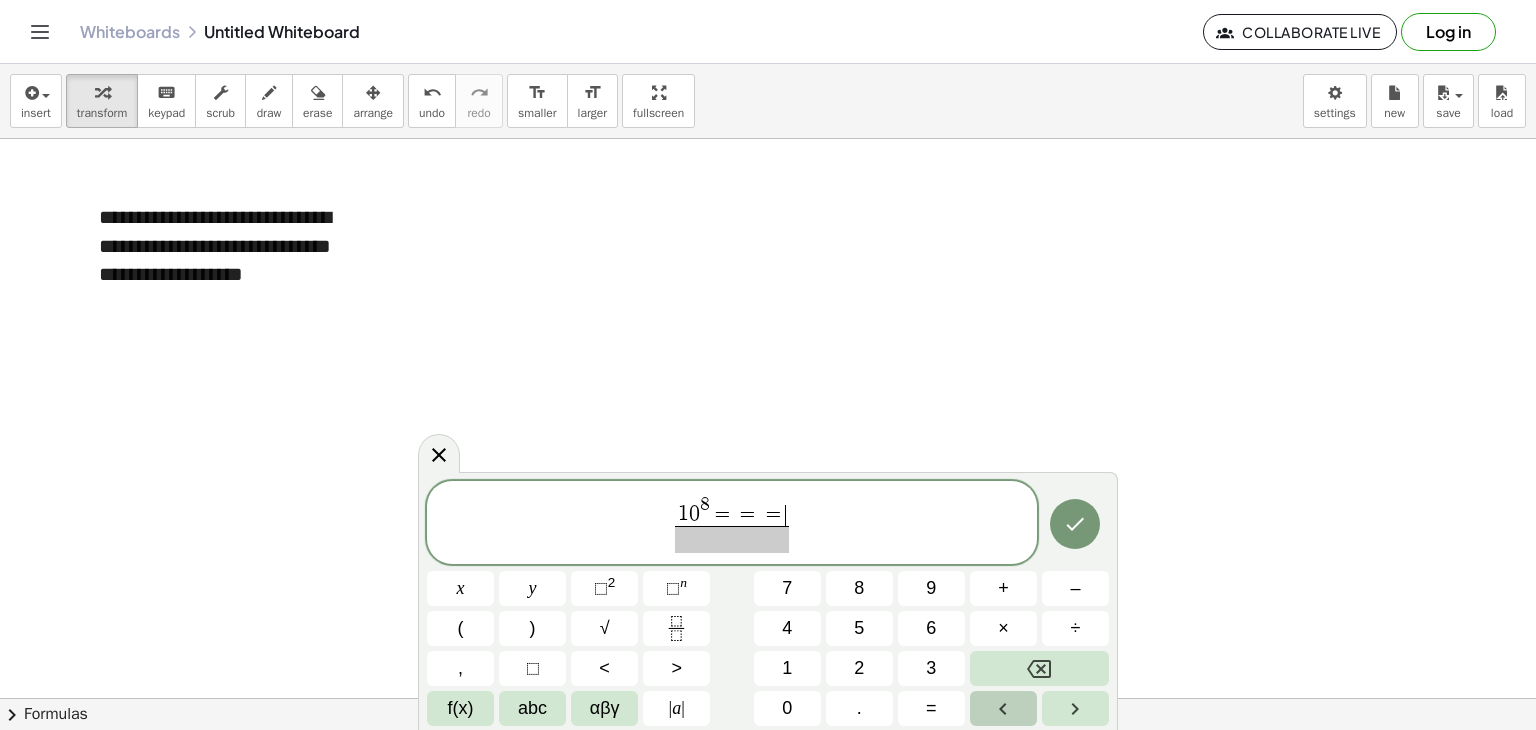 click at bounding box center [1003, 708] 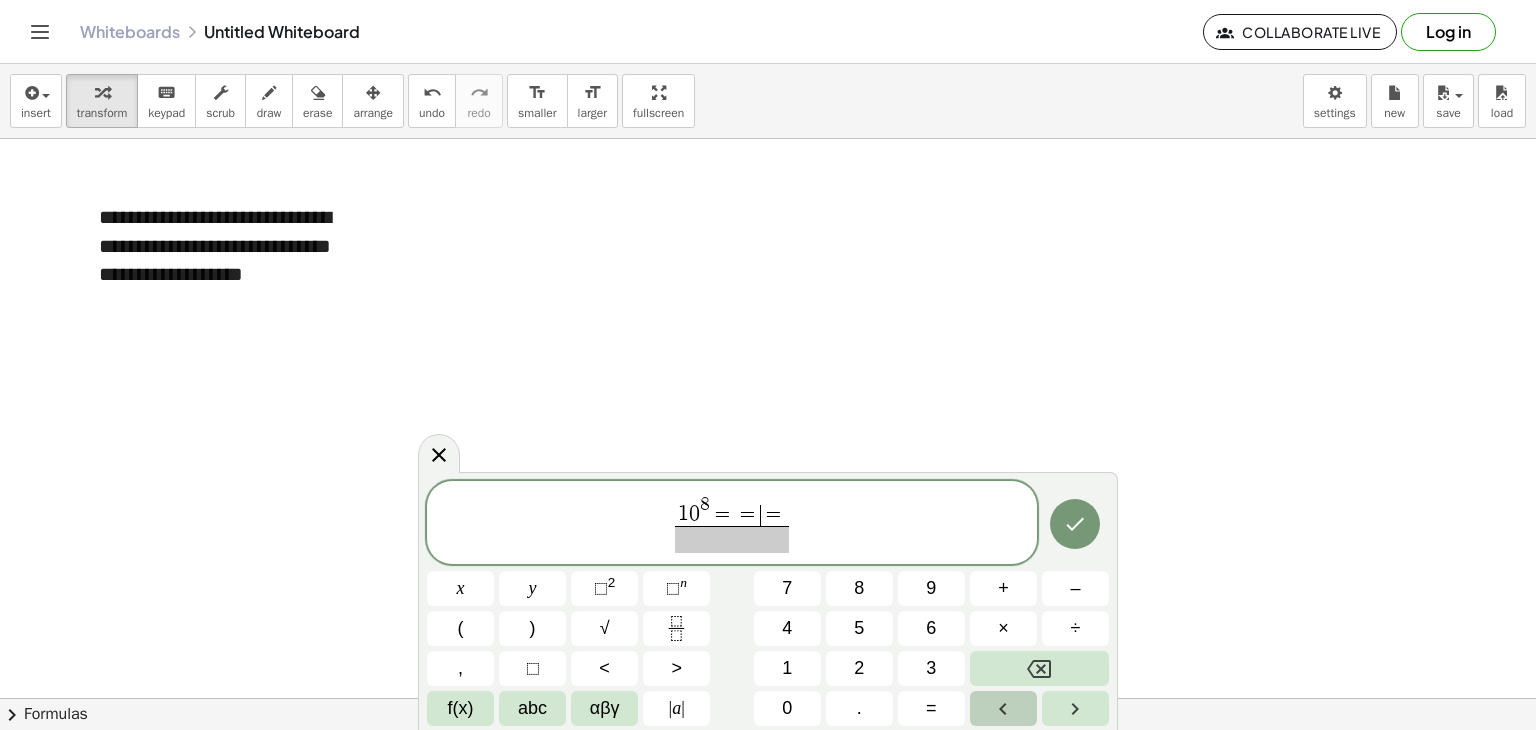 click 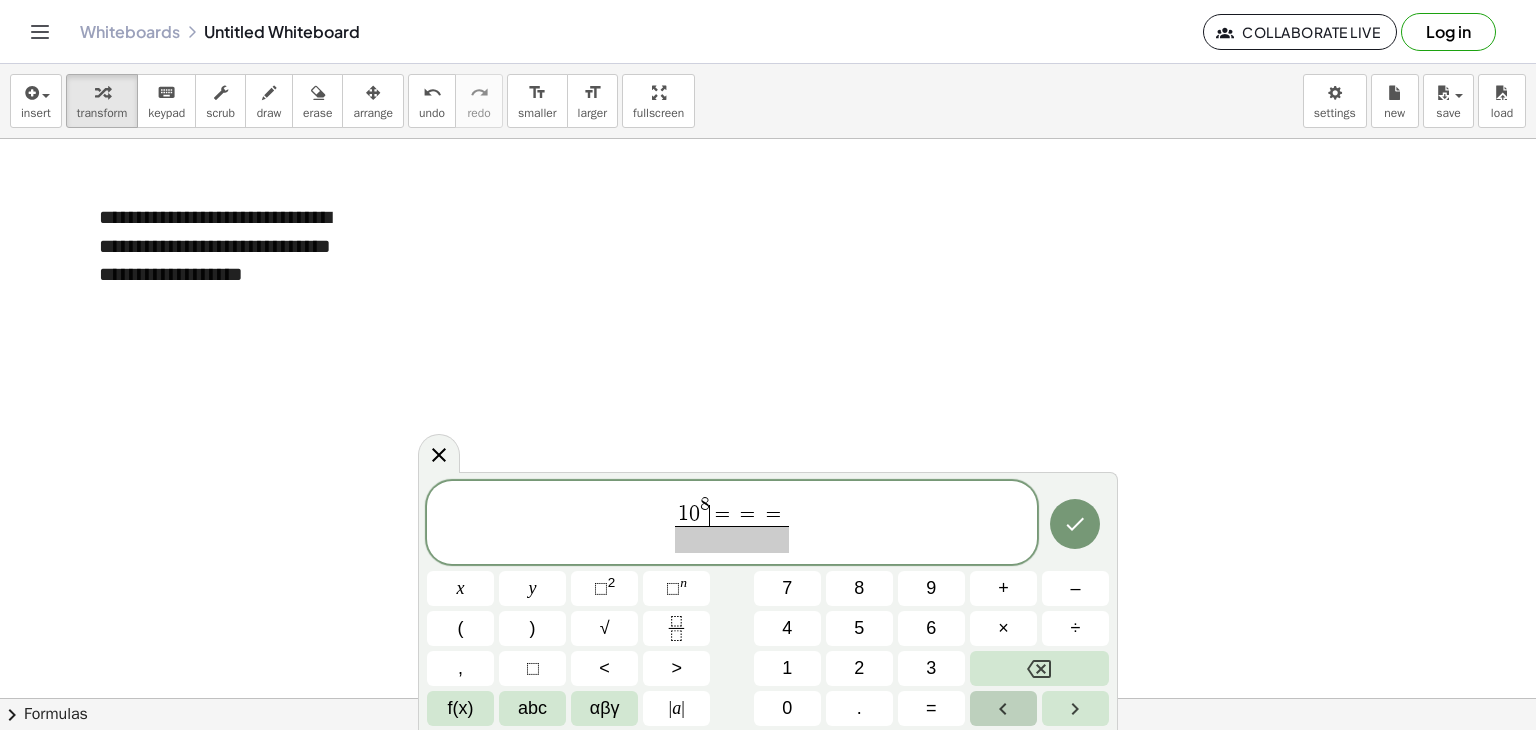 click 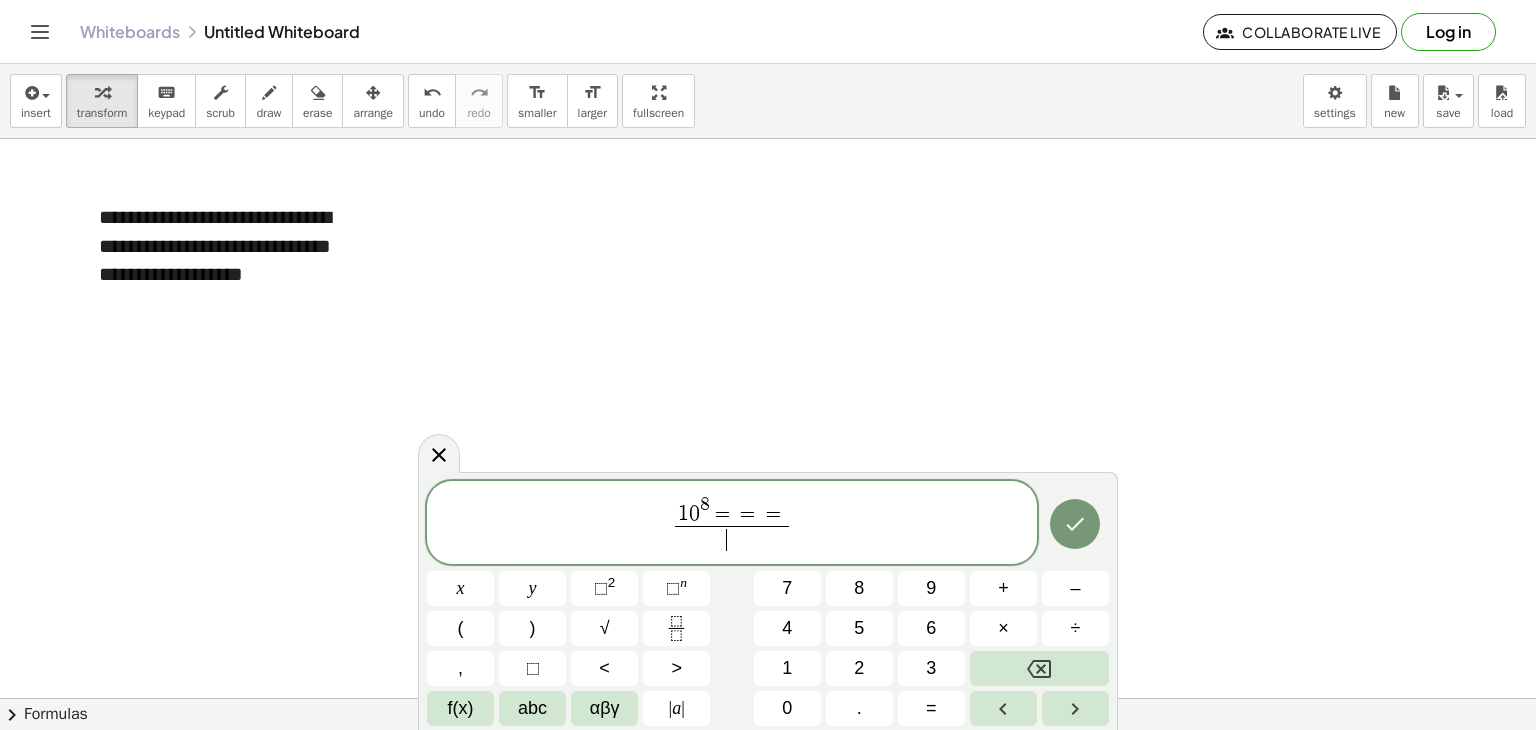 click on "​" at bounding box center (731, 539) 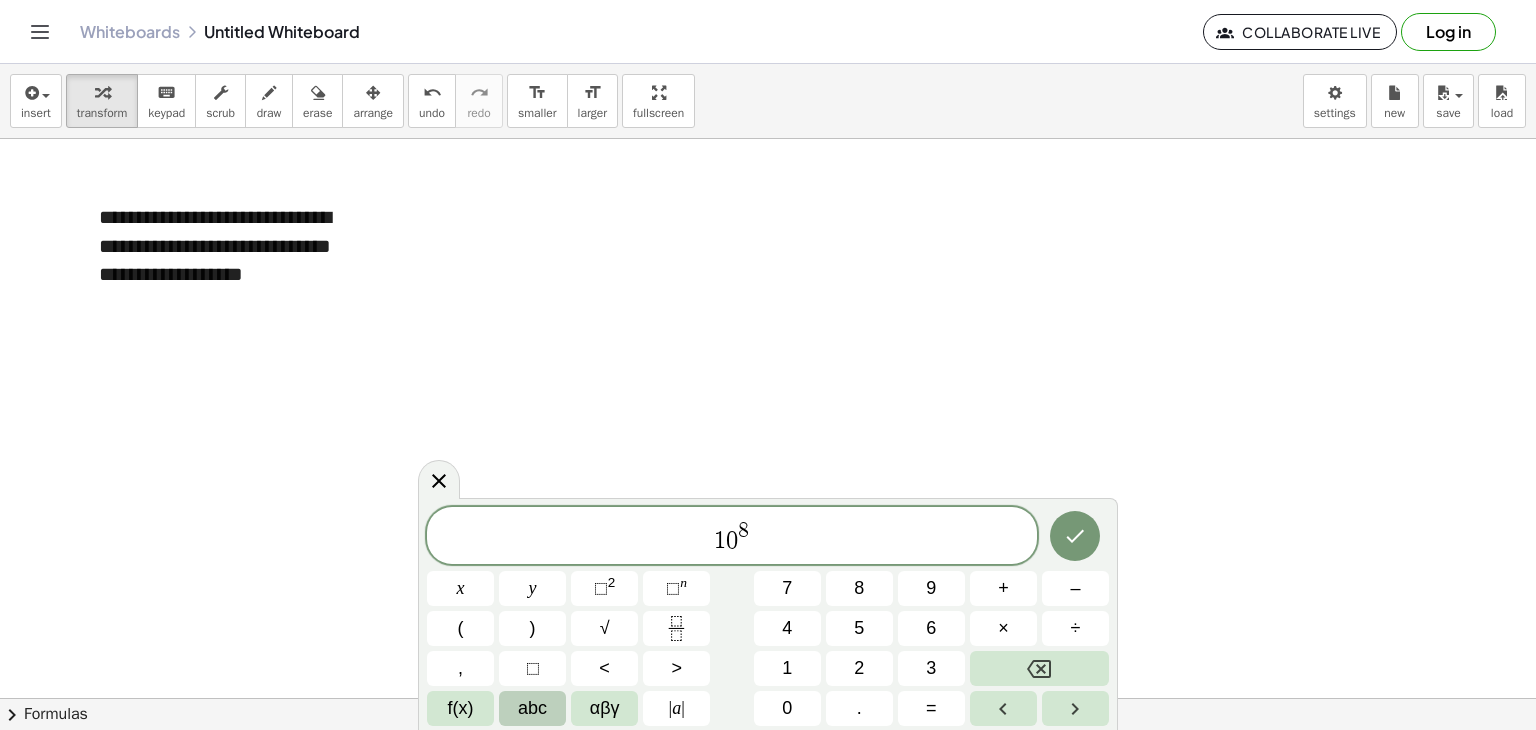 click on "abc" at bounding box center [532, 708] 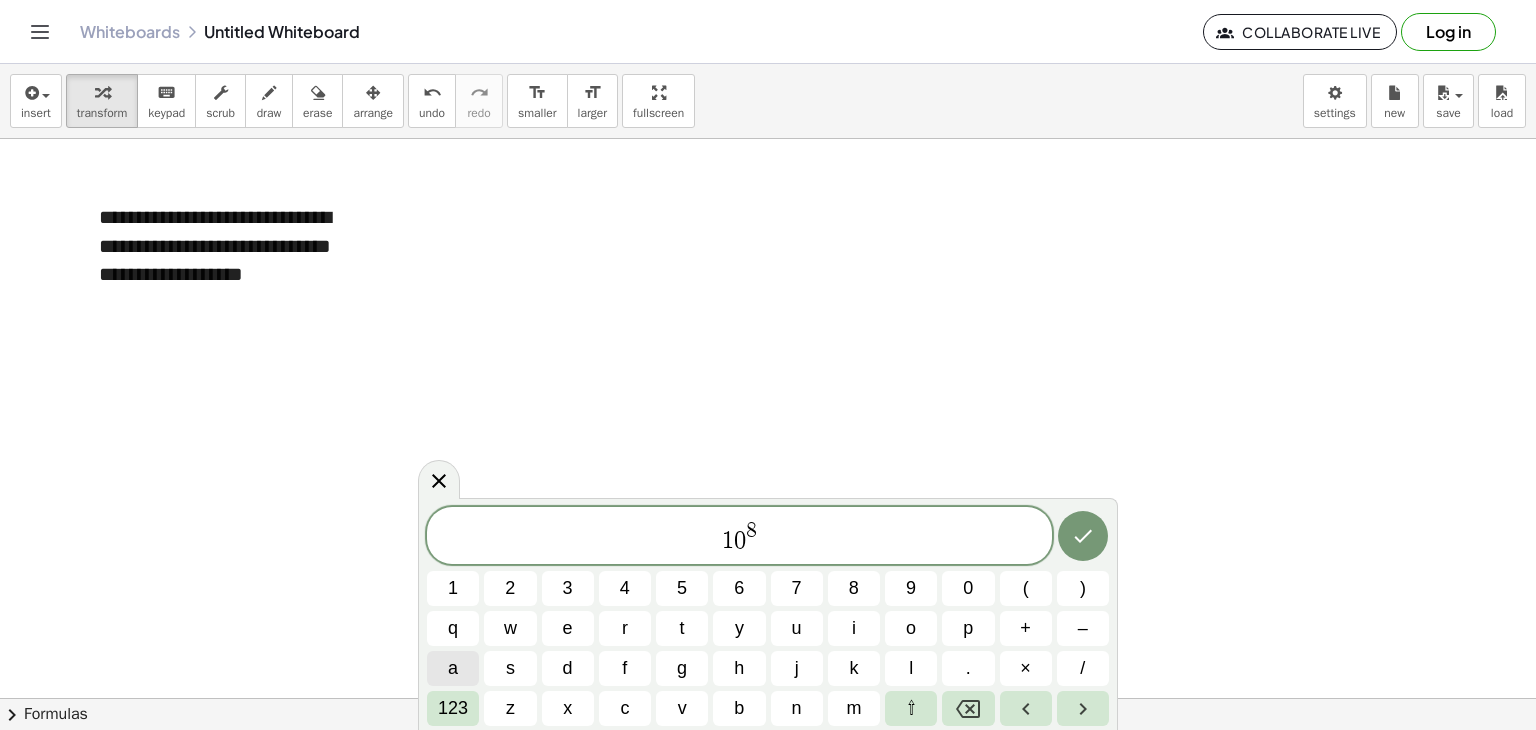click on "a" at bounding box center (453, 668) 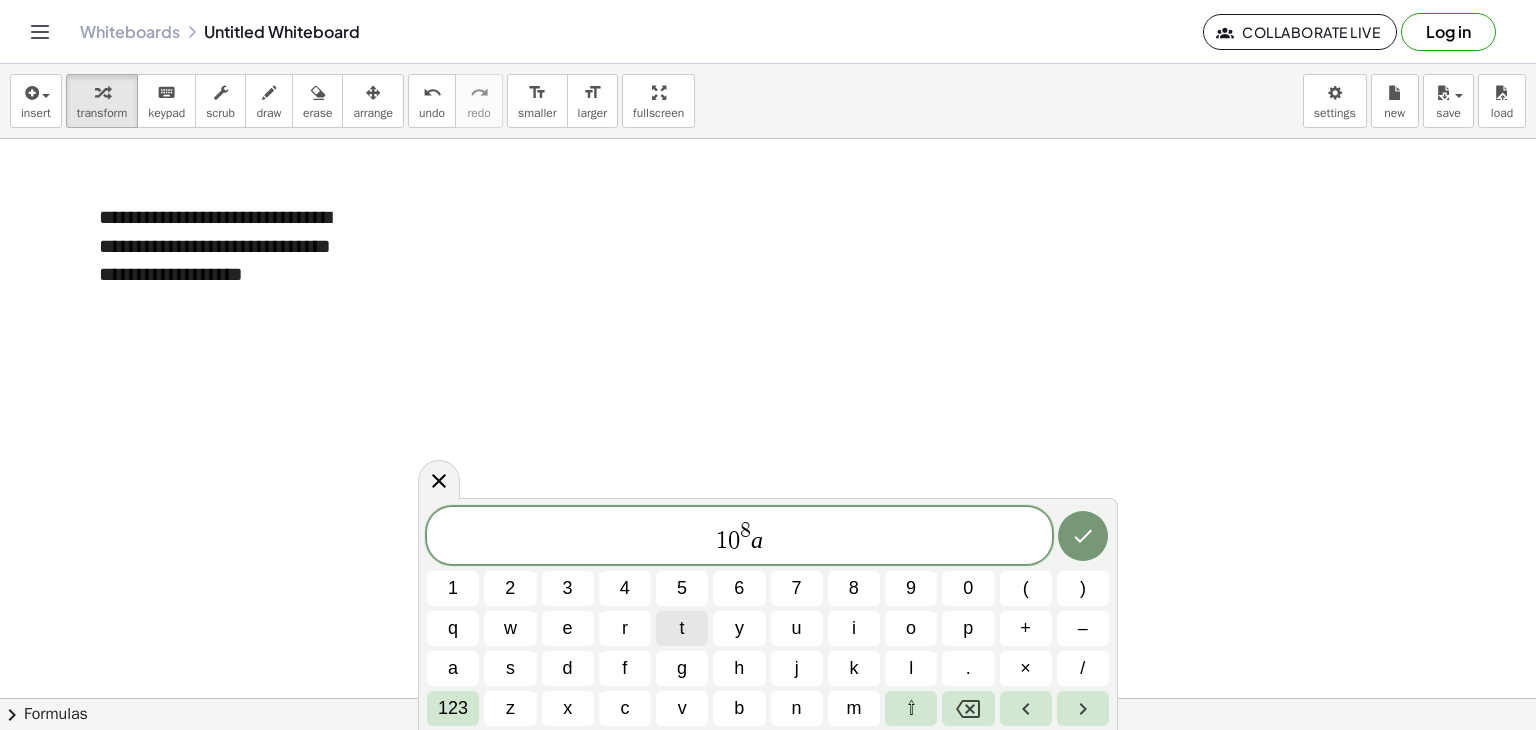 click on "t" at bounding box center [682, 628] 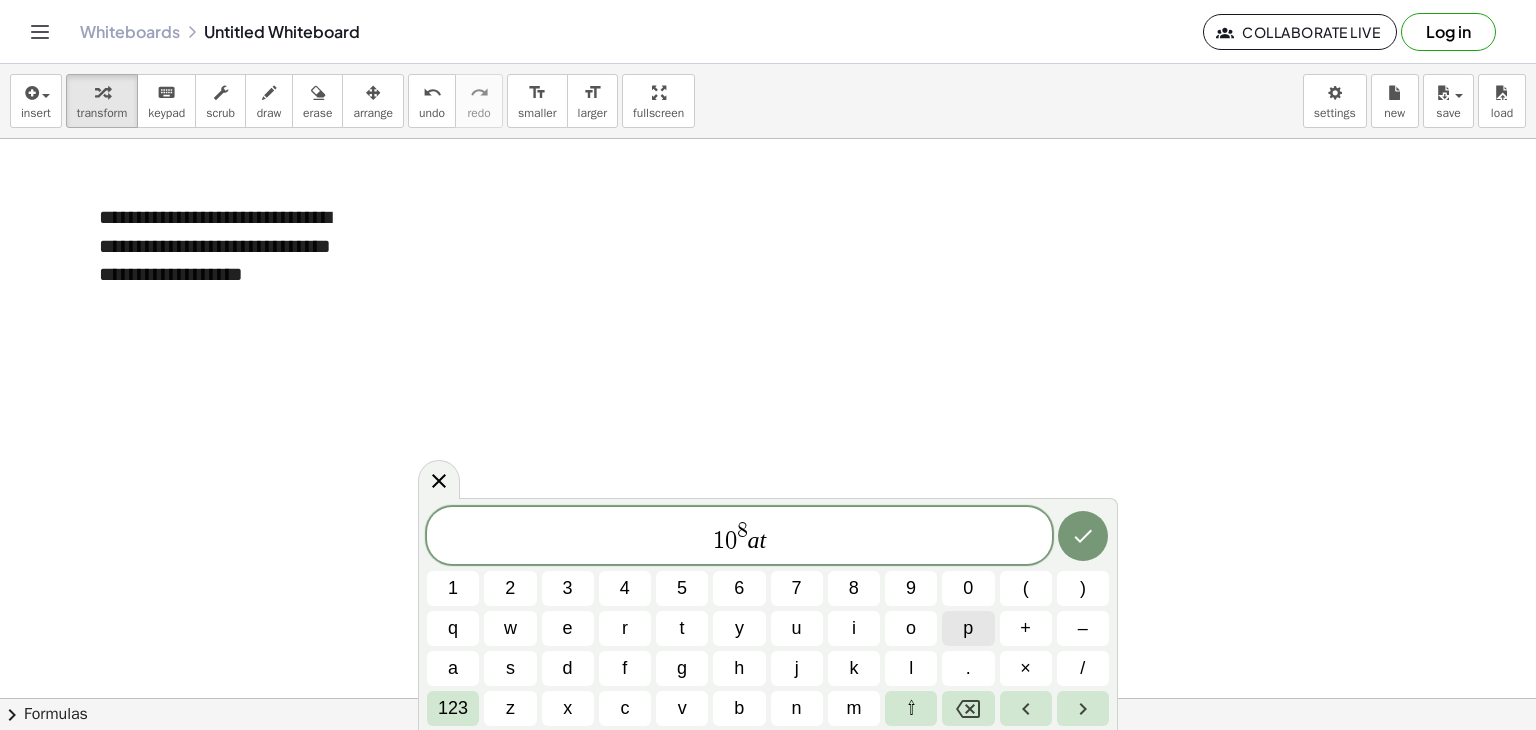 click on "p" at bounding box center [968, 628] 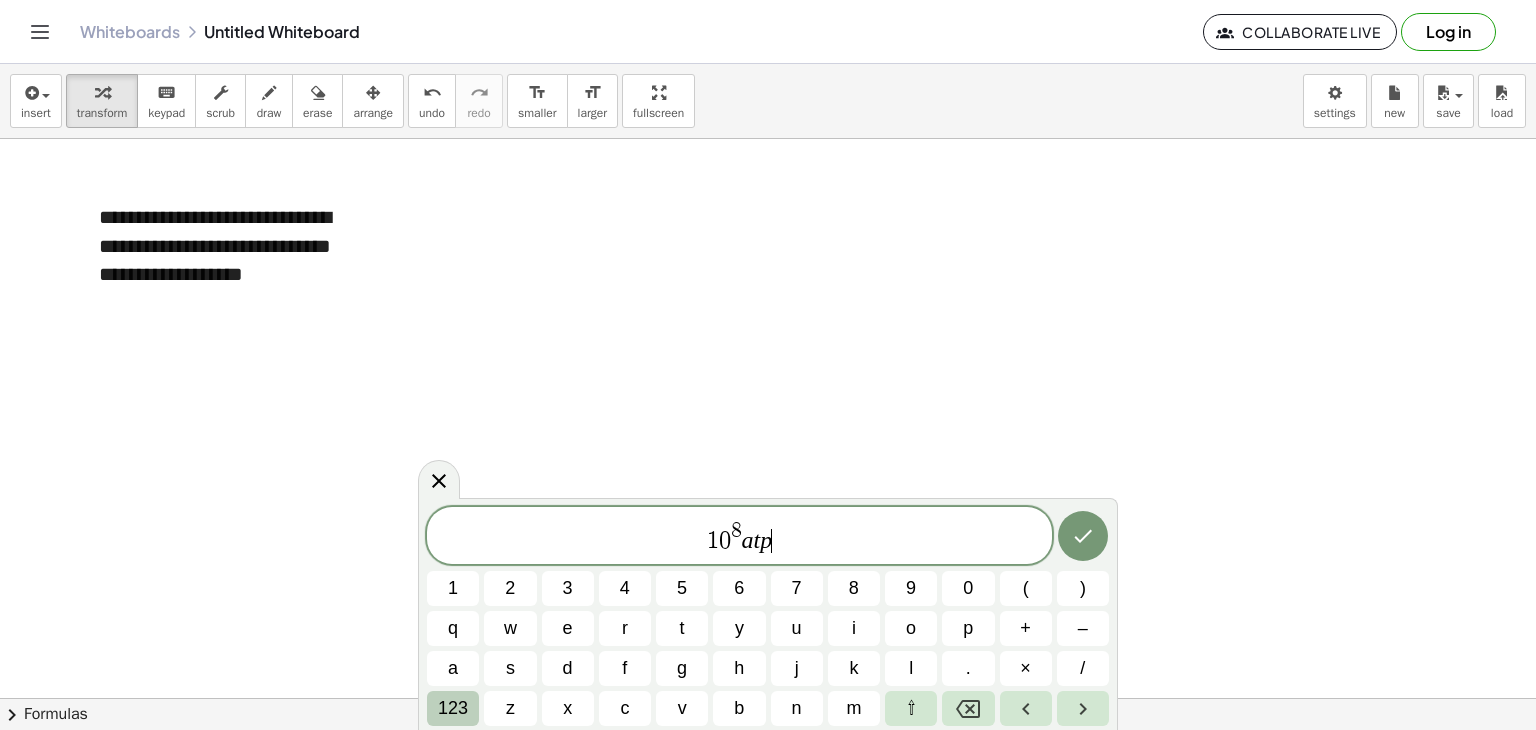 click on "123" at bounding box center (453, 708) 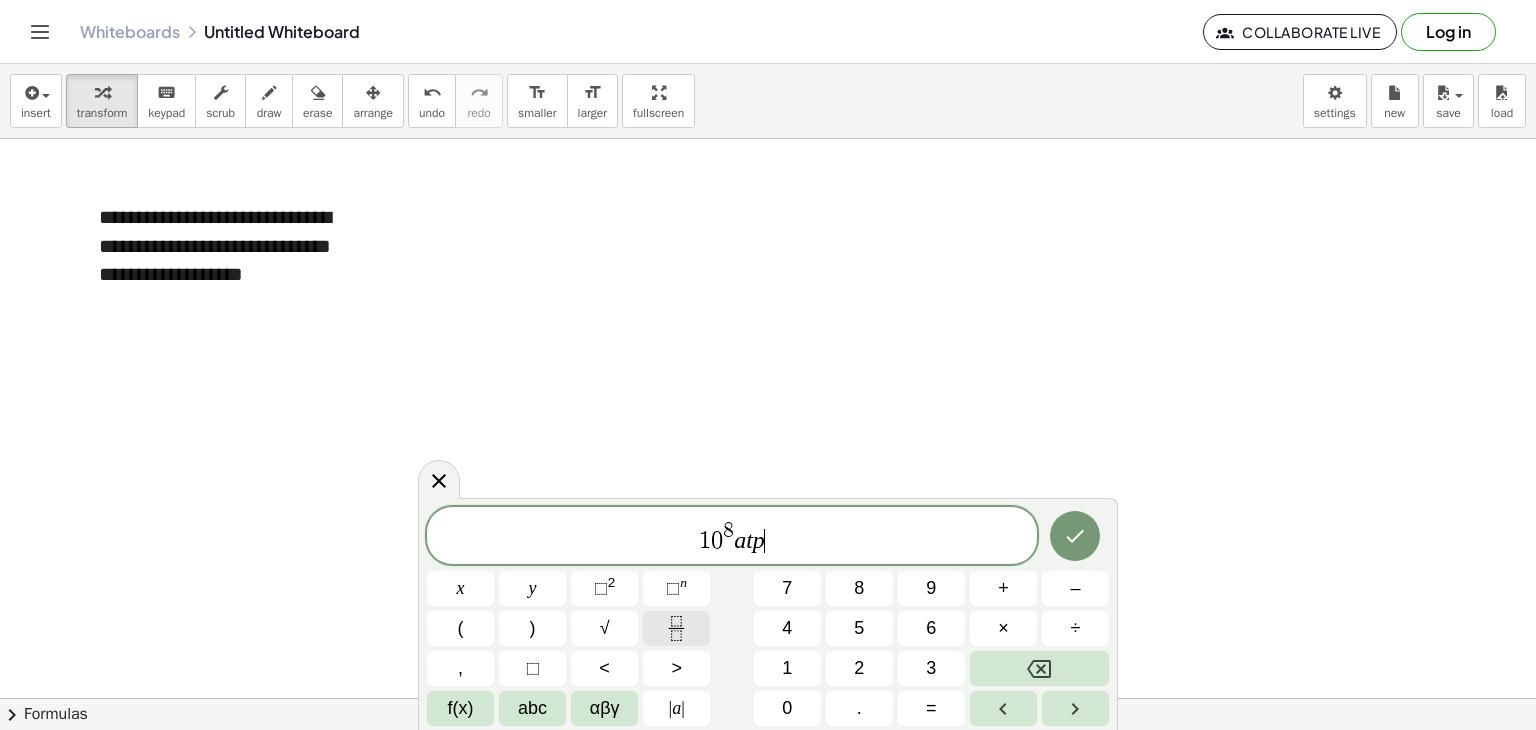 click 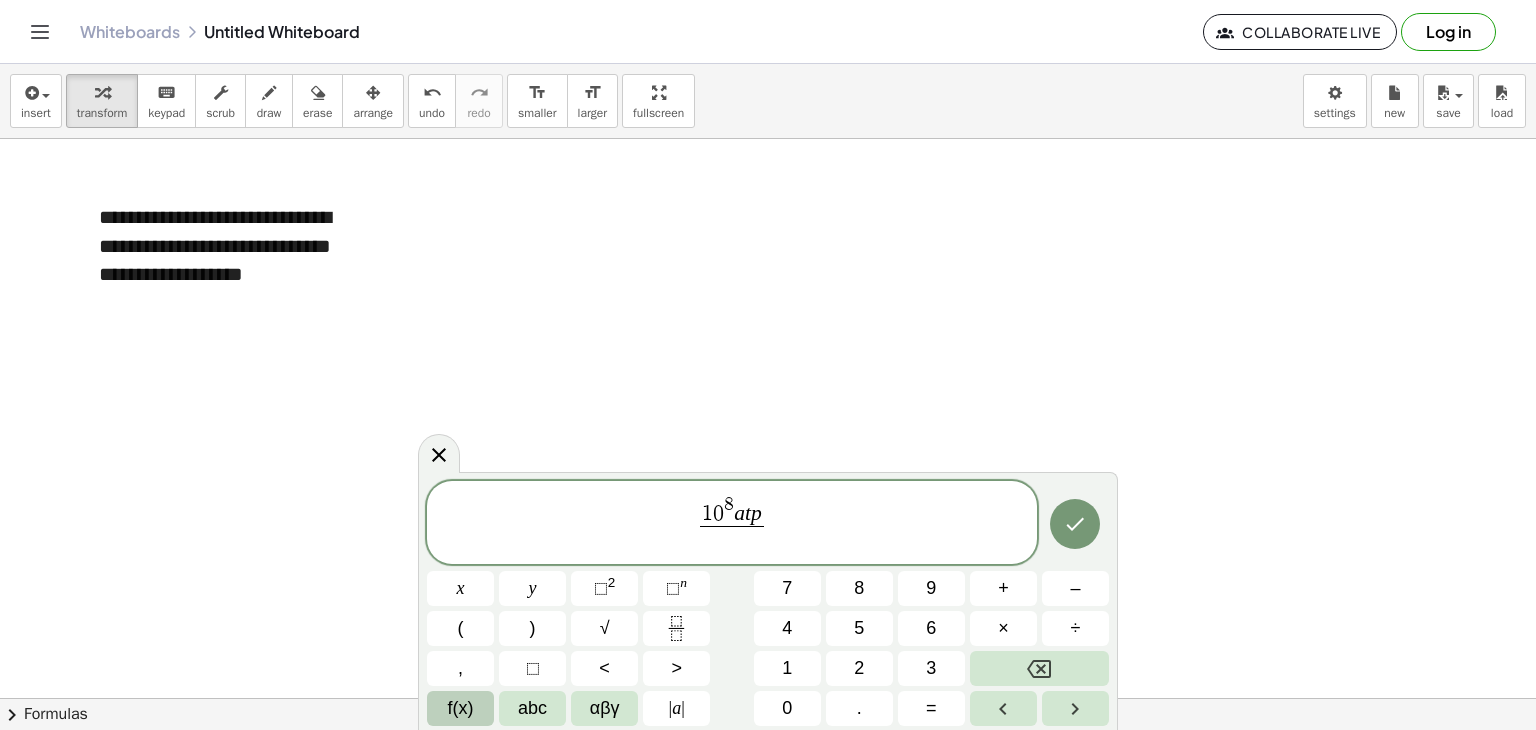 click on "f(x)" at bounding box center (460, 708) 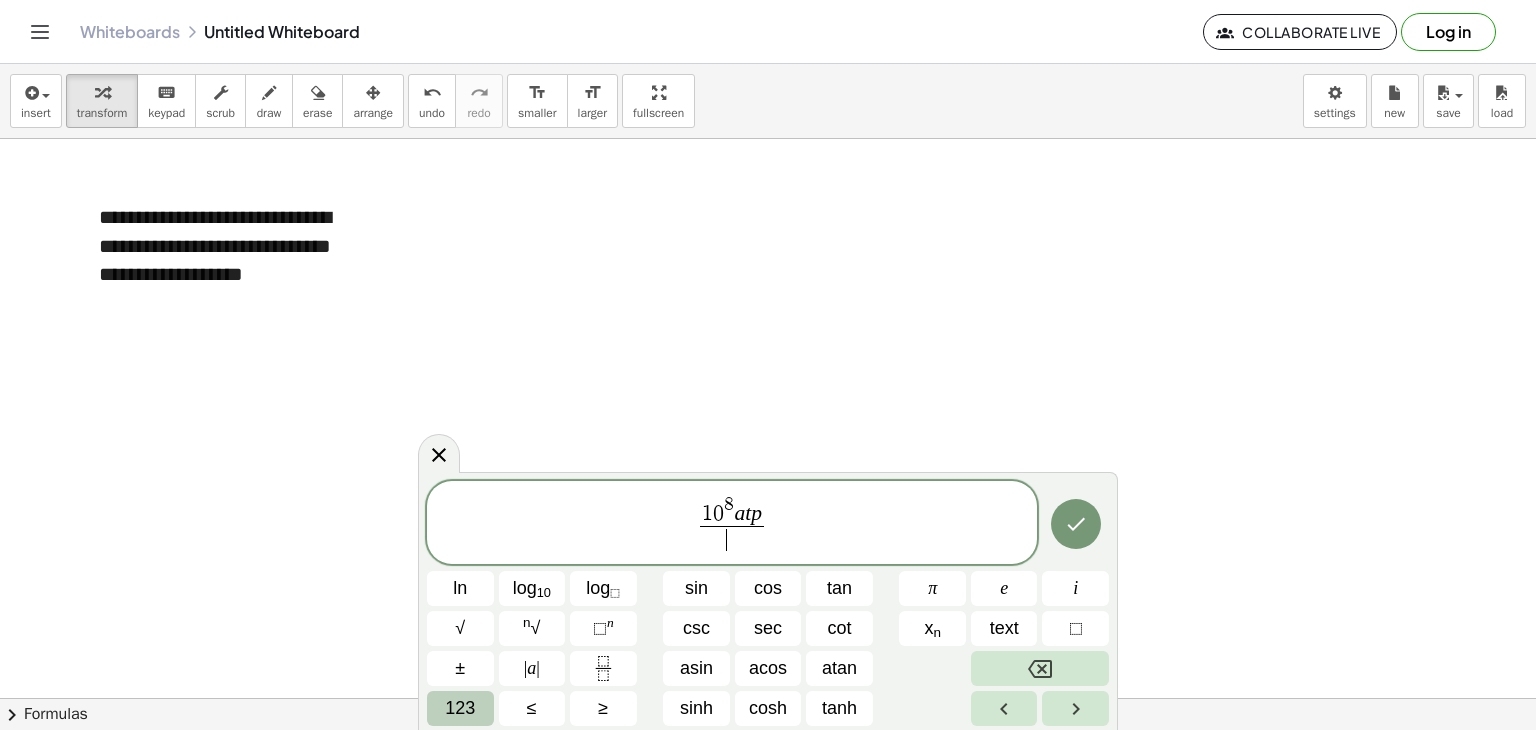click on "123" at bounding box center (460, 708) 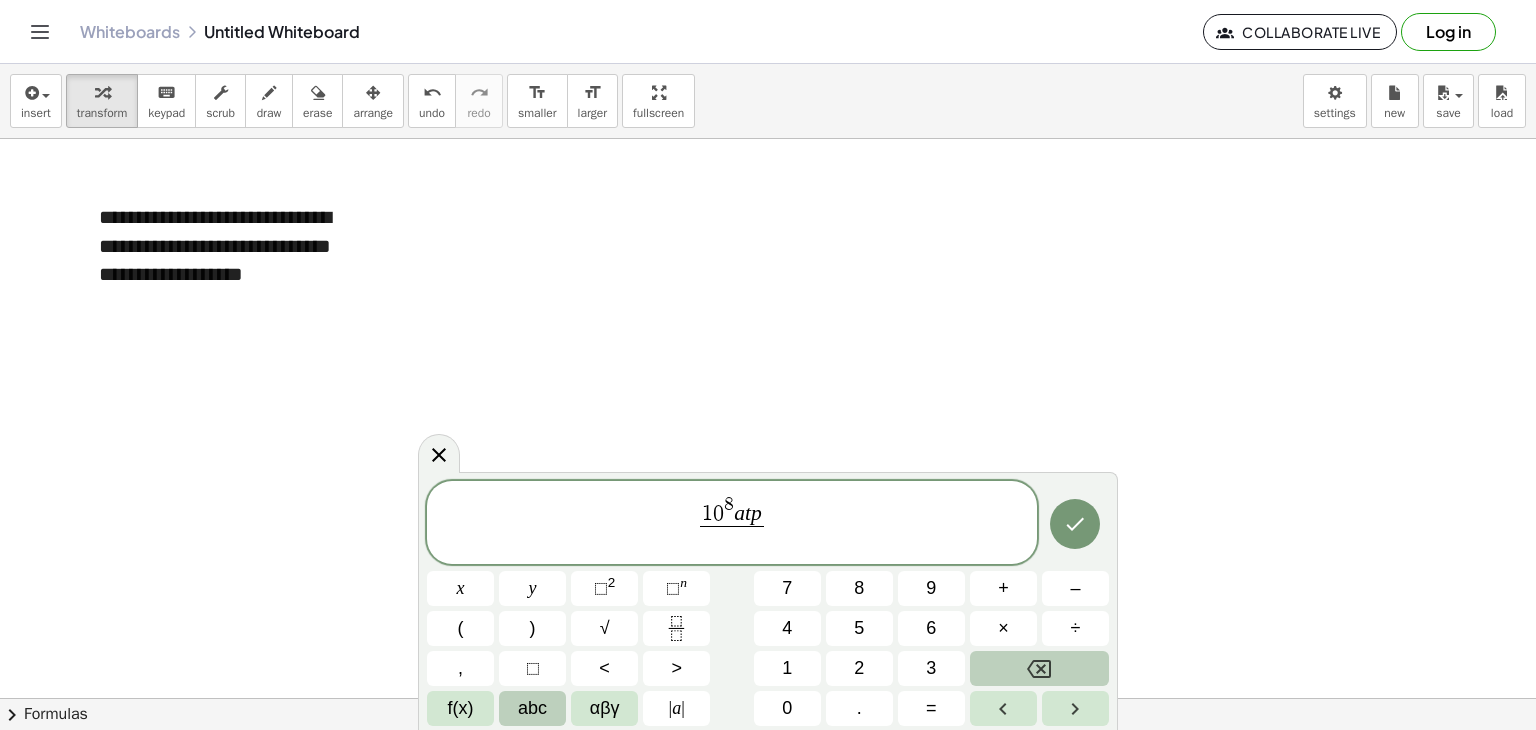 click on "abc" at bounding box center (532, 708) 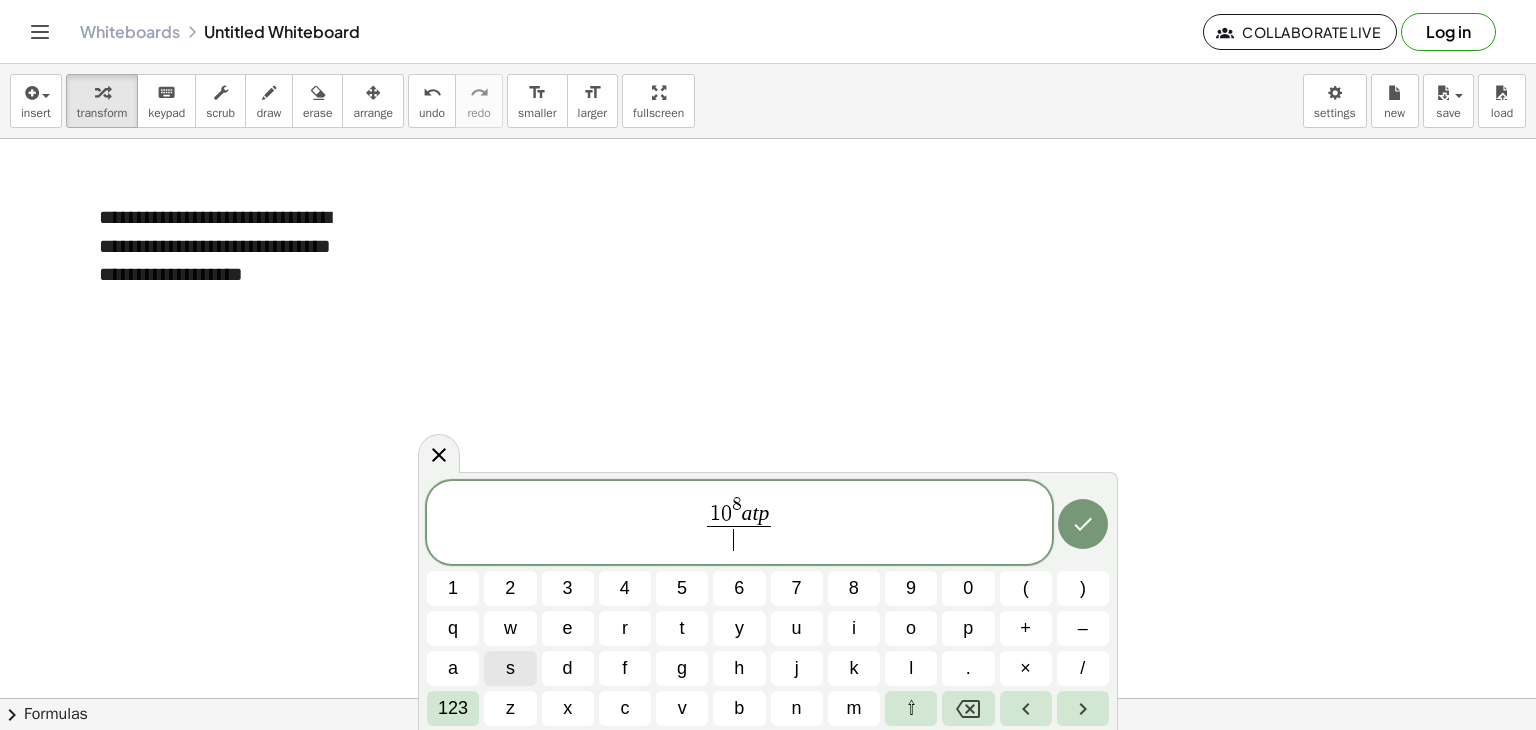 click on "s" at bounding box center (510, 668) 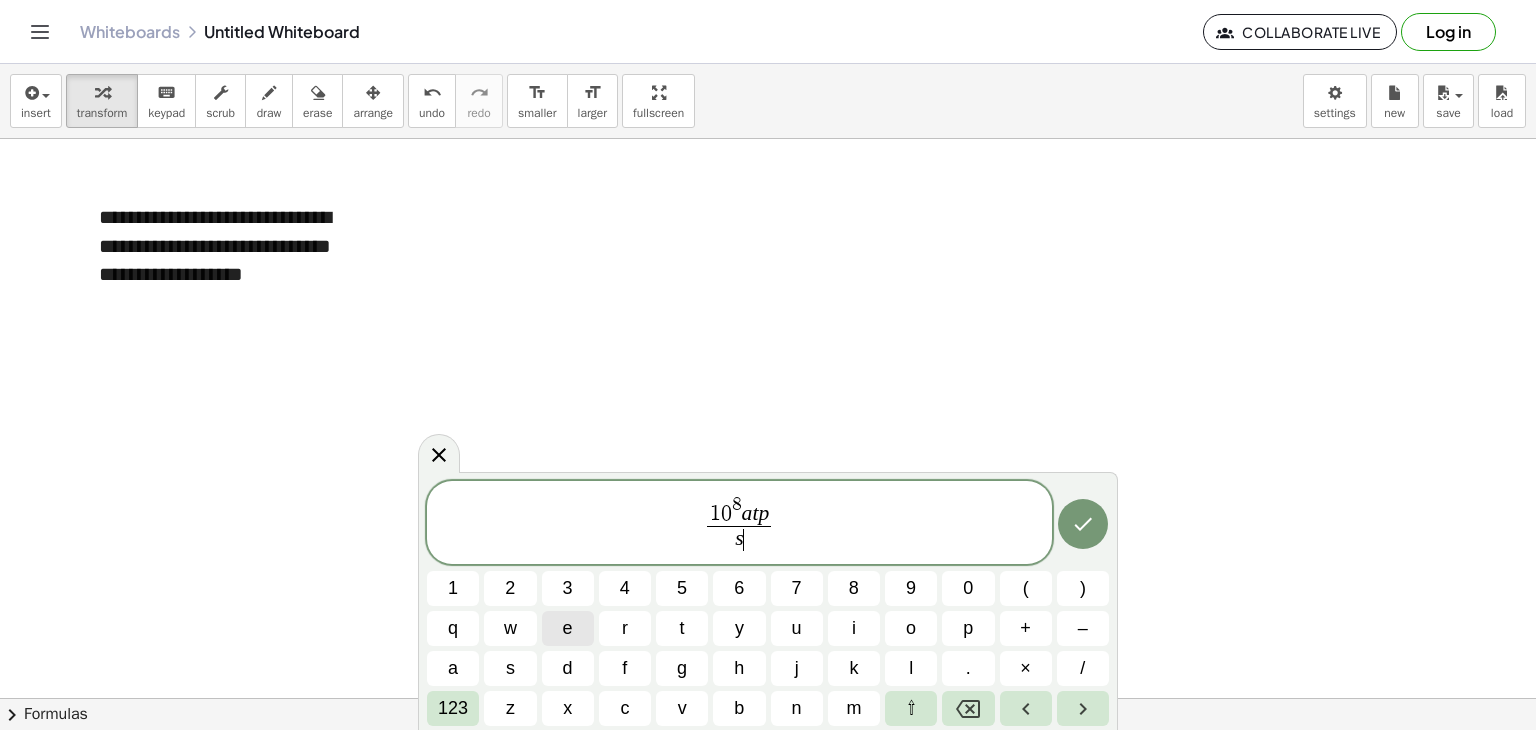 click on "e" at bounding box center (568, 628) 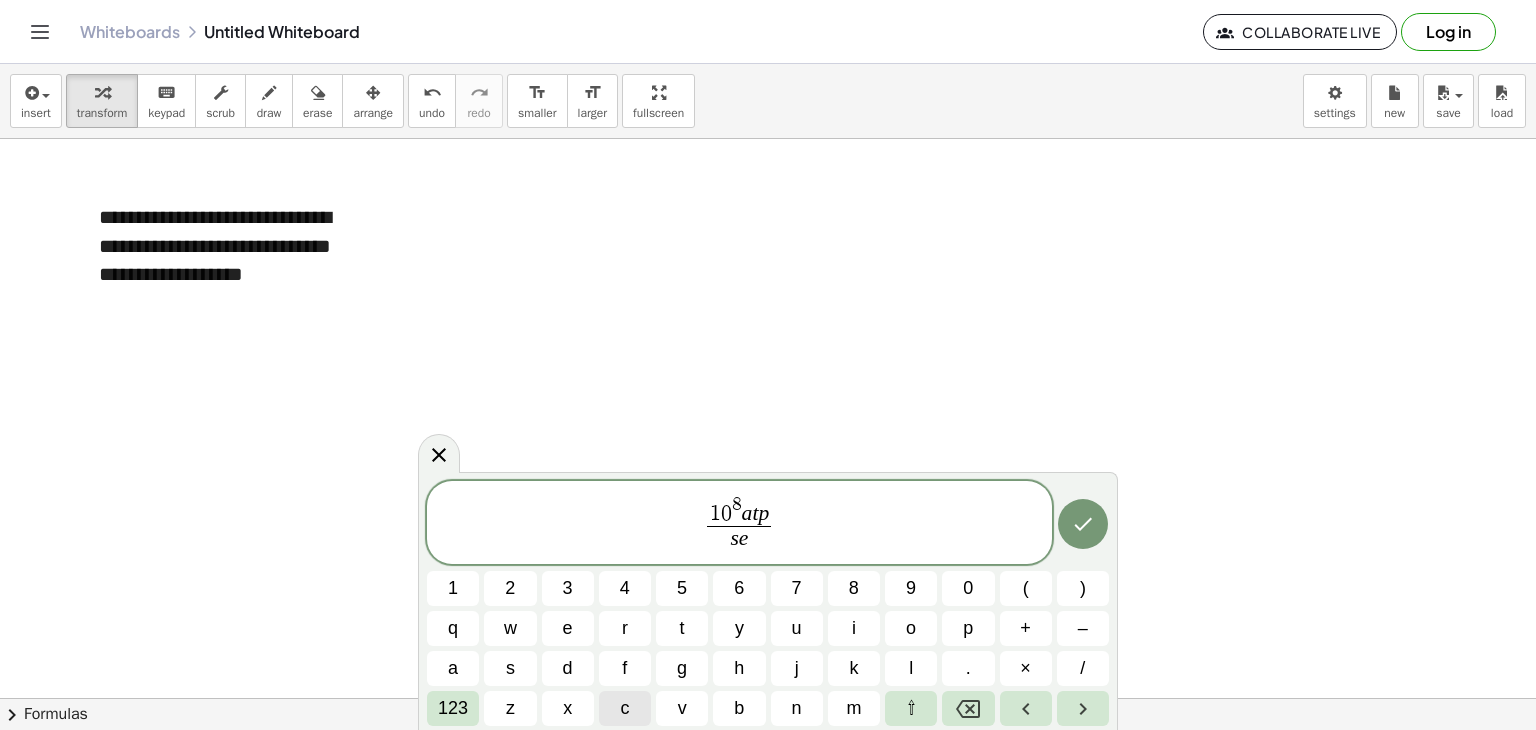 click on "c" at bounding box center (625, 708) 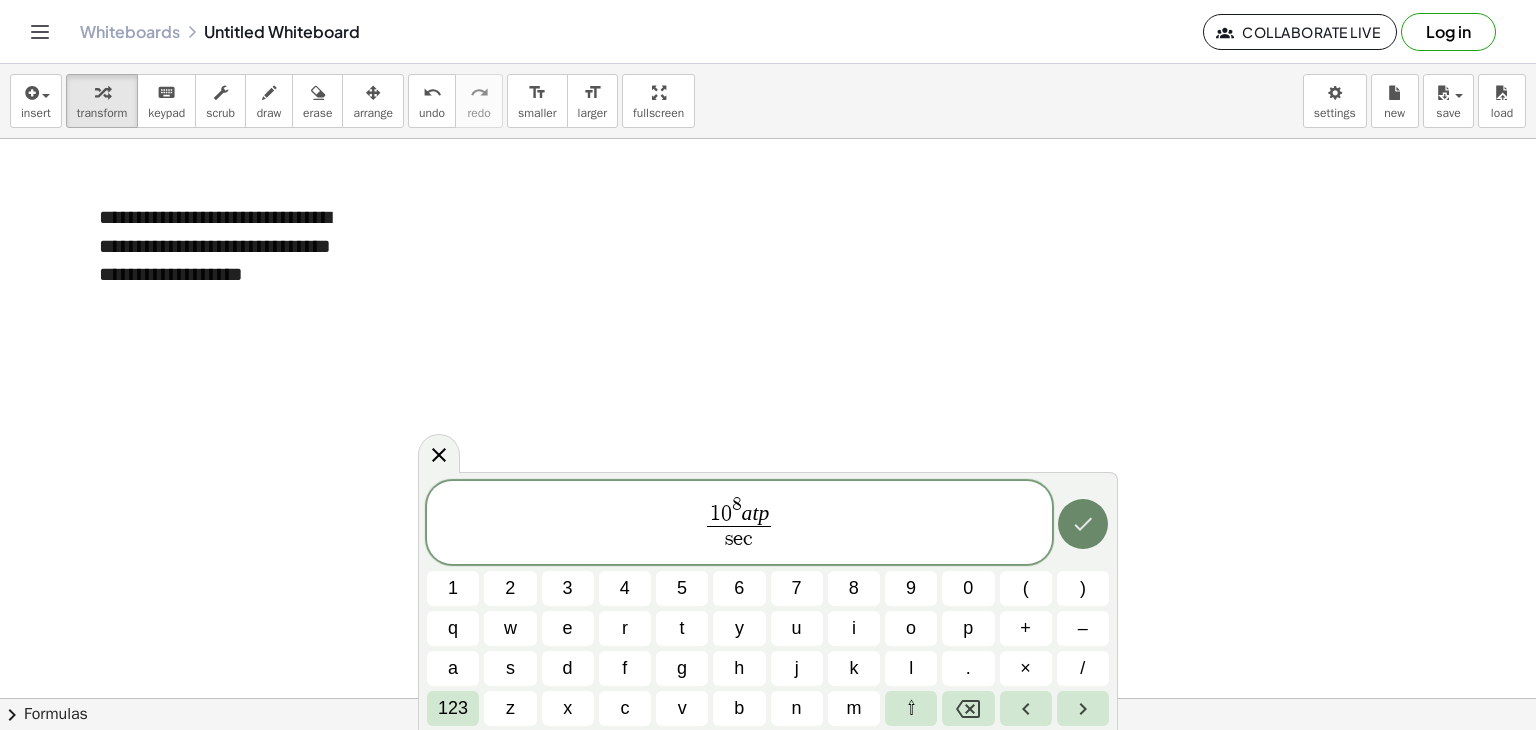click 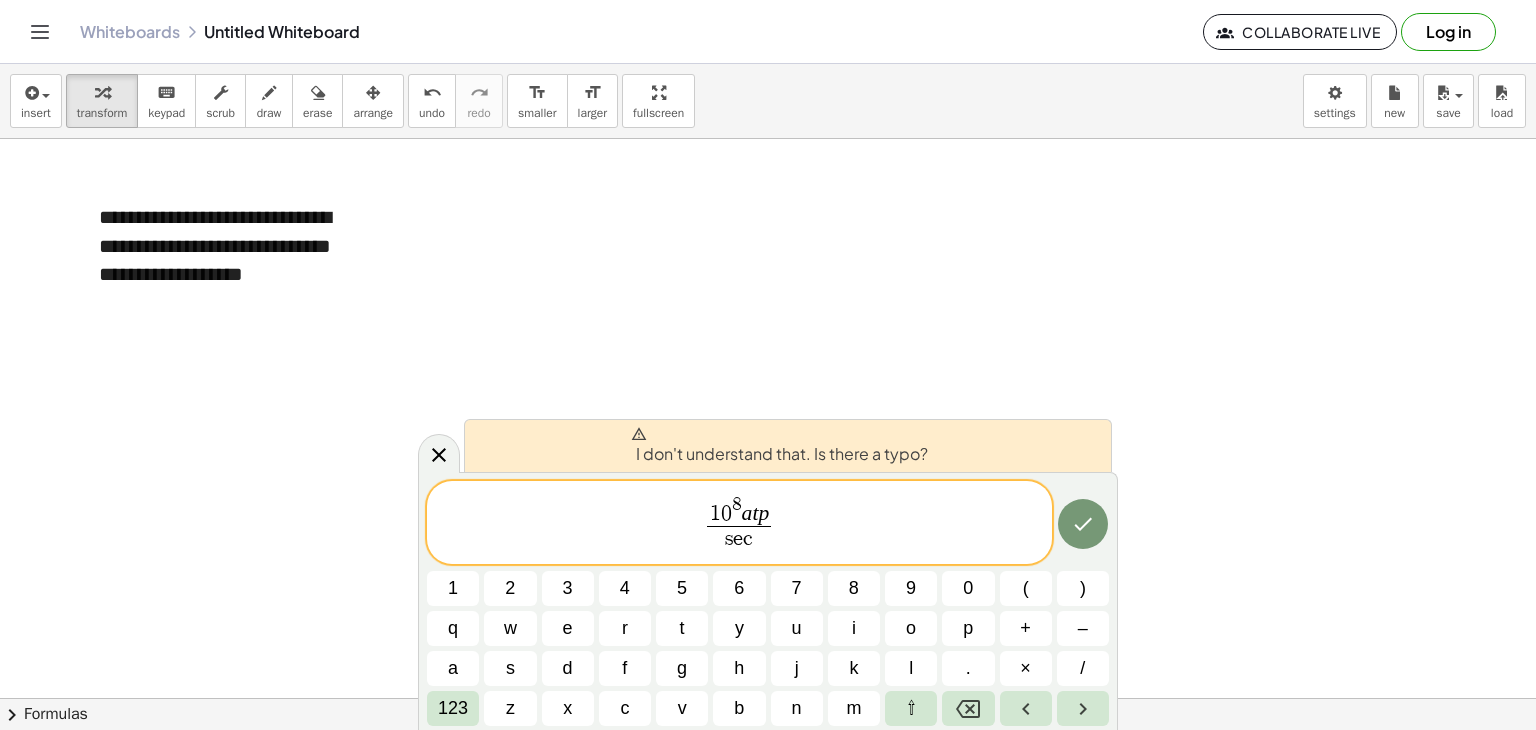 click on "I don't understand that. Is there a typo?" at bounding box center (779, 446) 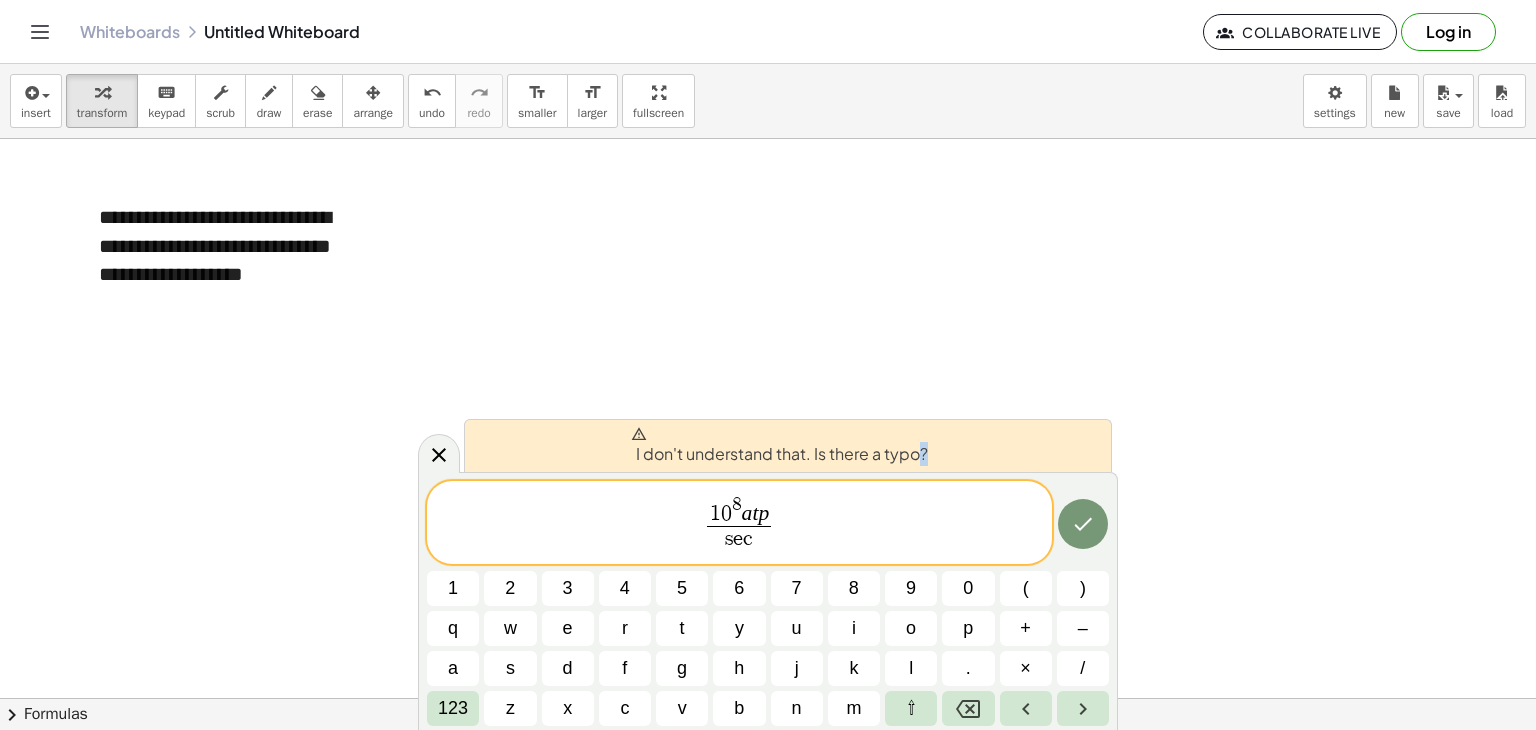 click on "I don't understand that. Is there a typo?" at bounding box center [779, 446] 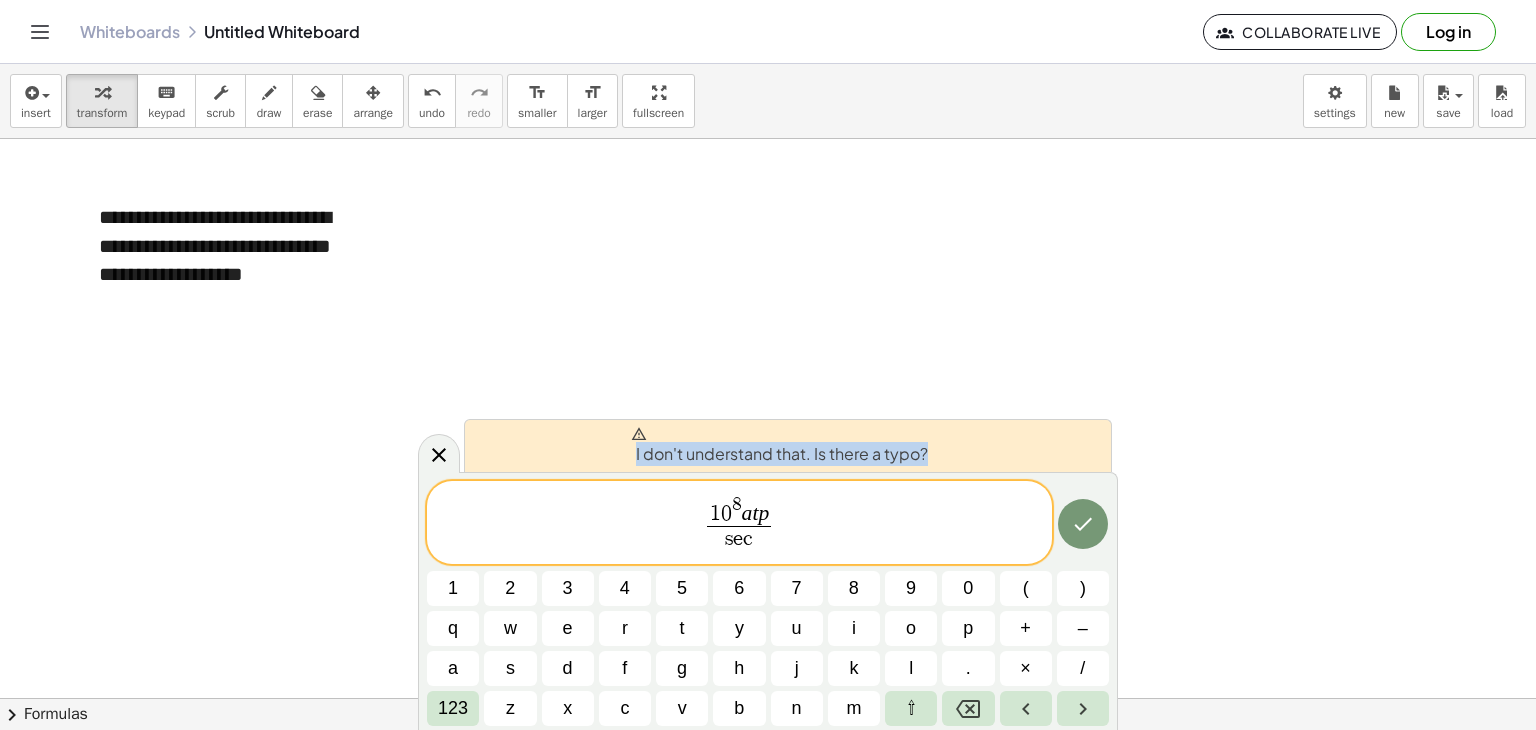 click on "I don't understand that. Is there a typo?" at bounding box center (779, 446) 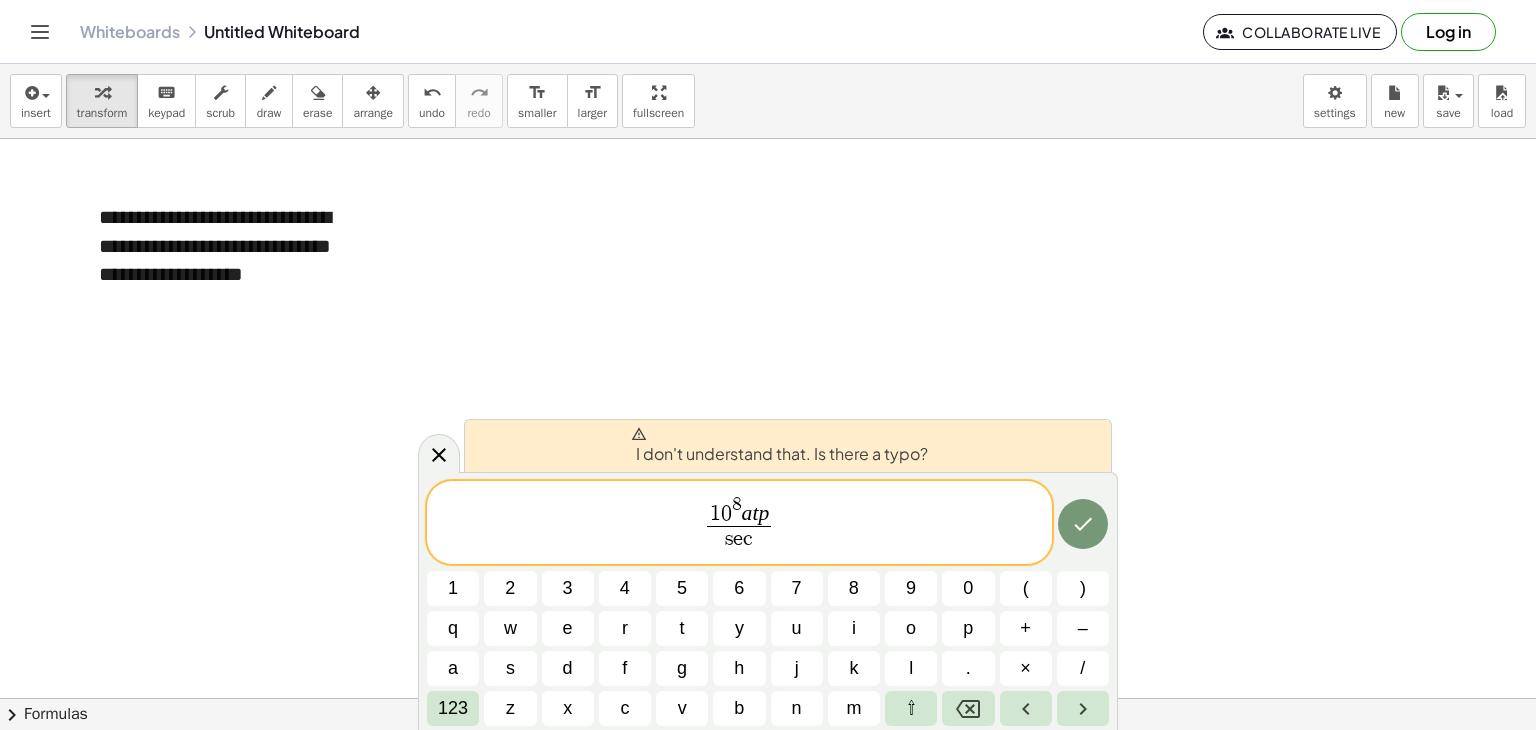 click on "1 0 8 a t p s e c ​ 1 2 3 4 5 6 7 8 9 0 ( ) q w e r t y u i o p + – a s d f g h j k l . × / [NUMBER] z x c v b n m ⇧" at bounding box center (768, 603) 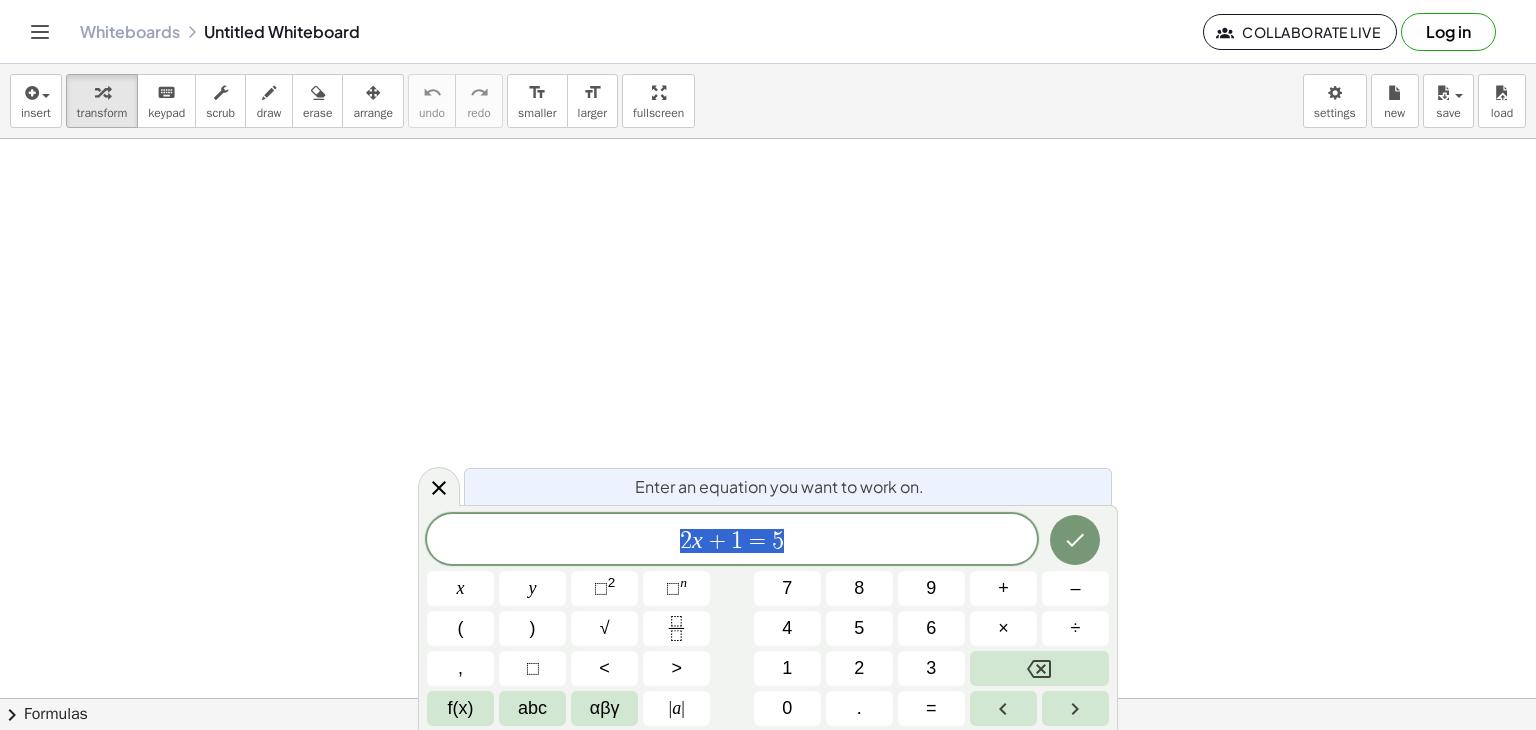 scroll, scrollTop: 0, scrollLeft: 0, axis: both 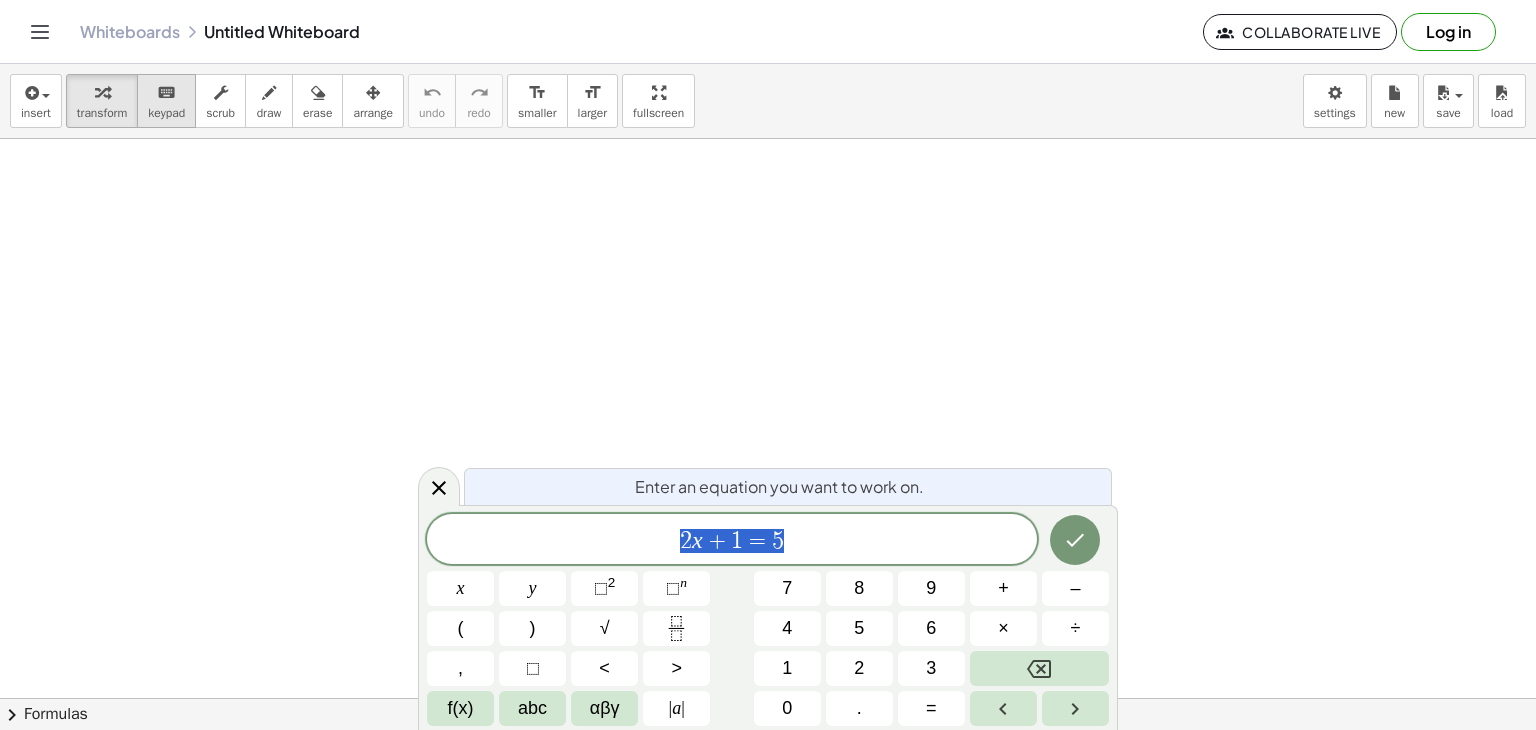click on "keypad" at bounding box center [166, 113] 